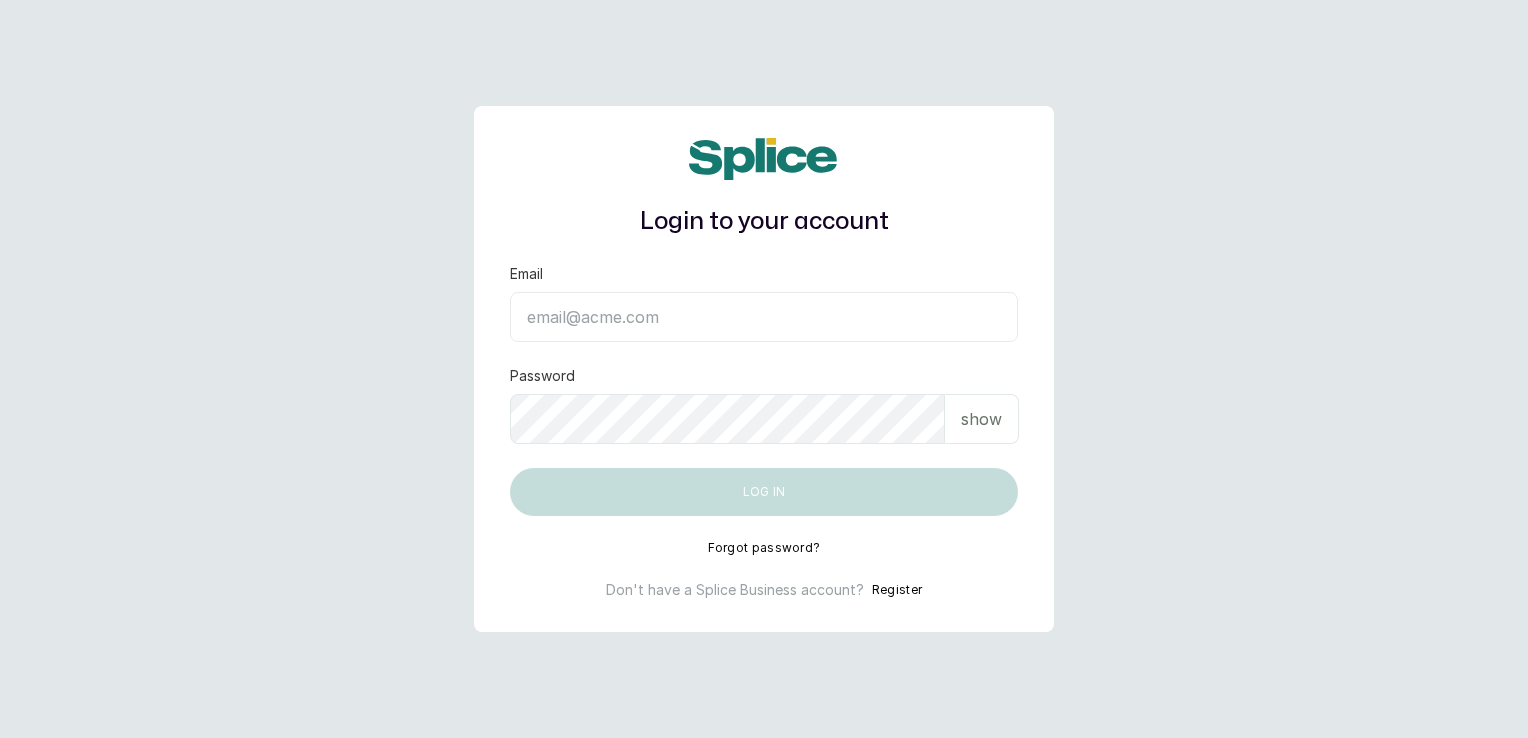 scroll, scrollTop: 0, scrollLeft: 0, axis: both 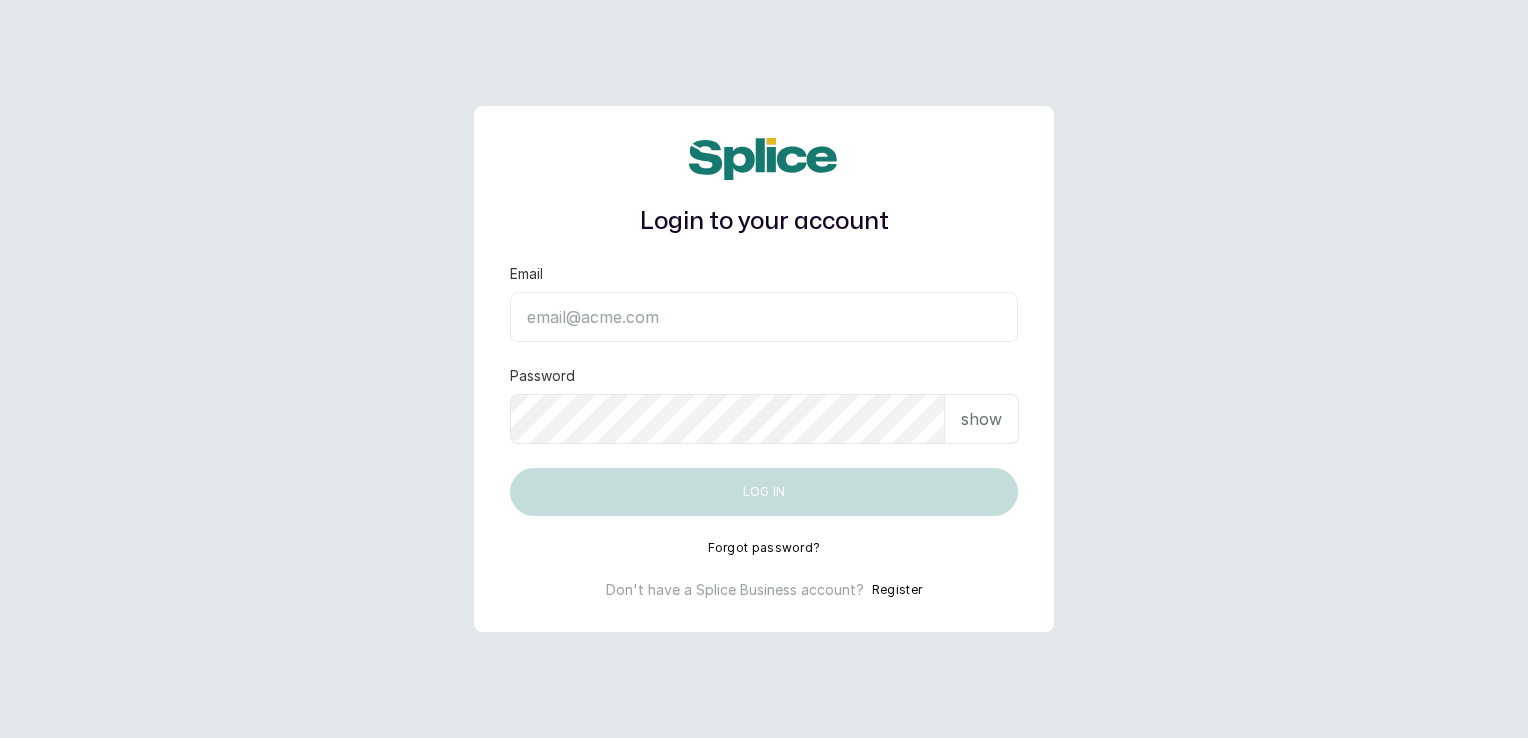 type on "[EMAIL_ADDRESS][DOMAIN_NAME]" 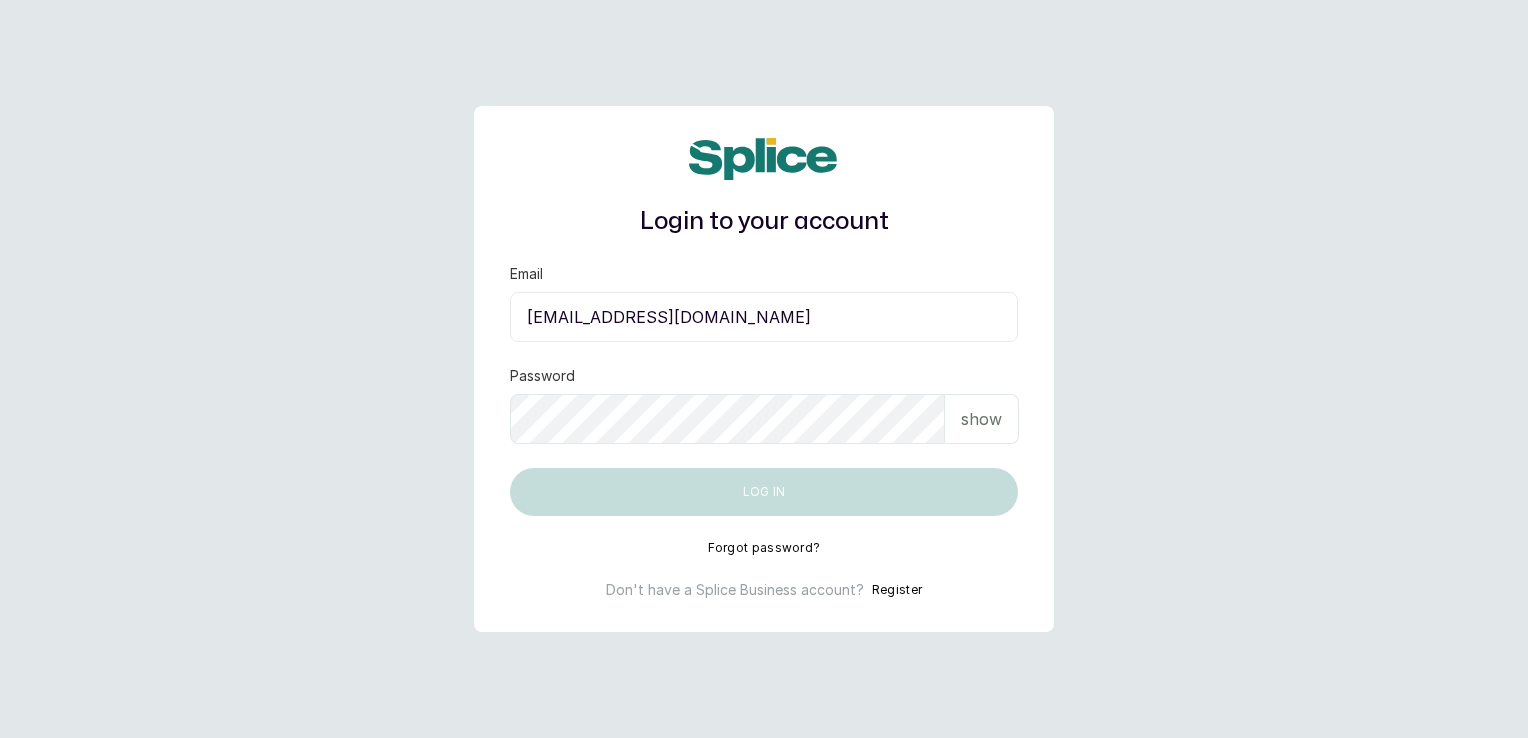 click on "show" at bounding box center (981, 419) 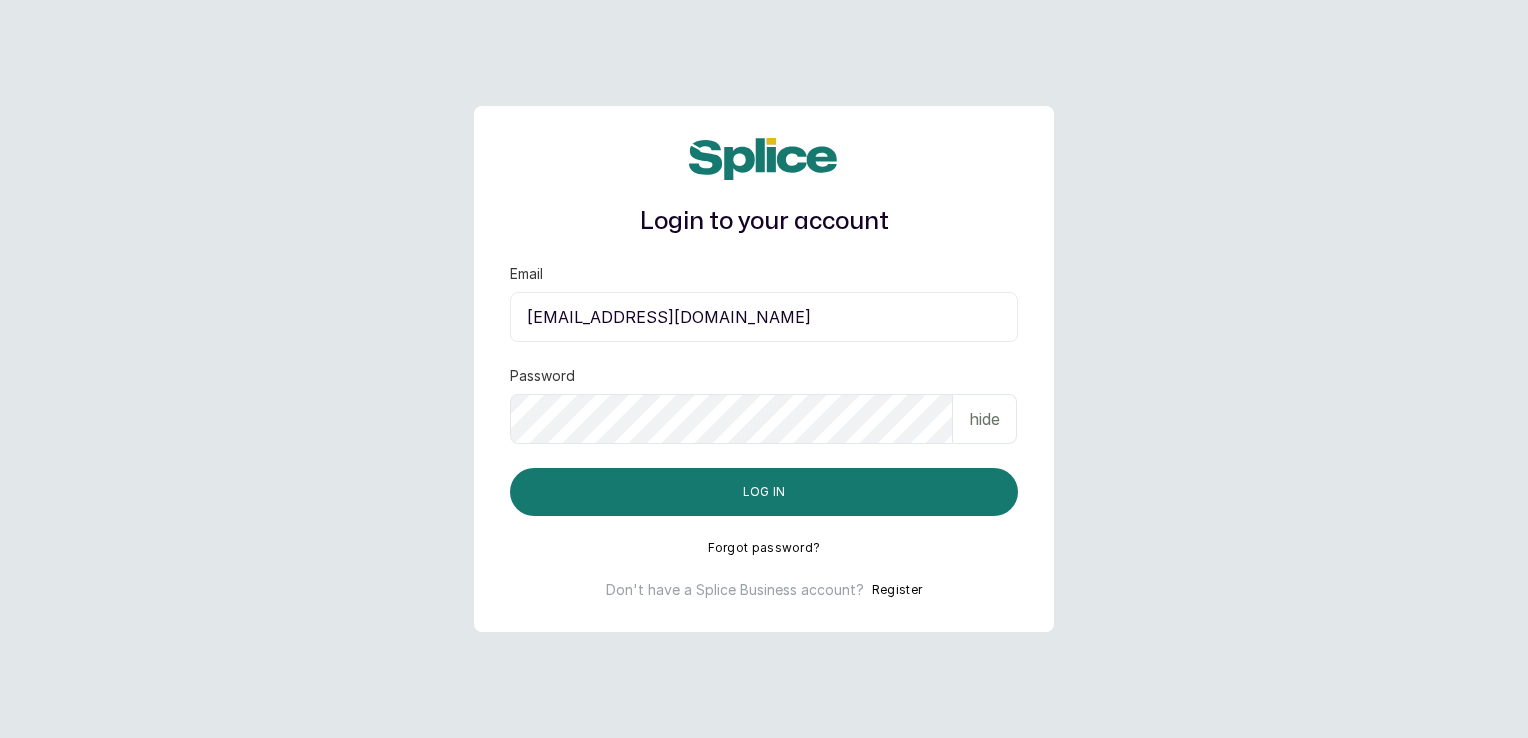 click on "Login to your account Email   chepstreats48@gmail.com Password hide Log in Forgot password? Don't have a Splice Business account? Register" at bounding box center (764, 369) 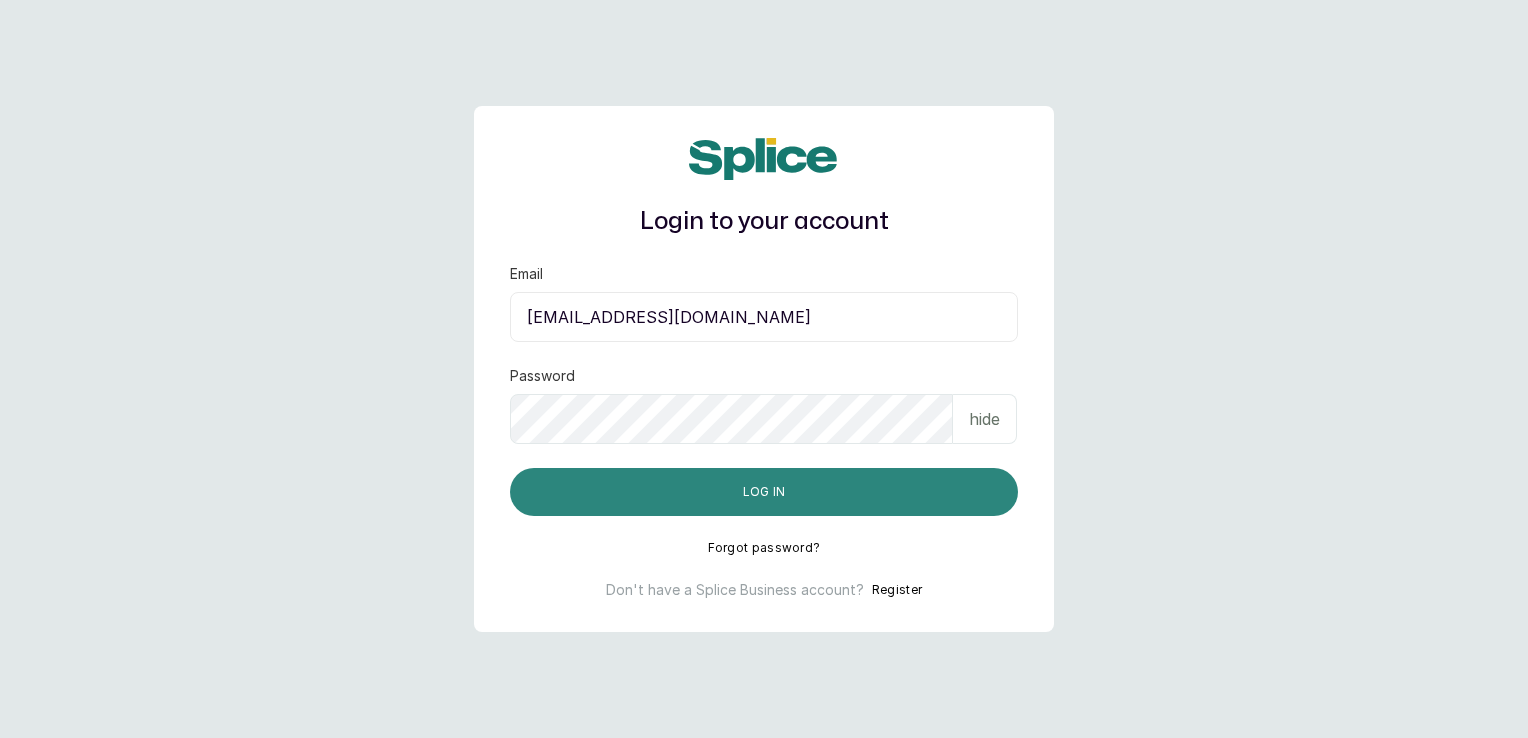 click on "Log in" at bounding box center (764, 492) 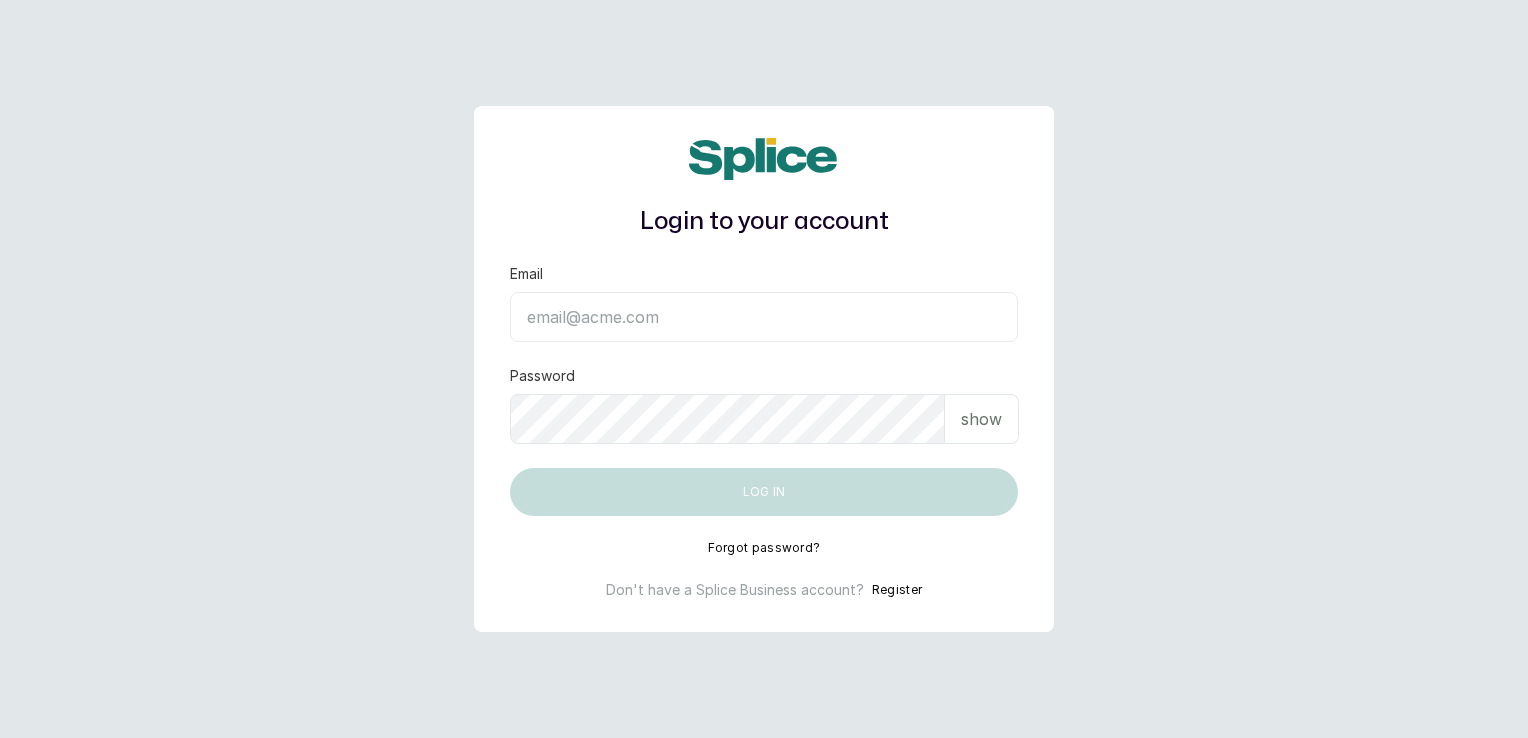 scroll, scrollTop: 0, scrollLeft: 0, axis: both 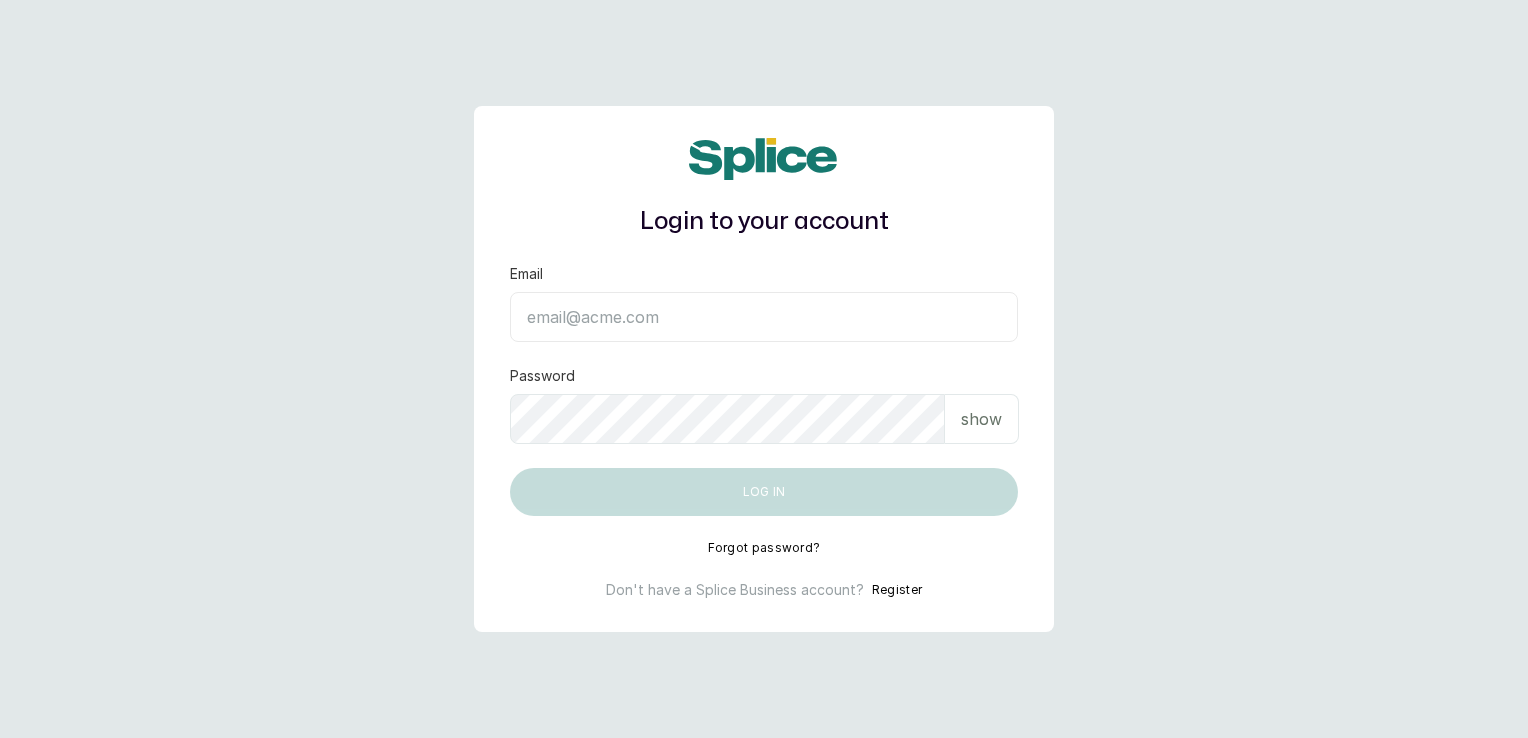 type on "[EMAIL_ADDRESS][DOMAIN_NAME]" 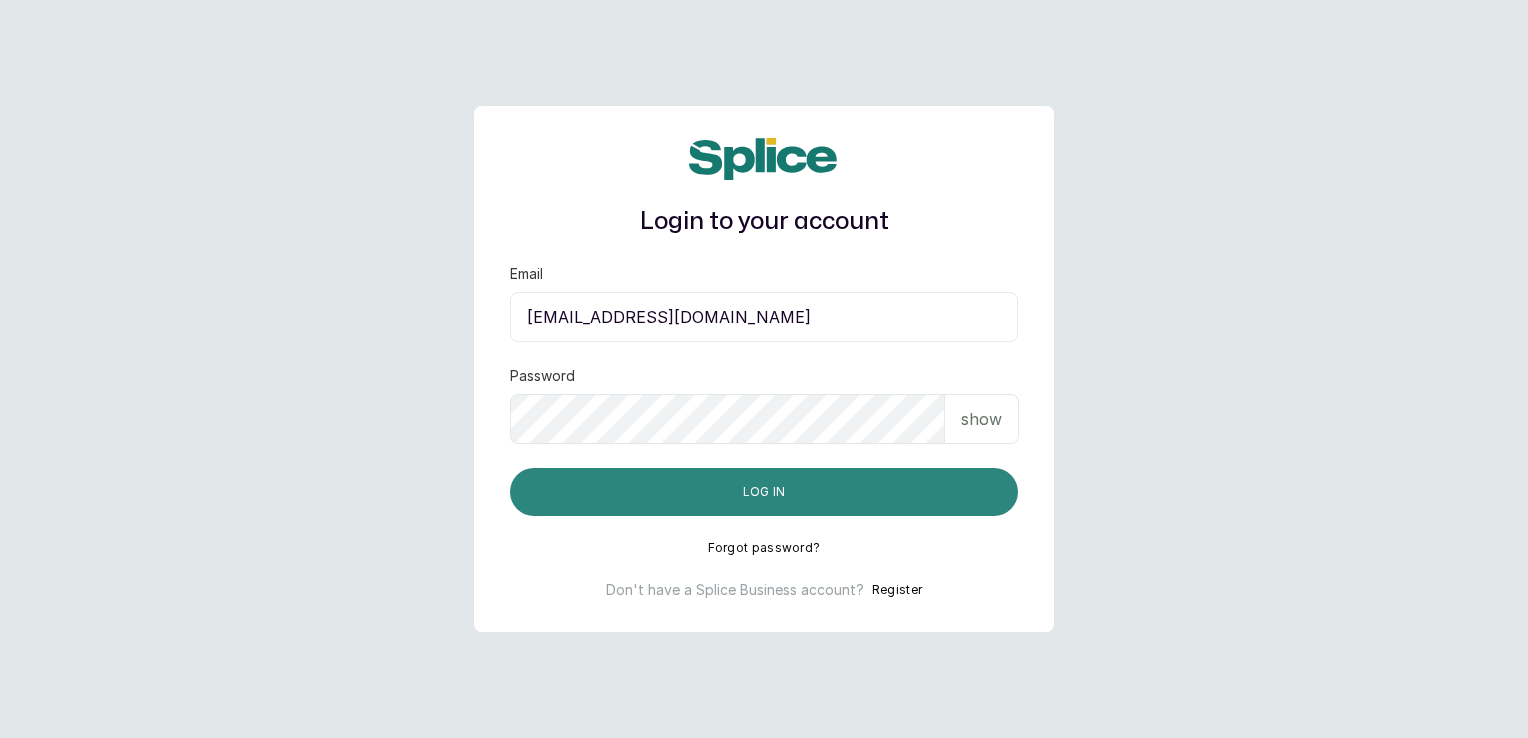 click on "Log in" at bounding box center (764, 492) 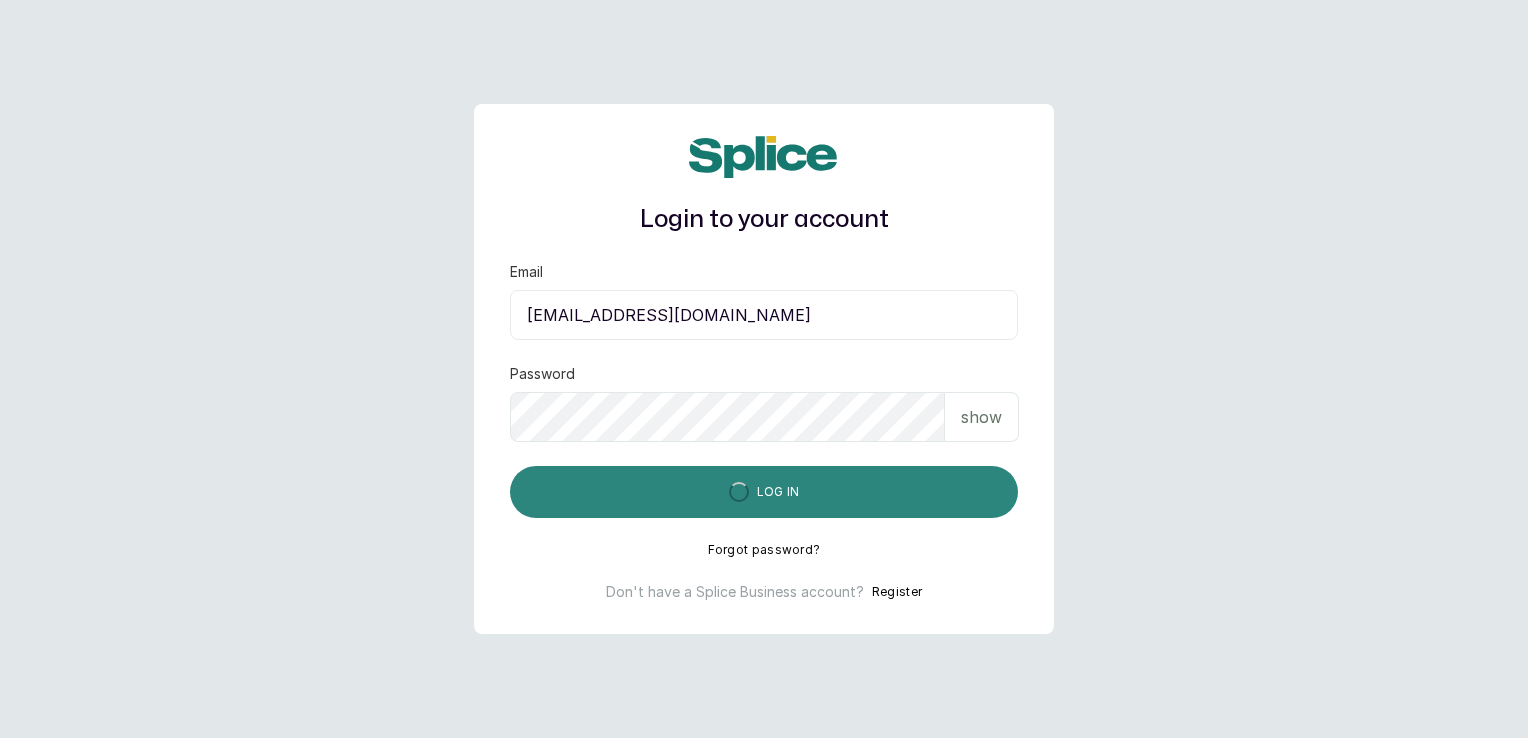 click on "Log in" at bounding box center [764, 492] 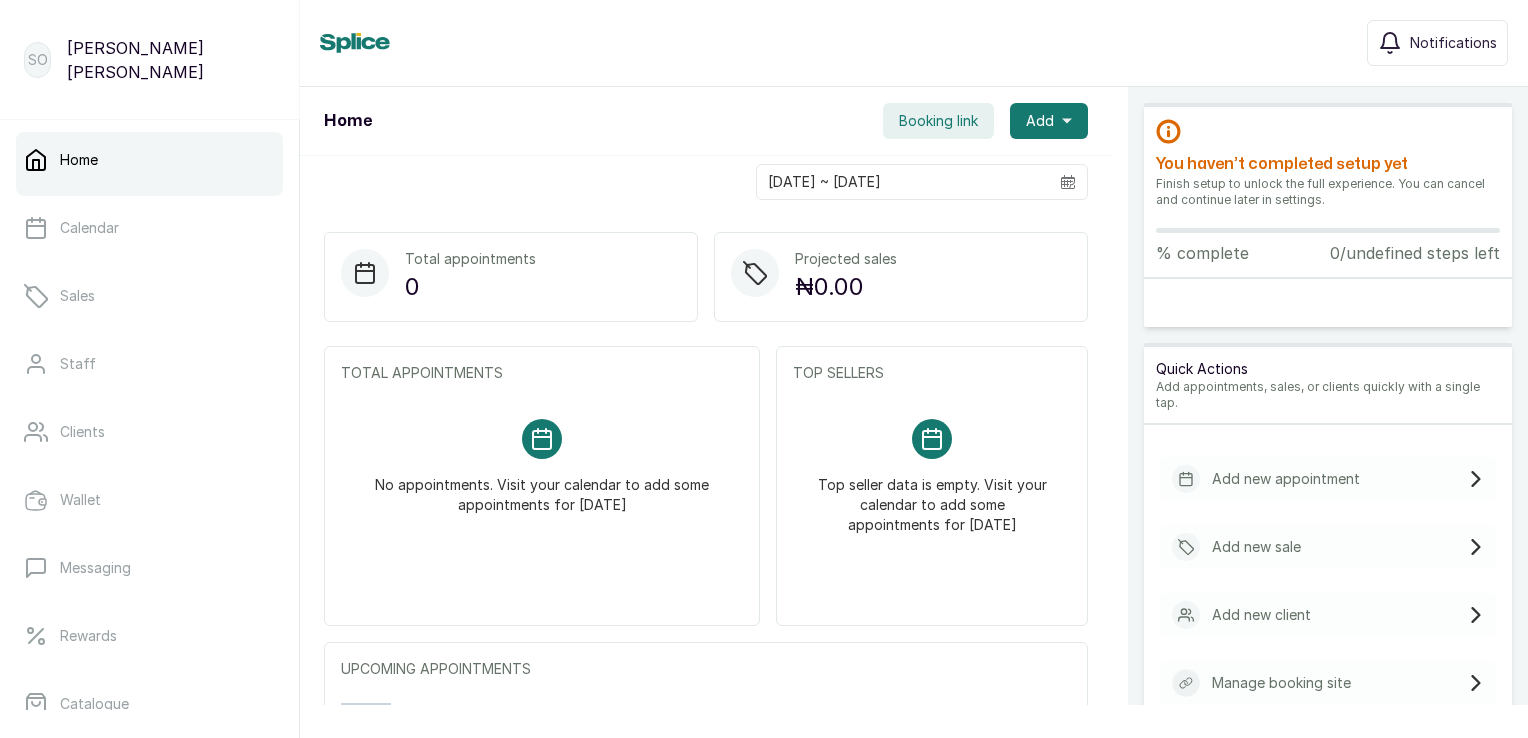 scroll, scrollTop: 0, scrollLeft: 0, axis: both 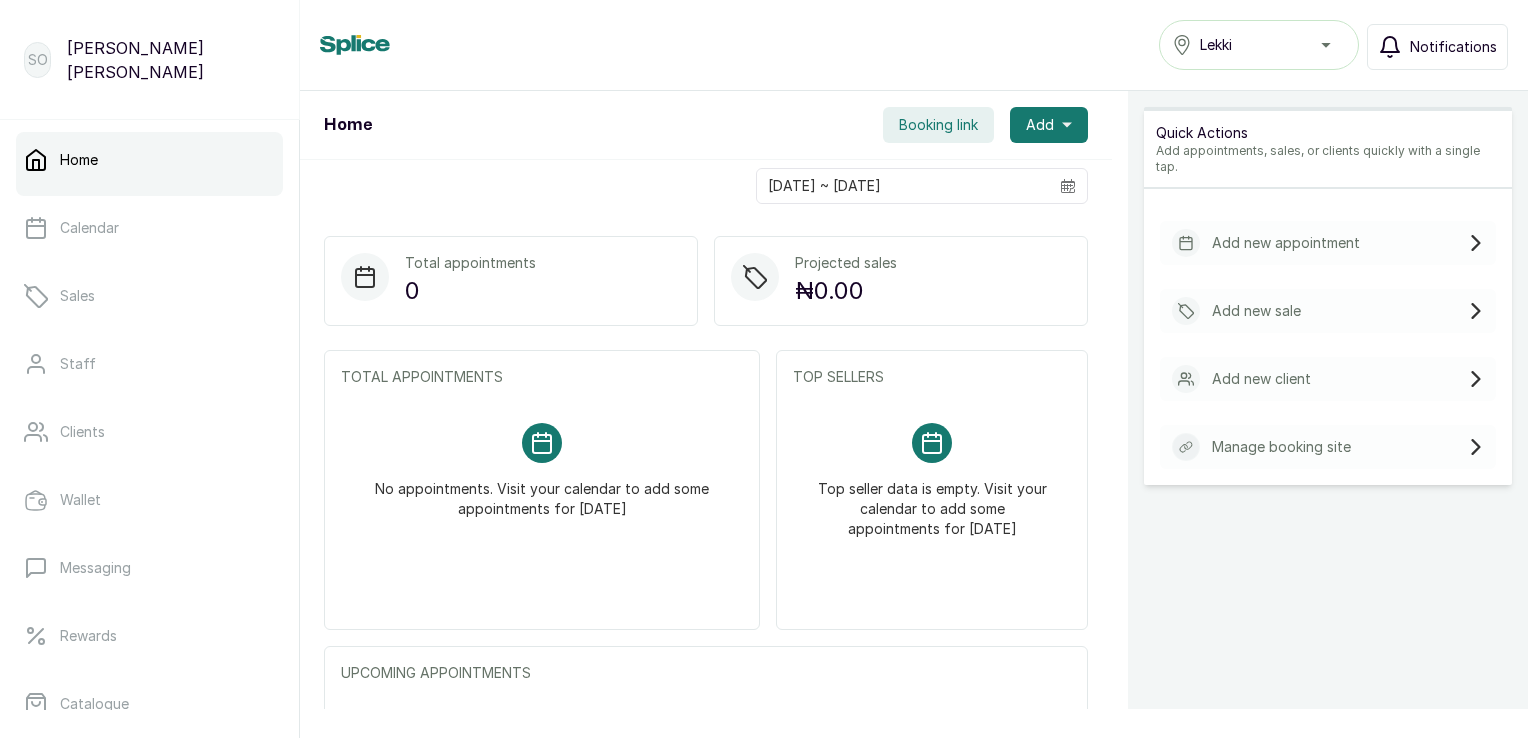 click on "Notifications" at bounding box center (1453, 47) 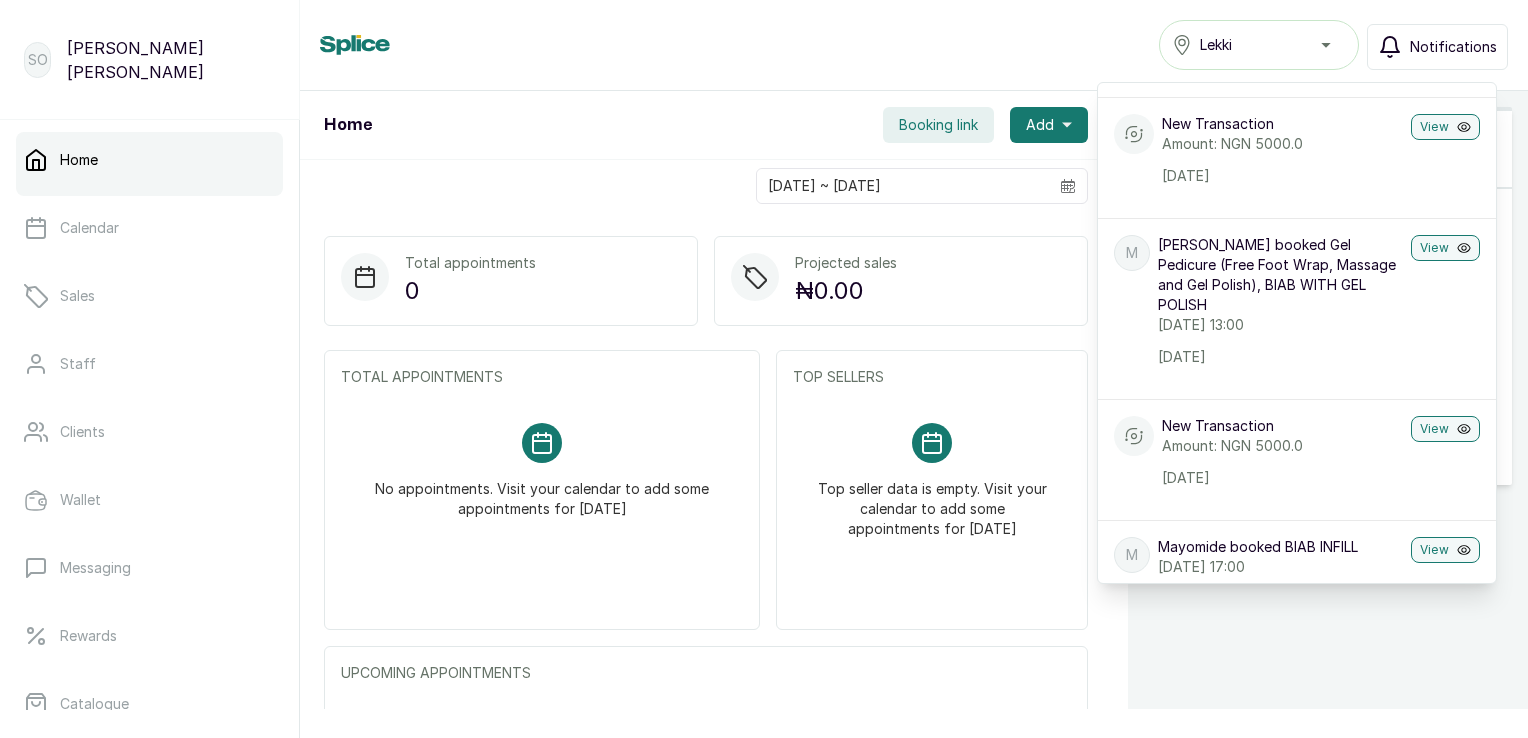 scroll, scrollTop: 188, scrollLeft: 0, axis: vertical 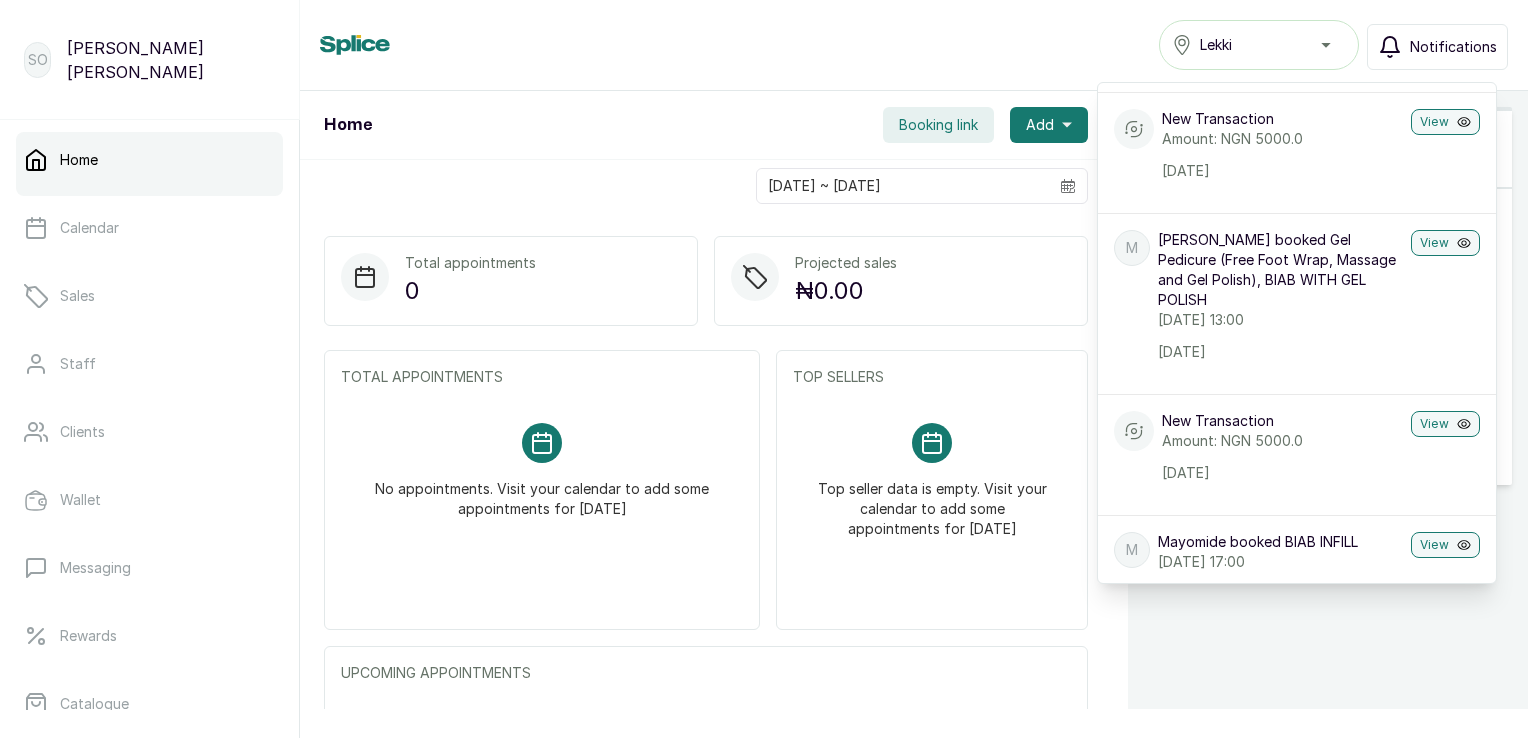 click on "M [PERSON_NAME]  booked Gel Pedicure (Free Foot Wrap, Massage and Gel Polish), BIAB WITH GEL POLISH [DATE] 13:00 [DATE] View" at bounding box center [1297, 295] 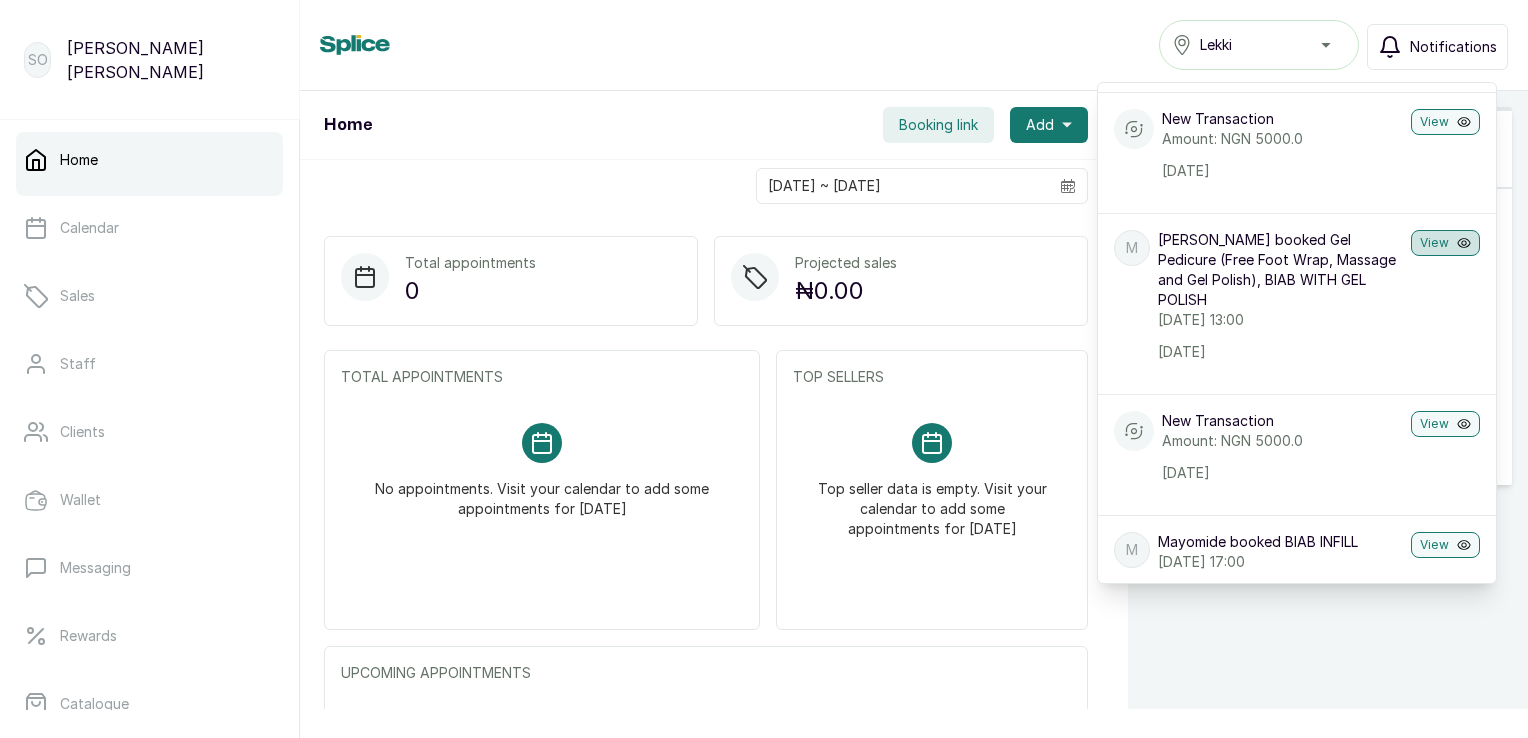 click on "View" at bounding box center [1445, 243] 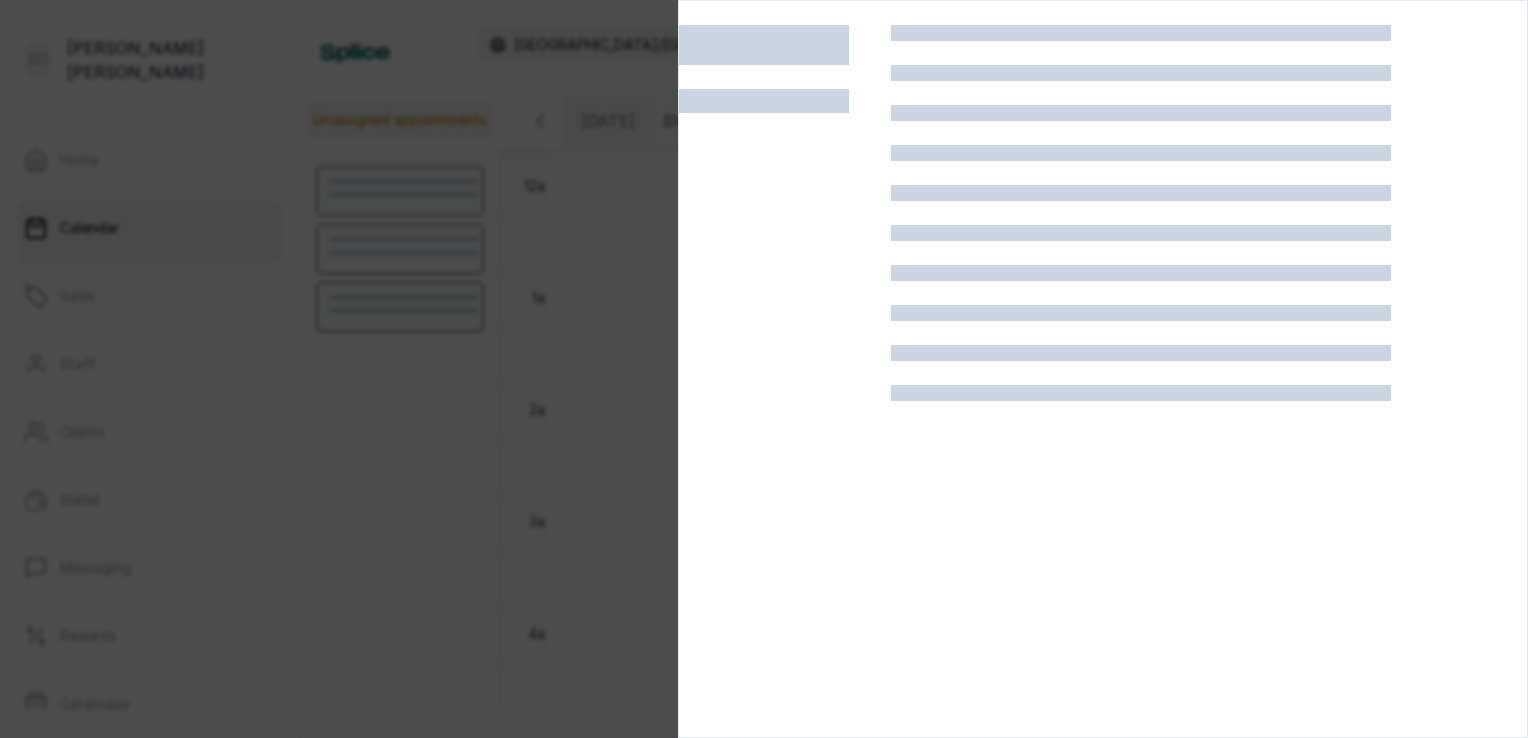 scroll, scrollTop: 674, scrollLeft: 0, axis: vertical 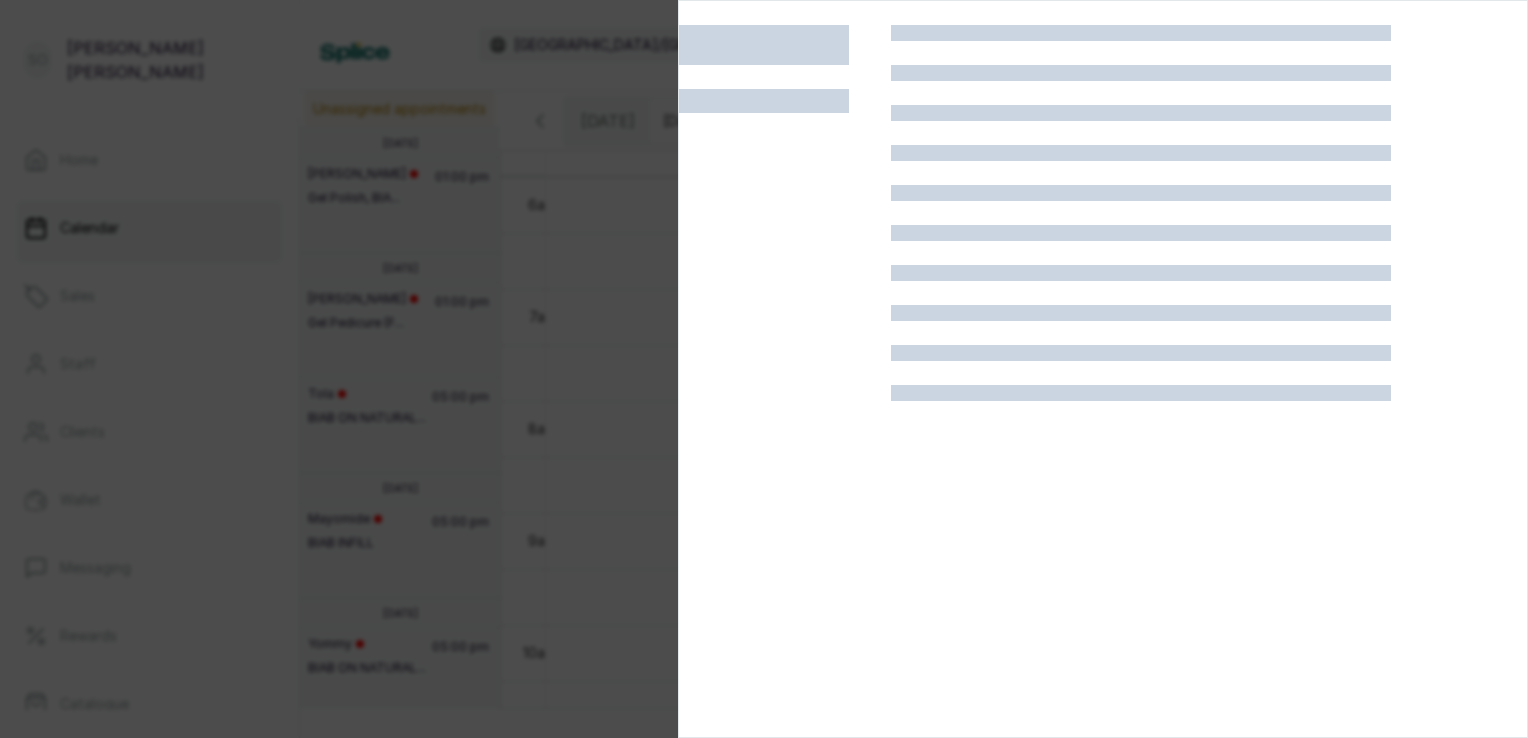 click on "SO [PERSON_NAME] Home   Calendar   Sales   Staff   Clients   Wallet   Messaging   Rewards   Catalogue   Money   Reports   Settings   Support   Logout   Calendar [GEOGRAPHIC_DATA]/[GEOGRAPHIC_DATA] GMT+1 Lekki Notifications Unassigned appointments [DATE] [PERSON_NAME]   Gel Polish, BIA... 01:00 pm [DATE] [PERSON_NAME] (F... 01:00 pm Tola    BIAB ON NATURAL... 05:00 pm [DATE] Mayomide    BIAB INFILL 05:00 pm [DATE] Yommy    BIAB ON NATURAL... 05:00 pm [PERSON_NAME] E   Gel Pedicure (F... 02:30 pm [DATE] Dumebi Onoh   BIAB ON NATURAL... 03:00 pm Rum    Strengthening M... 01:00 pm [DATE] [PERSON_NAME]   BIAB WITH GEL P... 01:00 pm [PERSON_NAME]   BIAB INFILL WIT... 01:30 pm [DATE] [PERSON_NAME] (F... 11:00 am [DATE] Fusinyi Bashiloni   BIAB WITH FRENC... 12:00 pm Mayomide    Gel Pedicure (F... 04:00 pm [PERSON_NAME]   ACRYLIC FRENCH ... 12:00 pm [DATE] Ebose    Gel Pedicure (F... 03:00 pm Munkeng [PERSON_NAME]   Mini Pedicure (... 02:30 pm [DATE] [PERSON_NAME]" at bounding box center (764, 369) 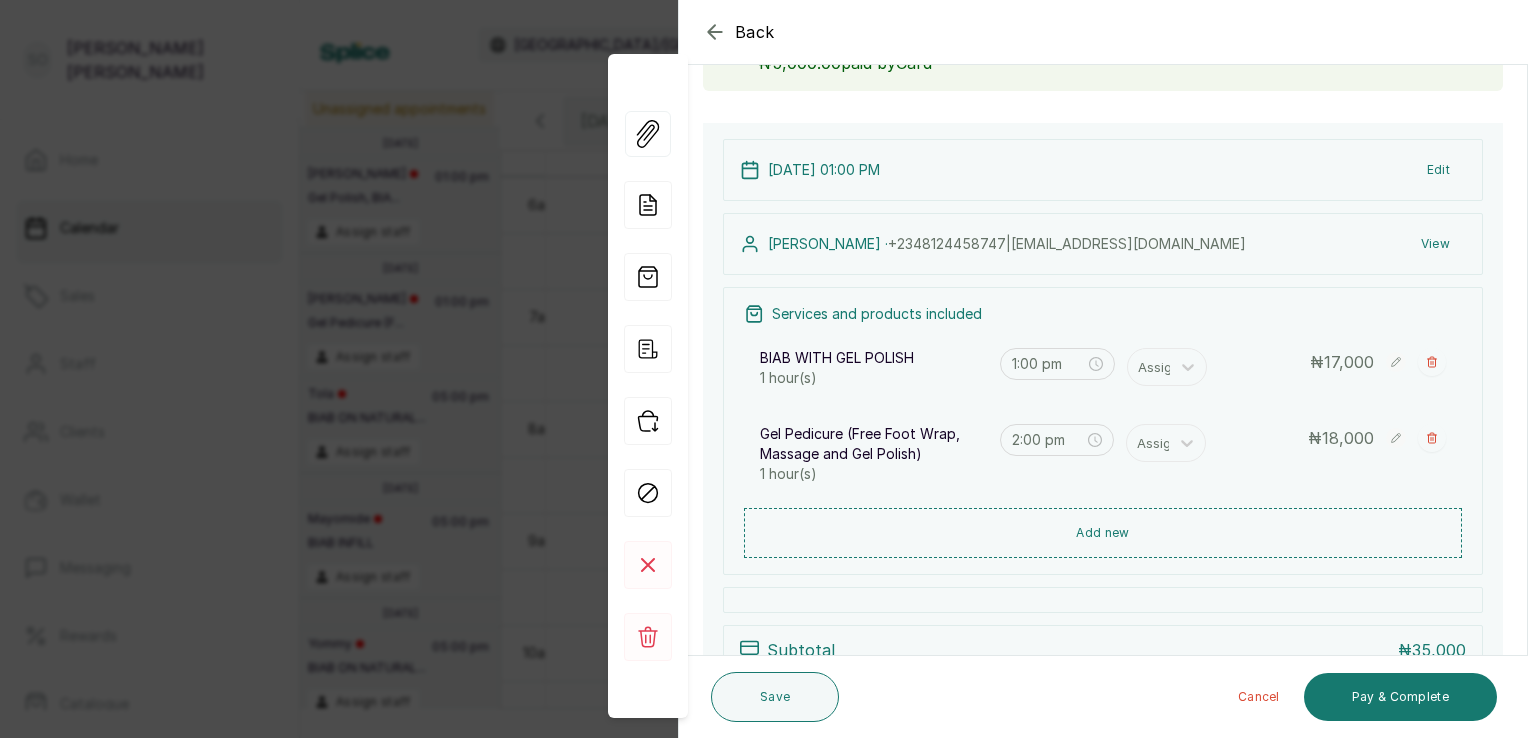 scroll, scrollTop: 150, scrollLeft: 0, axis: vertical 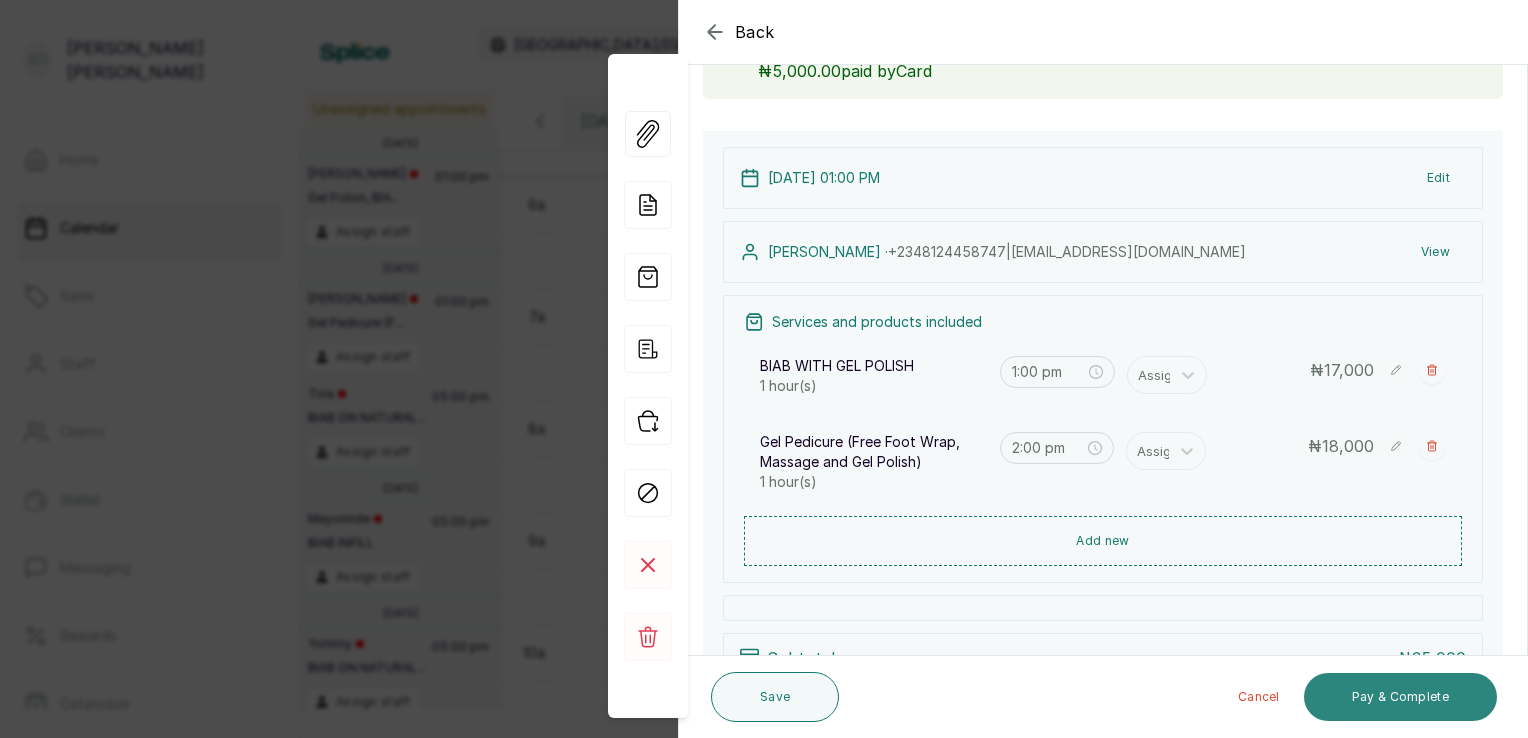 click on "Pay & Complete" at bounding box center [1400, 697] 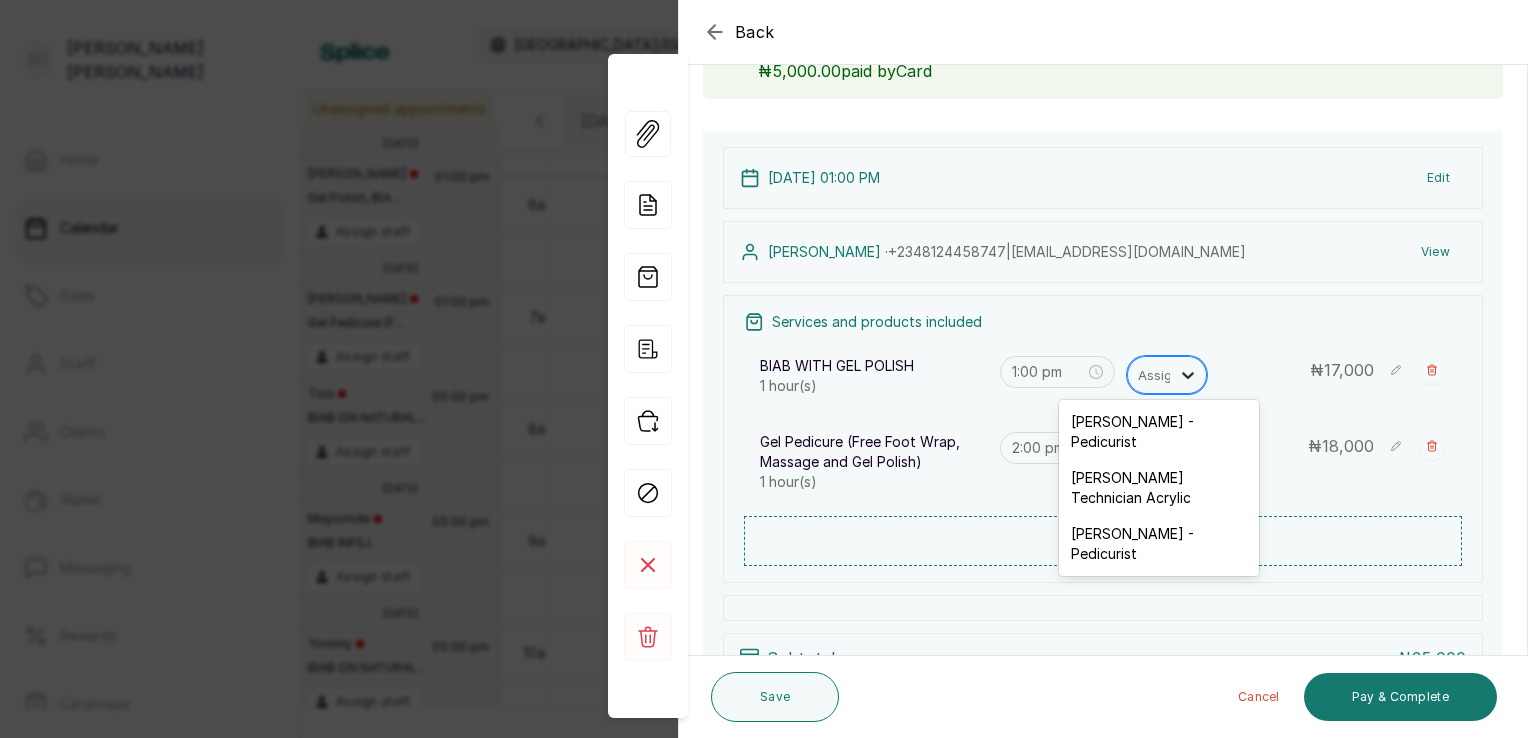 click 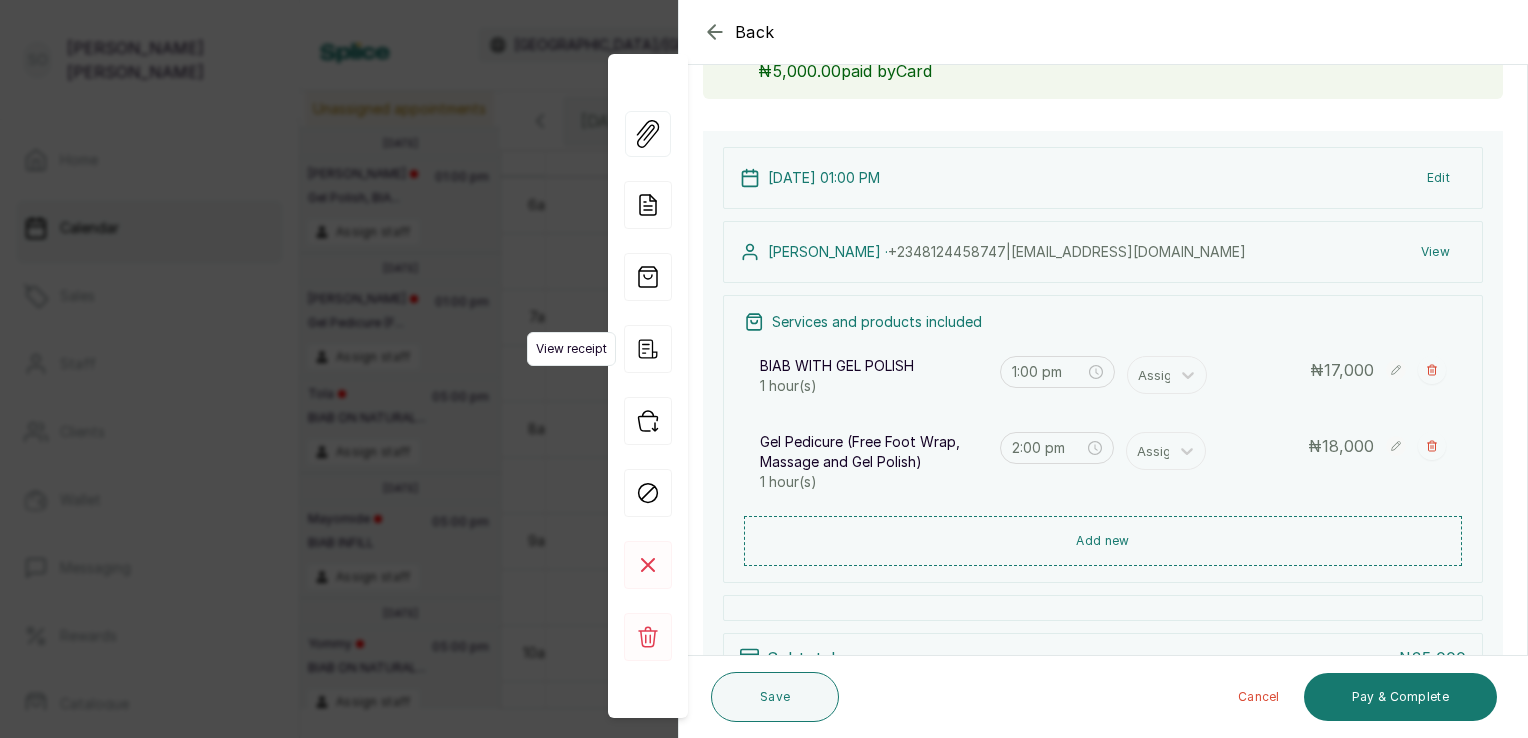 click on "View receipt" at bounding box center [571, 349] 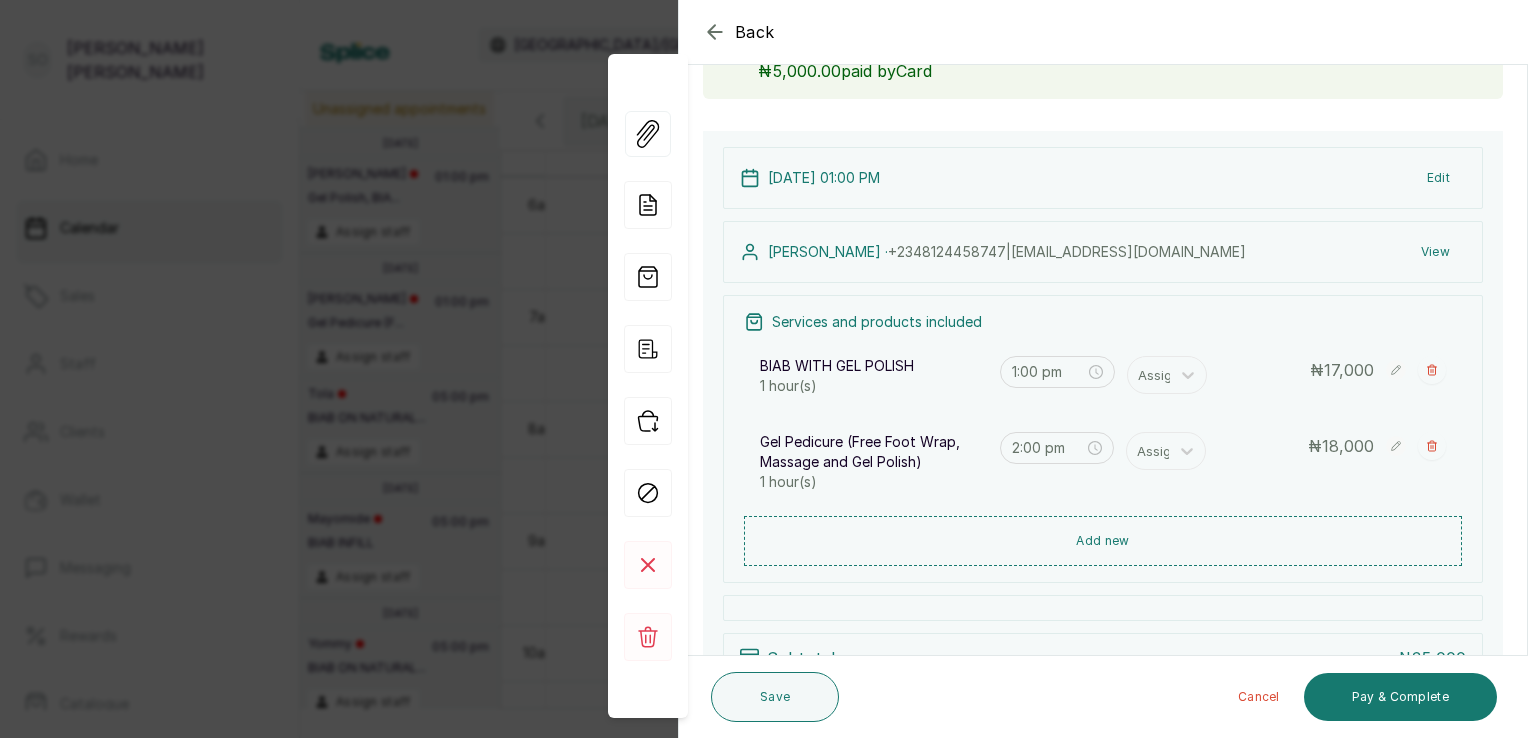 click on "Back Appointment Details Edit  appointment   Make changes to appointment details [PERSON_NAME]   has made  A deposit ₦5,000.00  paid by  Card Appointment type Online Walk-in Phone Appointment Date [DATE] Appointment Time 1:00 pm  Add services  Add service   BIAB WITH GEL POLISH   1 hour(s) Assign 1:00 pm ₦ 17,000   Gel Pedicure (Free Foot Wrap, Massage and Gel Polish)   1 hour(s) Assign 2:00 pm ₦ 18,000  Add products   No Products added Add product Subtotal ₦35,000.00 Total ₦ 35,000 Amount paid ₦5,000.00 Outstanding Balance ₦30,000.00 Add Extra Charge Add promo code Add discount Note 1000 of 1000 characters left Client has made payment [DATE] 01:00 PM Edit [PERSON_NAME]    ·  [PHONE_NUMBER]  |  [EMAIL_ADDRESS][DOMAIN_NAME] View Services and products included BIAB WITH GEL POLISH 1 hour(s) 1:00 pm Assign ₦ 17,000 Gel Pedicure (Free Foot Wrap, Massage and Gel Polish) 1 hour(s) 2:00 pm Assign ₦ 18,000 Add new Subtotal ₦ 35,000 Total ₦ 35,000 View Outstanding Balance ₦30,000.00 Pay Add promo code" at bounding box center [764, 369] 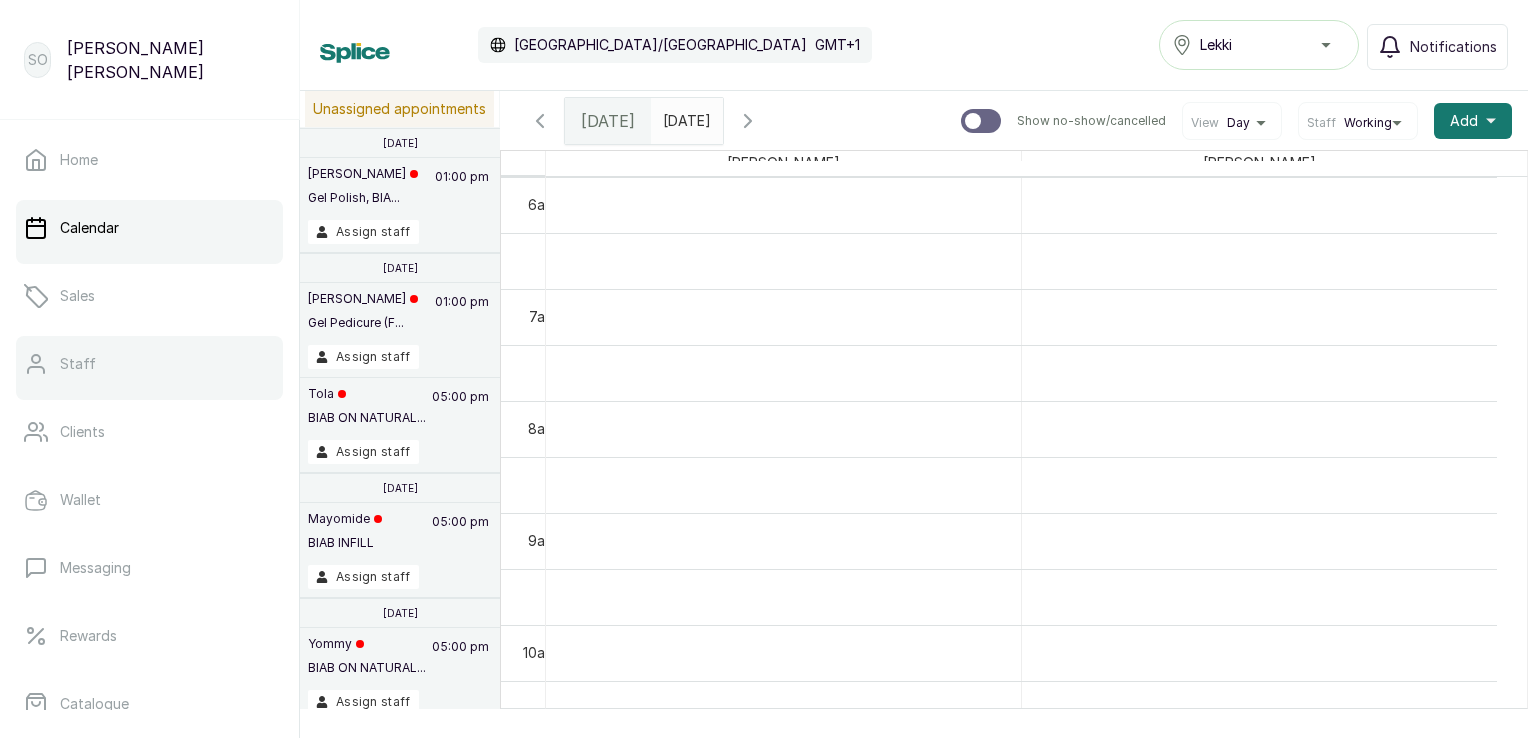 click on "Staff" at bounding box center [149, 364] 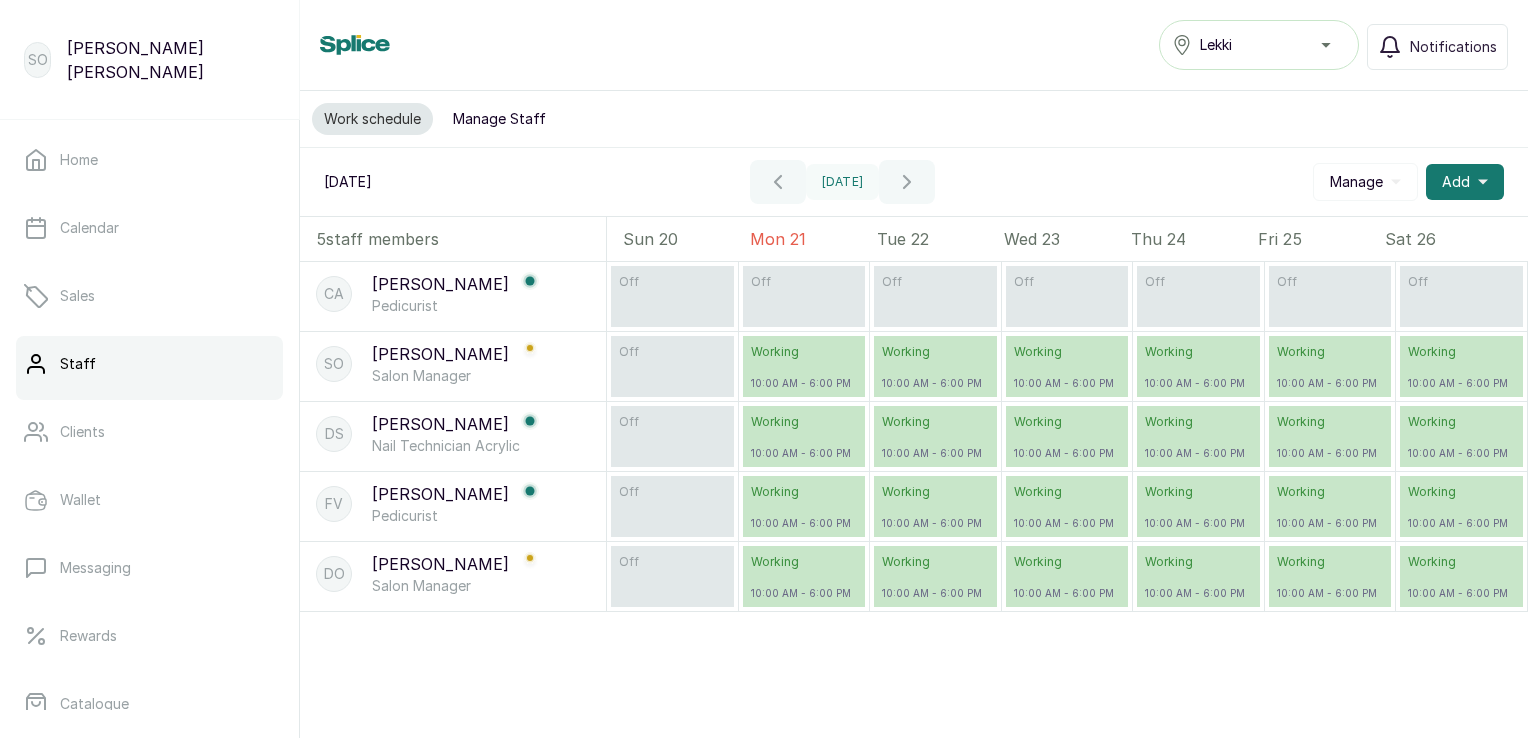 click on "CA" at bounding box center [334, 294] 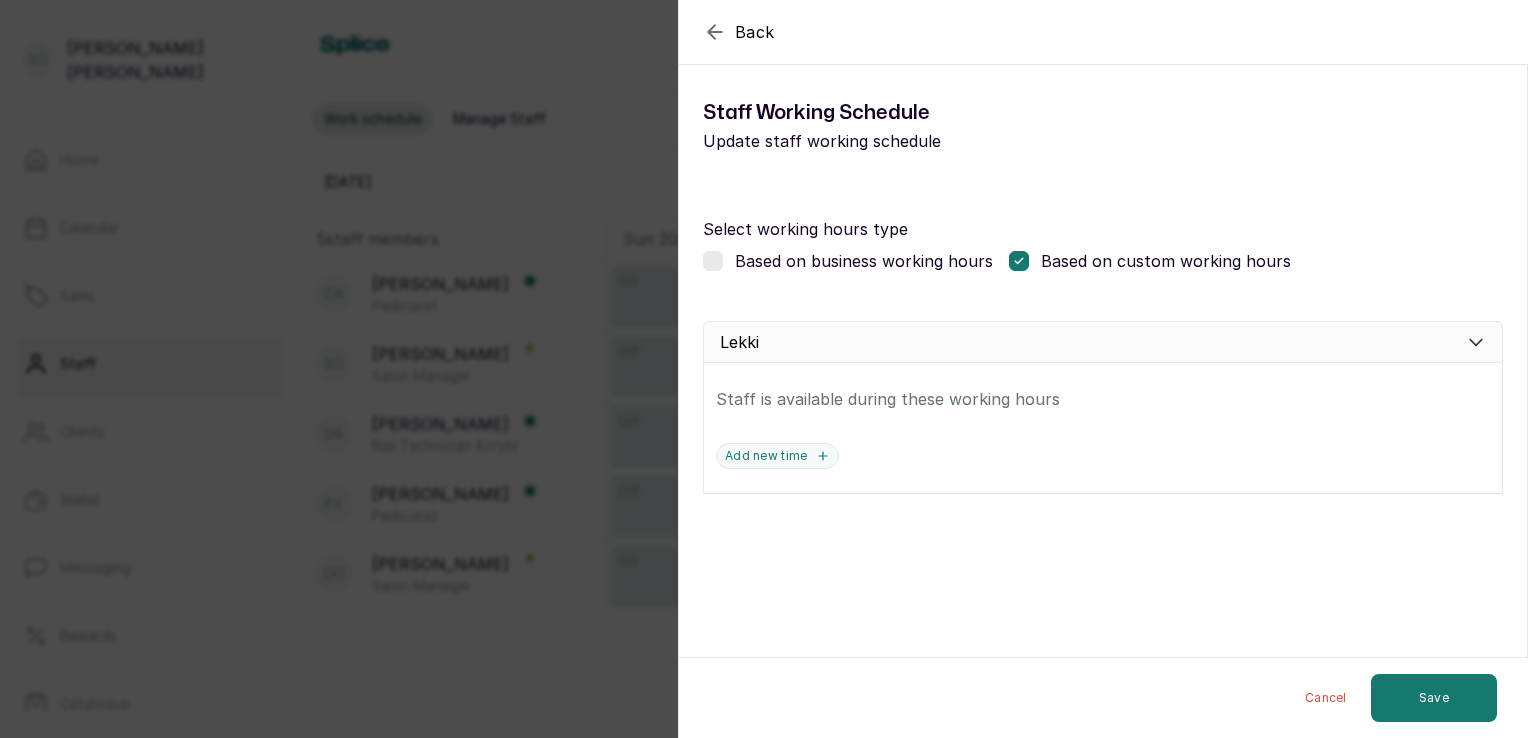 click on "Back Modify Working schedule Staff Working Schedule Update staff working schedule Select working hours type Based on business working hours Based on custom working hours Lekki Staff is available during these working hours Add new time Cancel Save" at bounding box center [764, 369] 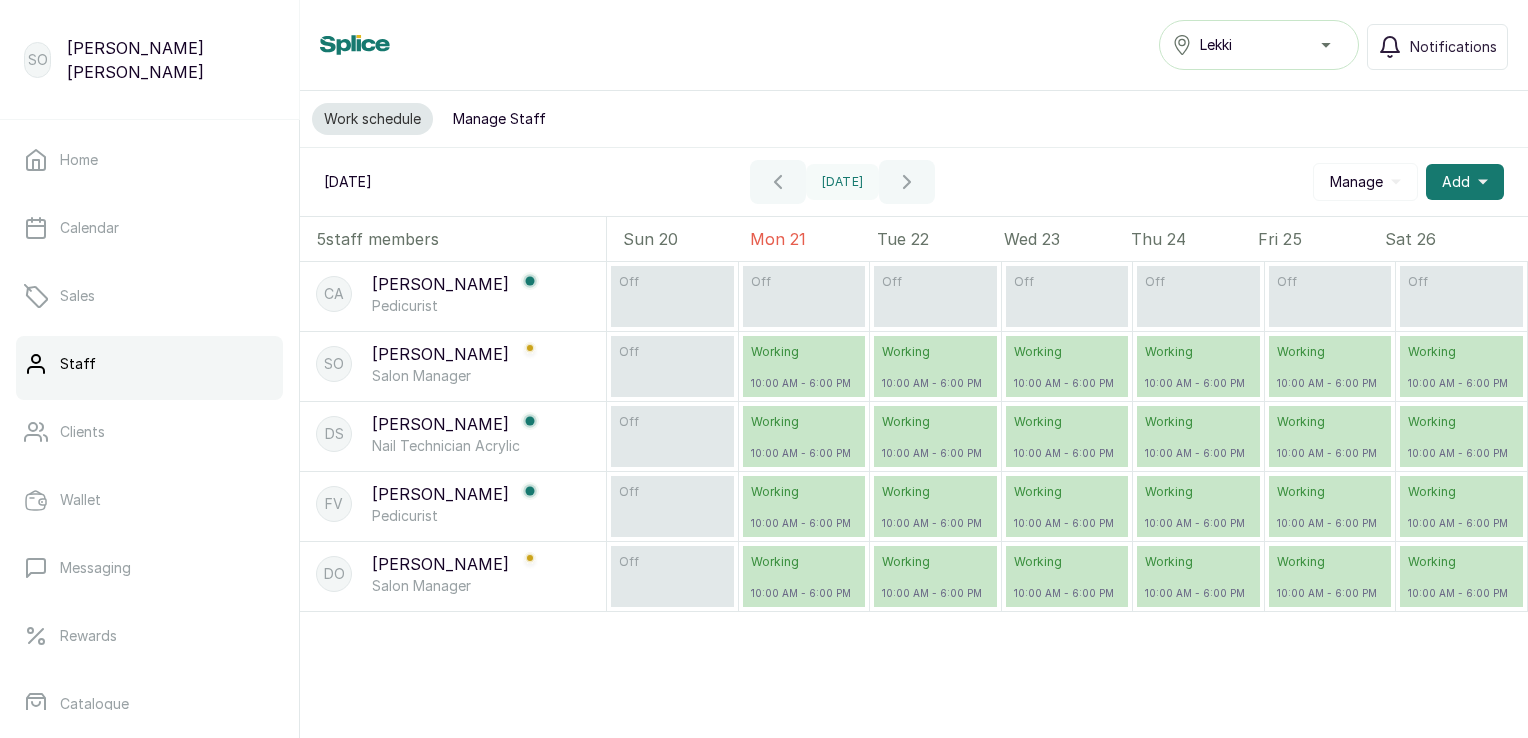 scroll, scrollTop: 56, scrollLeft: 0, axis: vertical 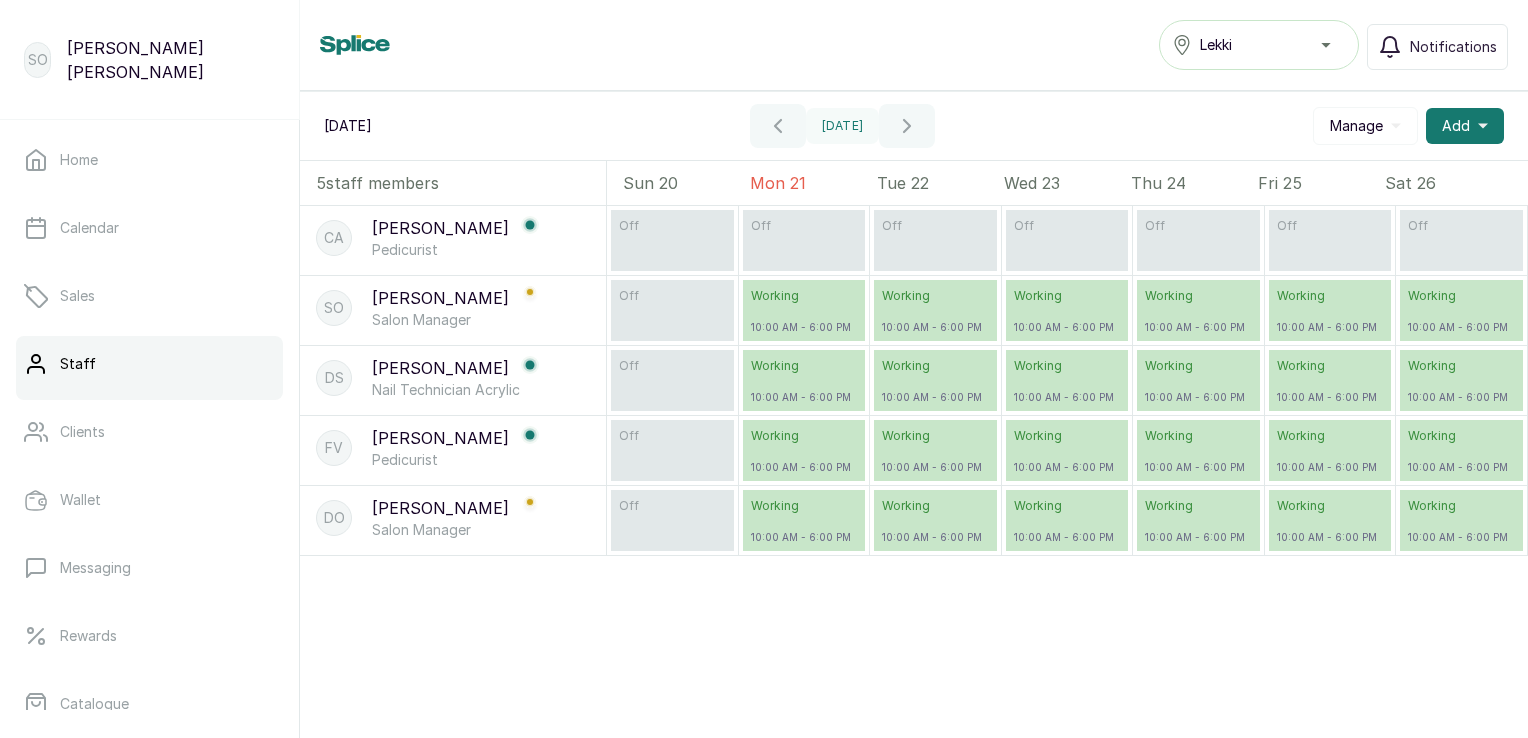 click on "[PERSON_NAME]" at bounding box center [440, 228] 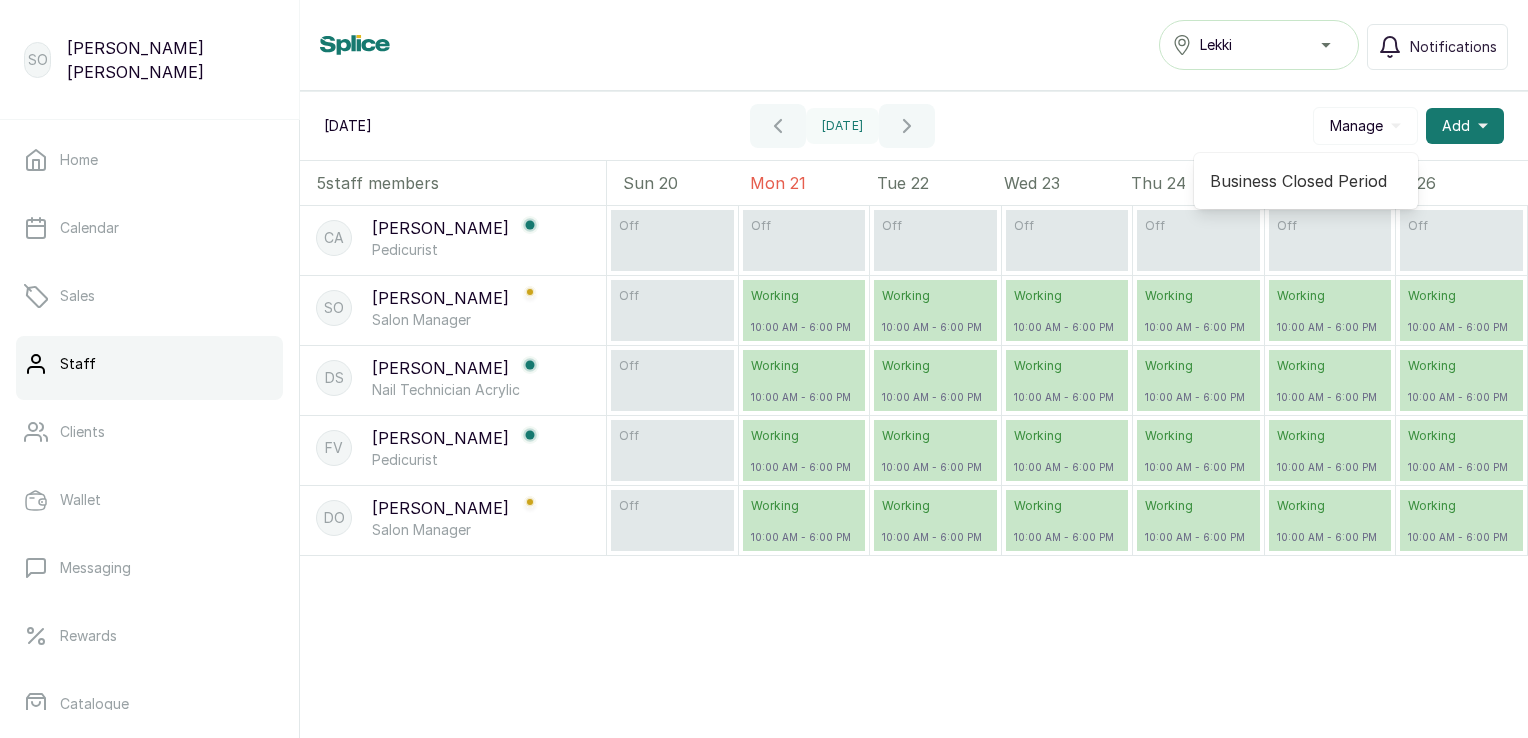 click on "[DATE] [DATE] Manage Business Closed Period Add" at bounding box center (914, 126) 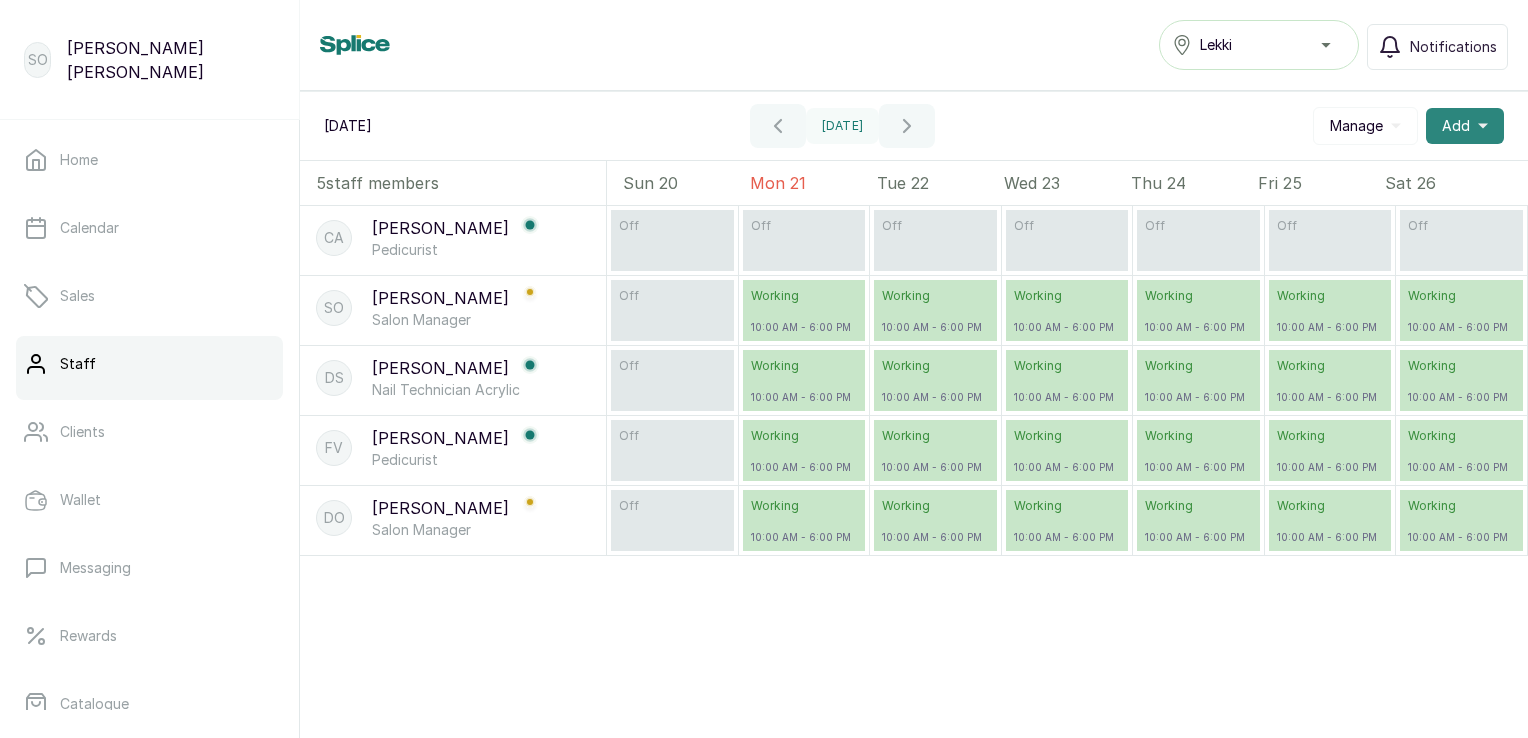 click 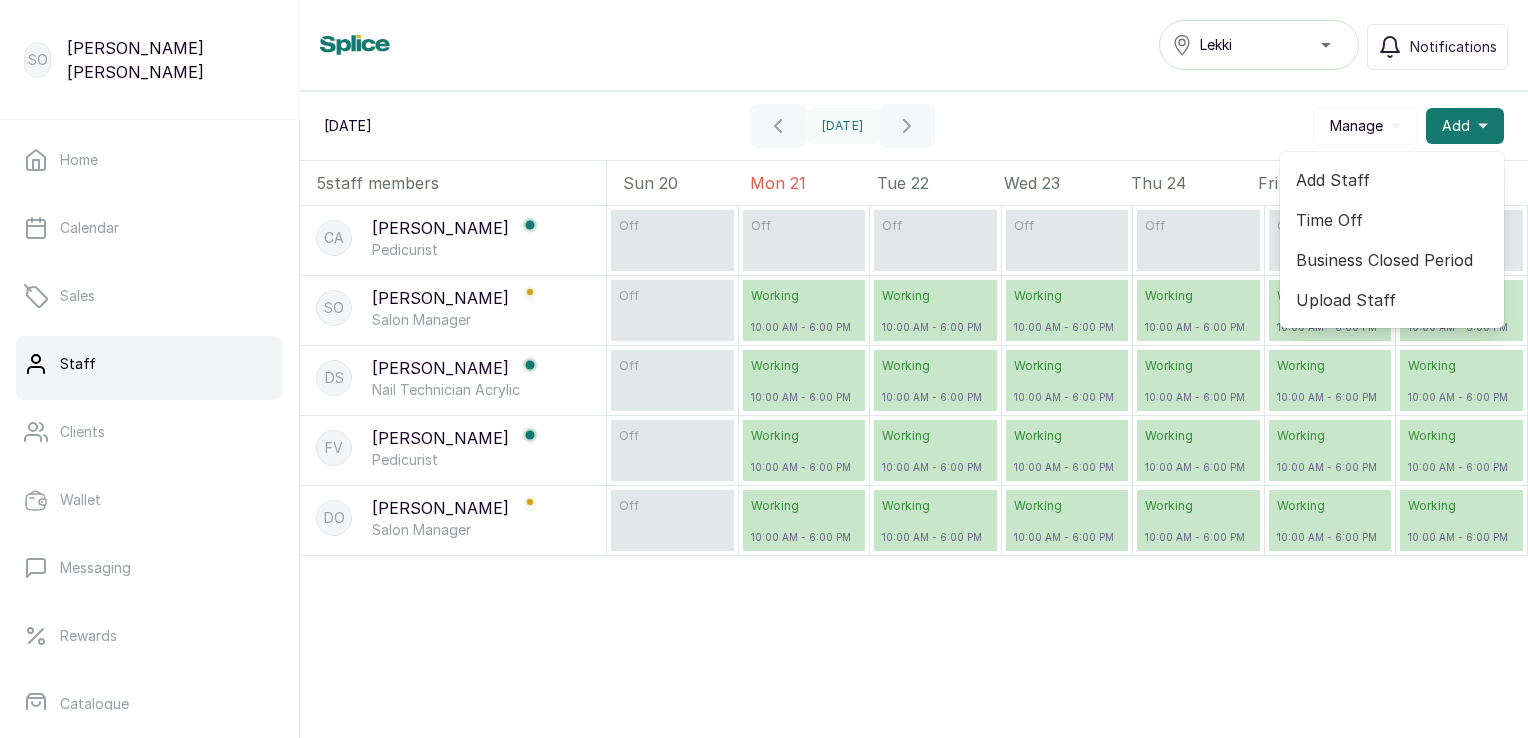 click on "Add Staff" at bounding box center [1392, 180] 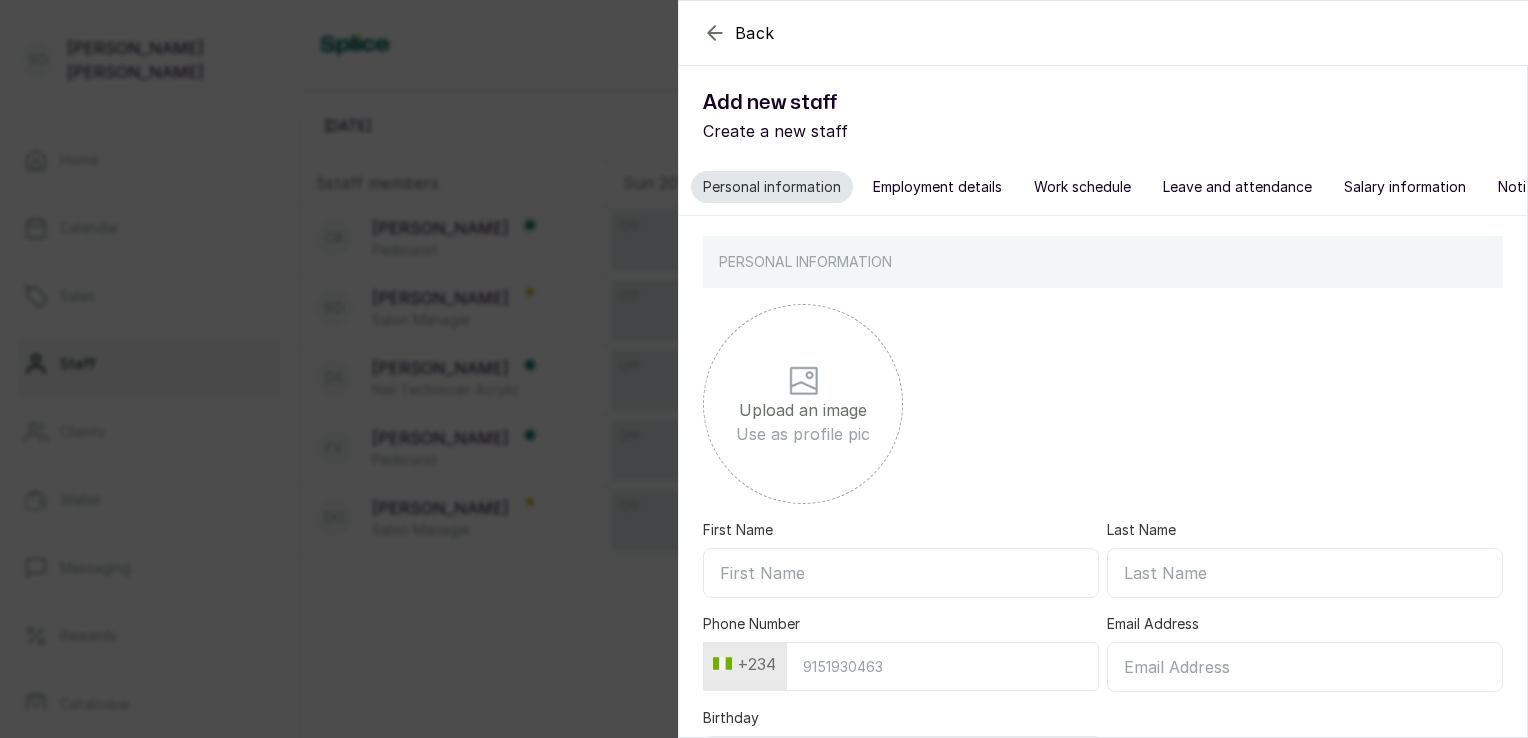 click 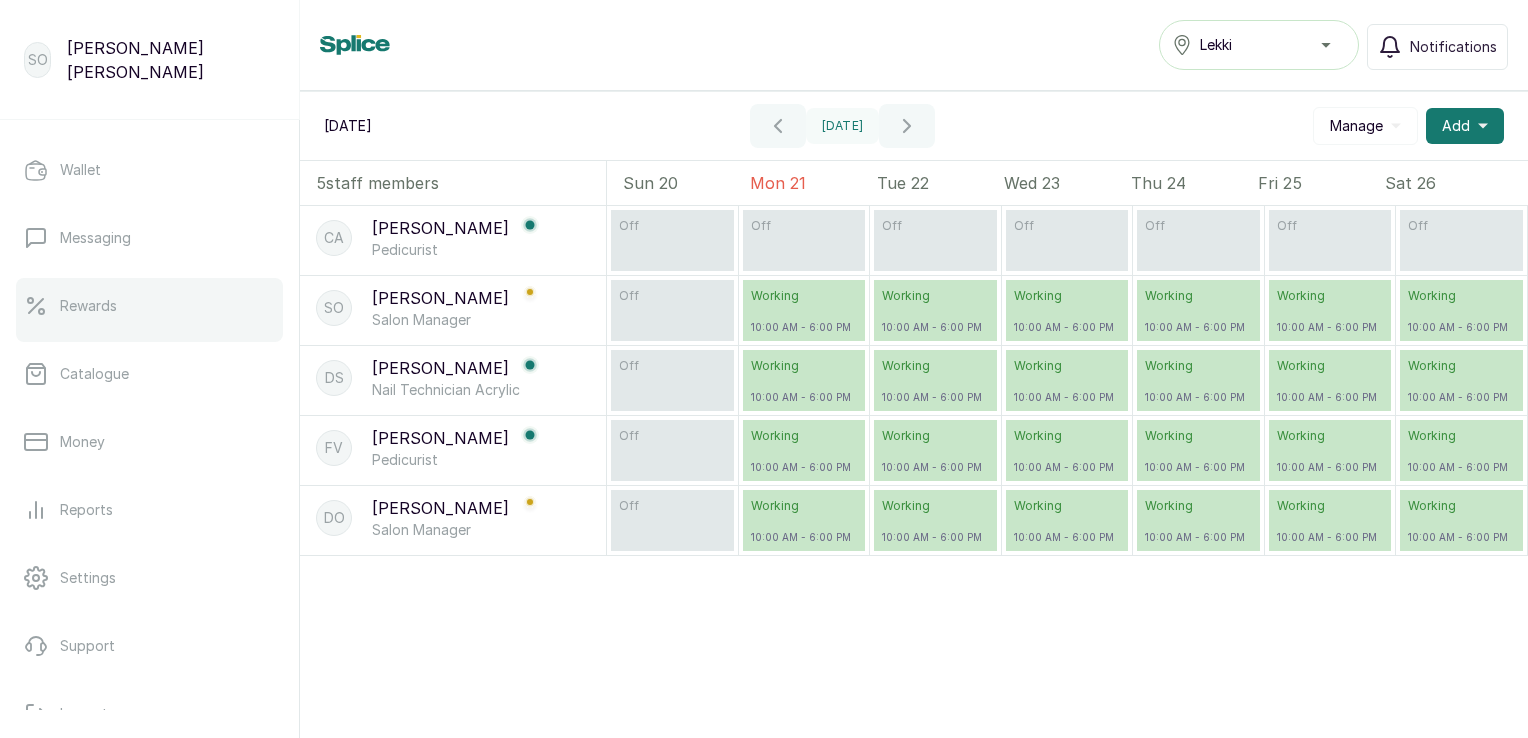 scroll, scrollTop: 384, scrollLeft: 0, axis: vertical 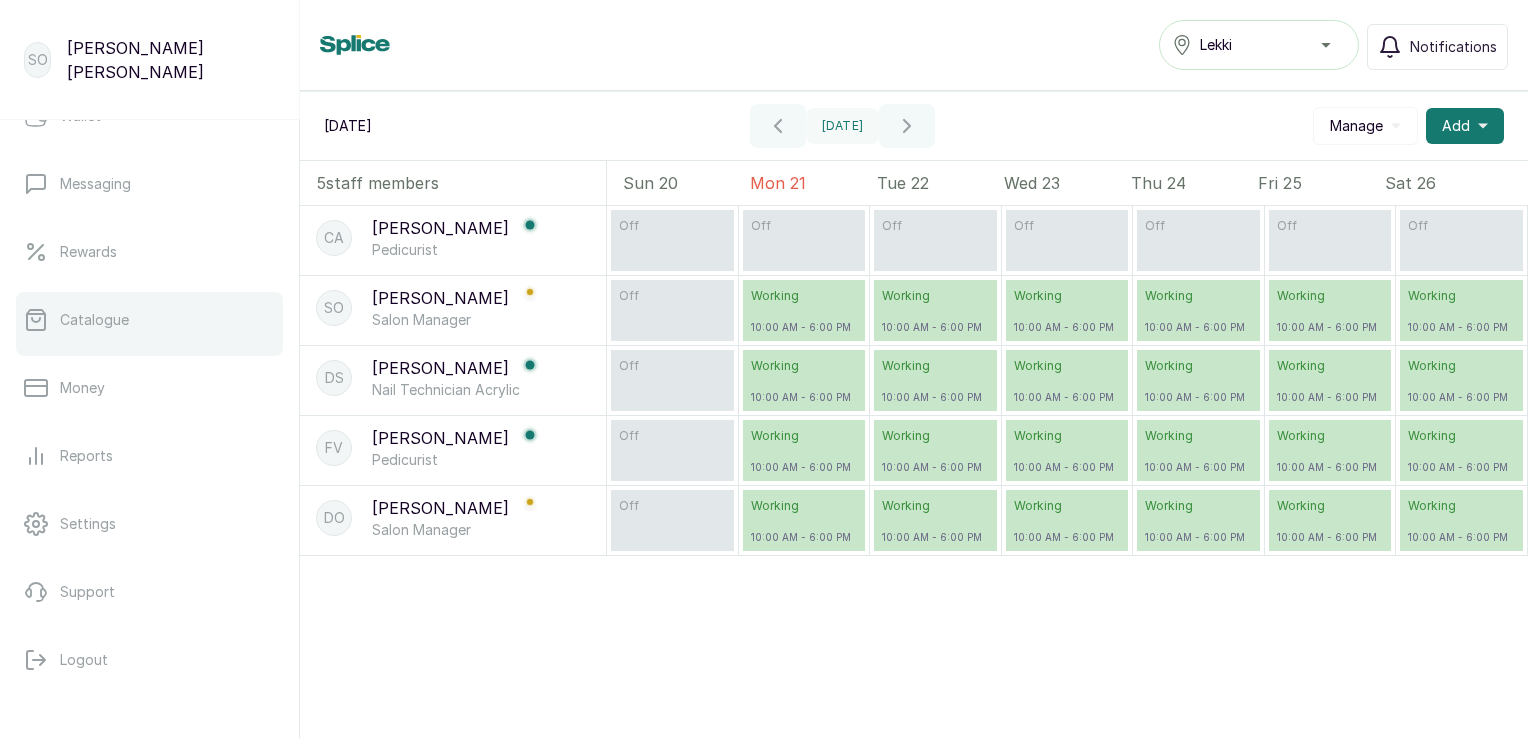 click on "Catalogue" at bounding box center [149, 320] 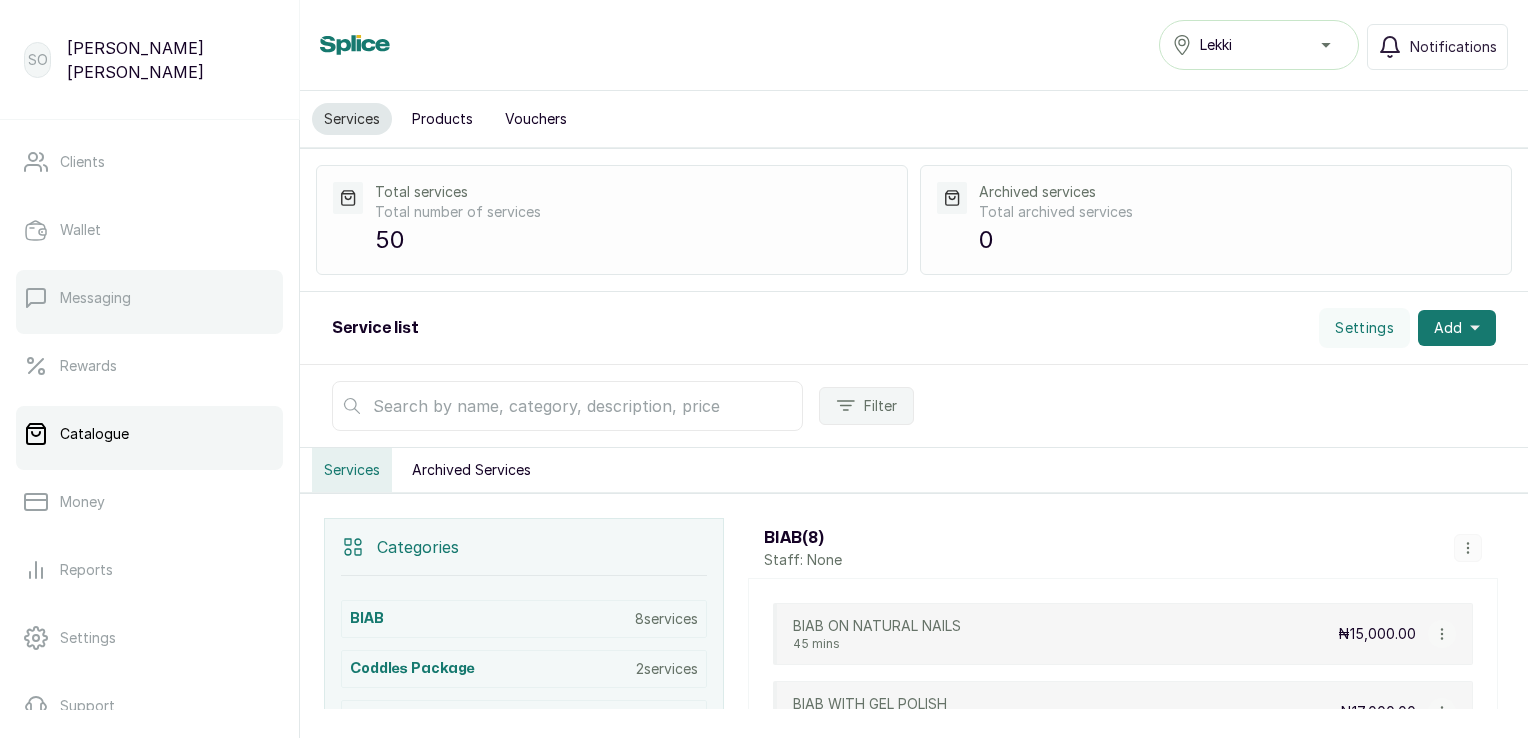 scroll, scrollTop: 276, scrollLeft: 0, axis: vertical 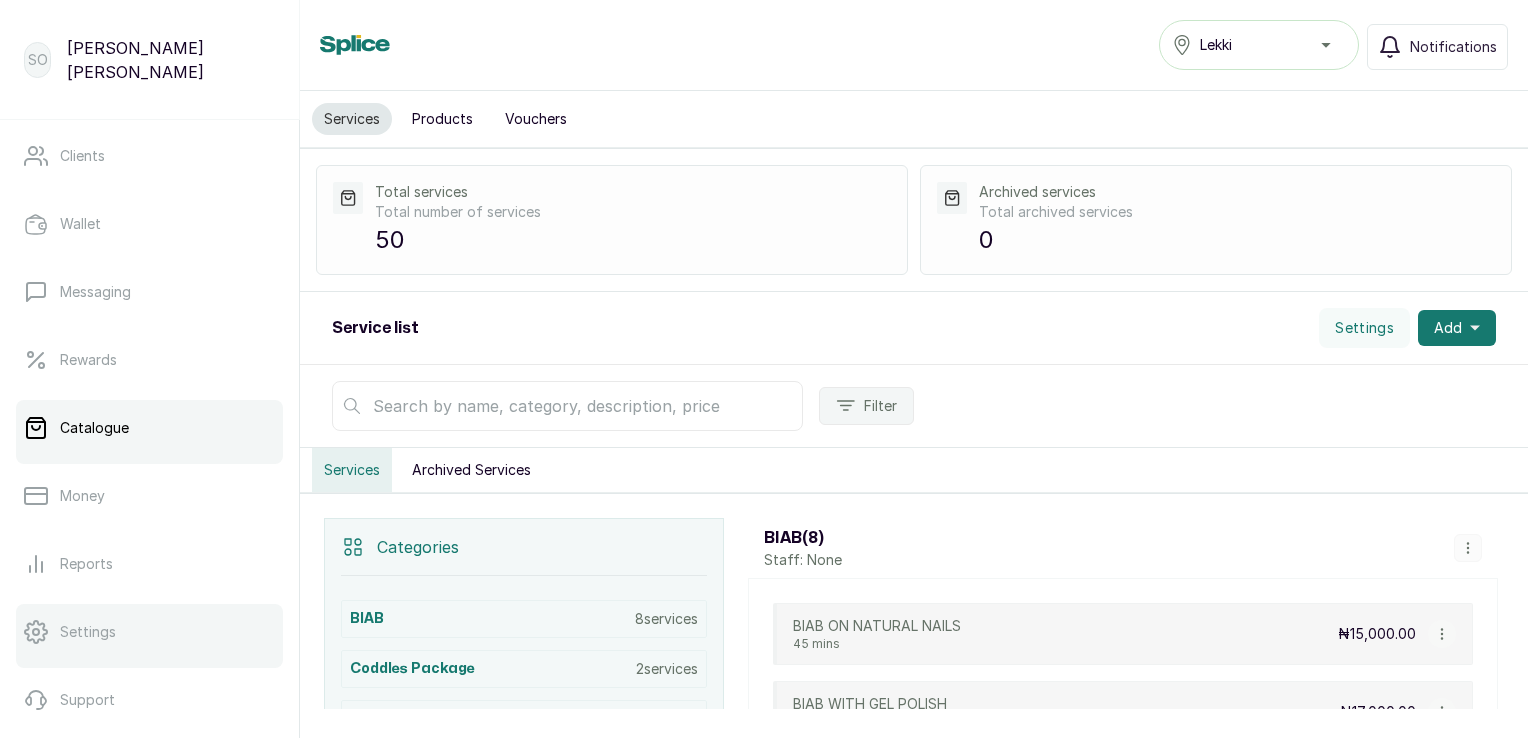 click on "Settings" at bounding box center [88, 632] 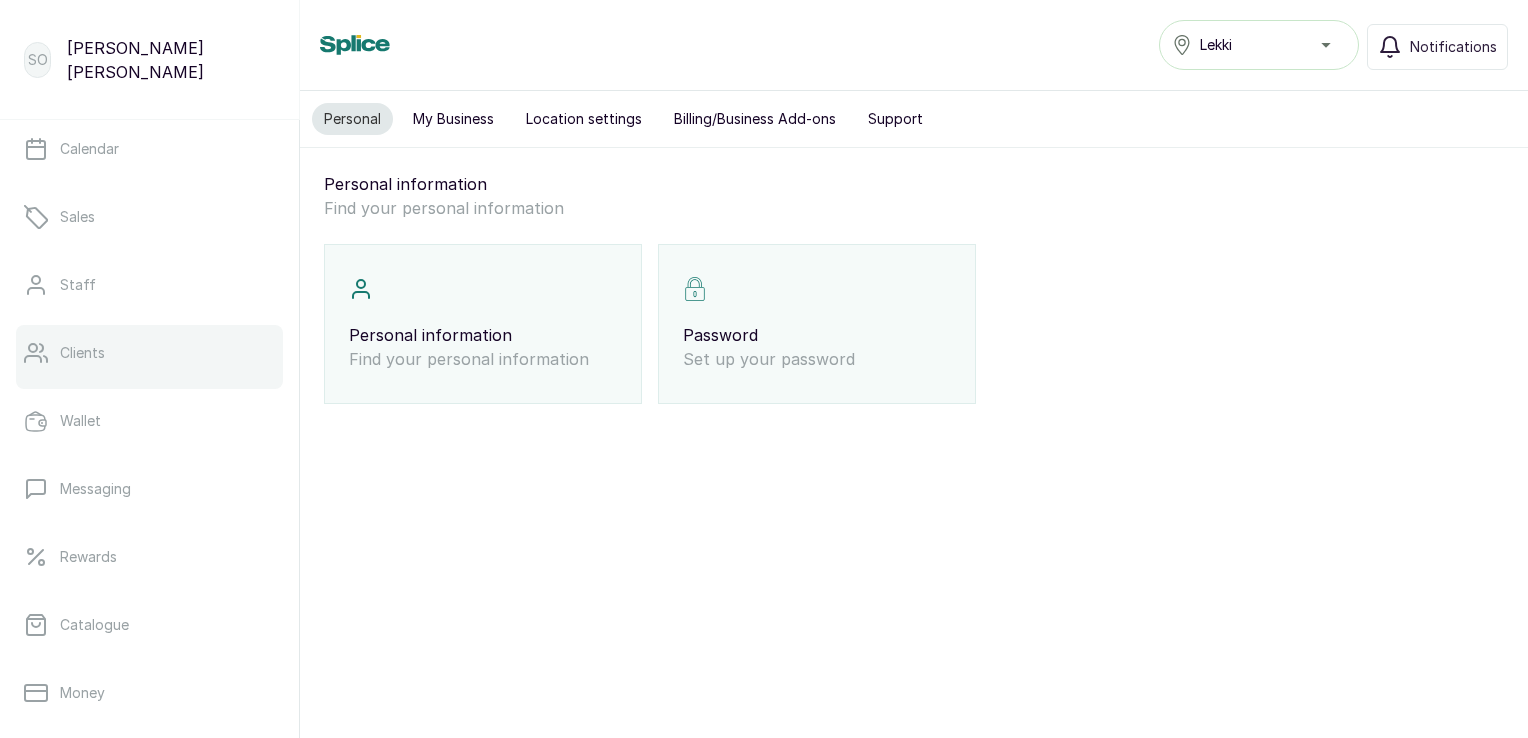 scroll, scrollTop: 59, scrollLeft: 0, axis: vertical 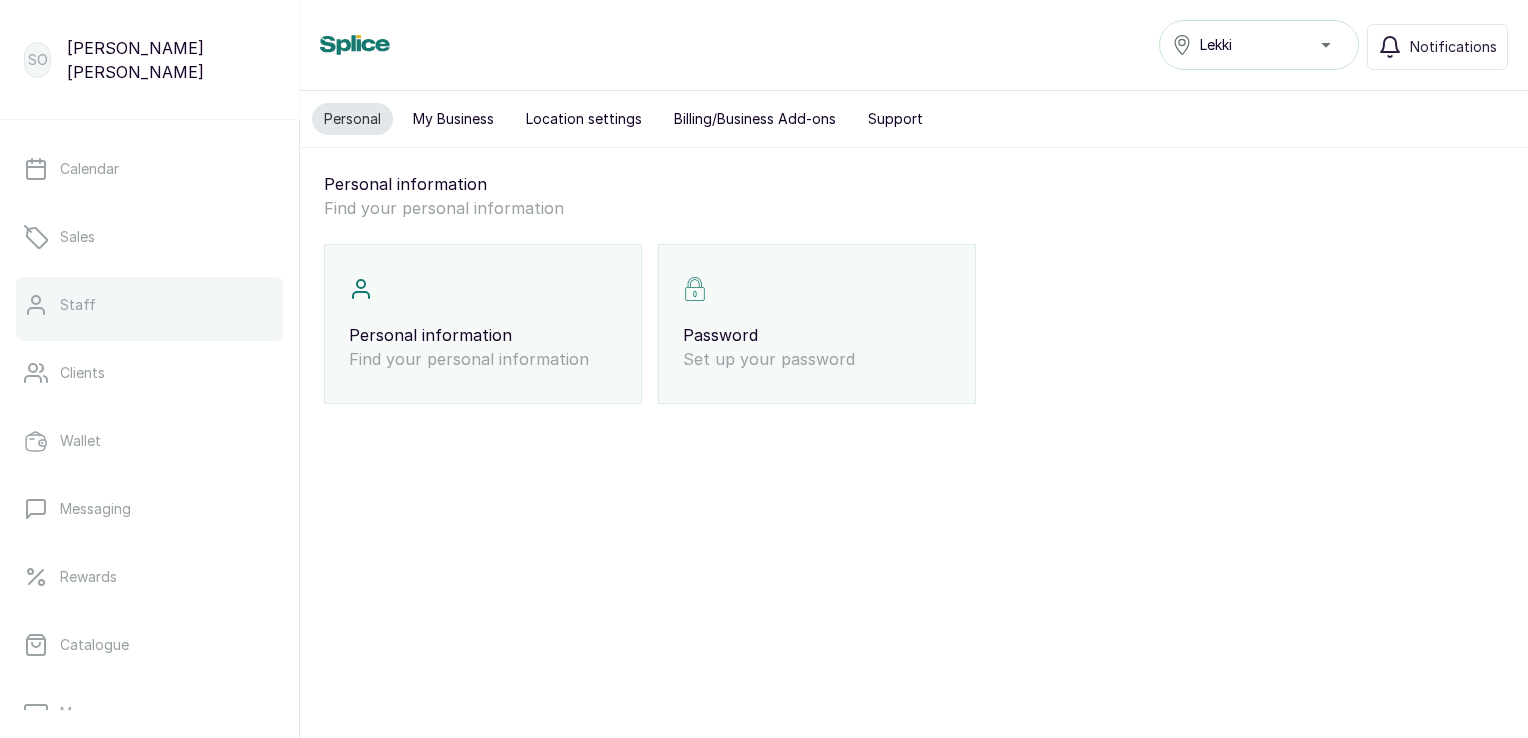 click on "Staff" at bounding box center (149, 305) 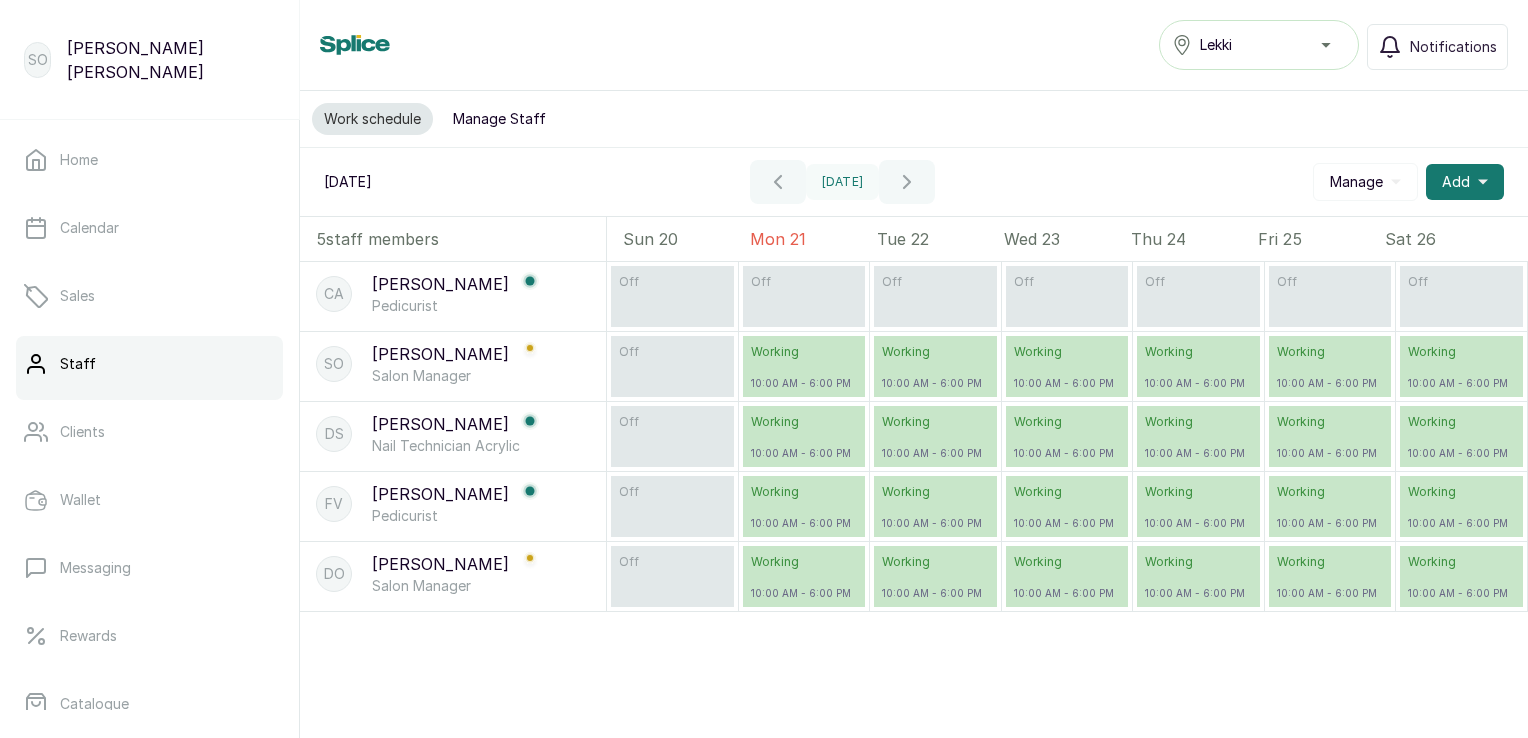click on "Pedicurist" at bounding box center (455, 306) 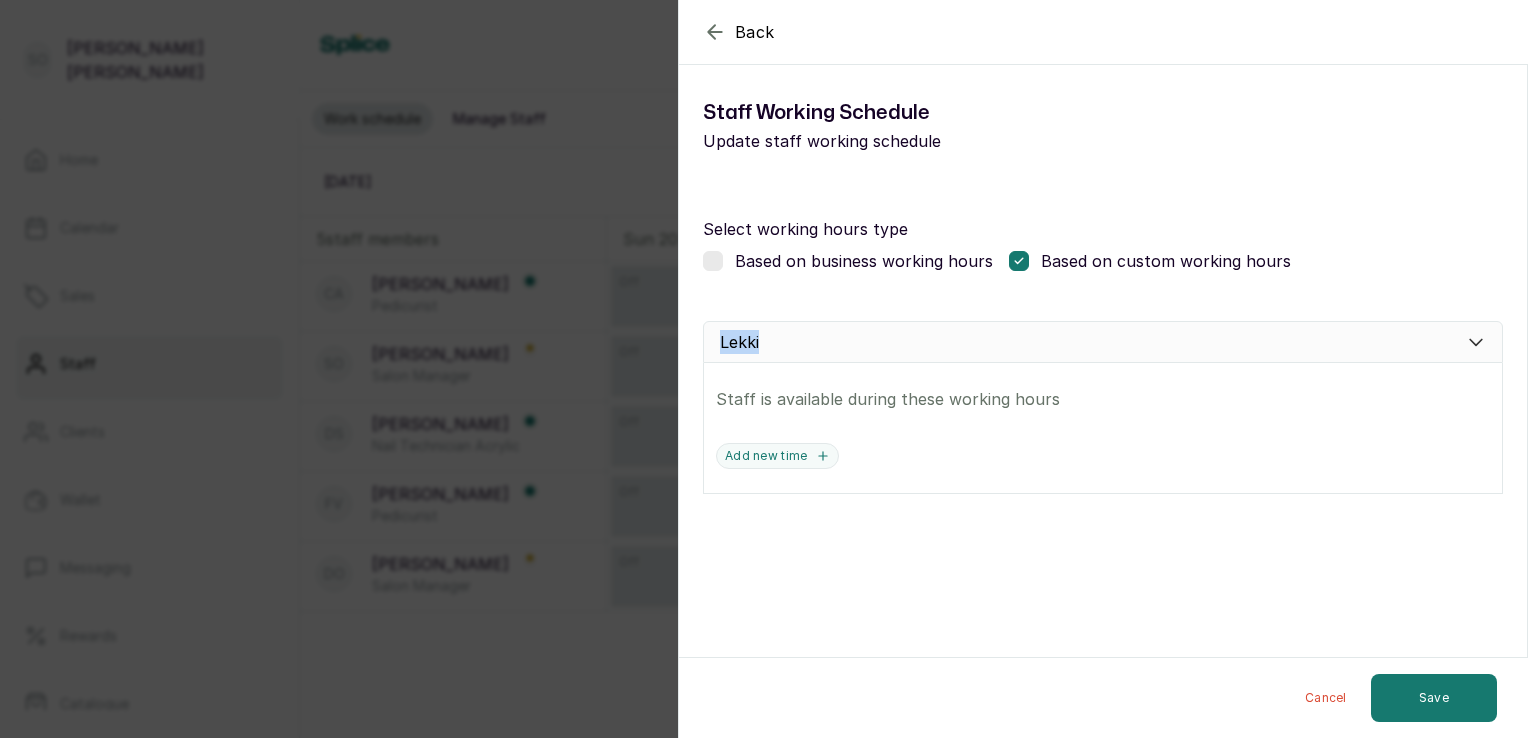 click on "Back Modify Working schedule Staff Working Schedule Update staff working schedule Select working hours type Based on business working hours Based on custom working hours Lekki Staff is available during these working hours Add new time Cancel Save" at bounding box center [764, 369] 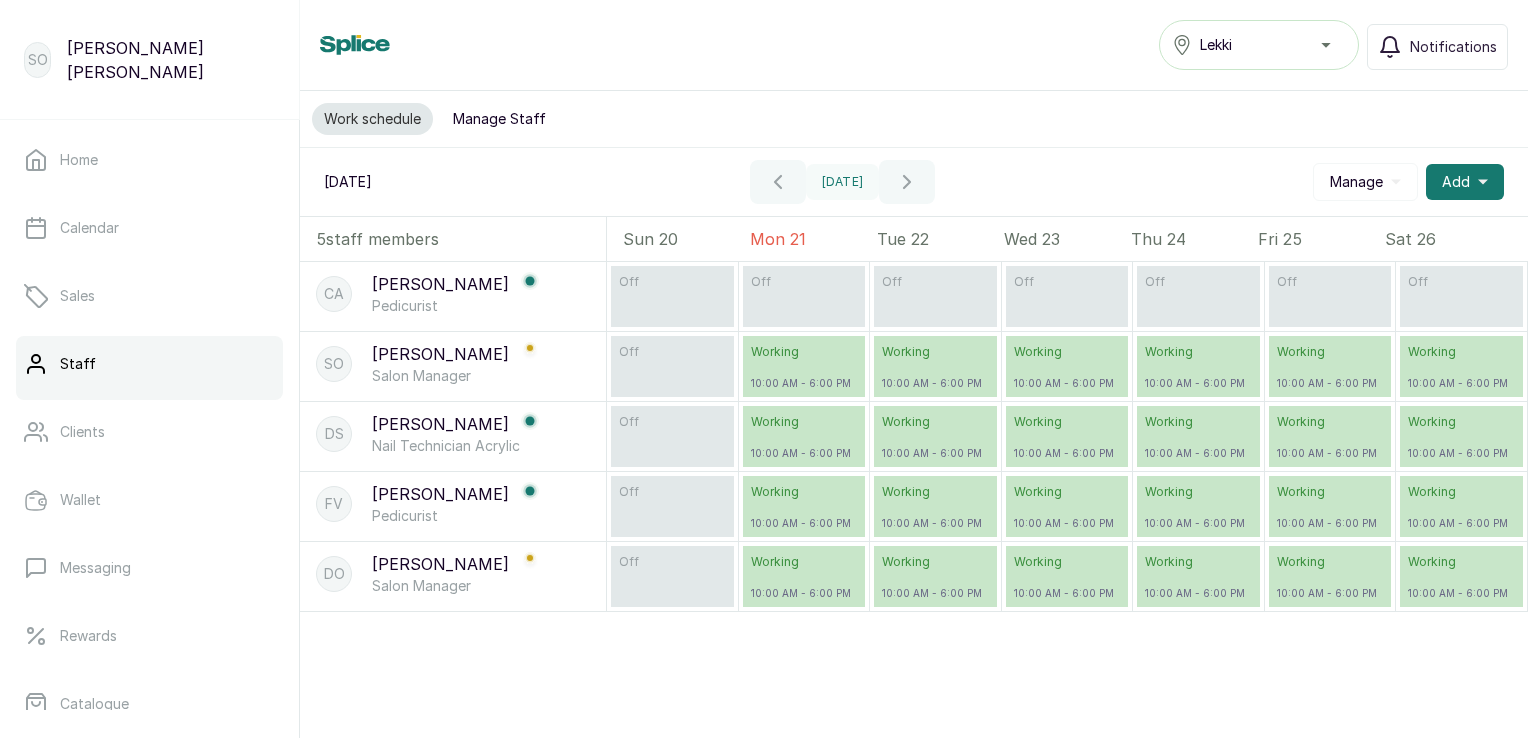 drag, startPoint x: 450, startPoint y: 322, endPoint x: 348, endPoint y: 290, distance: 106.901825 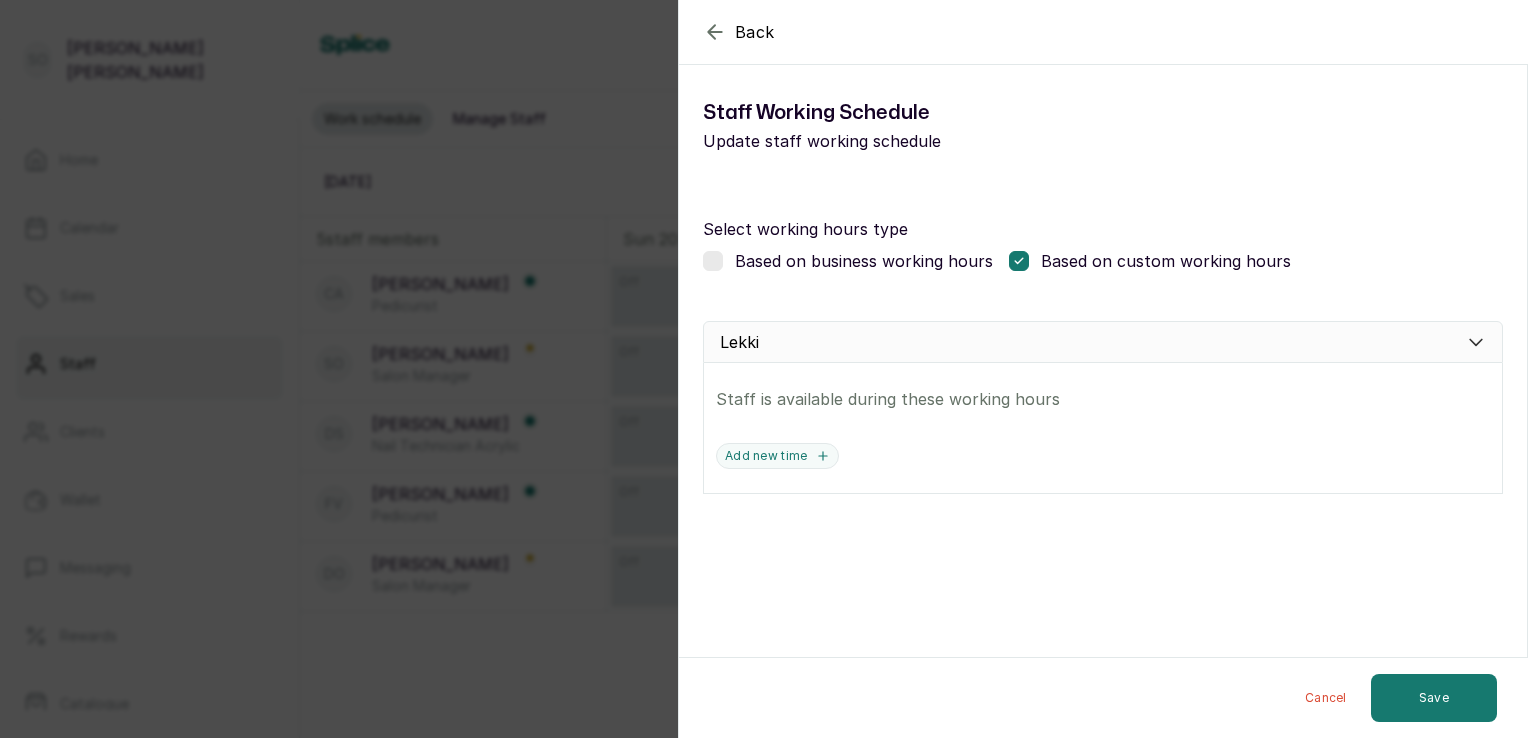 click on "Back Modify Working schedule Staff Working Schedule Update staff working schedule Select working hours type Based on business working hours Based on custom working hours Lekki Staff is available during these working hours Add new time Cancel Save" at bounding box center (764, 369) 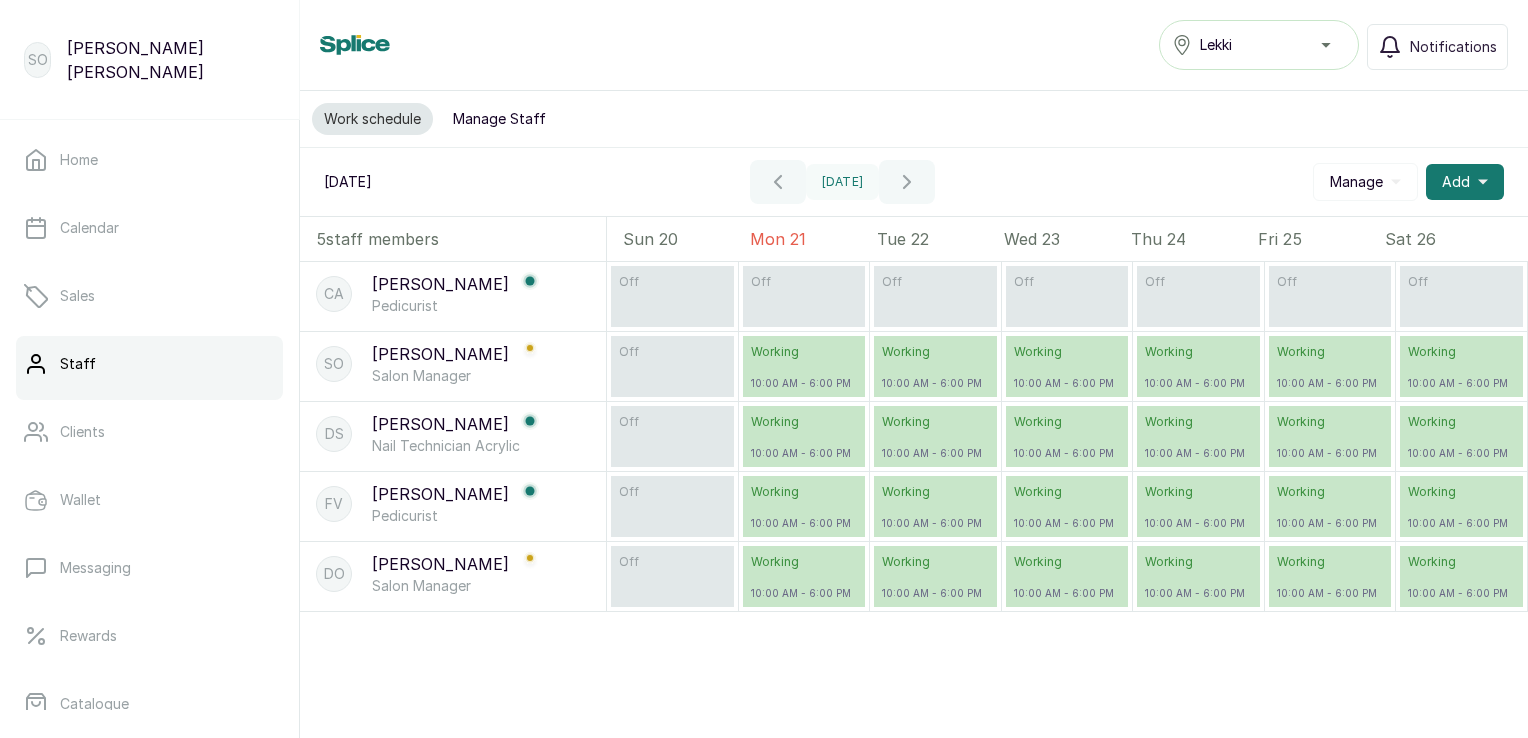 click on "DS [PERSON_NAME] Technician Acrylic" at bounding box center (453, 434) 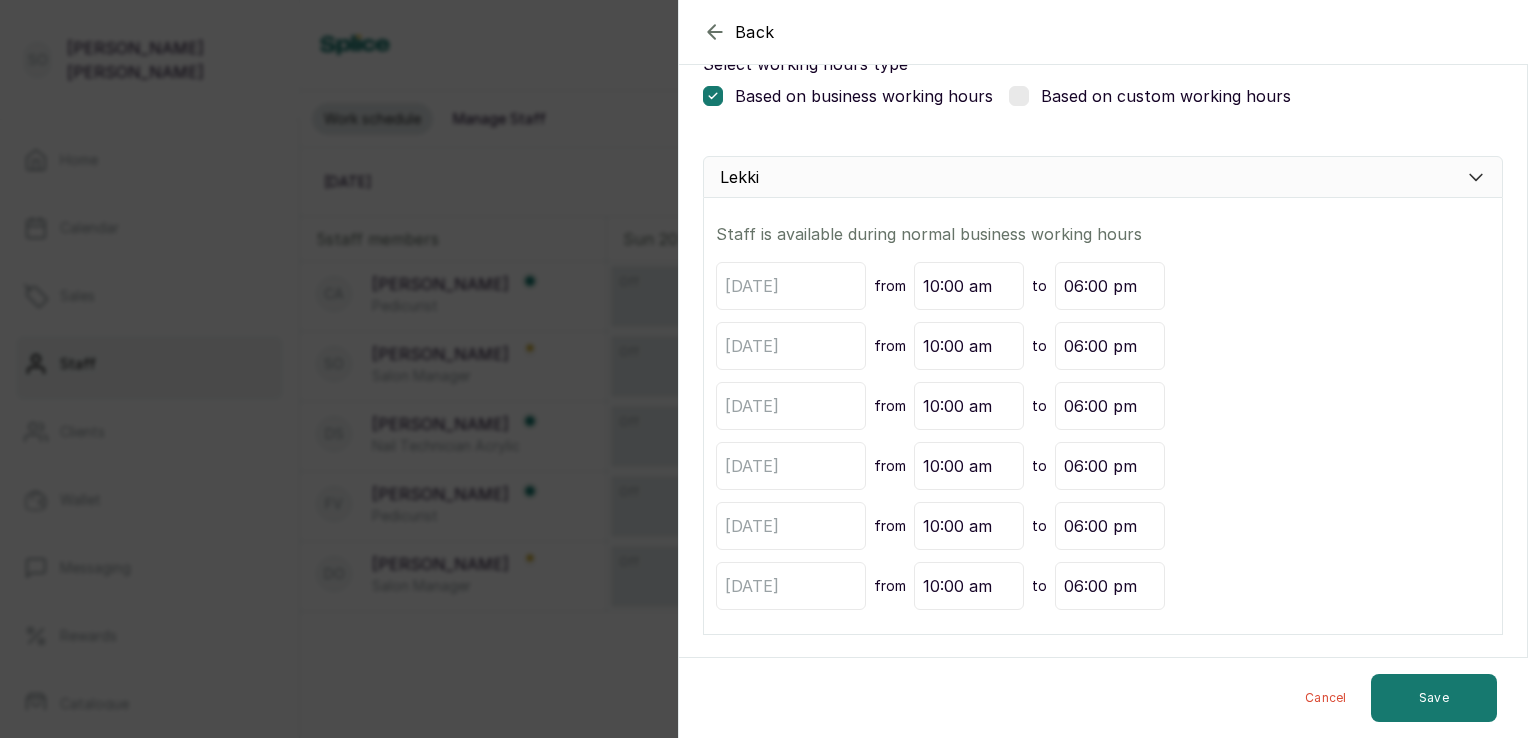 scroll, scrollTop: 0, scrollLeft: 0, axis: both 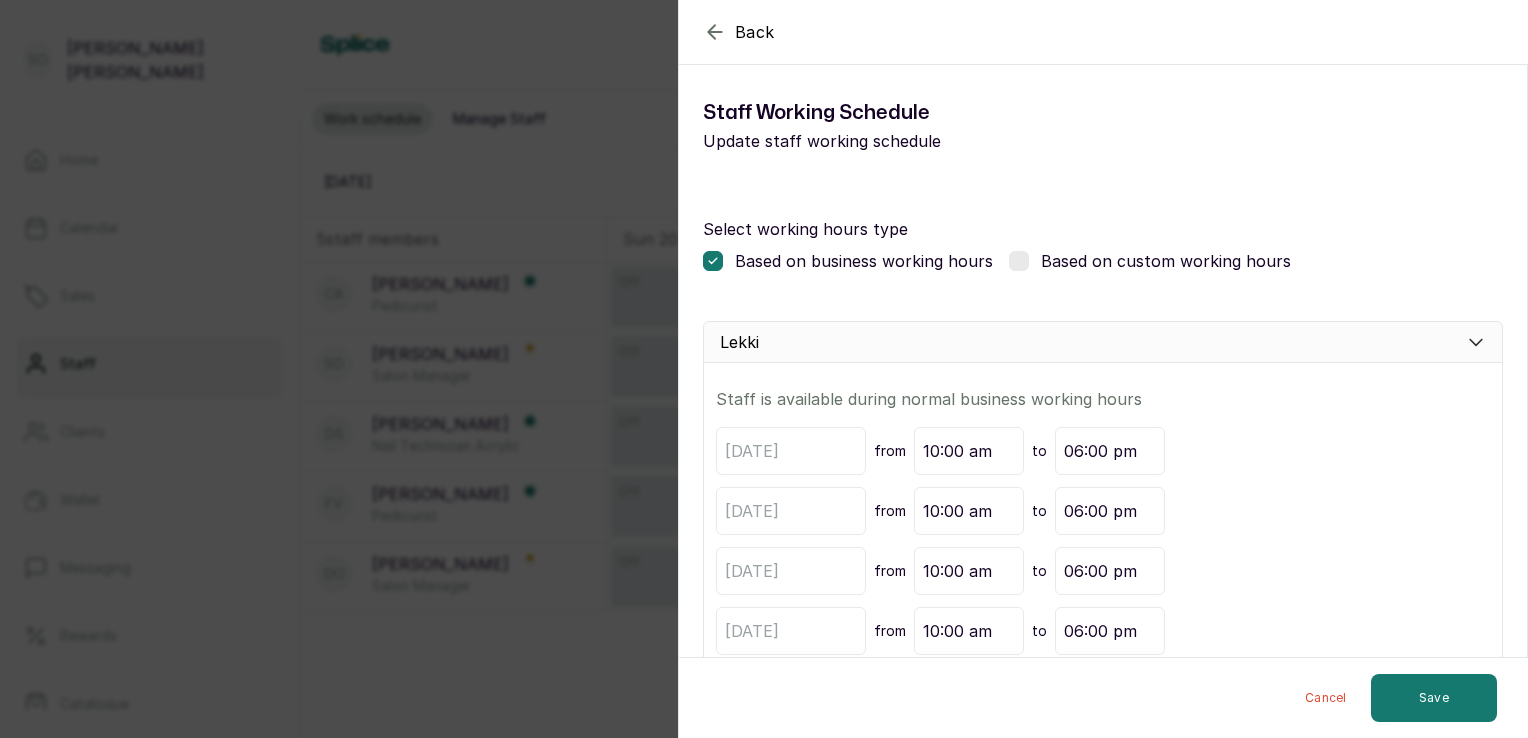 click on "Back Modify Working schedule Staff Working Schedule Update staff working schedule Select working hours type Based on business working hours Based on custom working hours Lekki Staff is available during normal business working hours [DATE] from 10:00 am to 06:00 pm [DATE] from 10:00 am to 06:00 pm [DATE] from 10:00 am to 06:00 pm [DATE] from 10:00 am to 06:00 pm [DATE] from 10:00 am to 06:00 pm [DATE] from 10:00 am to 06:00 pm Cancel Save" at bounding box center [764, 369] 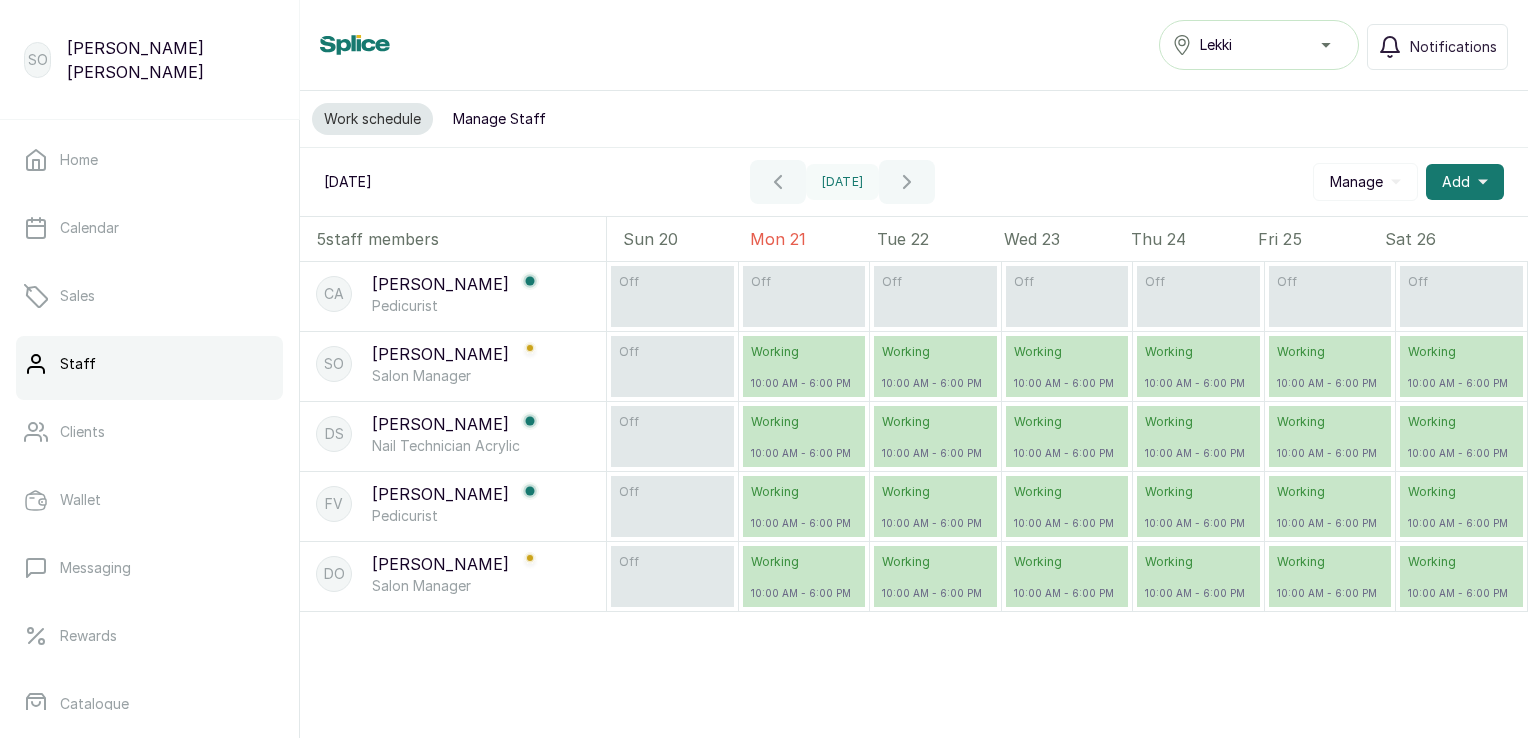 click on "Manage Staff" at bounding box center (499, 119) 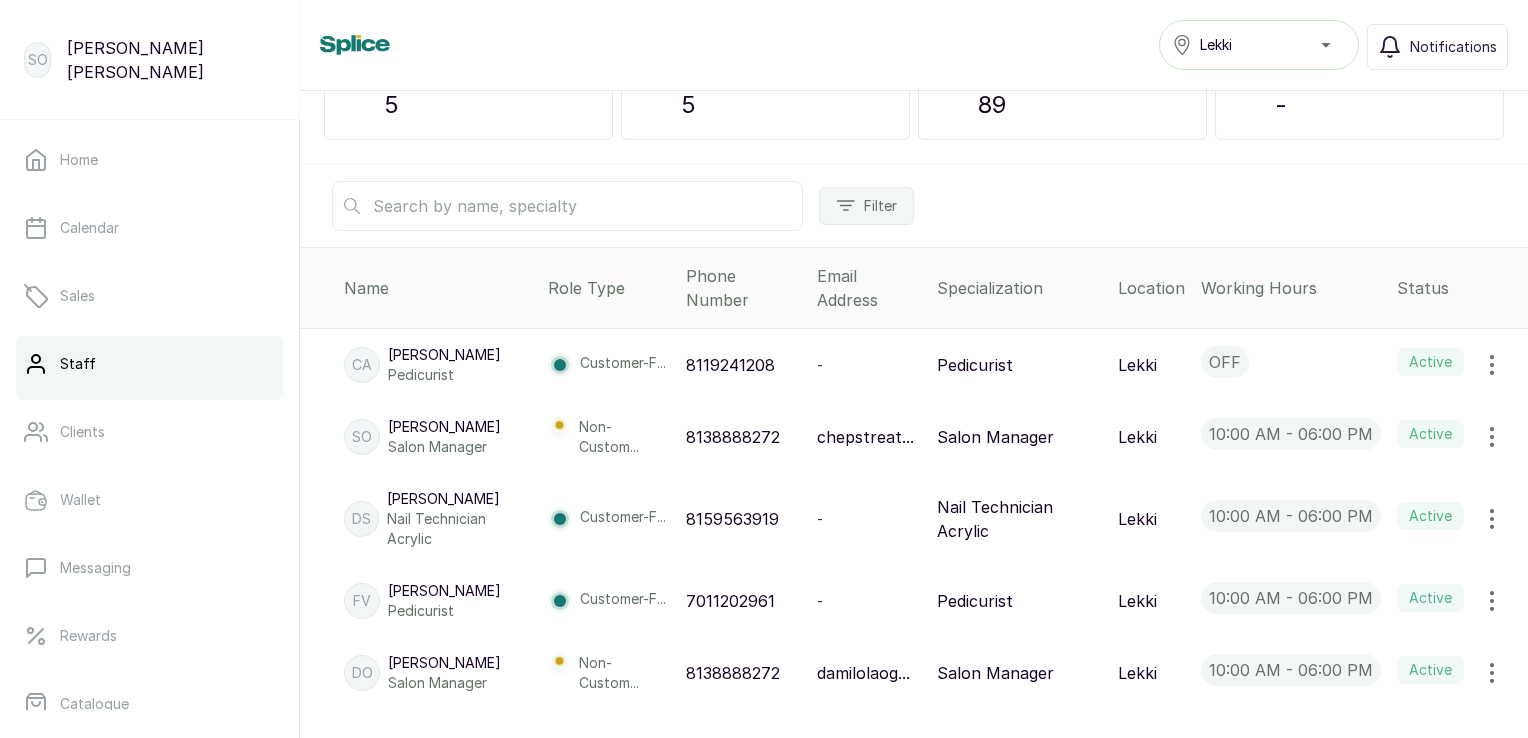 scroll, scrollTop: 264, scrollLeft: 0, axis: vertical 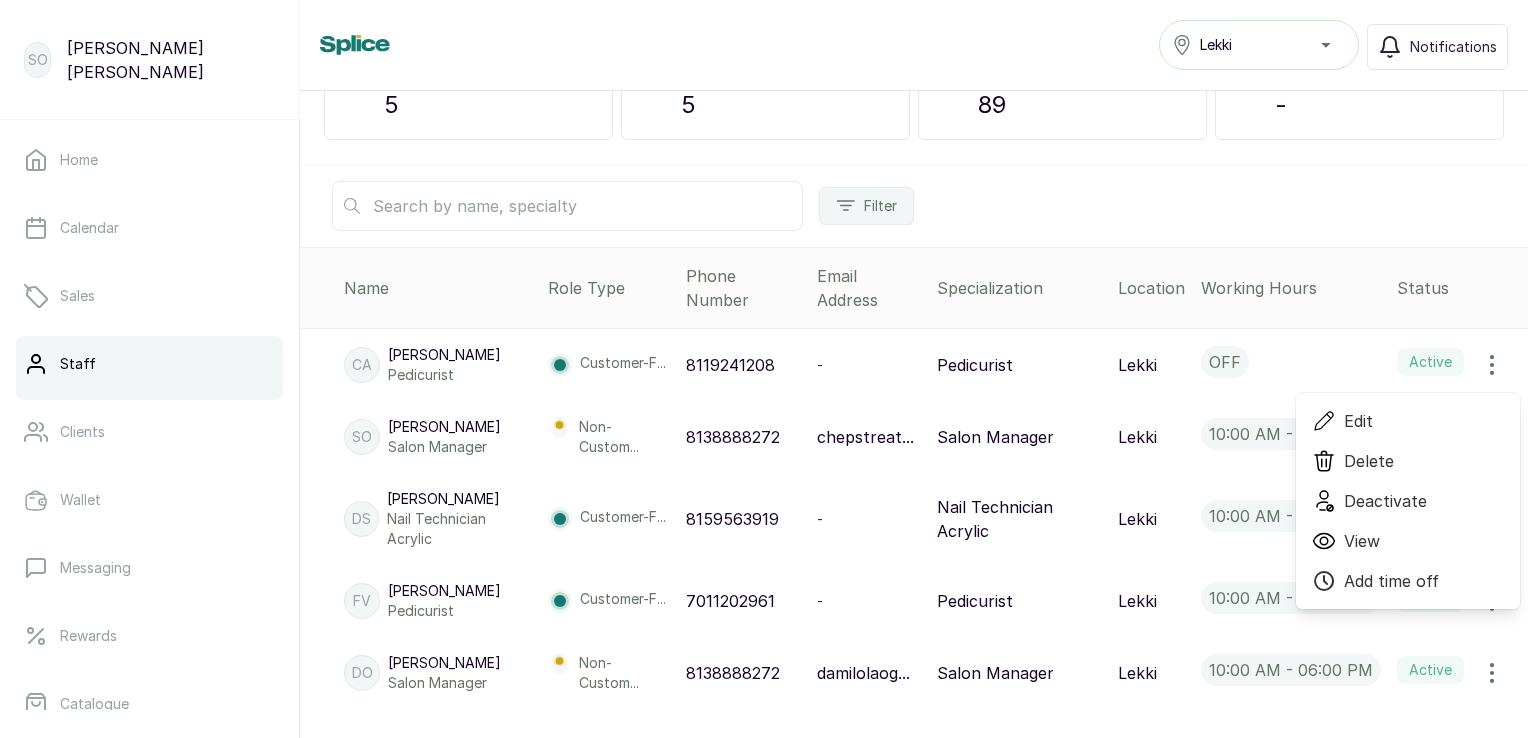 click on "Edit" at bounding box center (1358, 421) 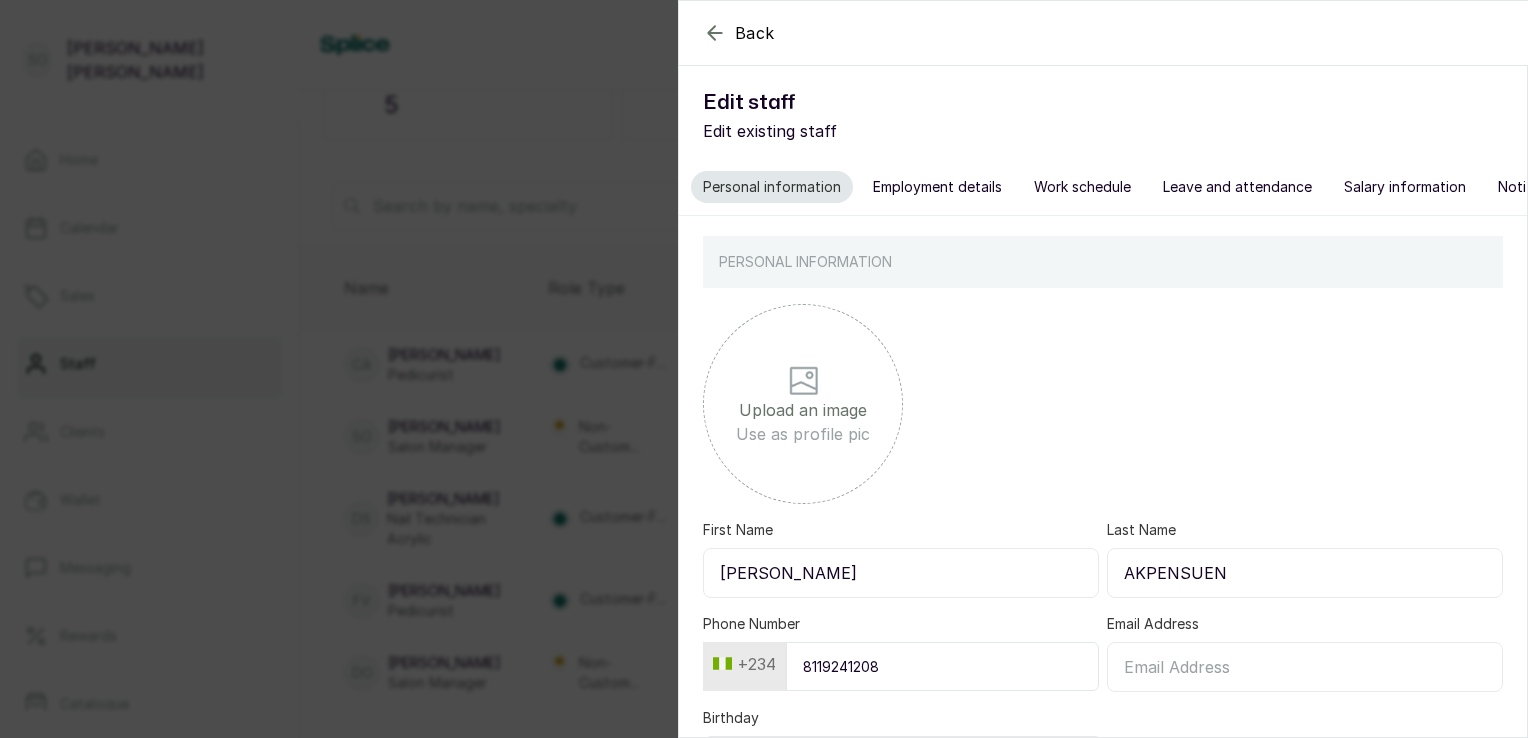 scroll, scrollTop: 164, scrollLeft: 0, axis: vertical 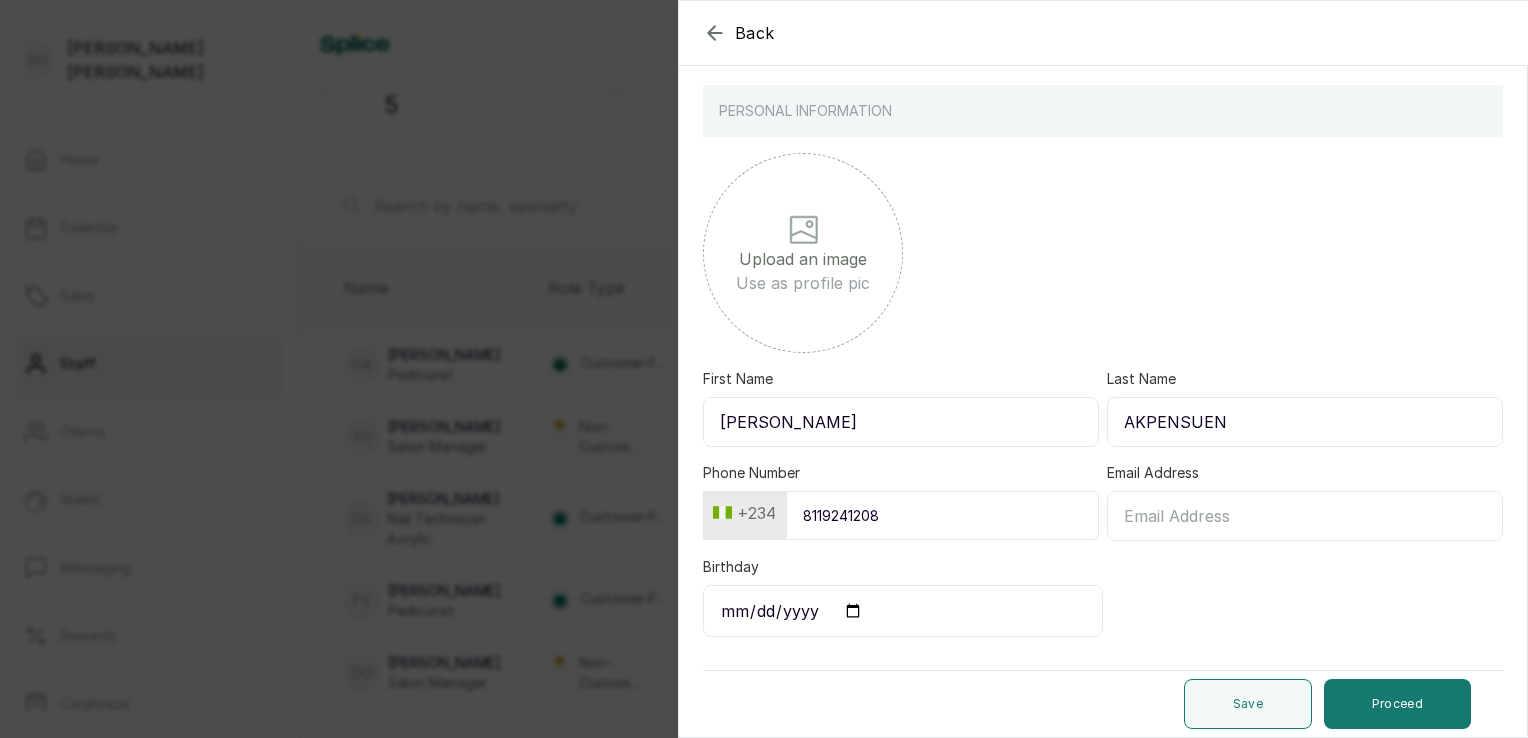 click on "[PERSON_NAME]" at bounding box center [901, 422] 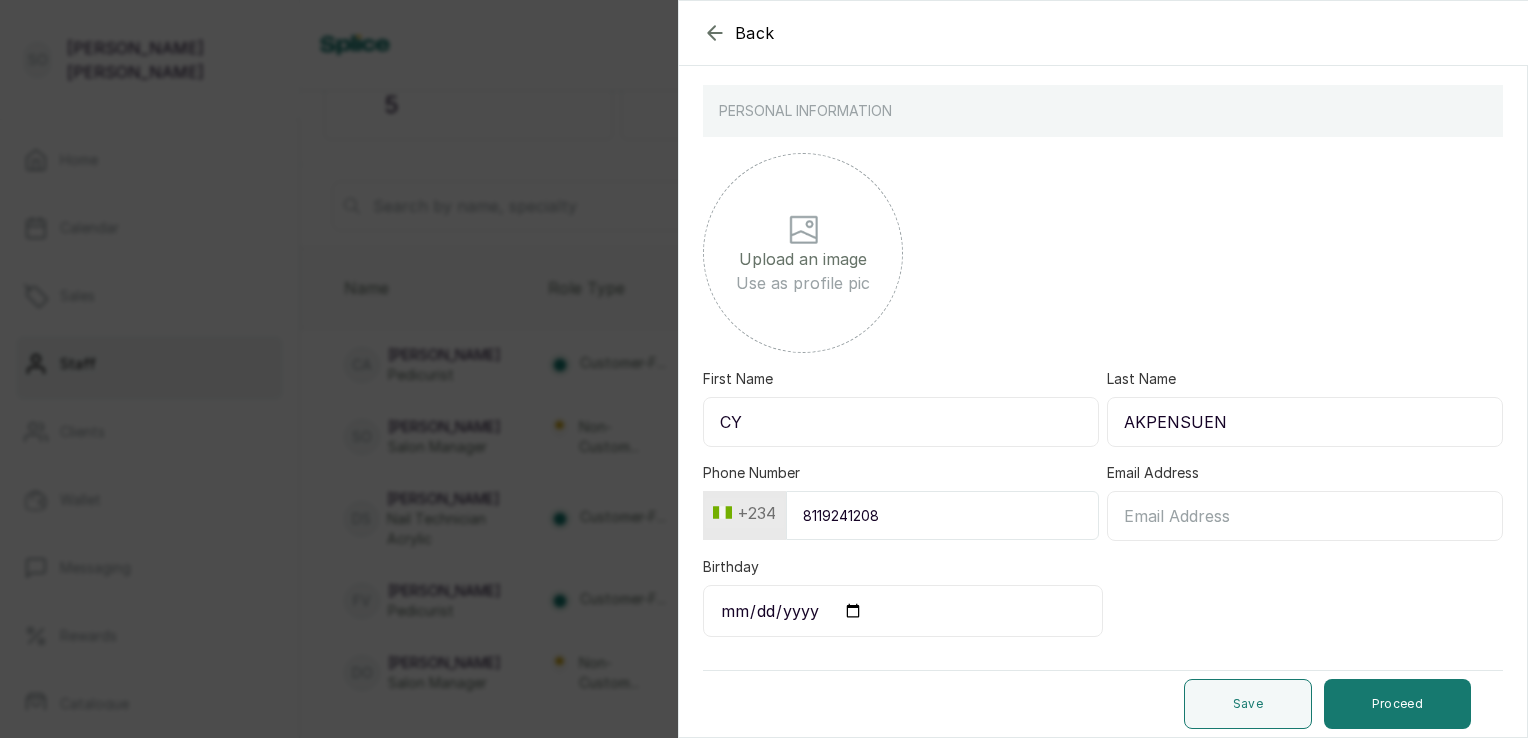 type on "C" 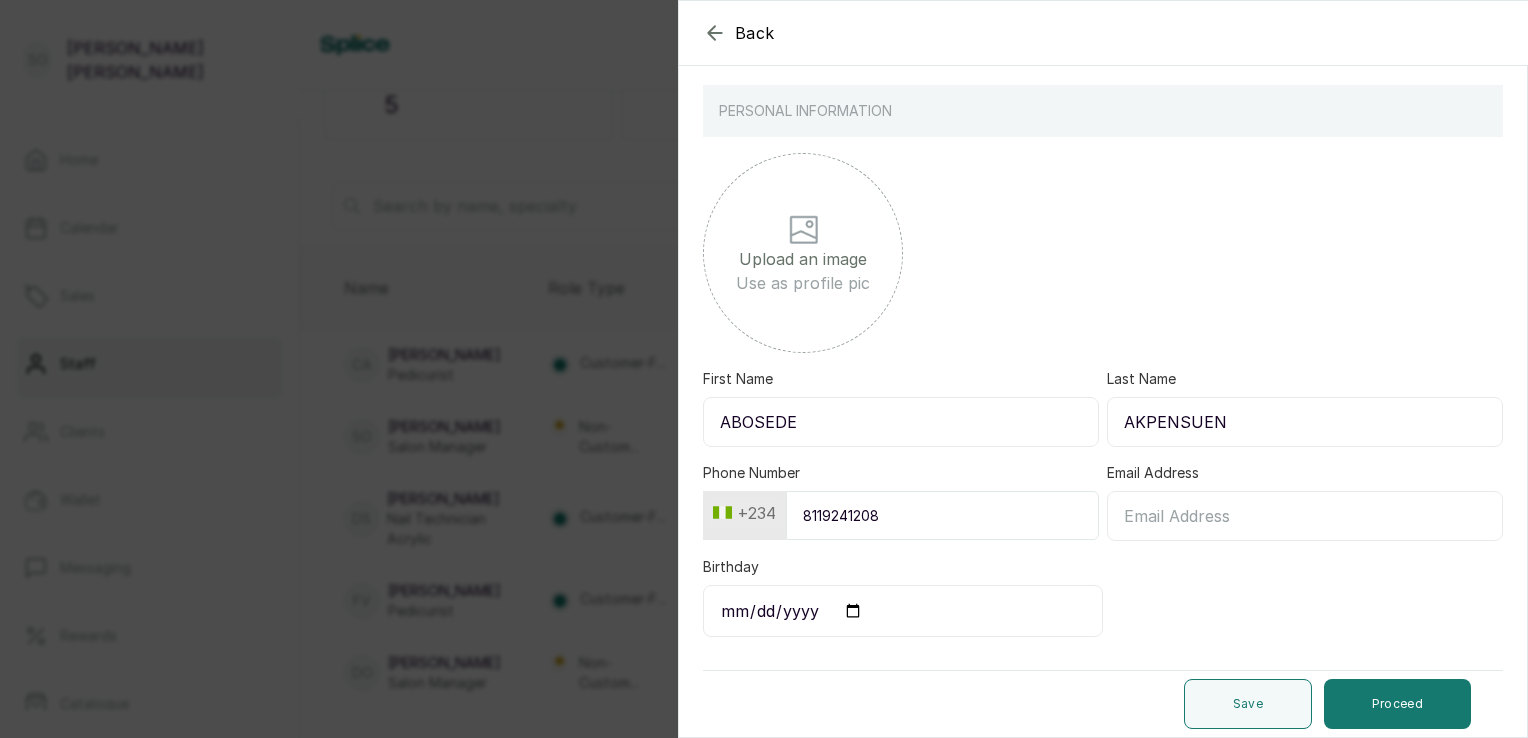type on "ABOSEDE" 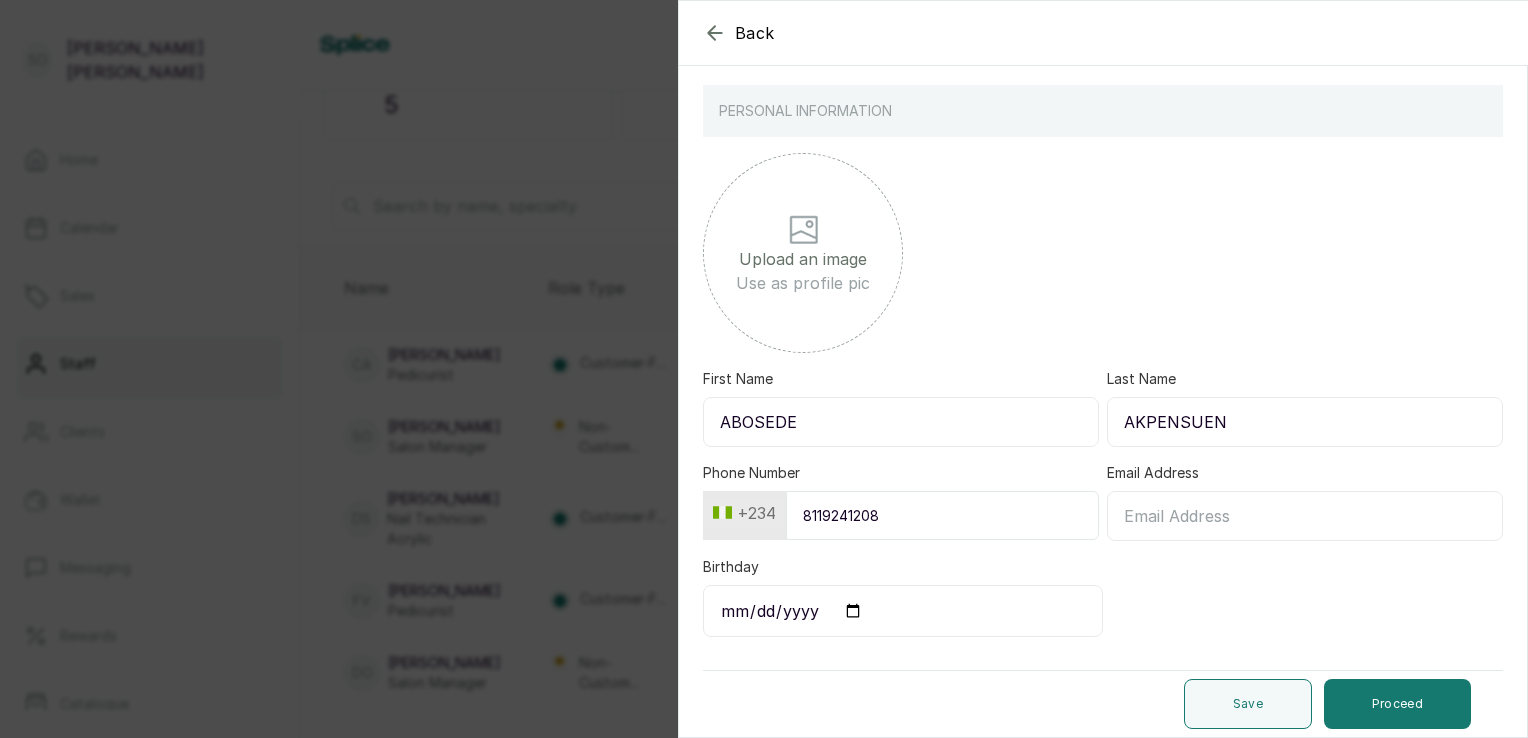 click on "AKPENSUEN" at bounding box center [1305, 422] 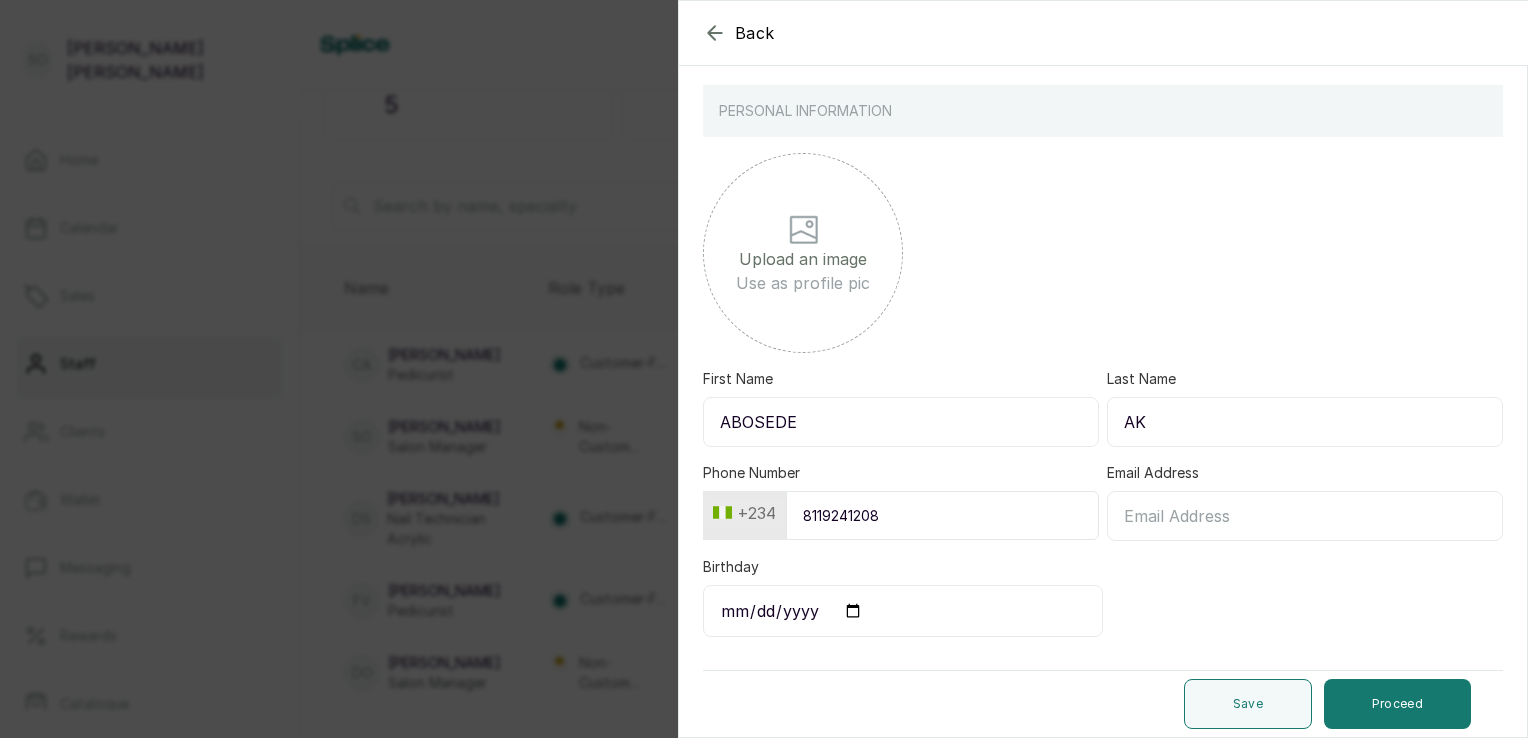 type on "A" 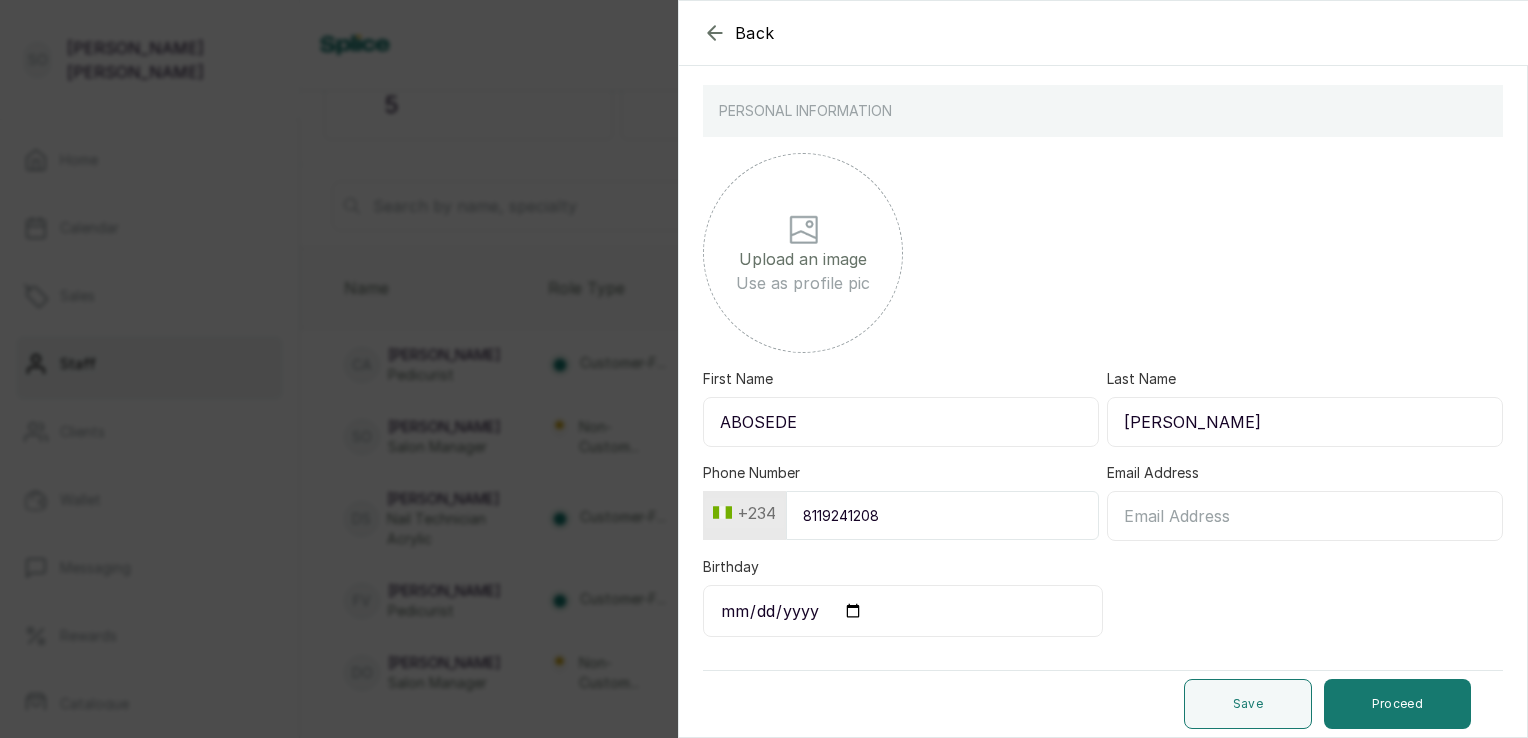 type on "[PERSON_NAME]" 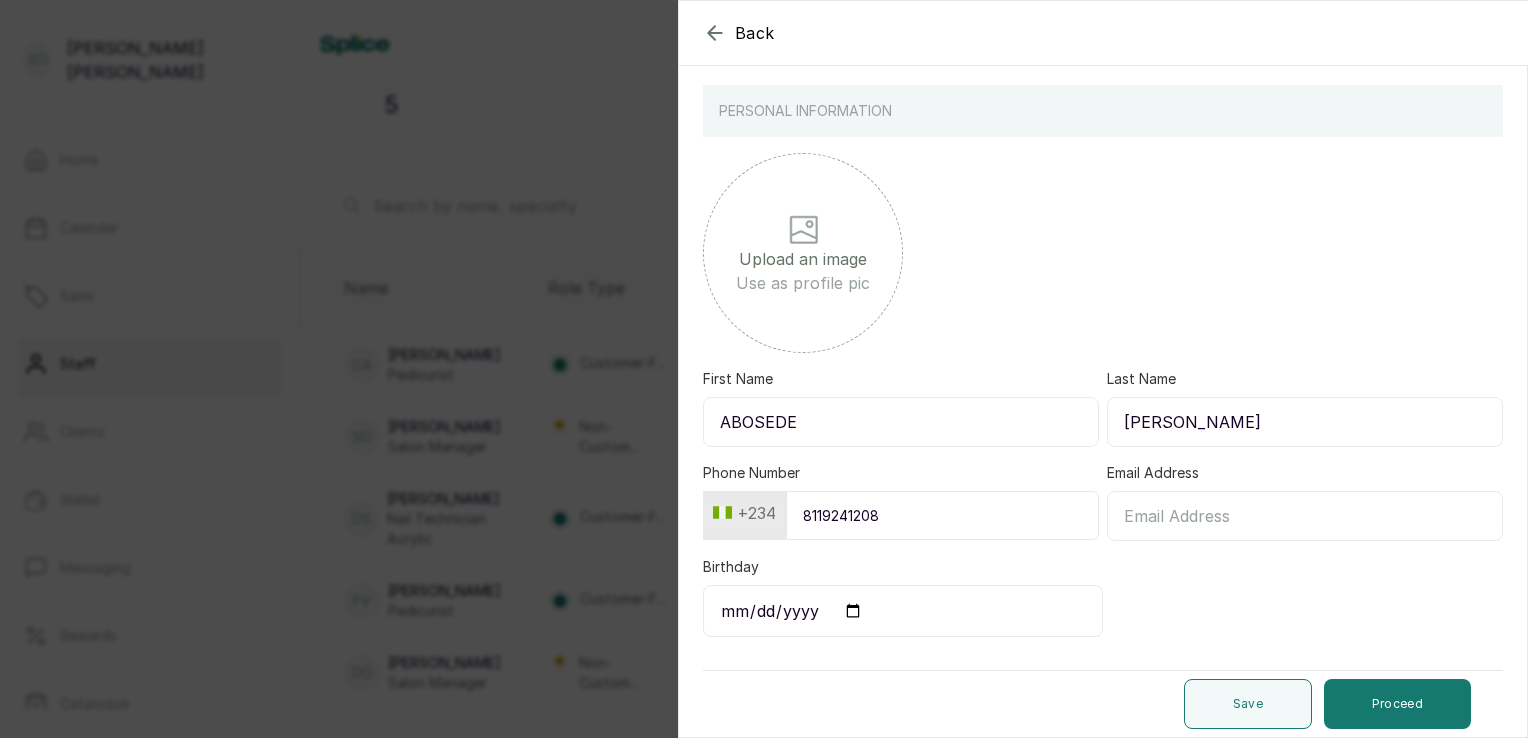 click on "8119241208" at bounding box center [942, 515] 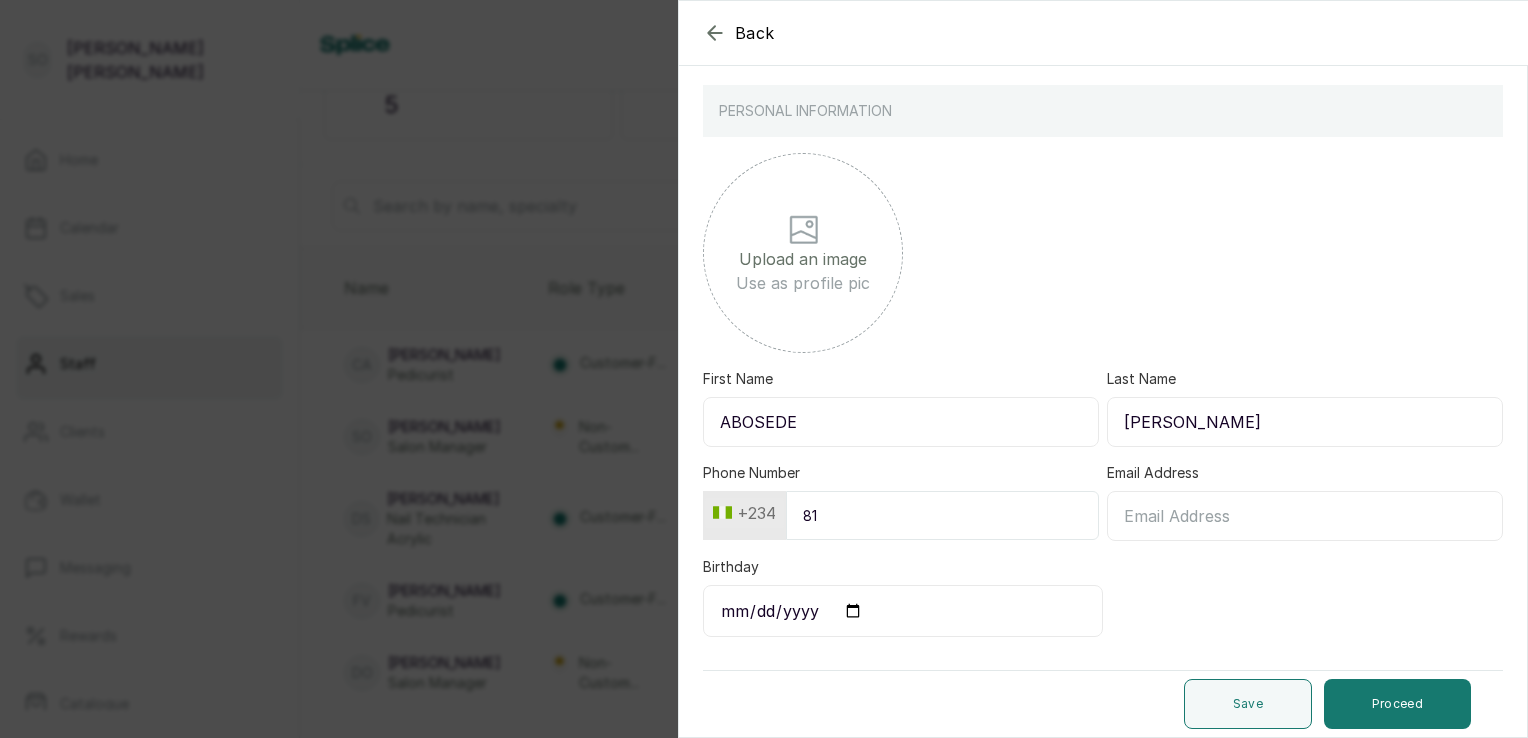 type on "8" 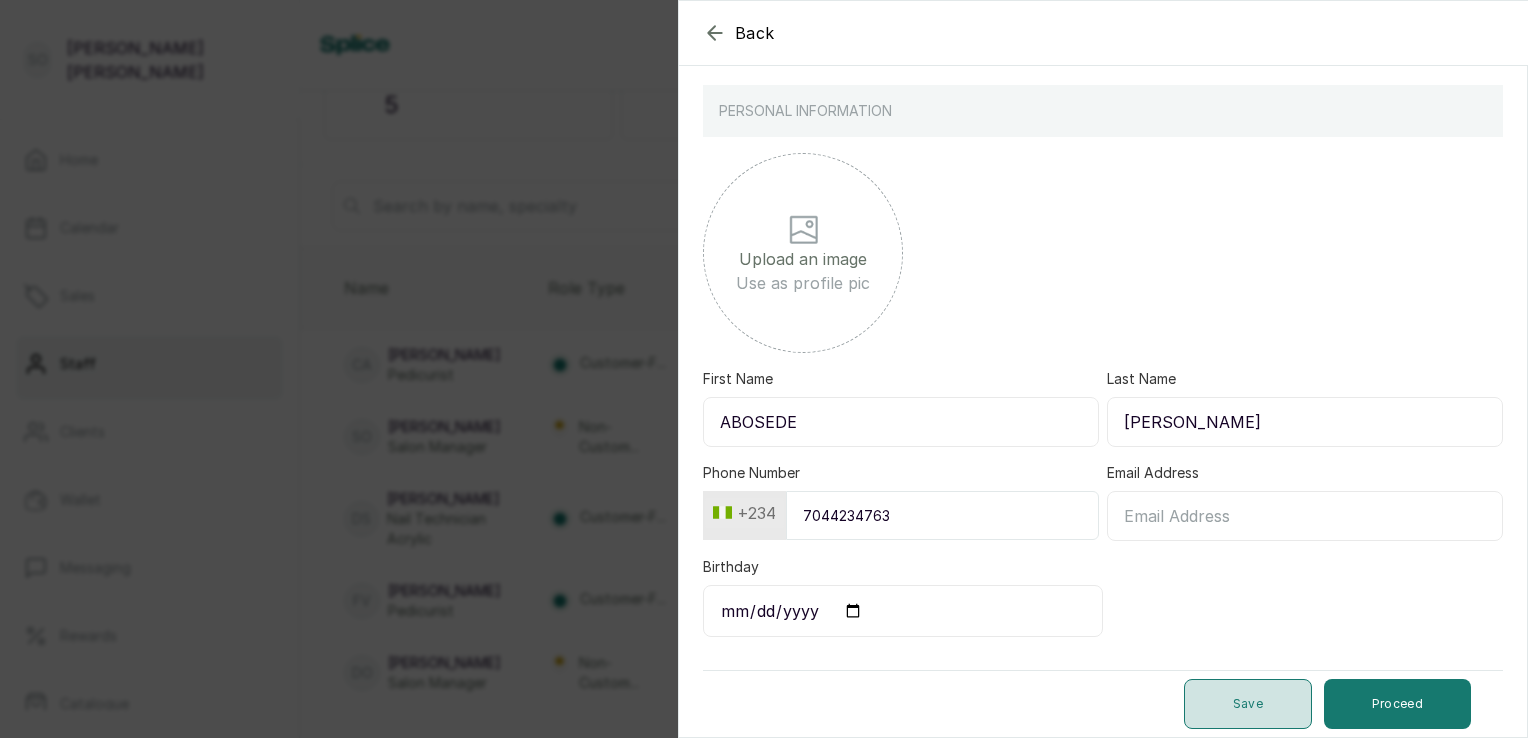 type on "7044234763" 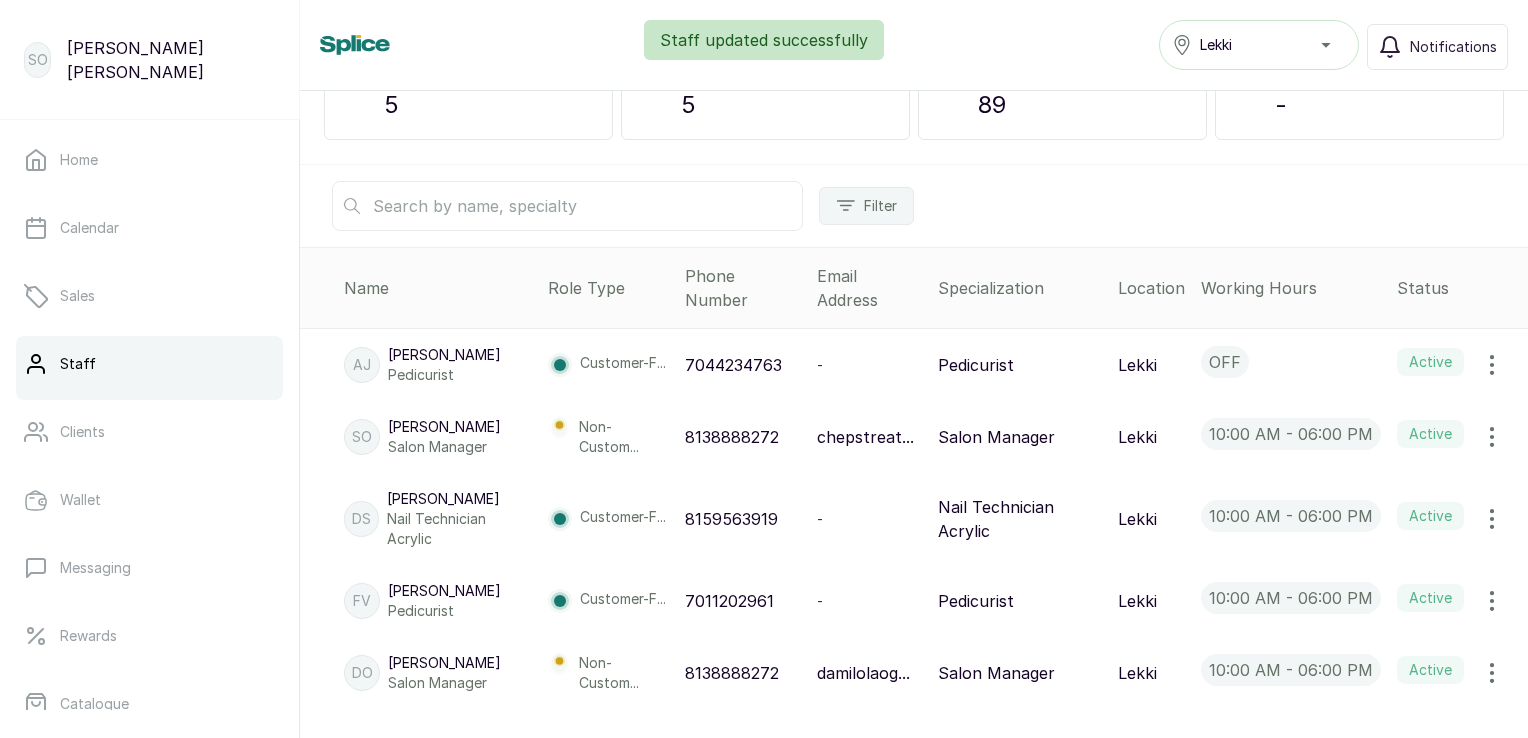 scroll, scrollTop: 244, scrollLeft: 0, axis: vertical 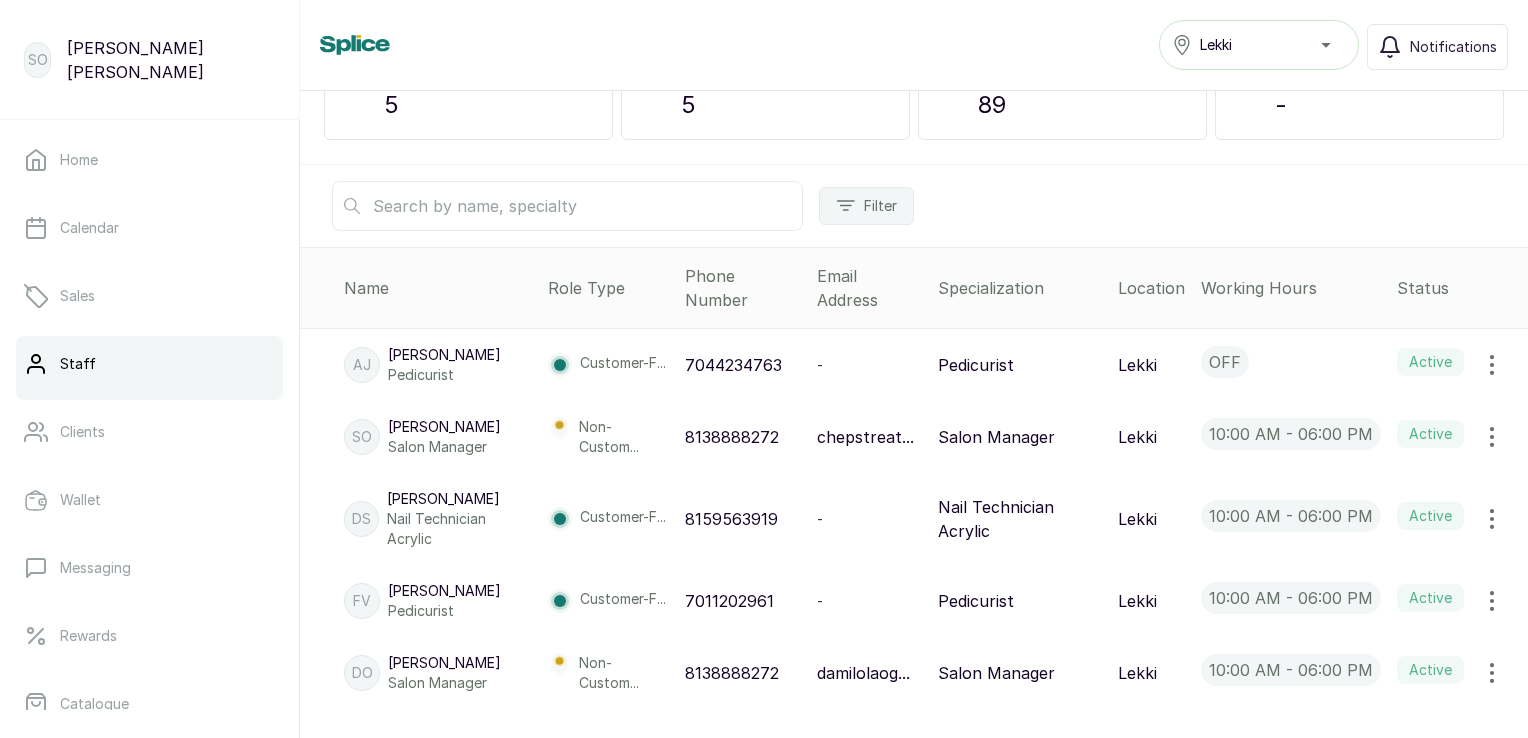 click 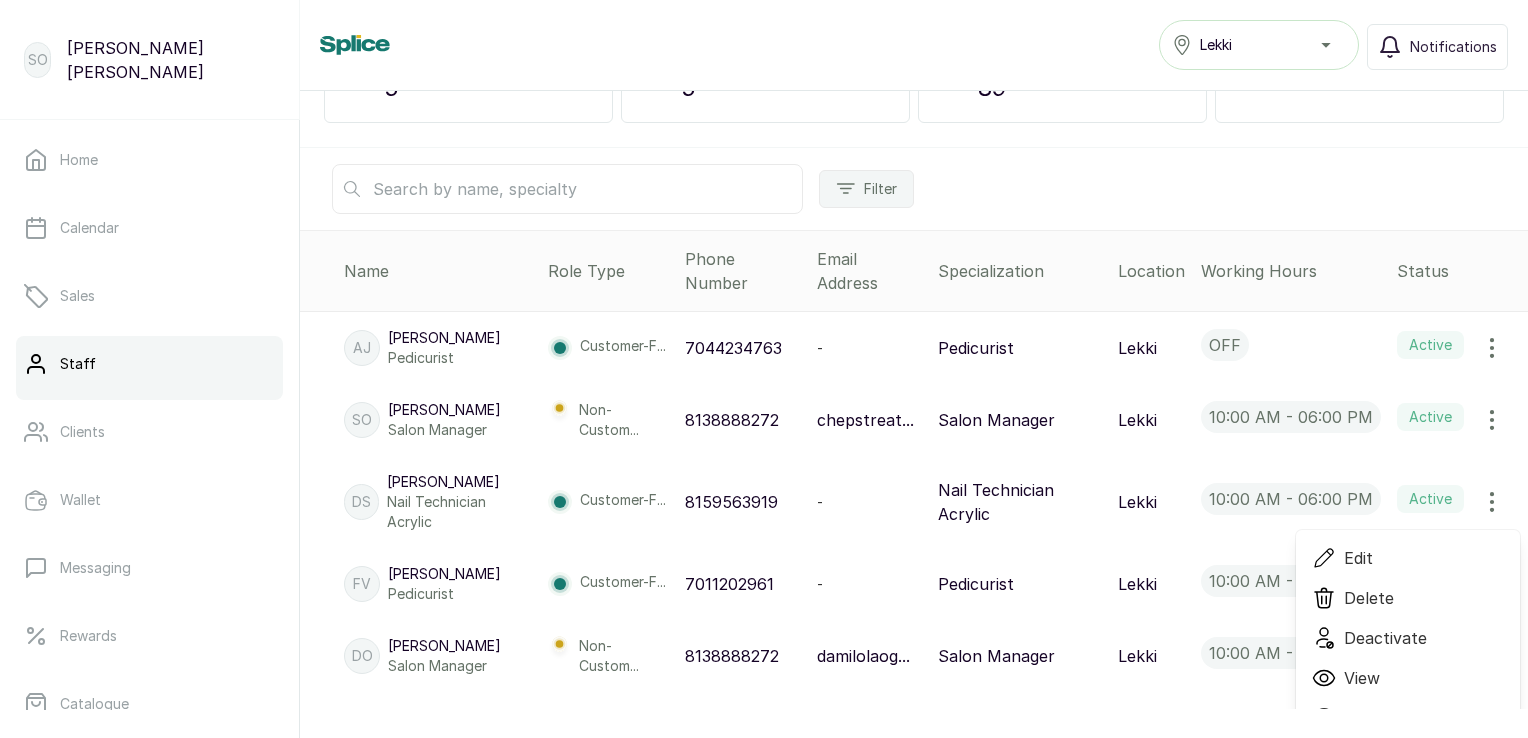 click on "Edit" at bounding box center [1358, 558] 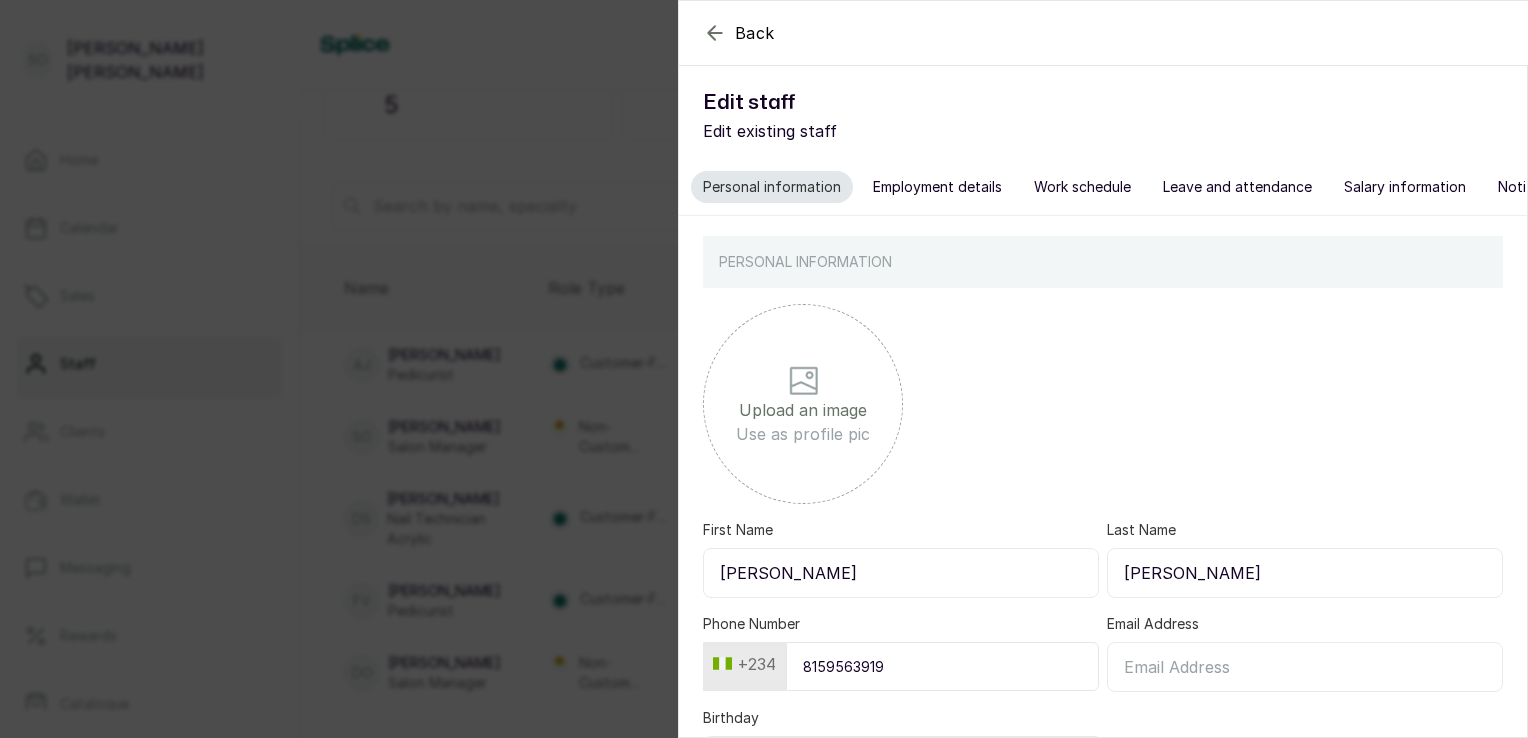 click on "[PERSON_NAME]" at bounding box center [901, 573] 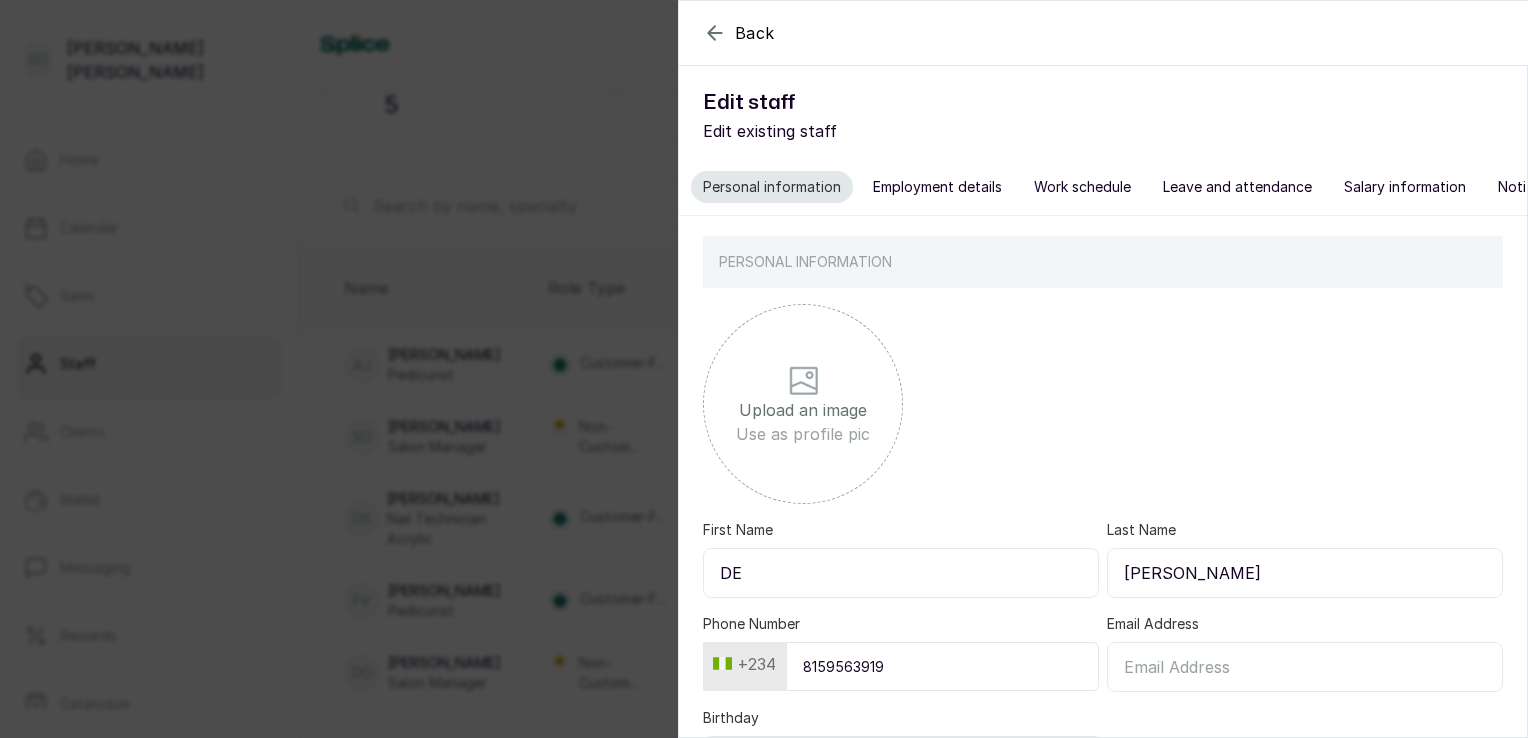 type on "D" 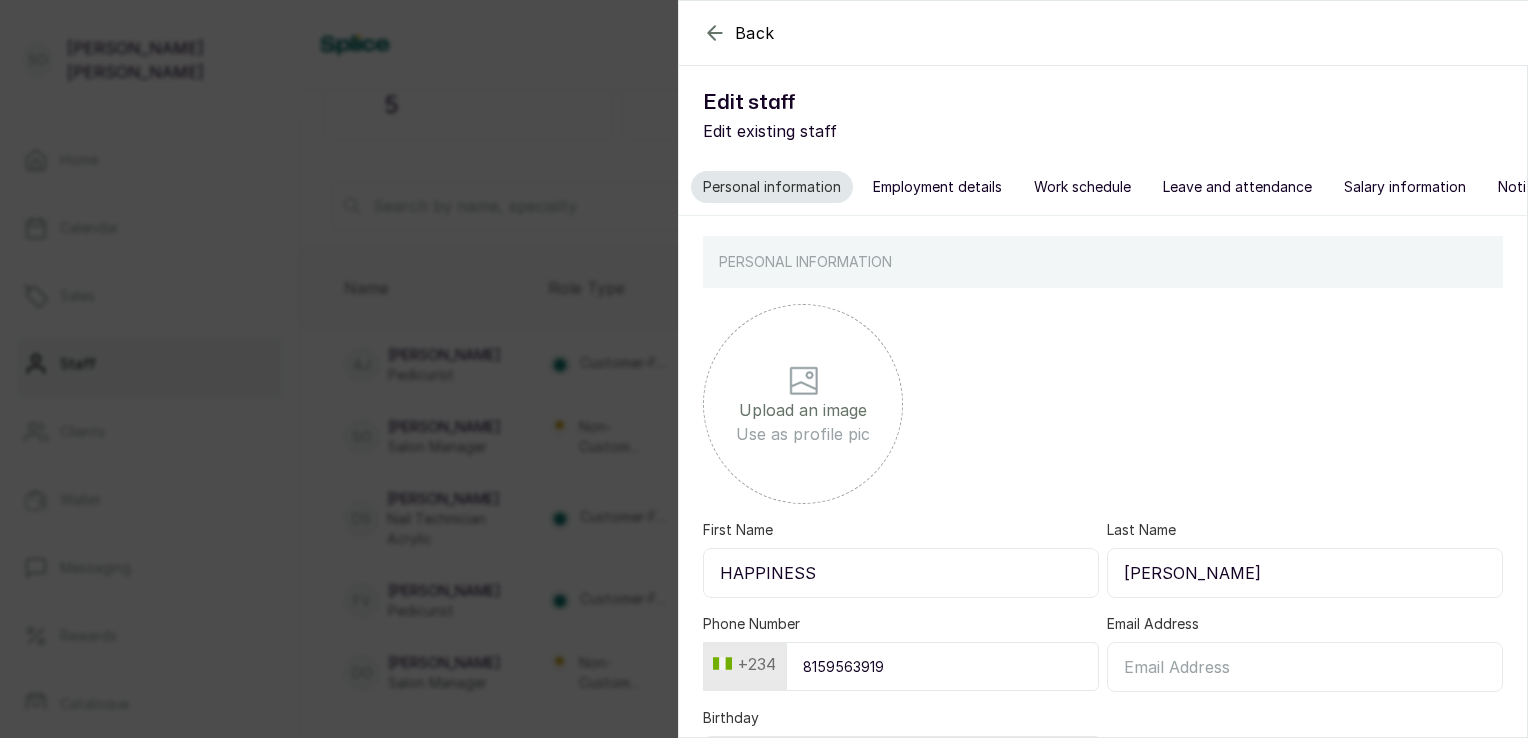 type on "HAPPINESS" 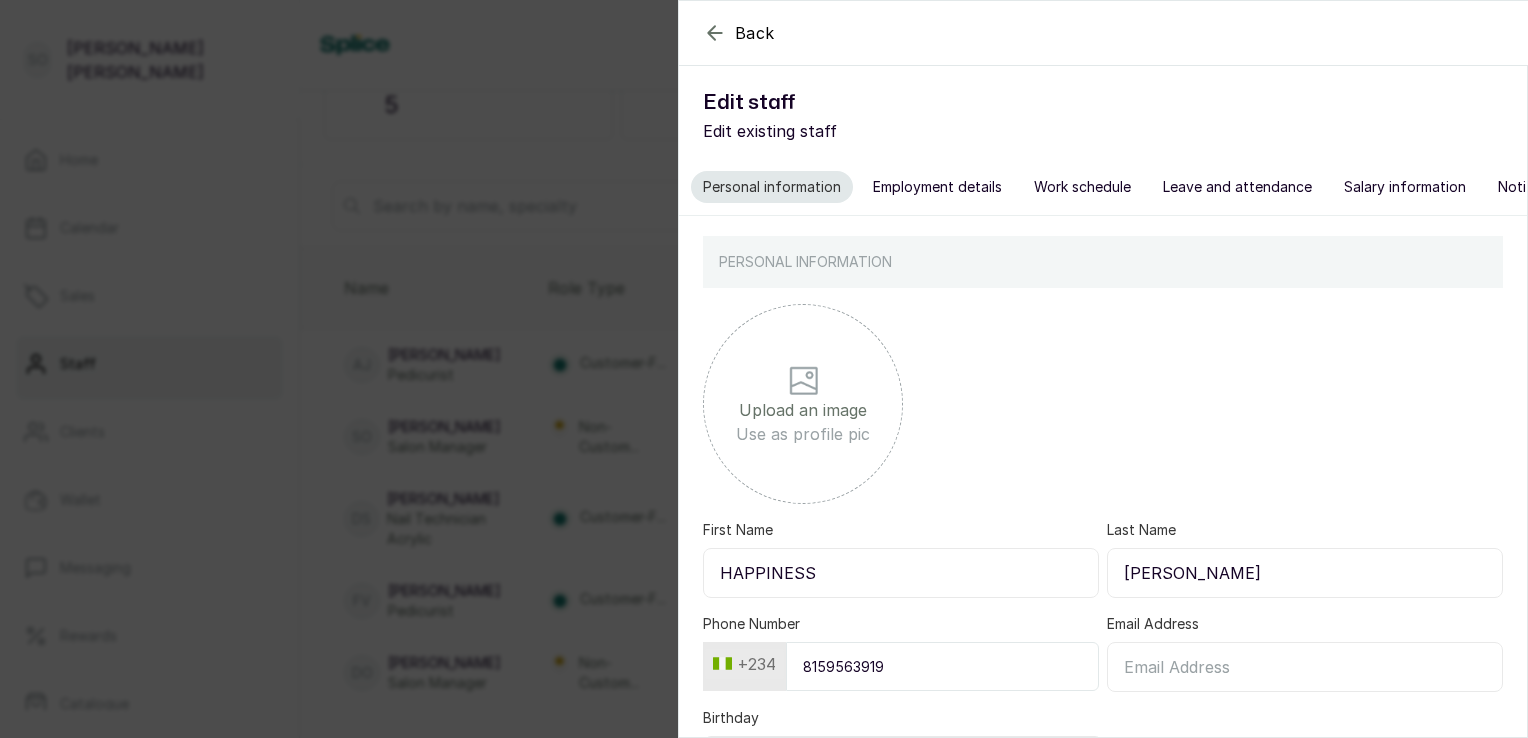 click on "[PERSON_NAME]" at bounding box center (1305, 573) 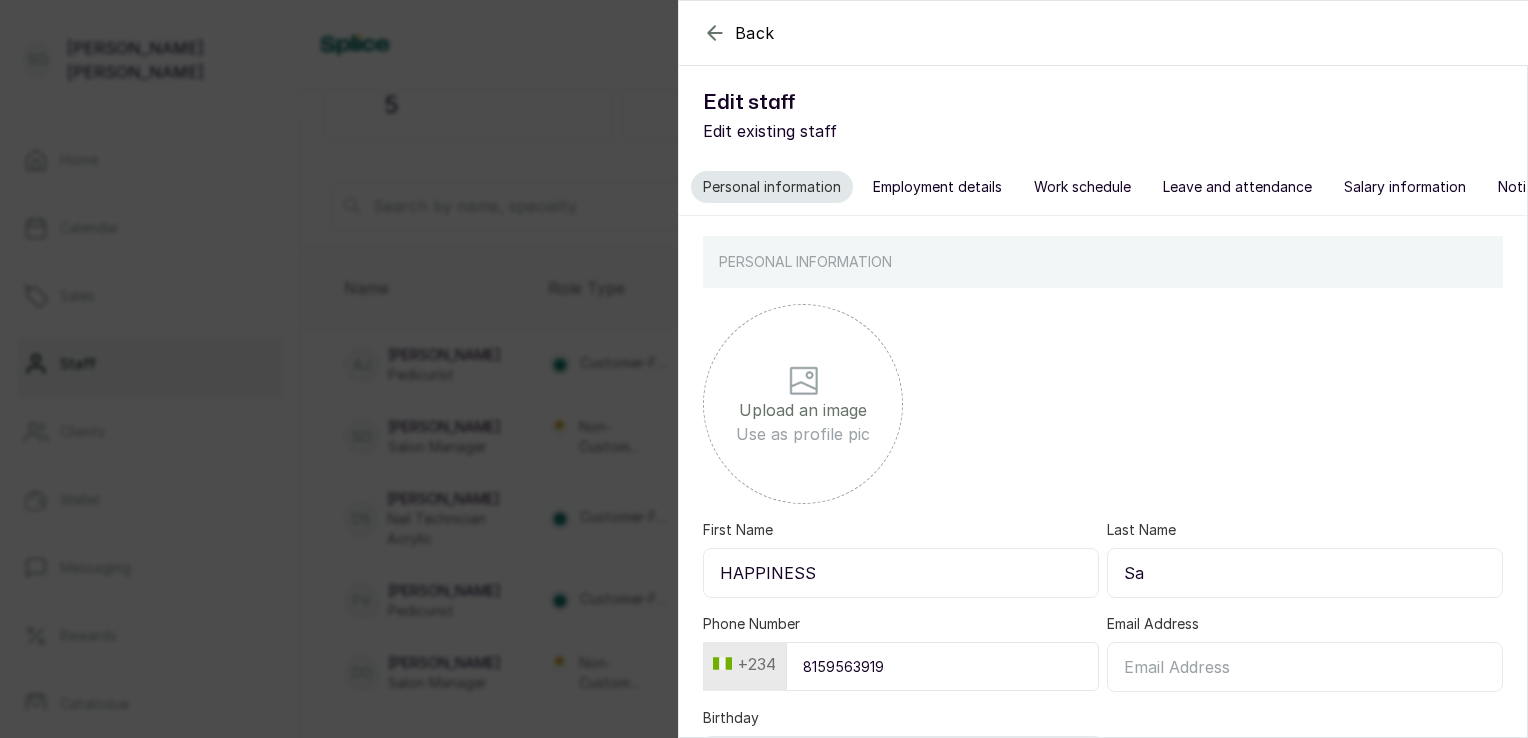 type on "S" 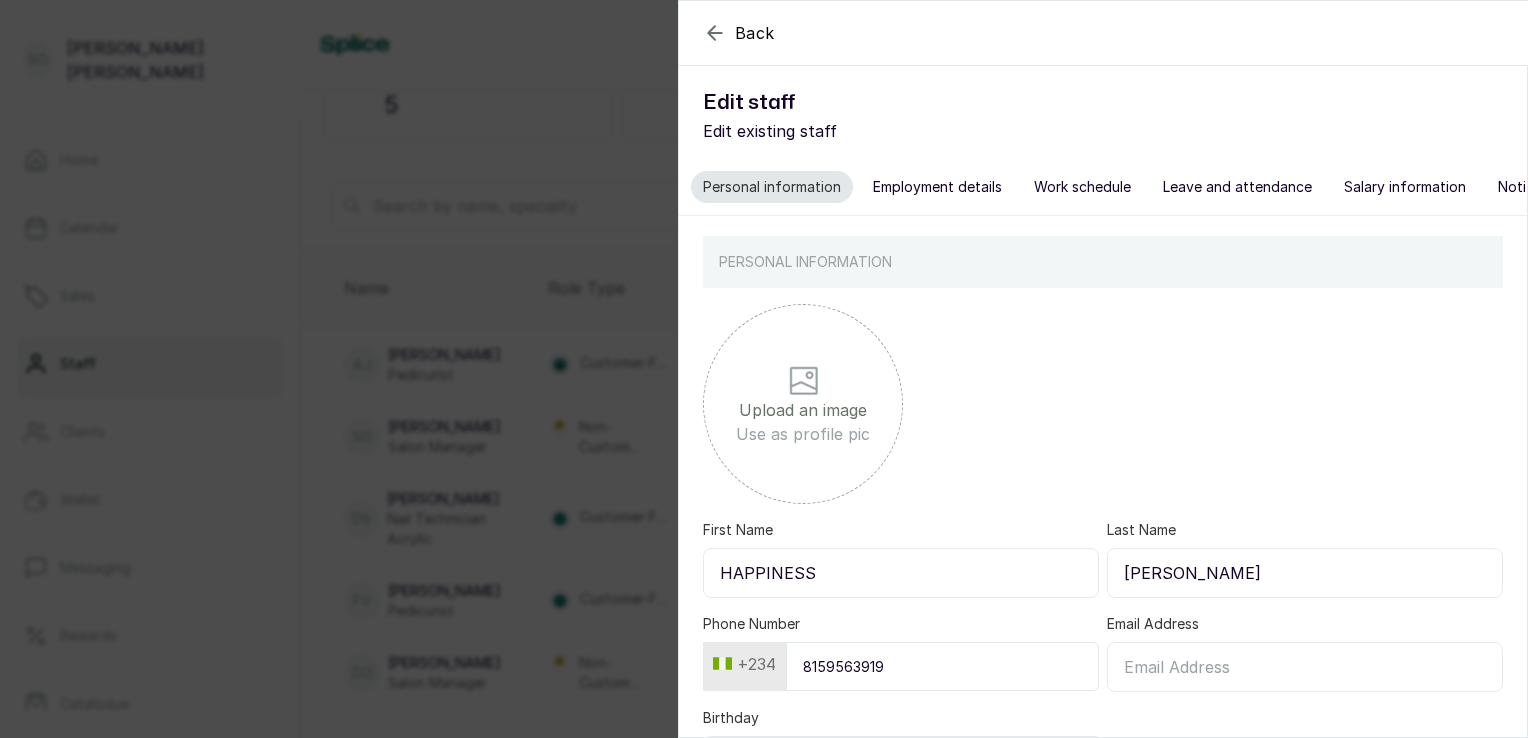 scroll, scrollTop: 164, scrollLeft: 0, axis: vertical 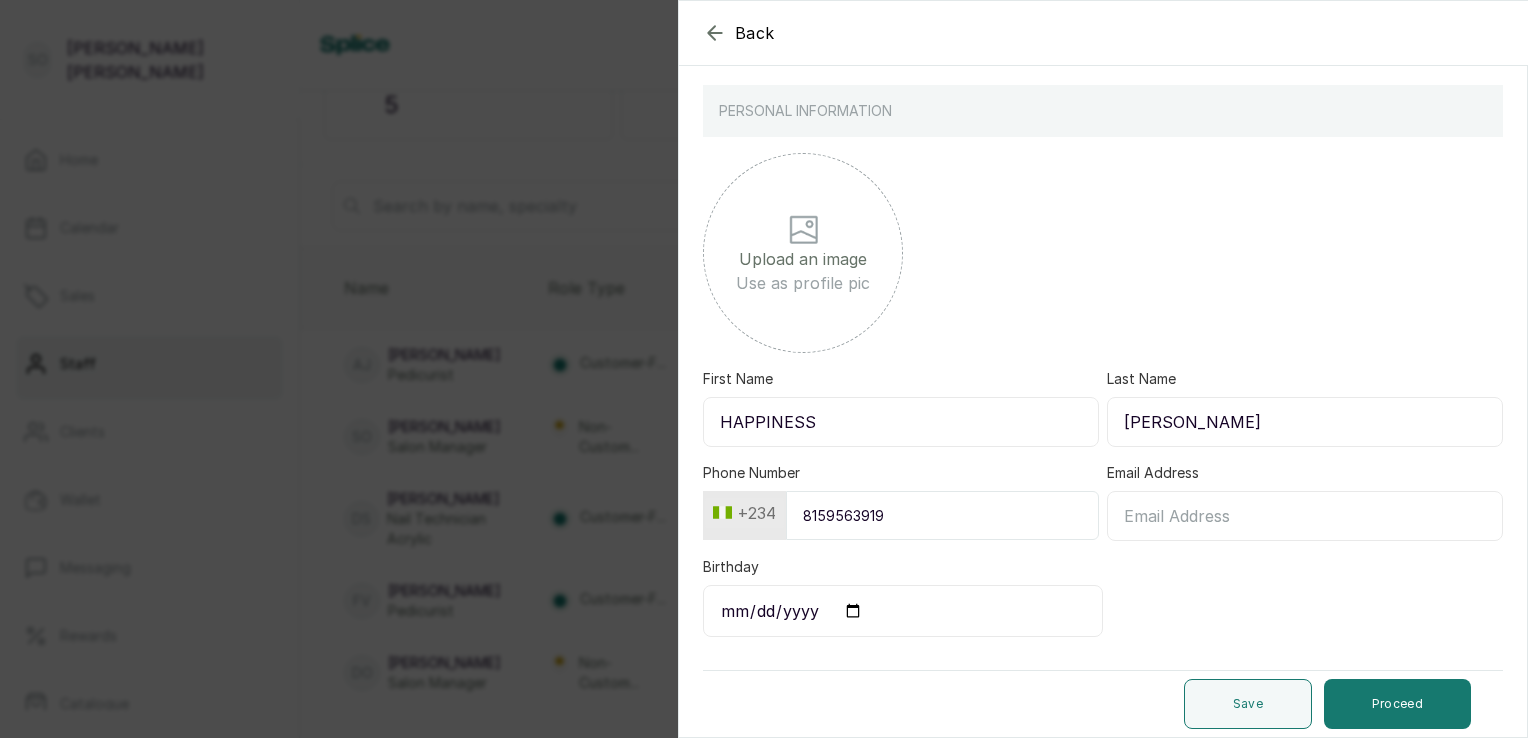 type on "[PERSON_NAME]" 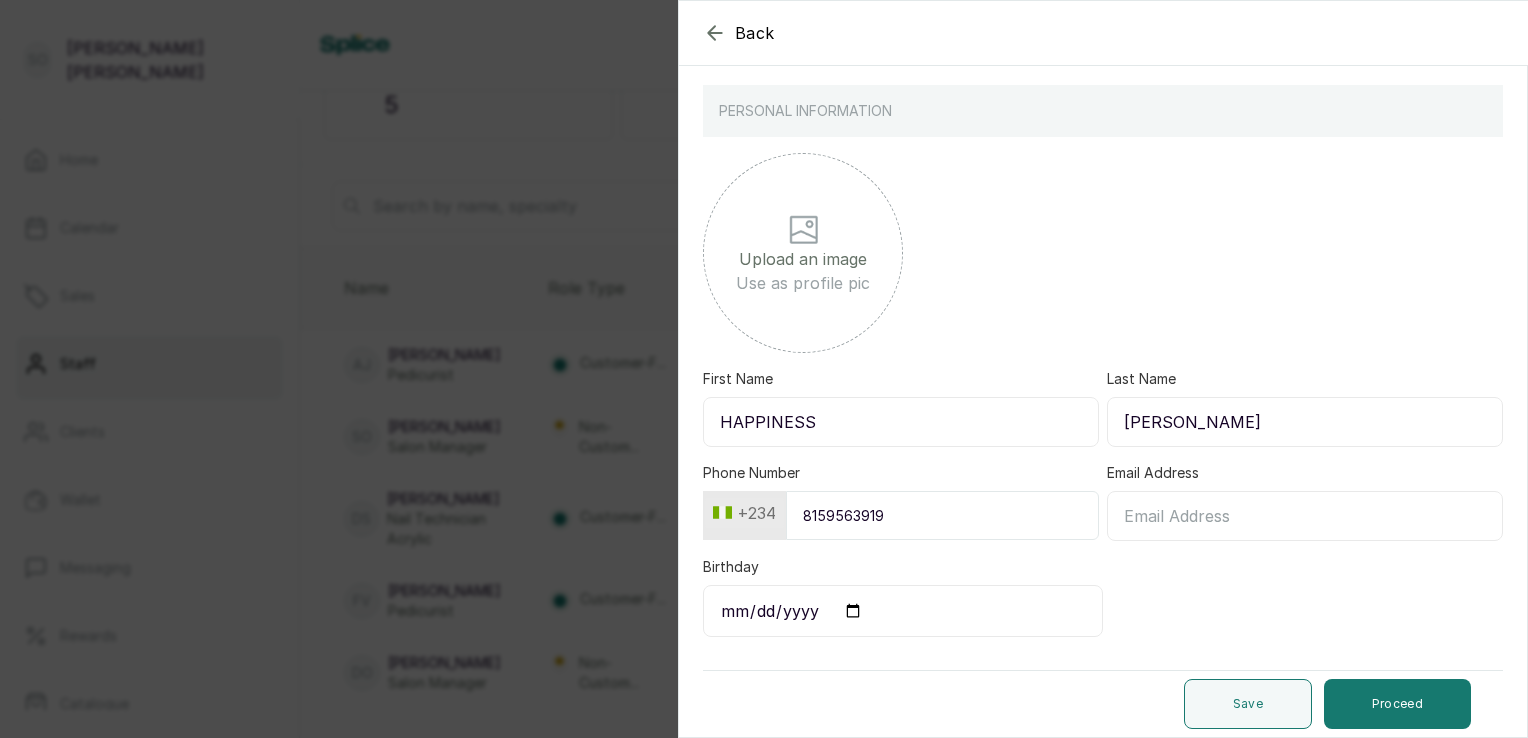 click on "8159563919" at bounding box center (942, 515) 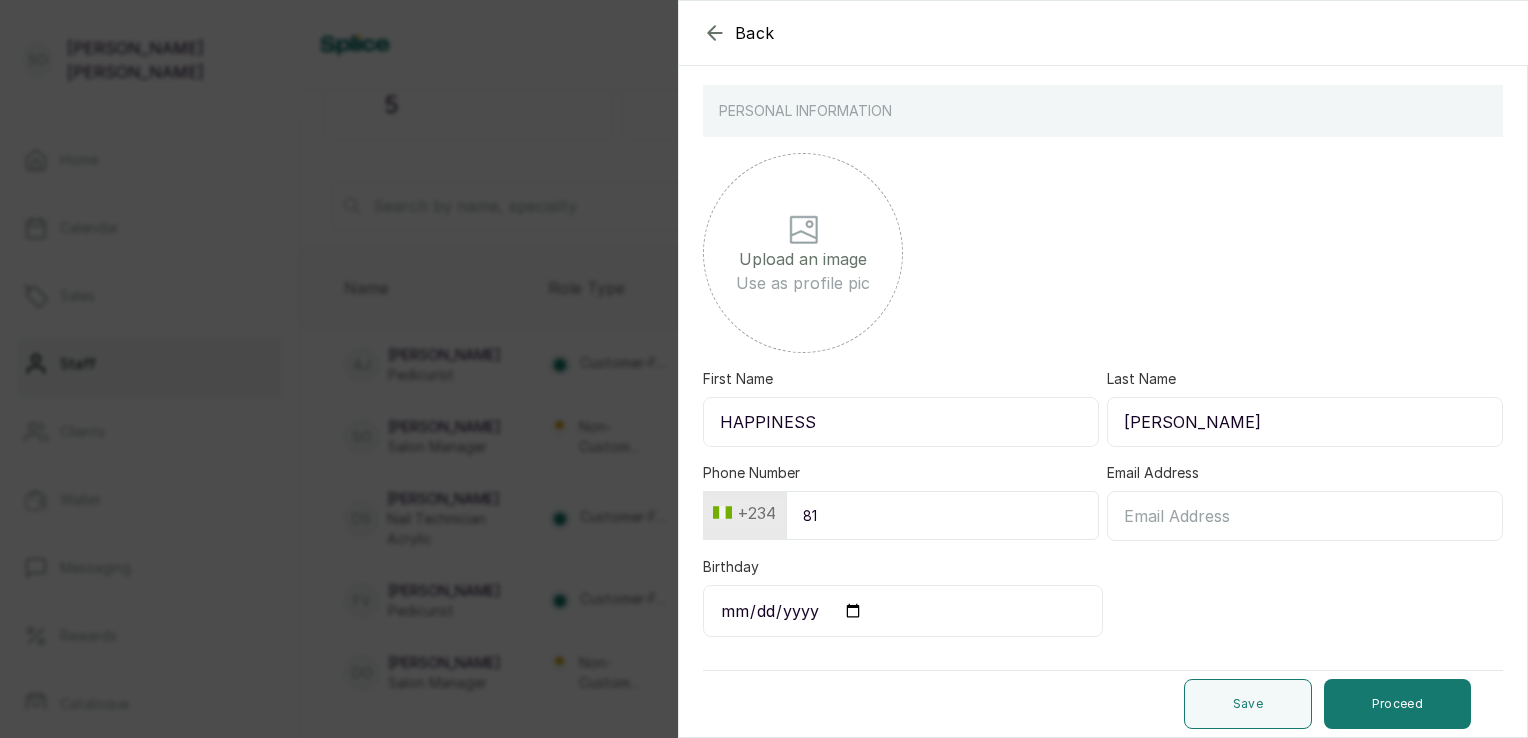 type on "8" 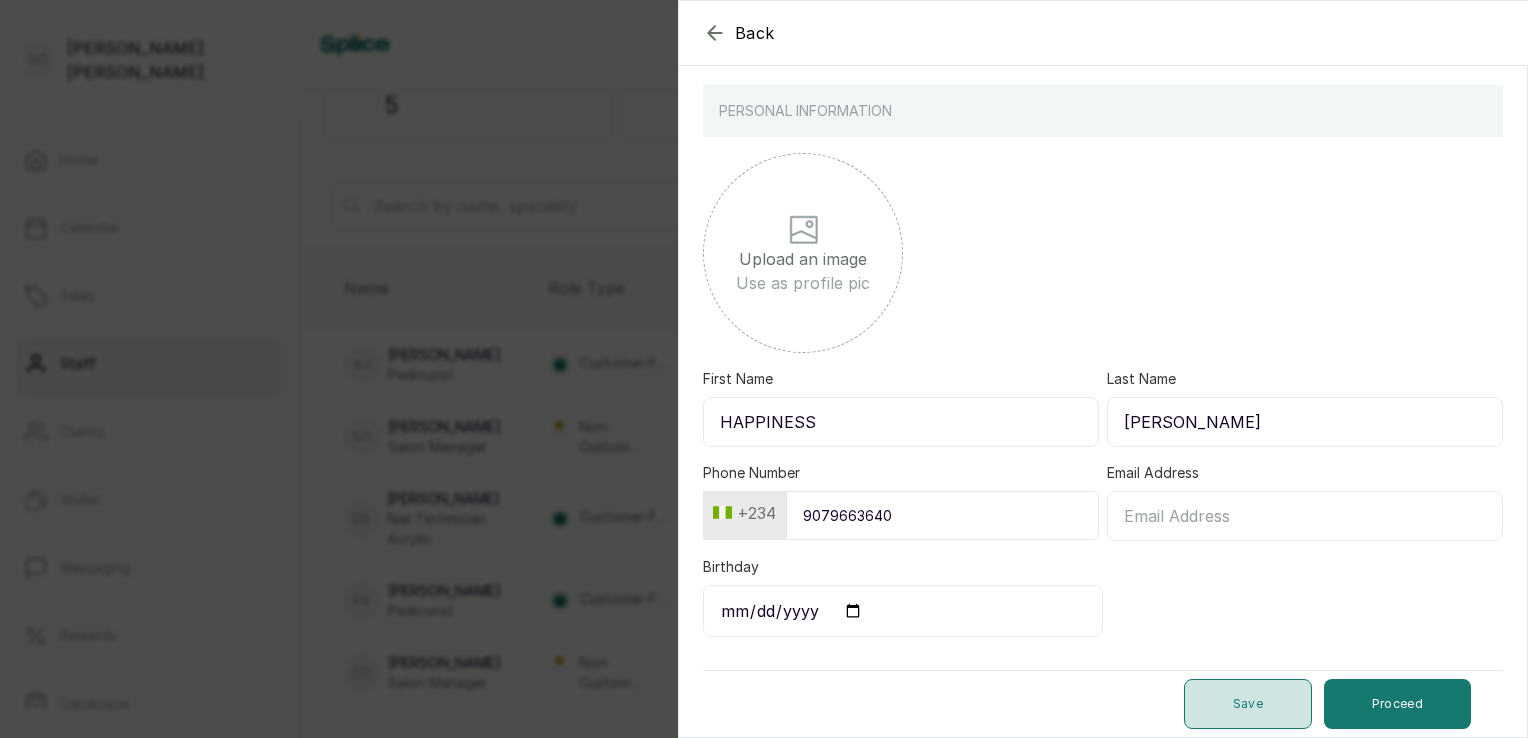 type on "9079663640" 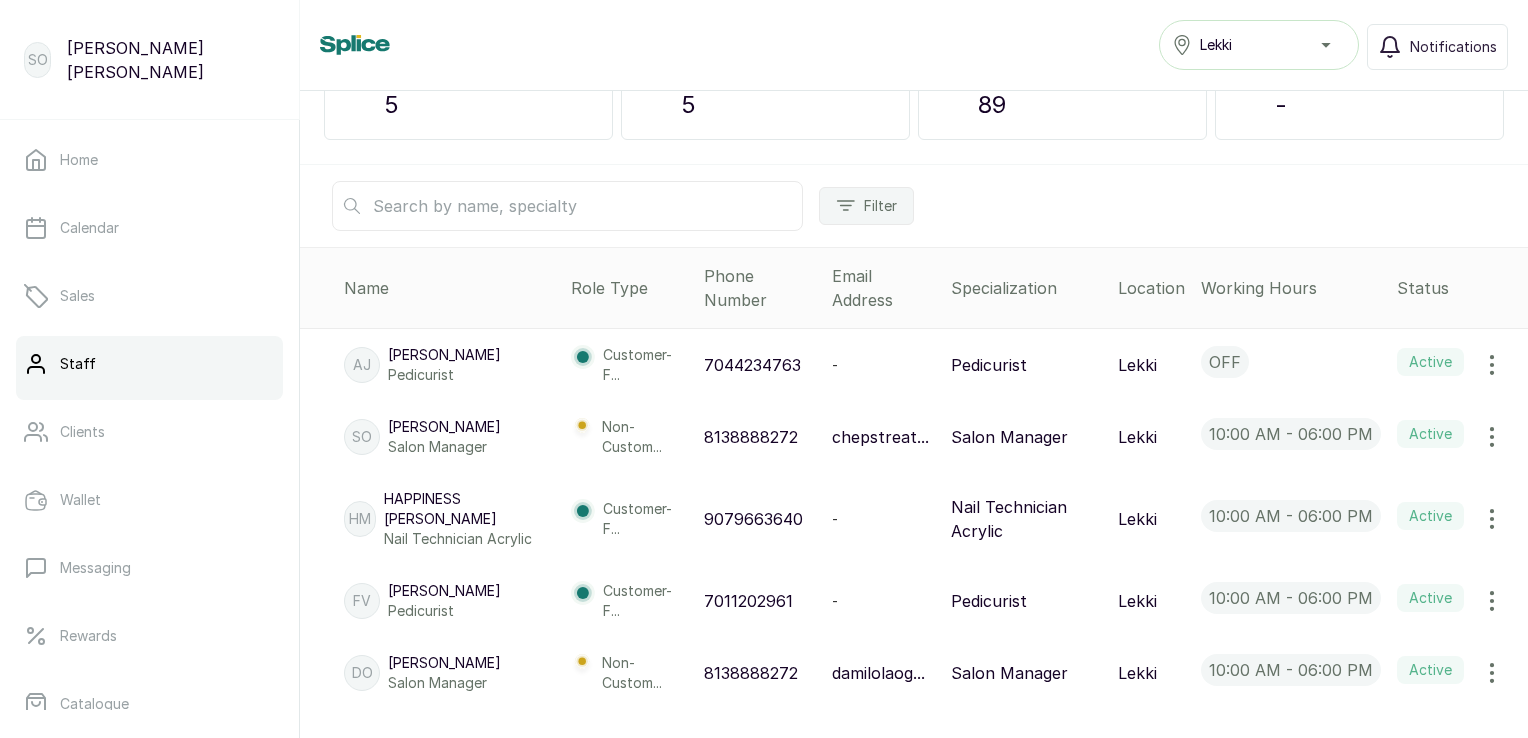 click 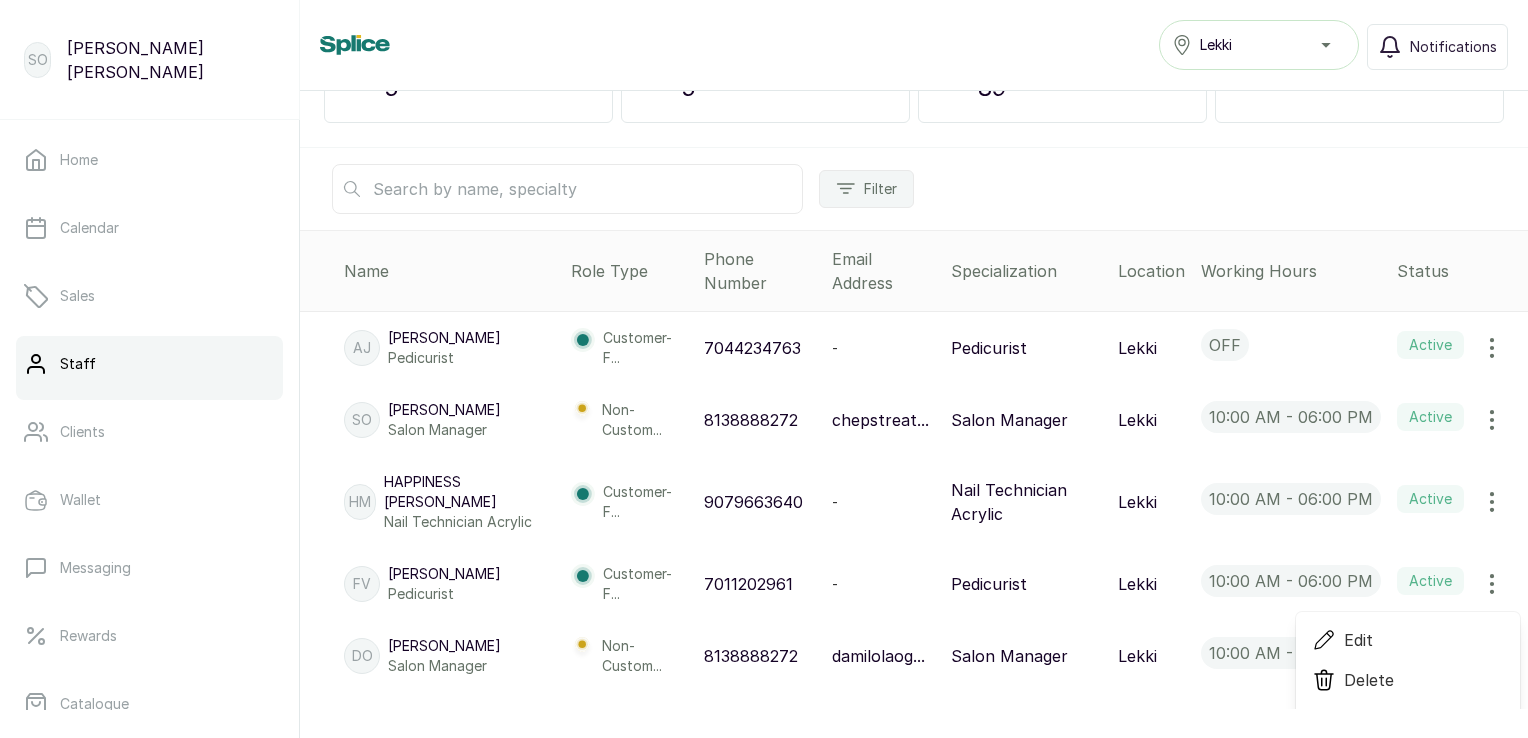click on "Edit" at bounding box center [1358, 640] 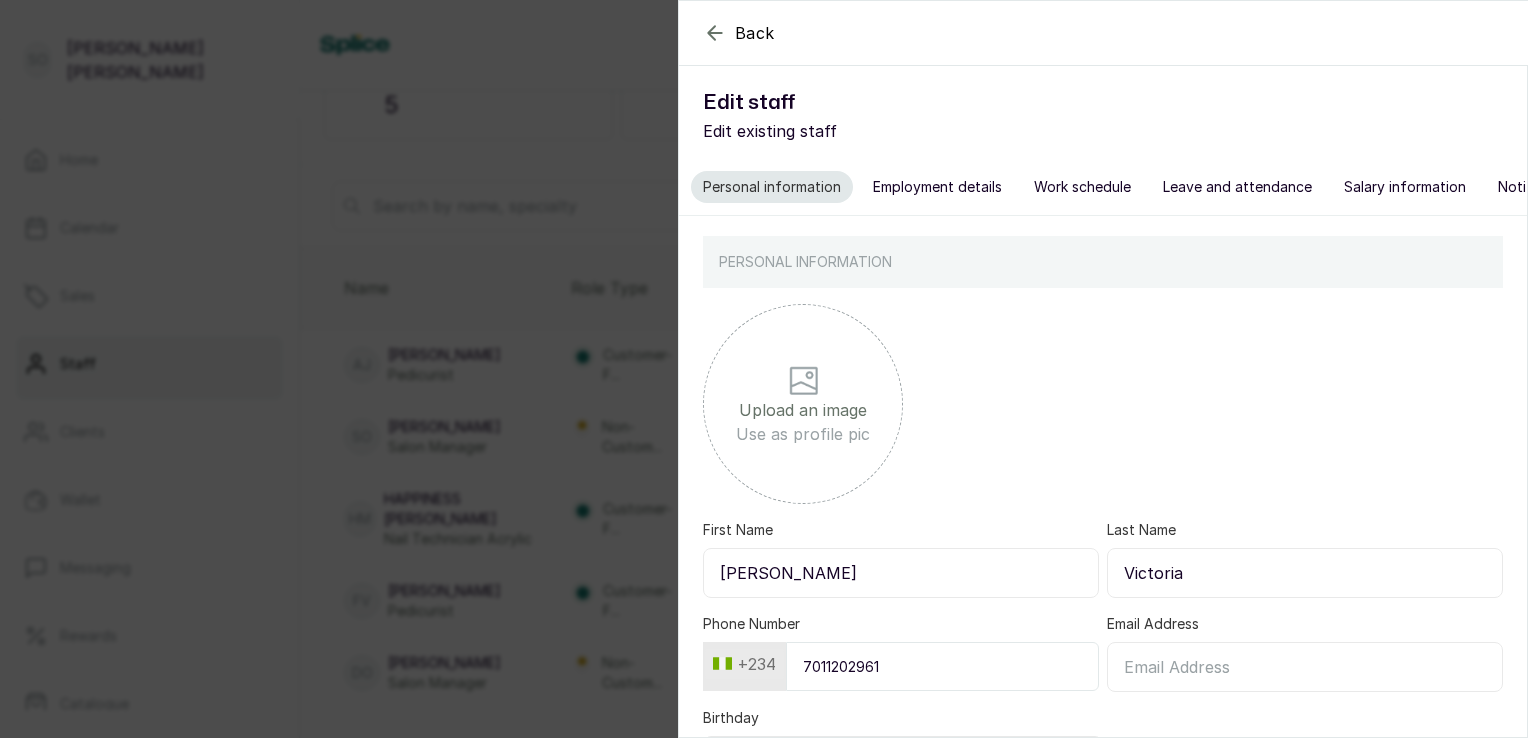 click on "[PERSON_NAME]" at bounding box center (901, 573) 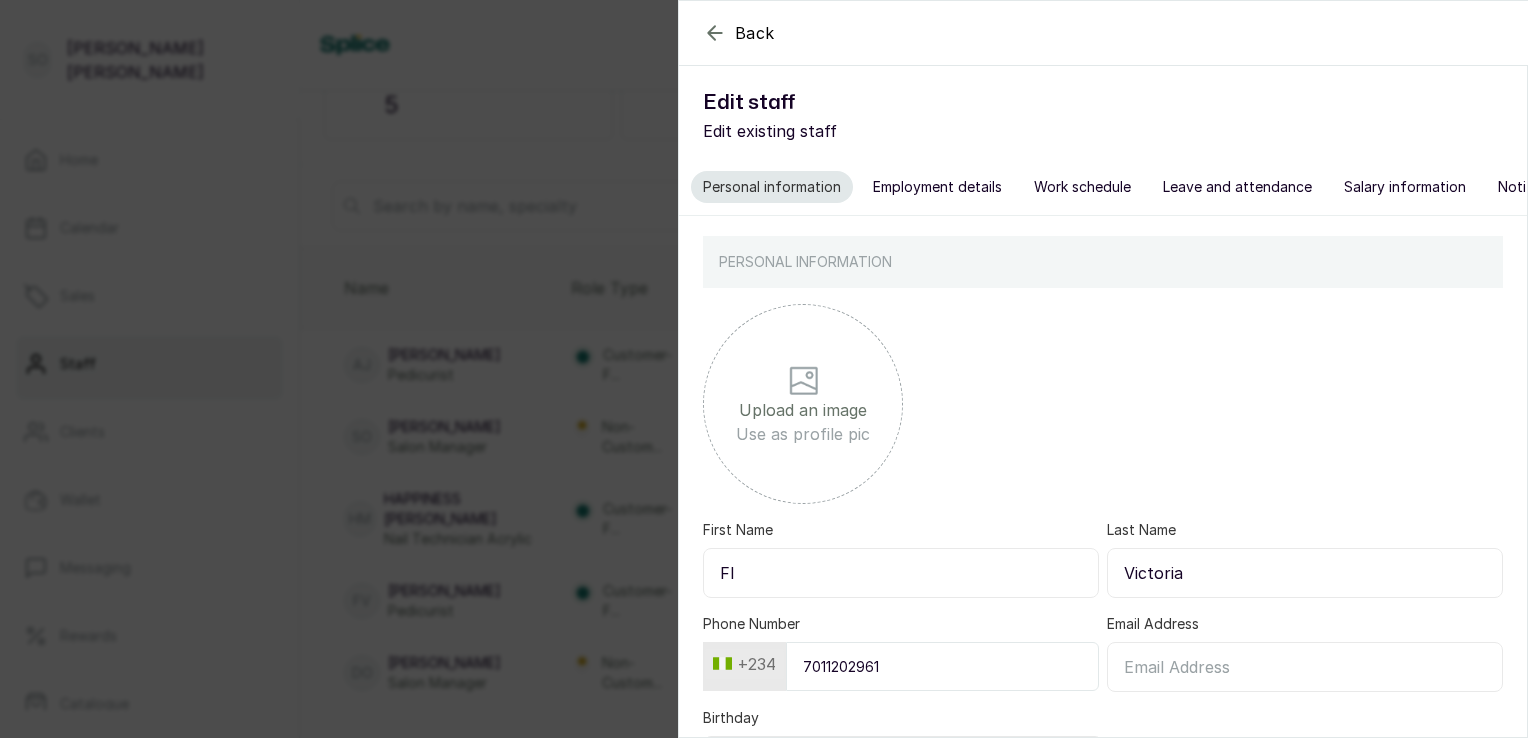 type on "F" 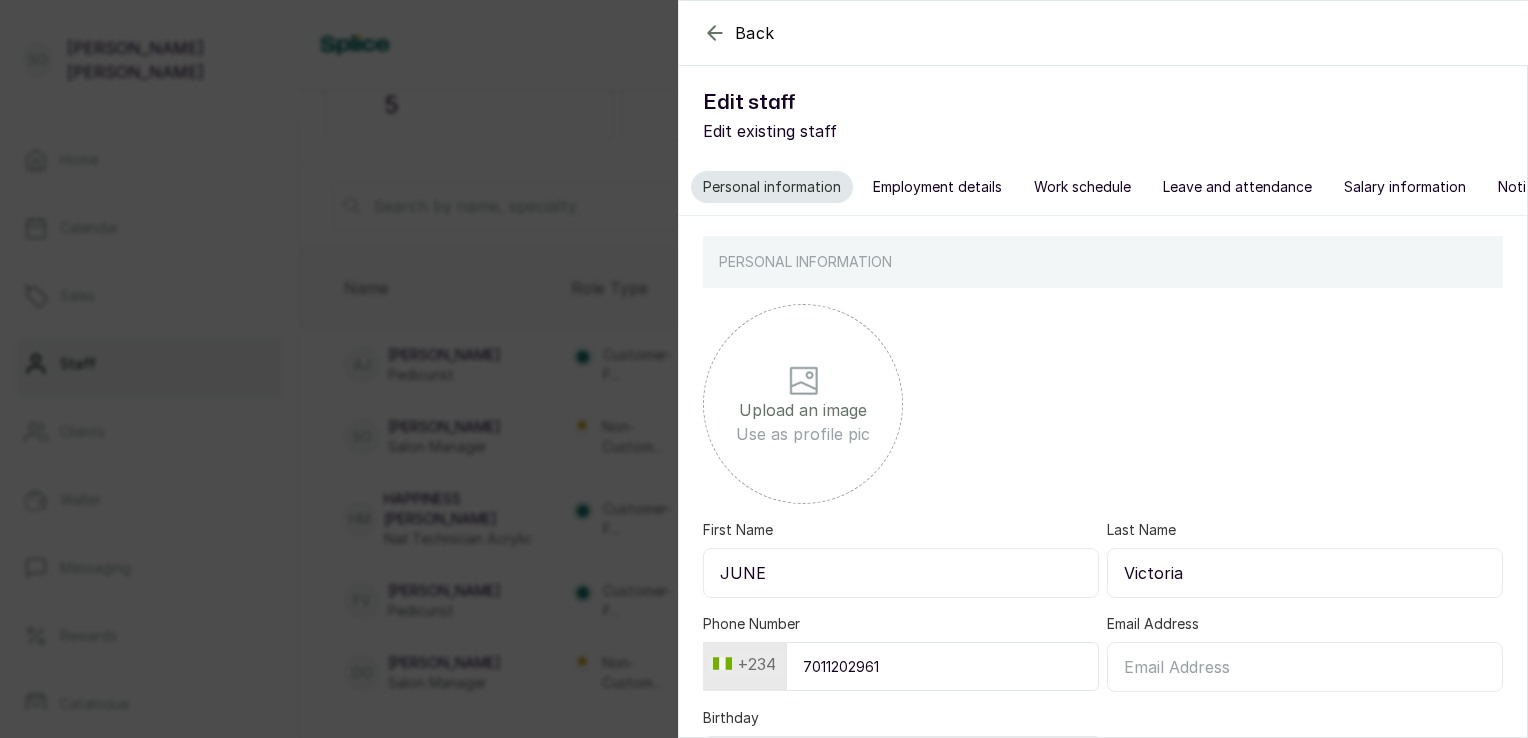 type on "JUNE" 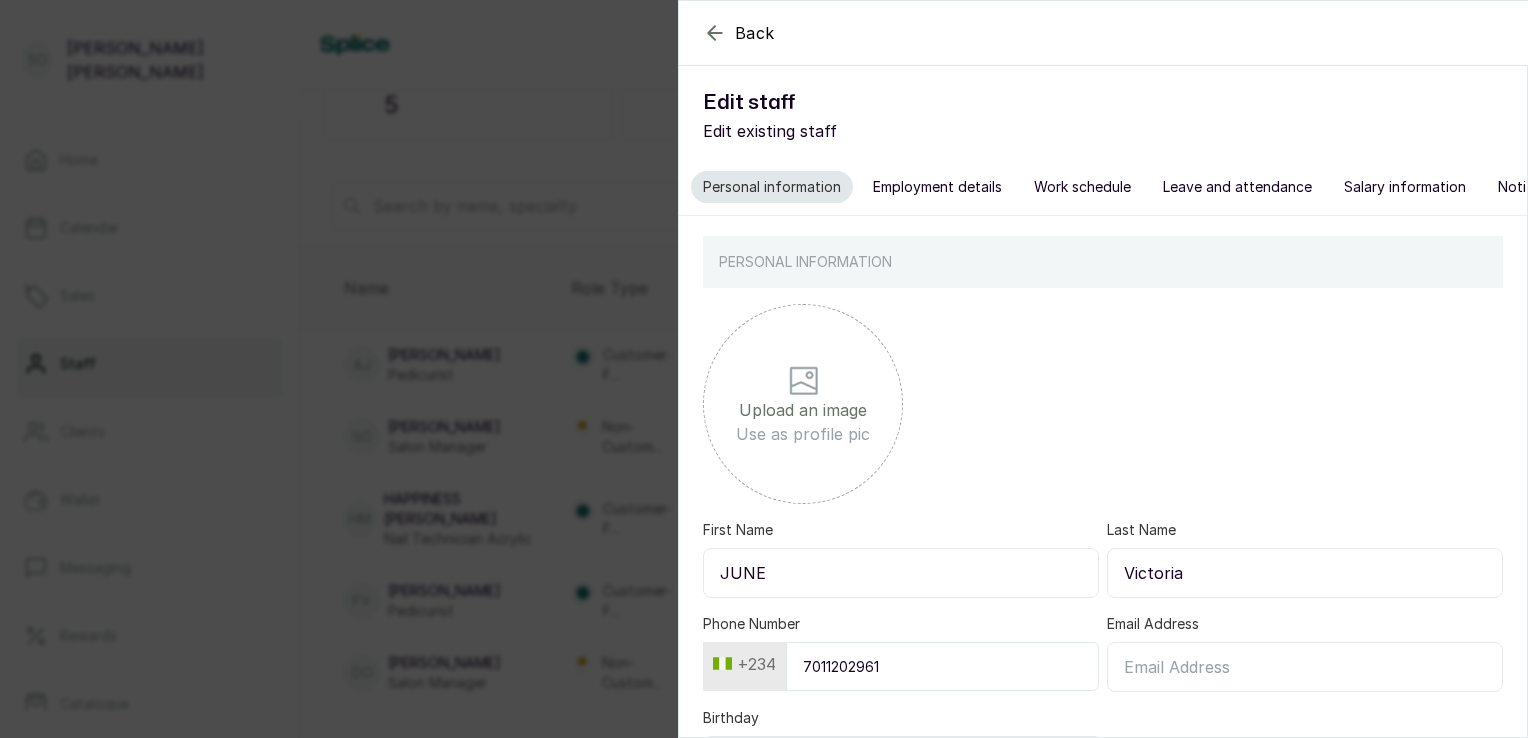 click on "Victoria" at bounding box center (1305, 573) 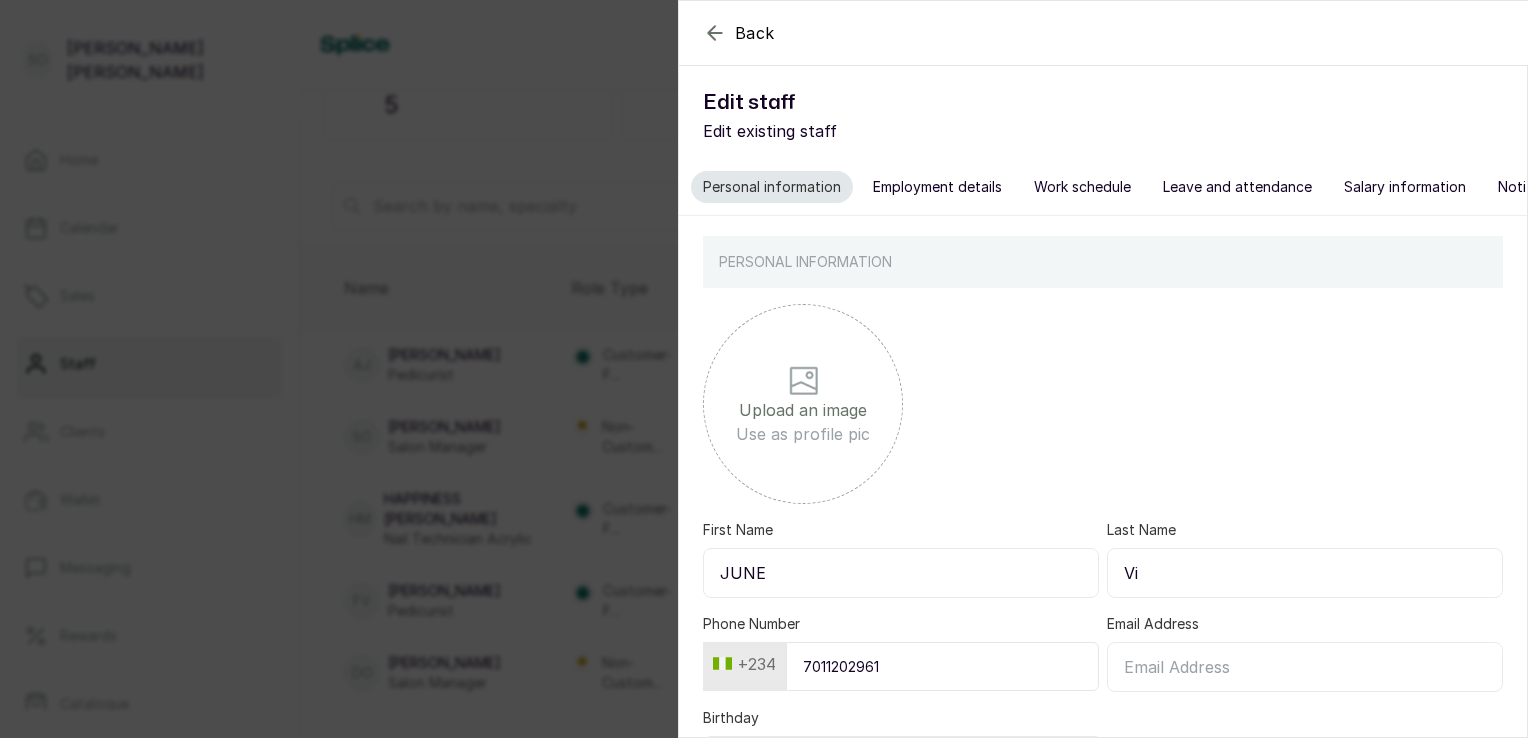 type on "V" 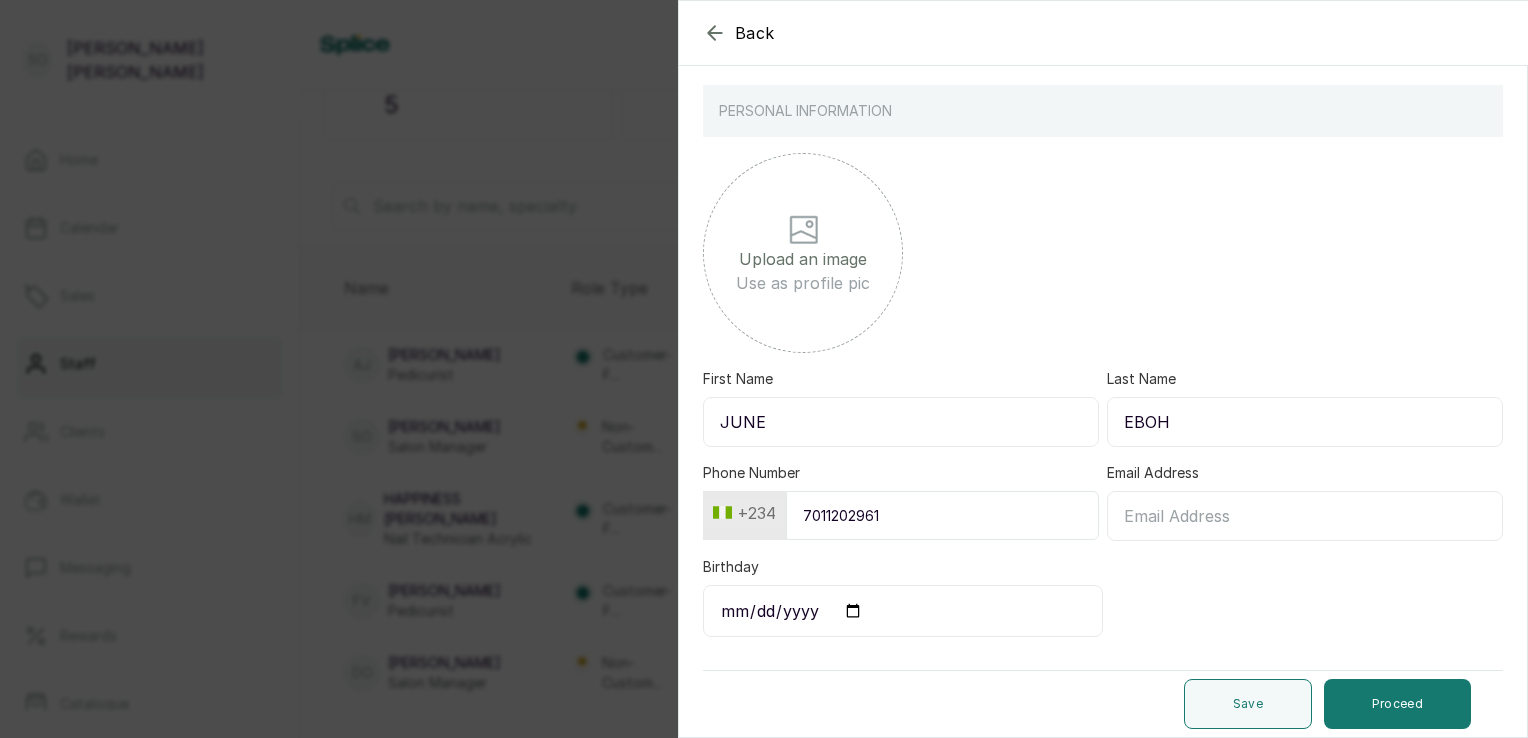scroll, scrollTop: 164, scrollLeft: 0, axis: vertical 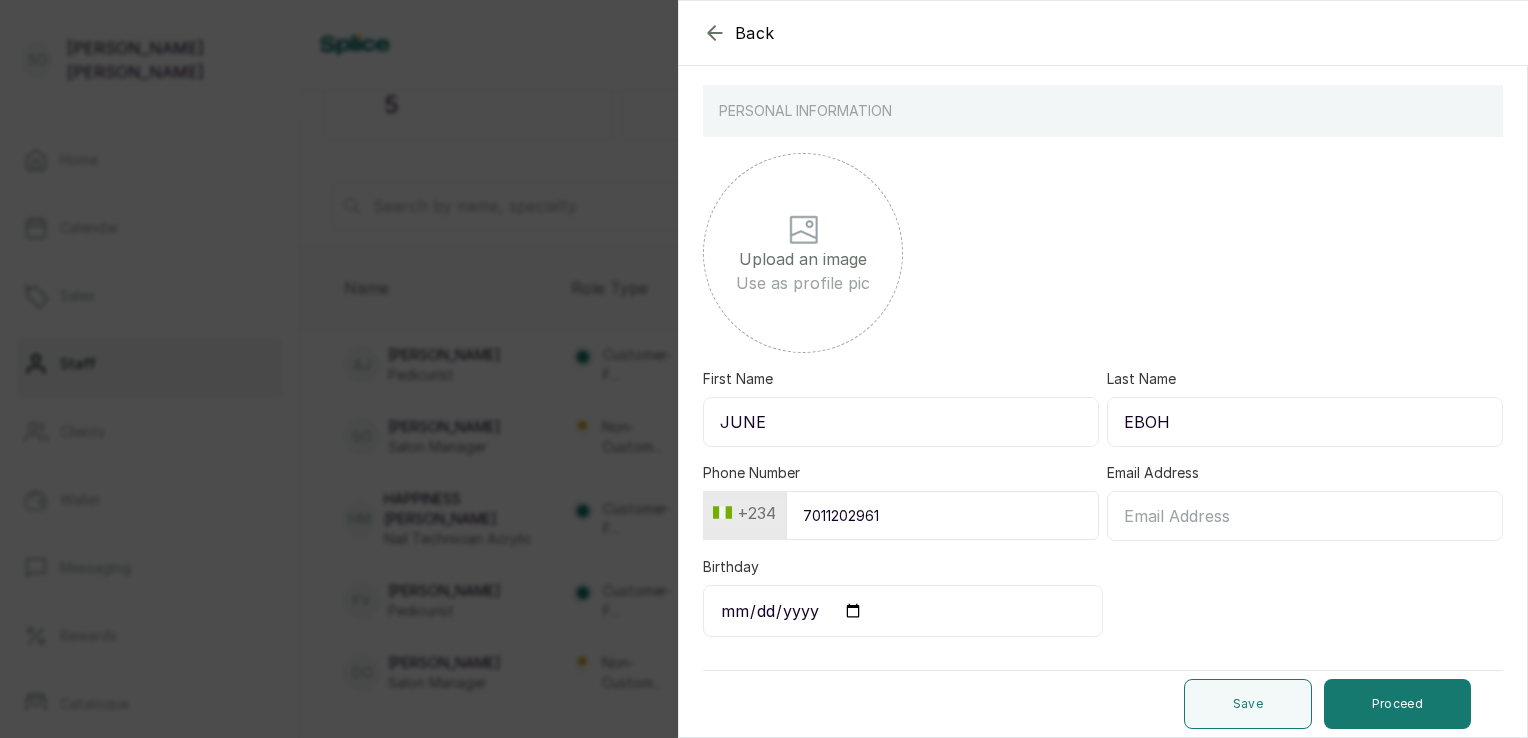 click on "7011202961" at bounding box center [942, 515] 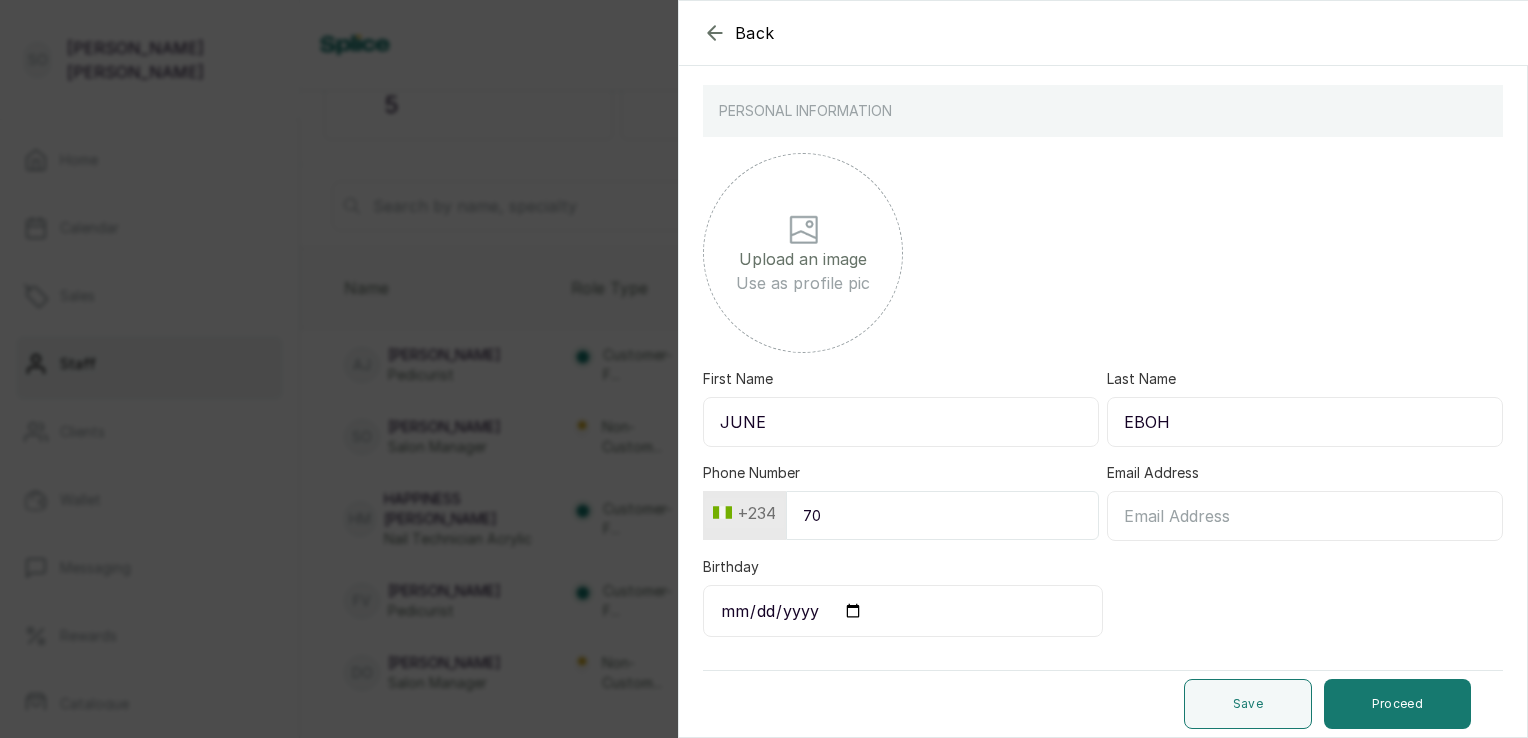 type on "7" 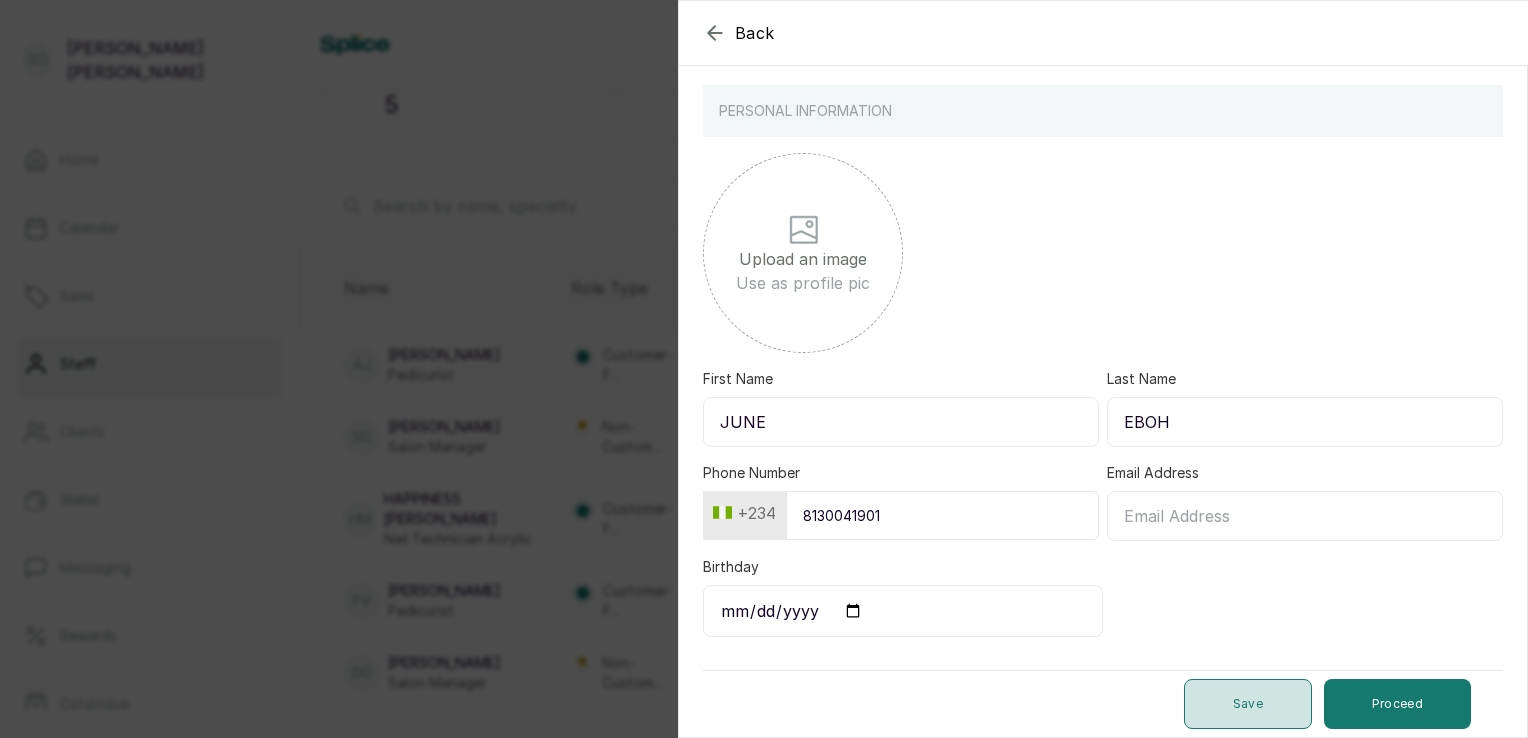 type on "8130041901" 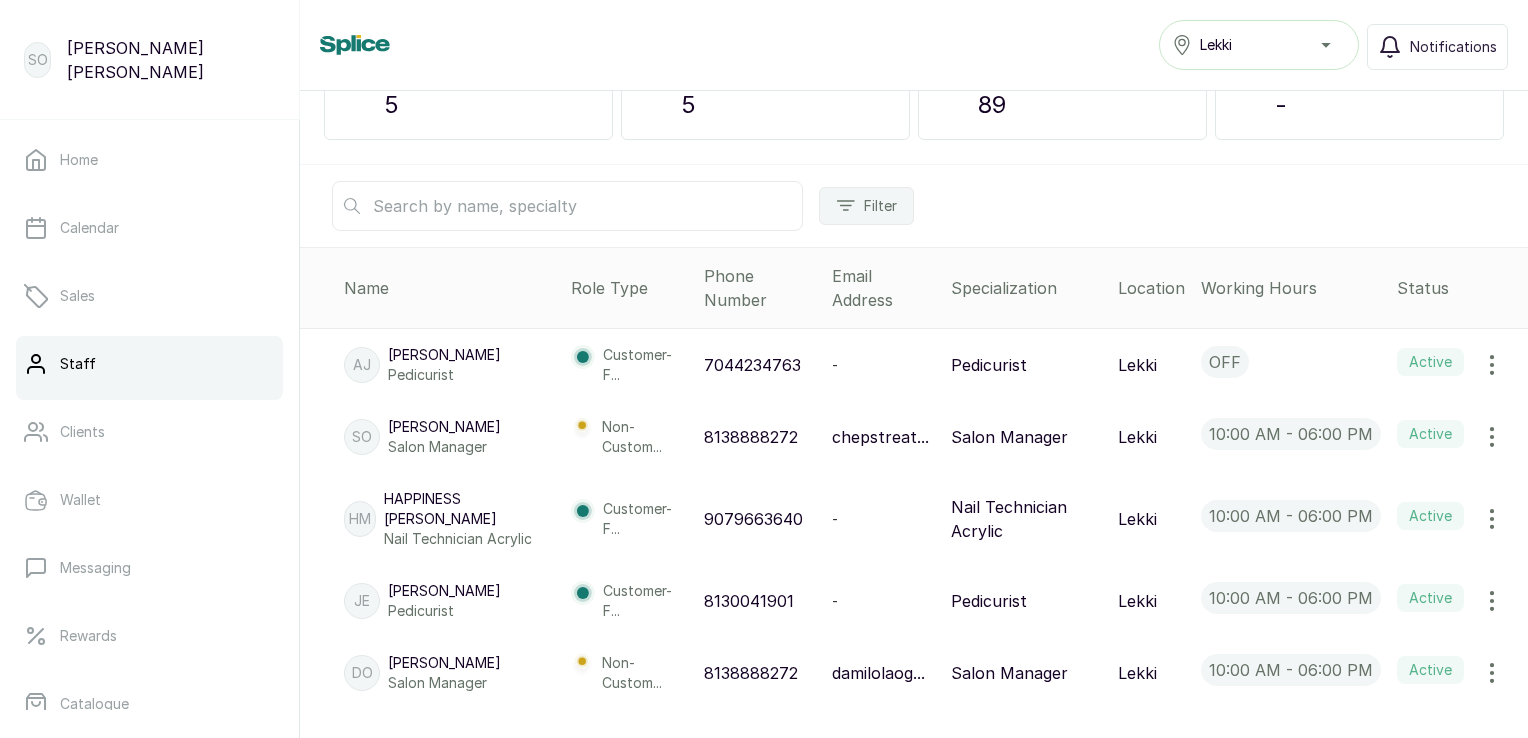 scroll, scrollTop: 0, scrollLeft: 0, axis: both 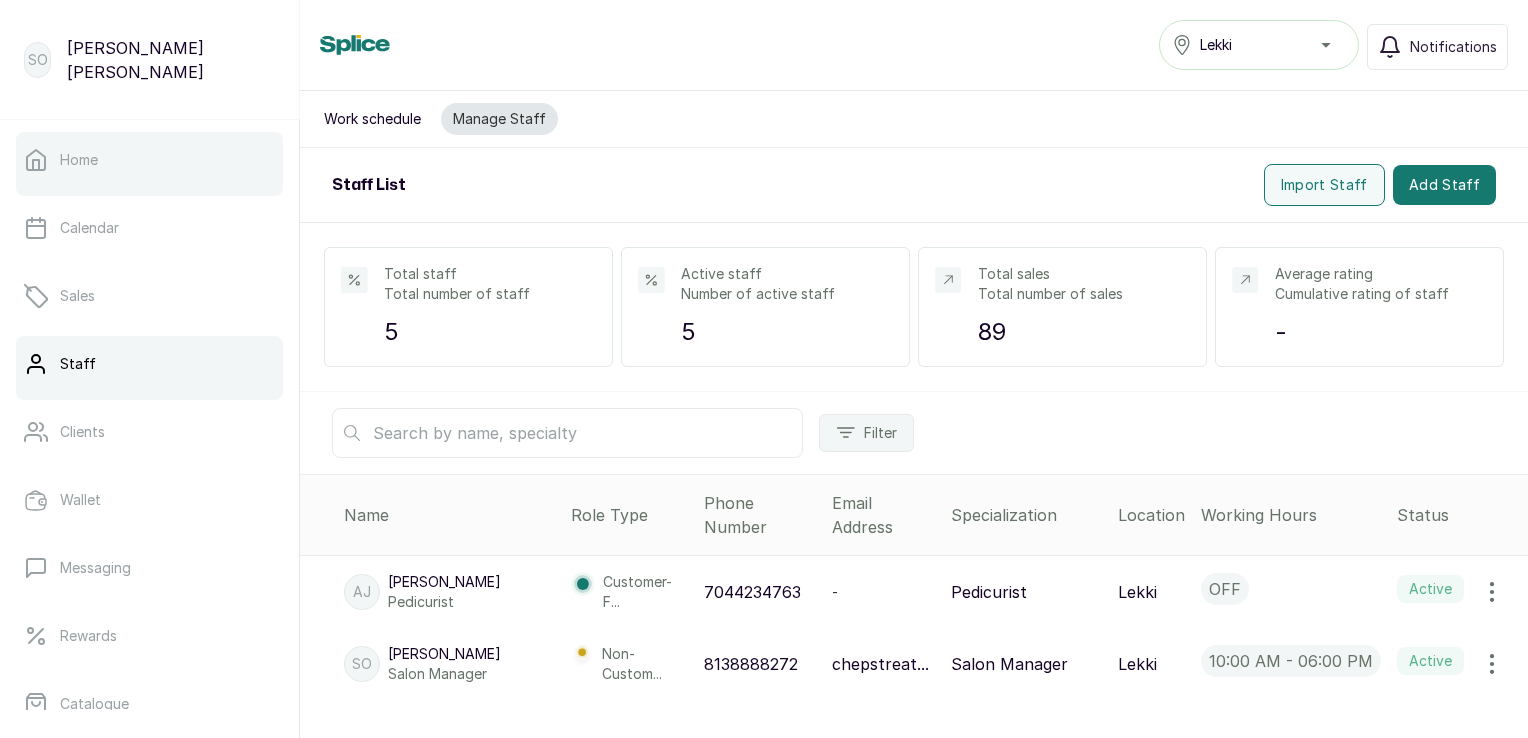 click on "Home" at bounding box center [79, 160] 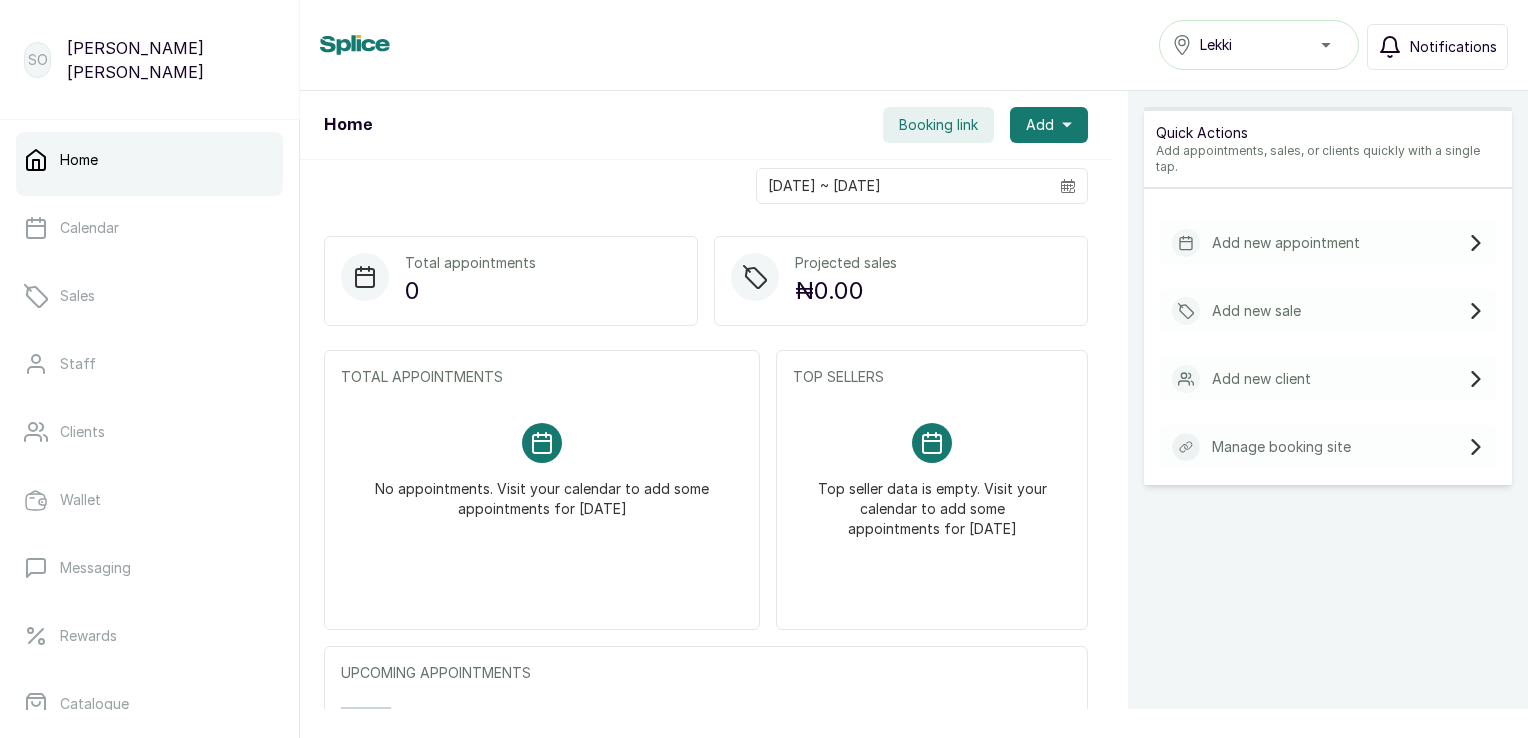 click on "Notifications" at bounding box center [1453, 47] 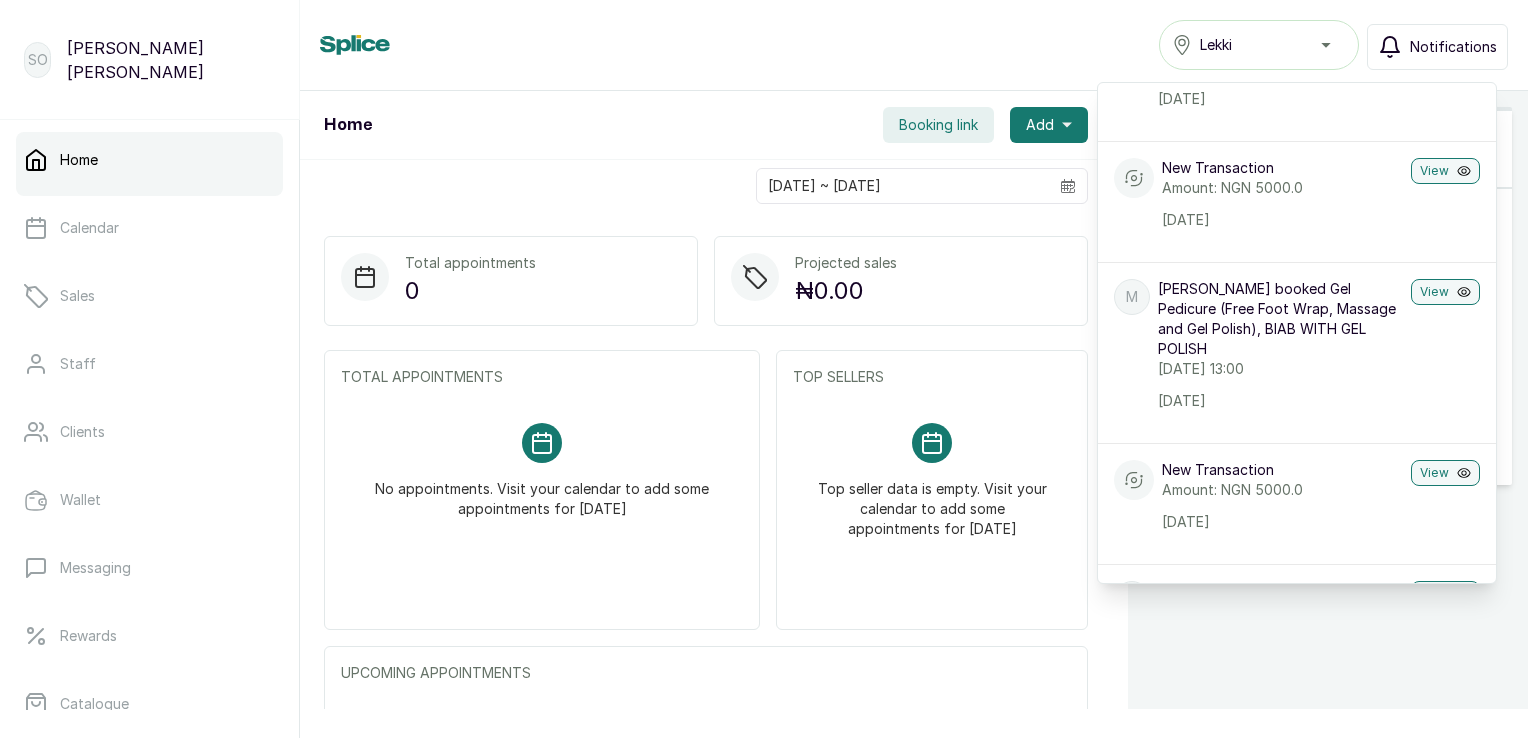 scroll, scrollTop: 136, scrollLeft: 0, axis: vertical 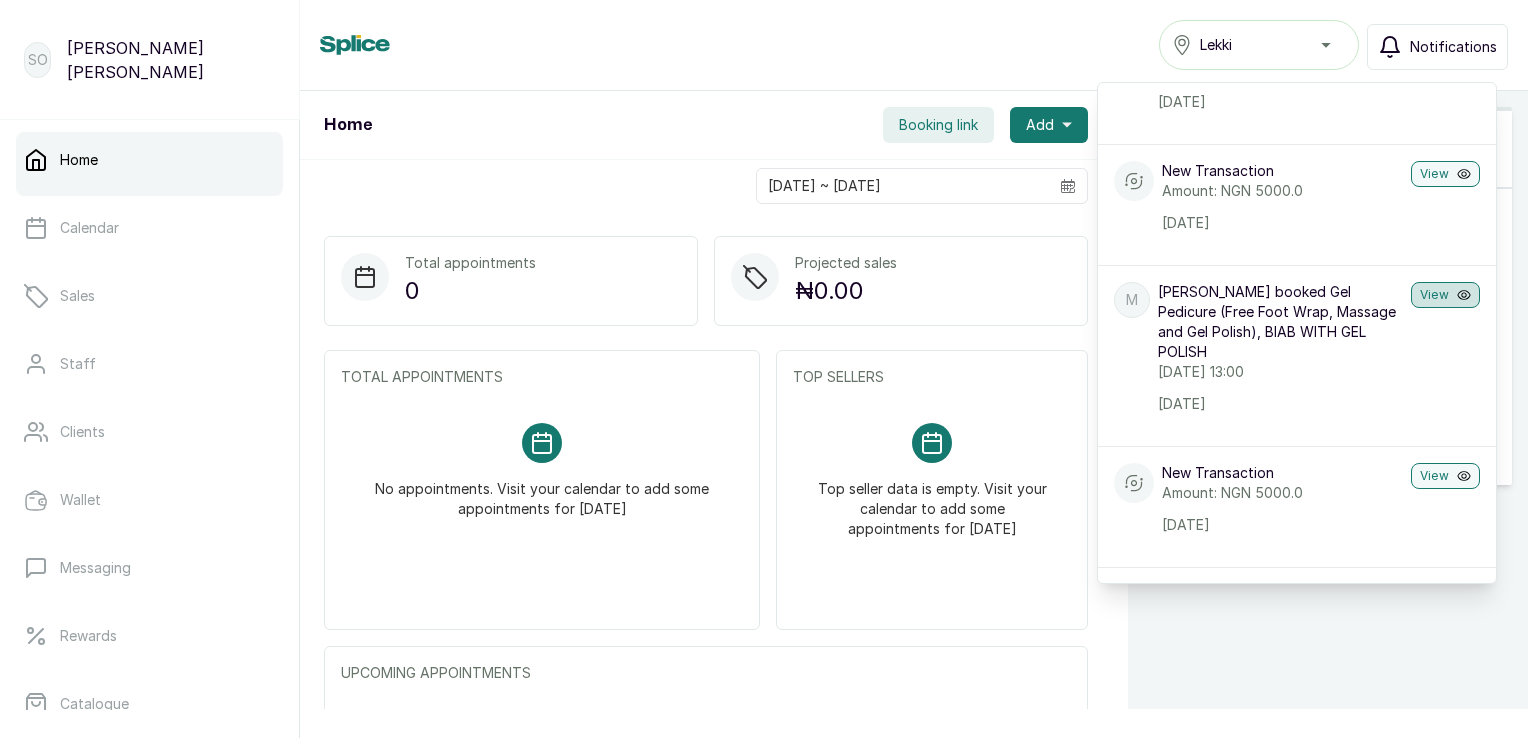 click on "View" at bounding box center (1445, 295) 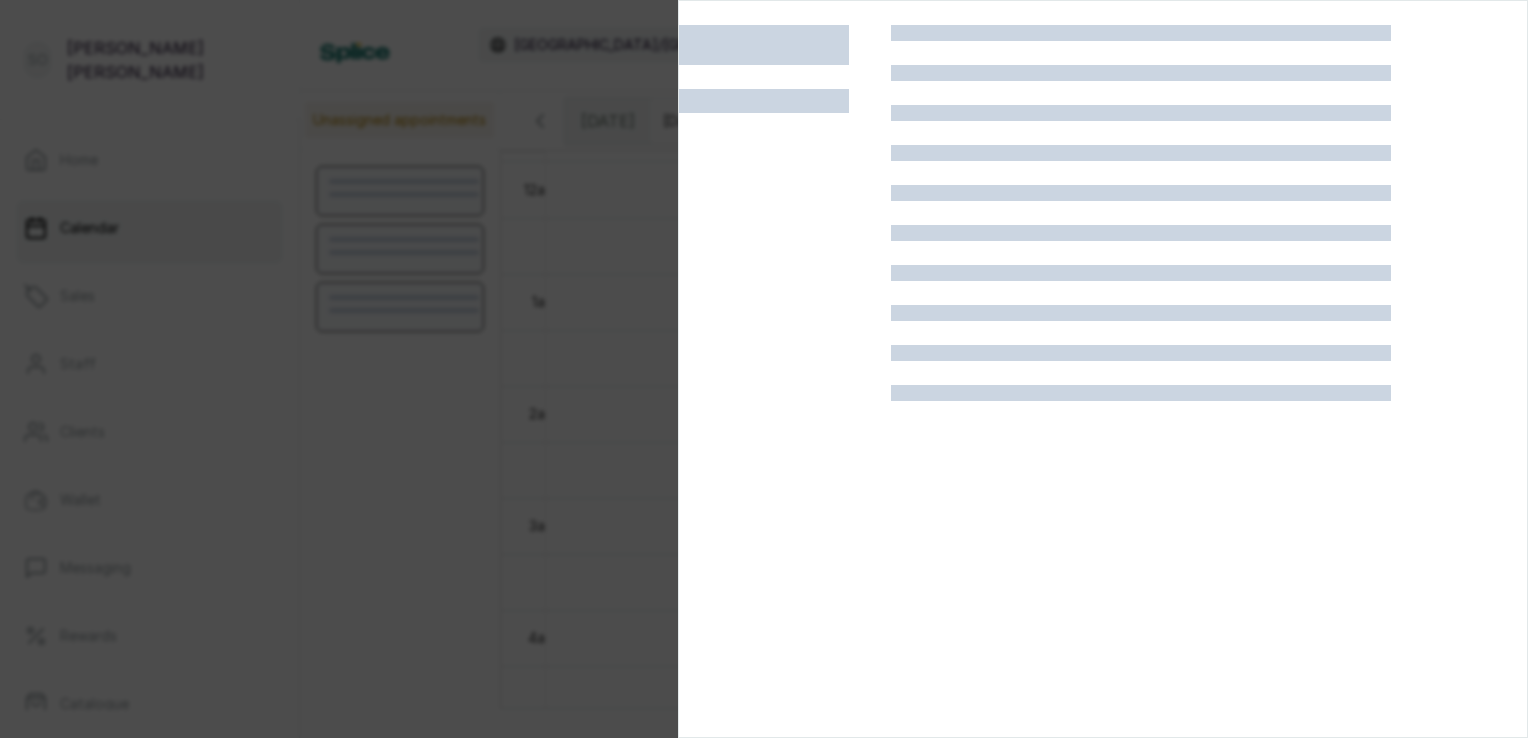 scroll, scrollTop: 674, scrollLeft: 0, axis: vertical 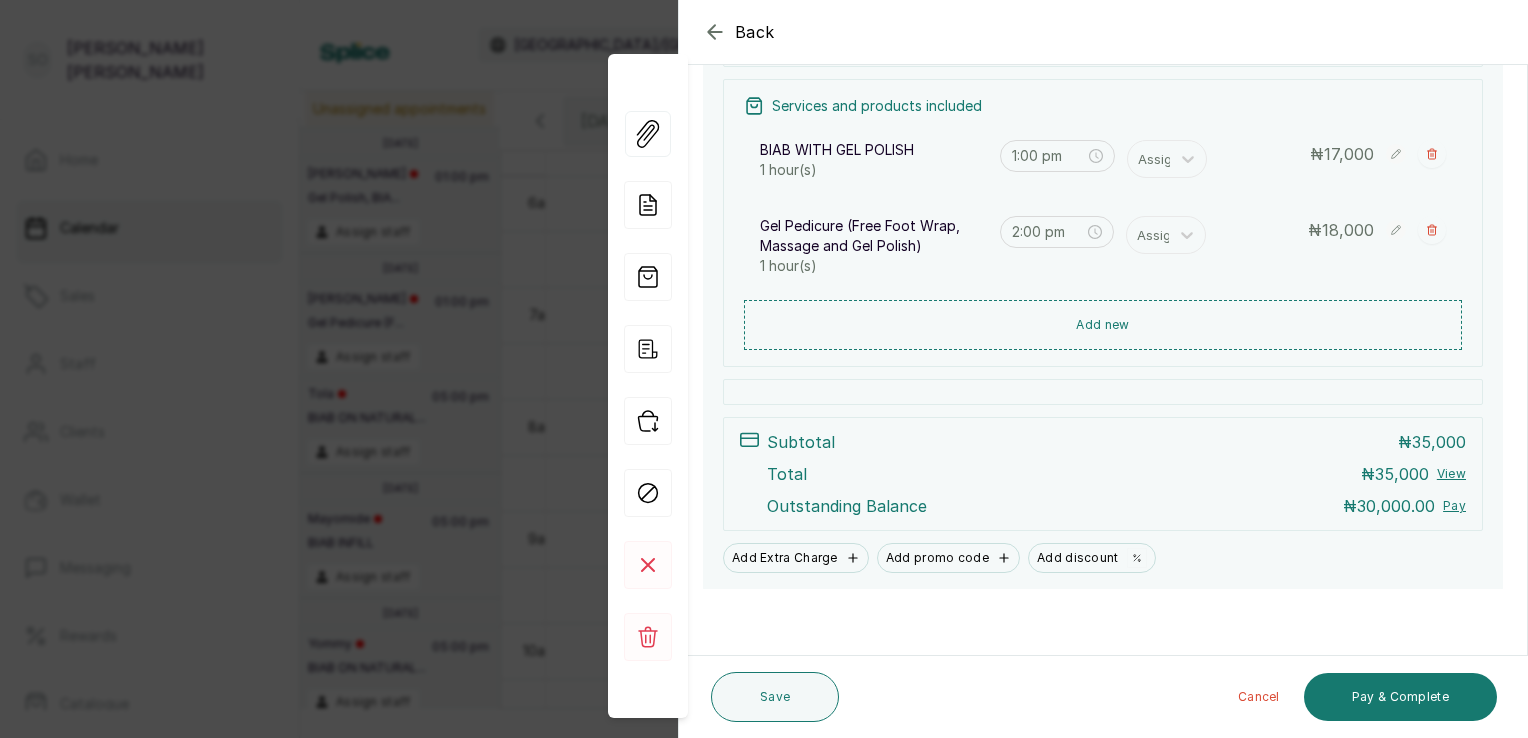 click 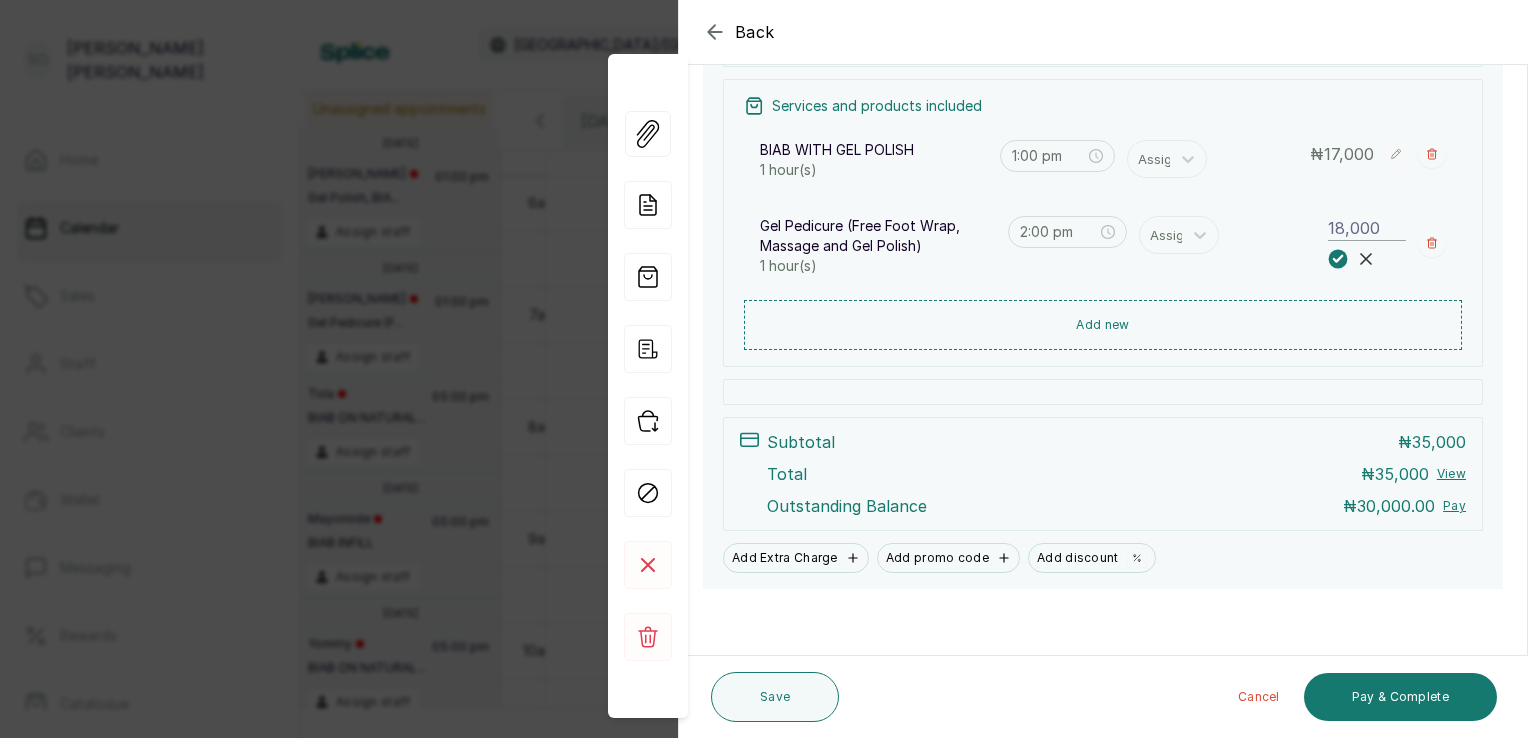 click on "Gel Pedicure (Free Foot Wrap, Massage and Gel Polish)" at bounding box center (878, 236) 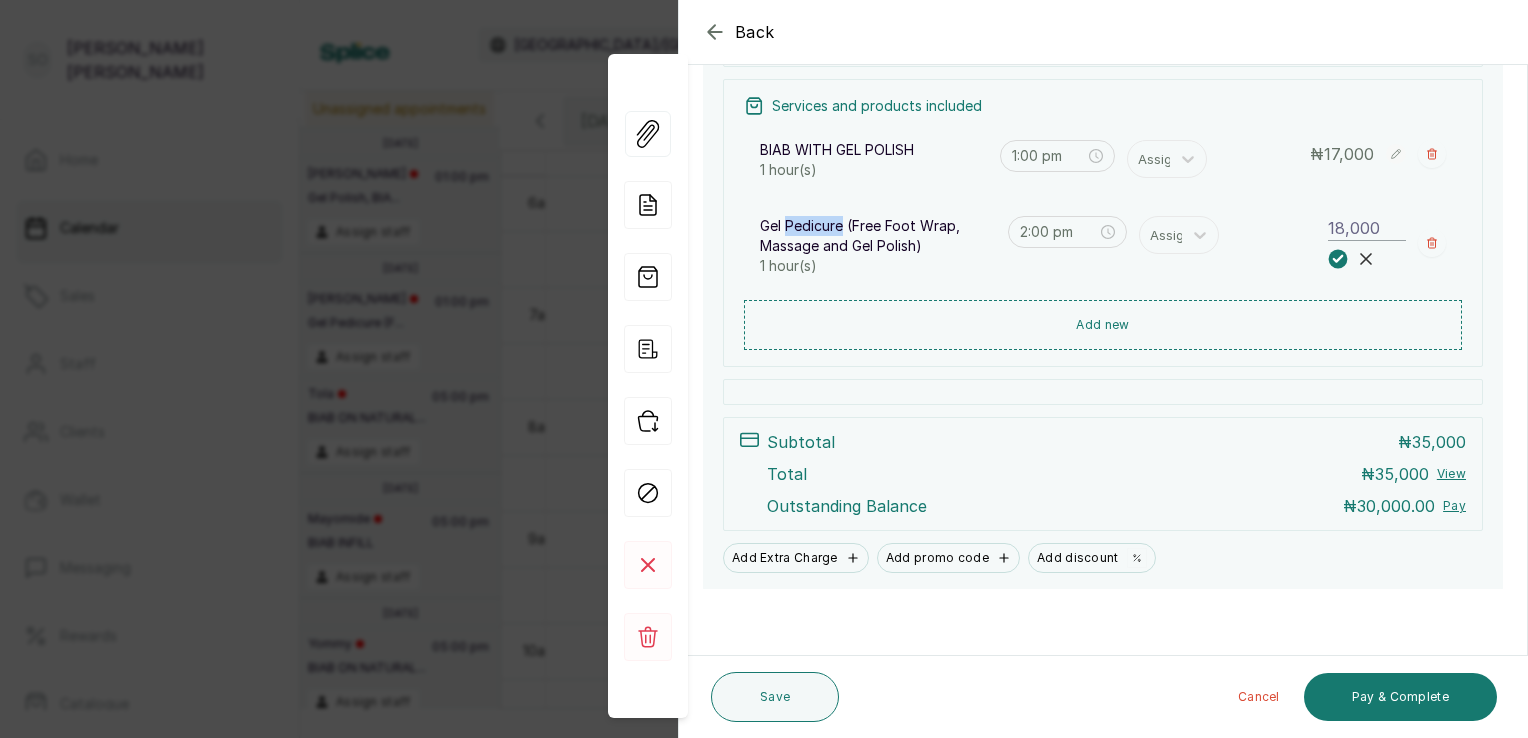 click on "Gel Pedicure (Free Foot Wrap, Massage and Gel Polish)" at bounding box center (878, 236) 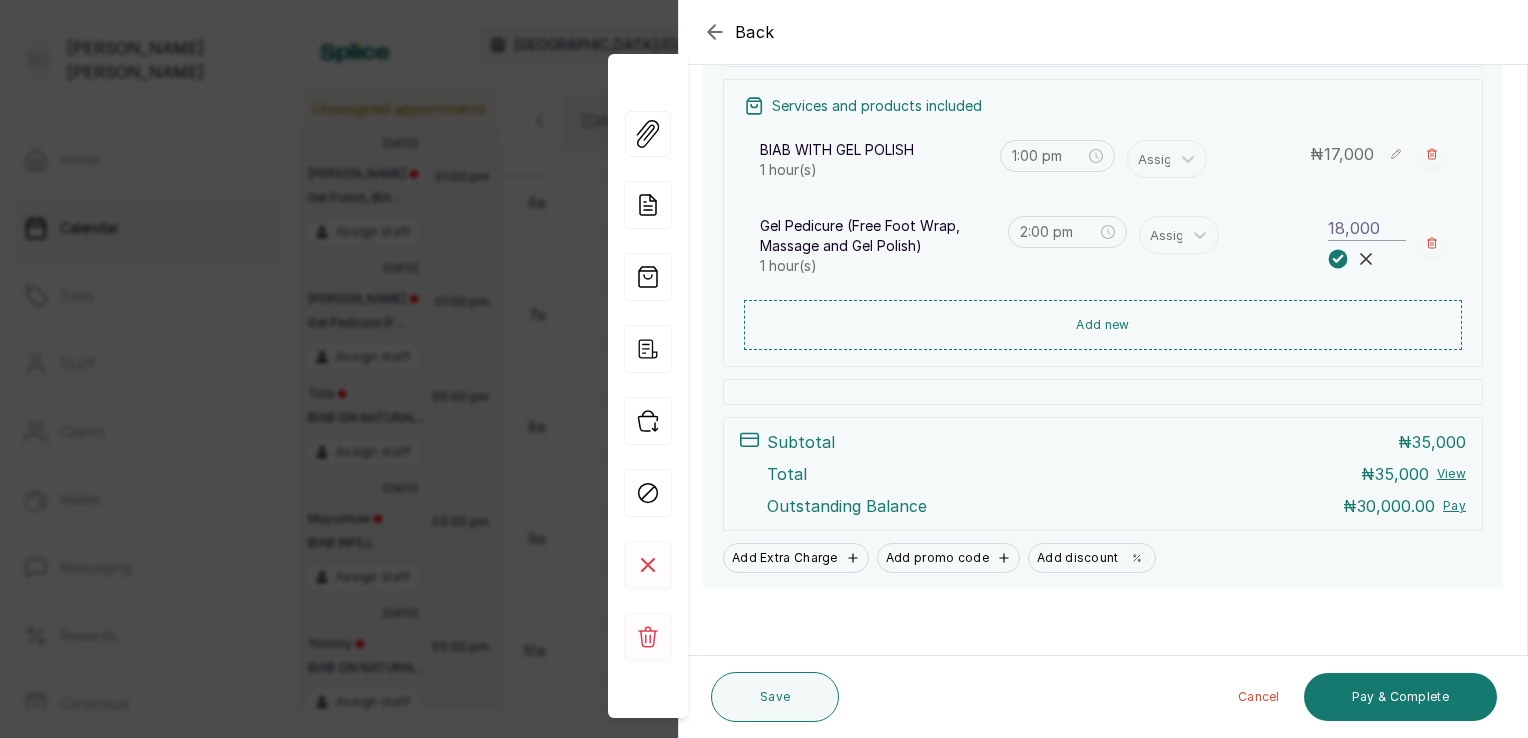 drag, startPoint x: 813, startPoint y: 234, endPoint x: 860, endPoint y: 274, distance: 61.7171 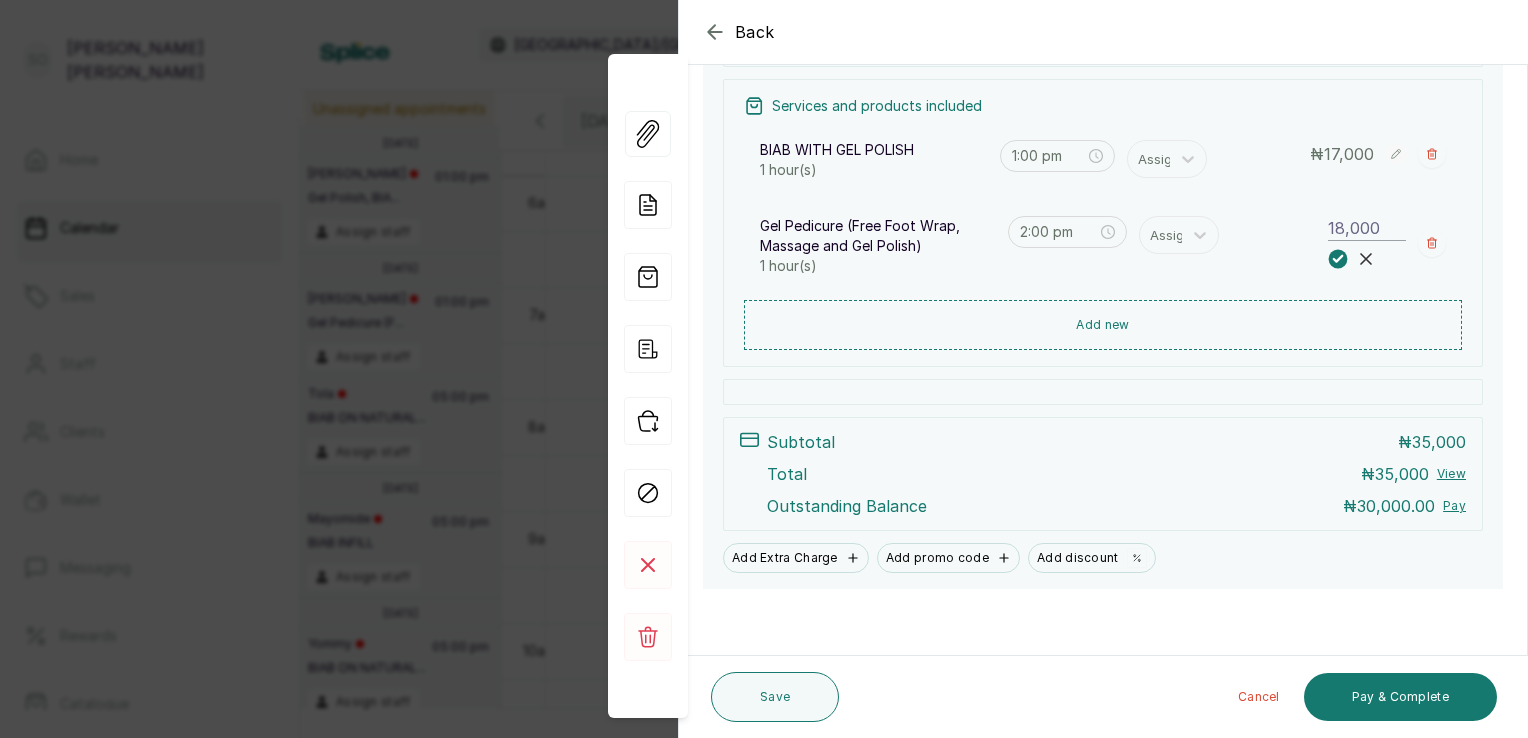 click on "1 hour(s)" at bounding box center (878, 266) 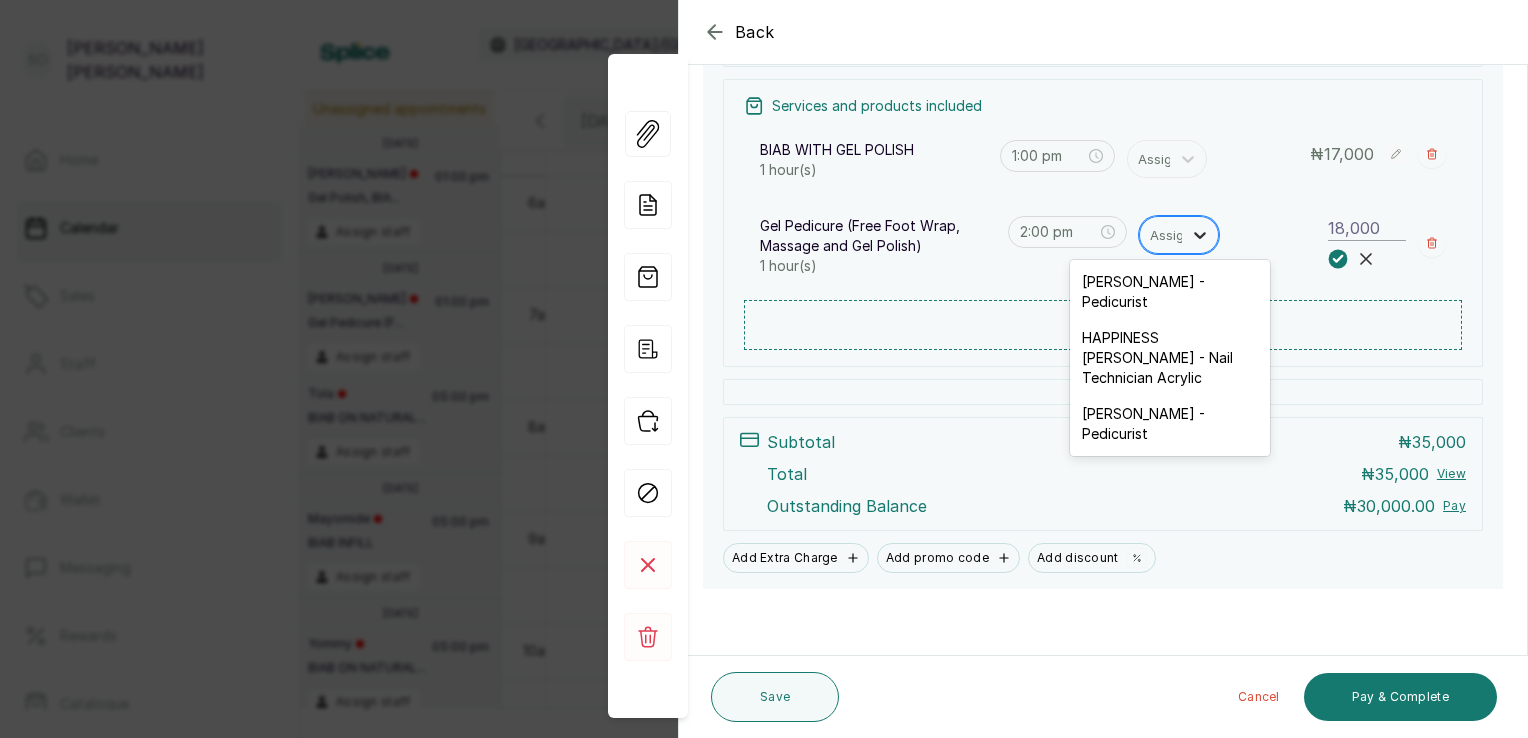 click 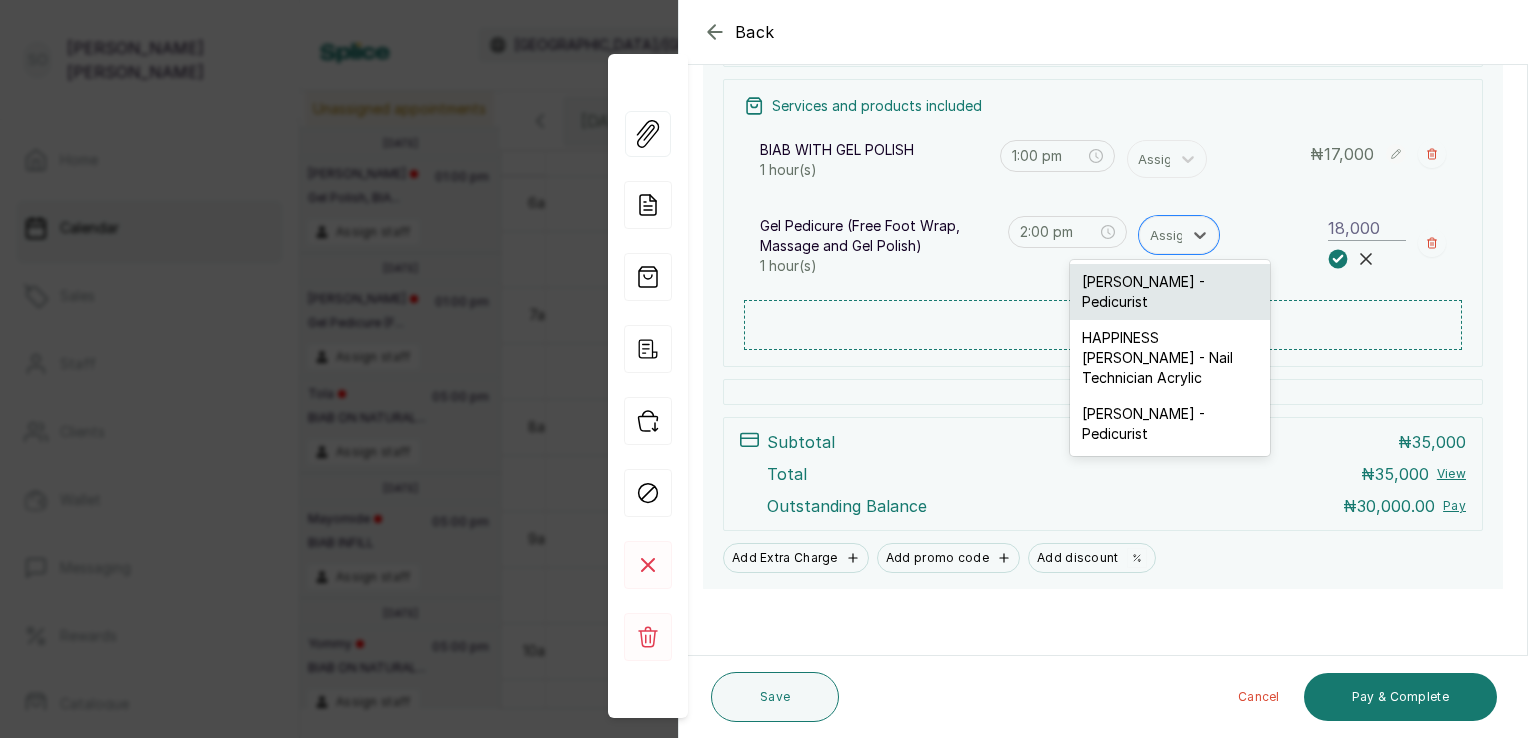 click on "[PERSON_NAME] - Pedicurist" at bounding box center (1170, 292) 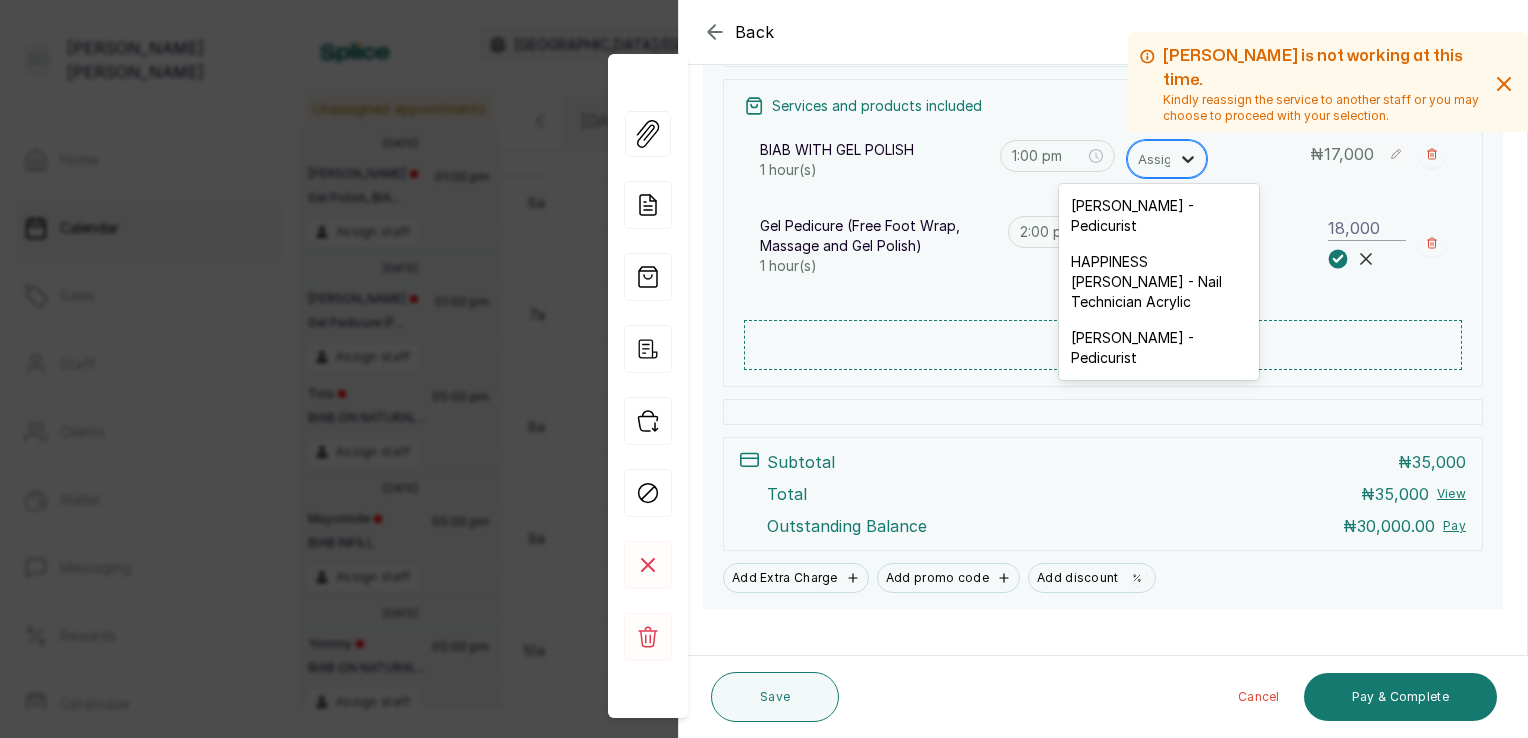 click 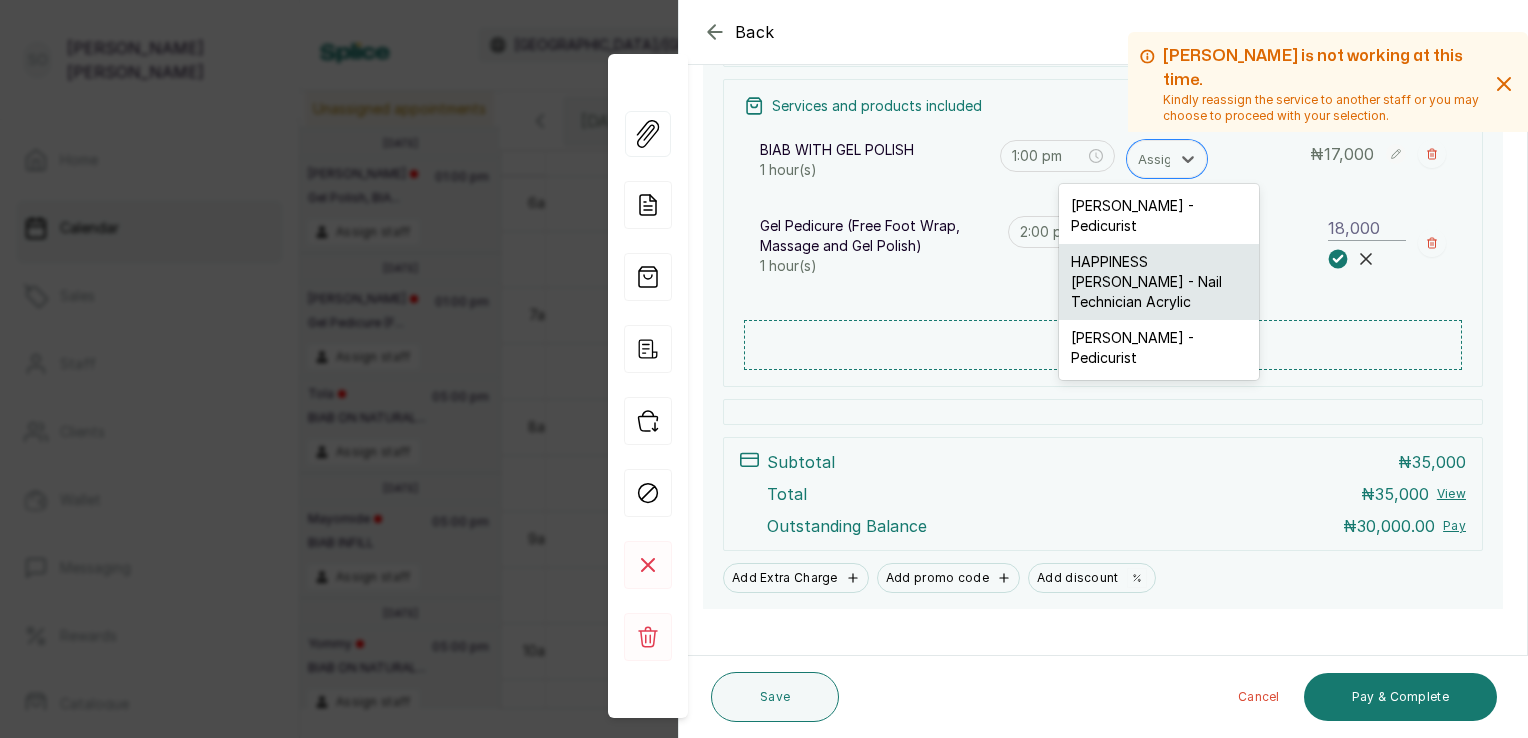 click on "HAPPINESS [PERSON_NAME] - Nail Technician Acrylic" at bounding box center (1159, 282) 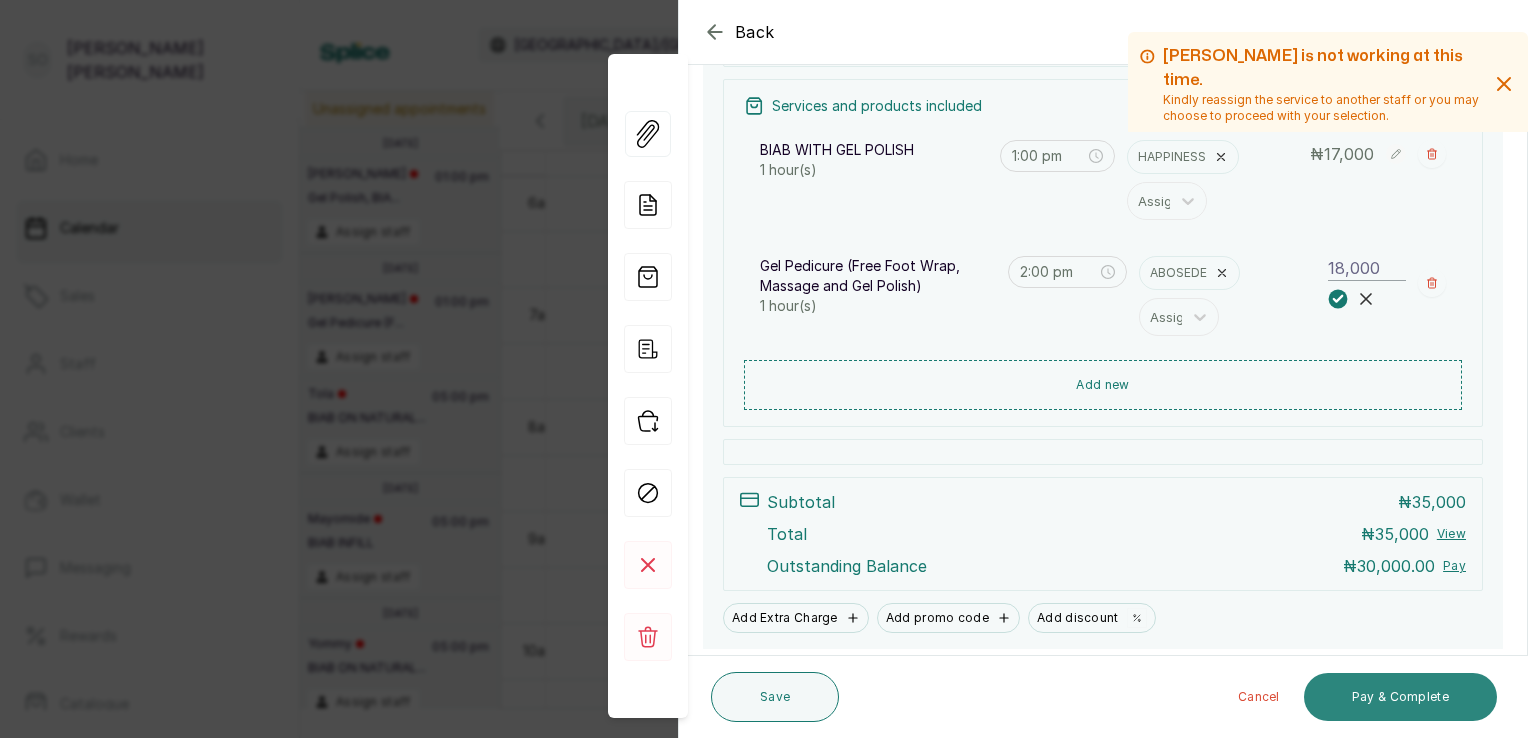 click on "Pay & Complete" at bounding box center (1400, 697) 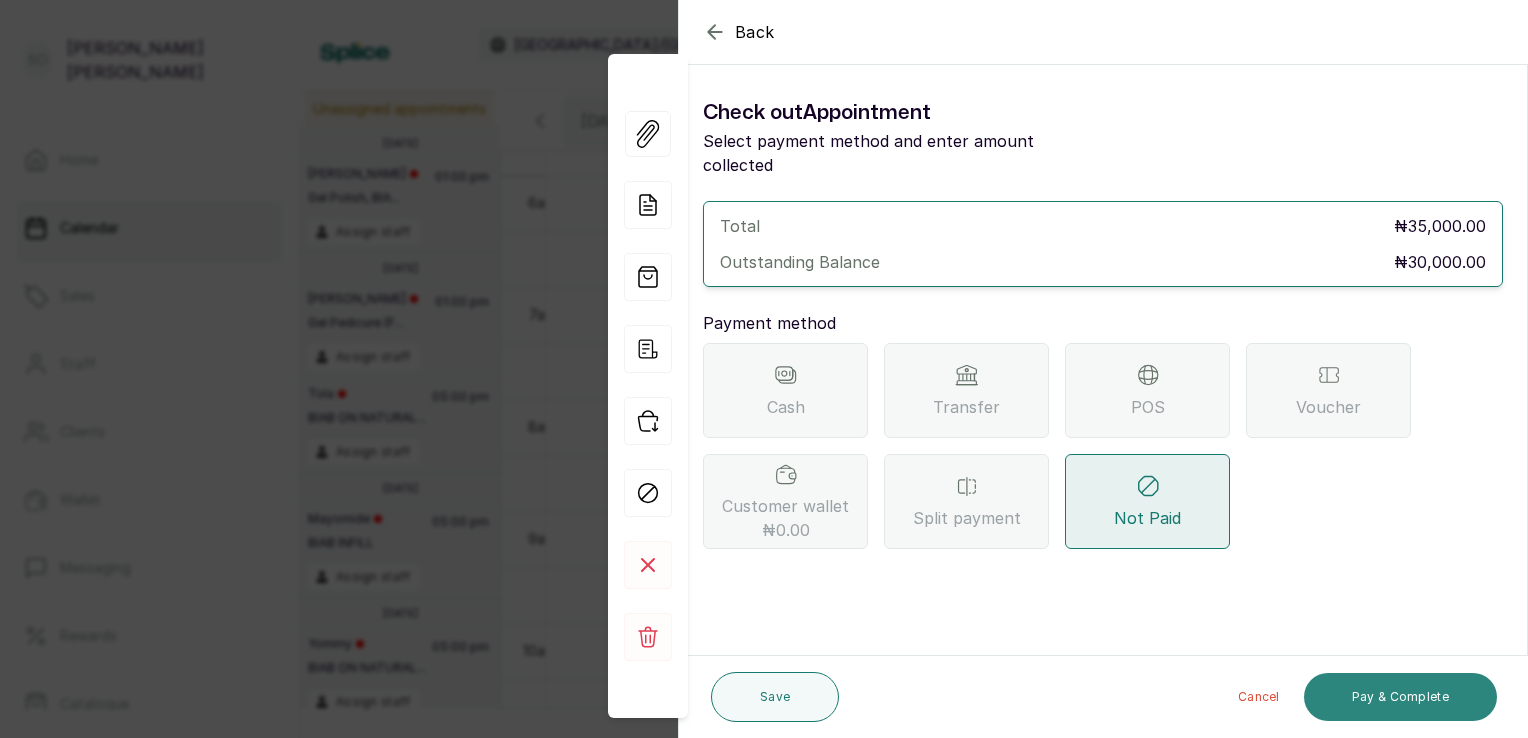 scroll, scrollTop: 0, scrollLeft: 0, axis: both 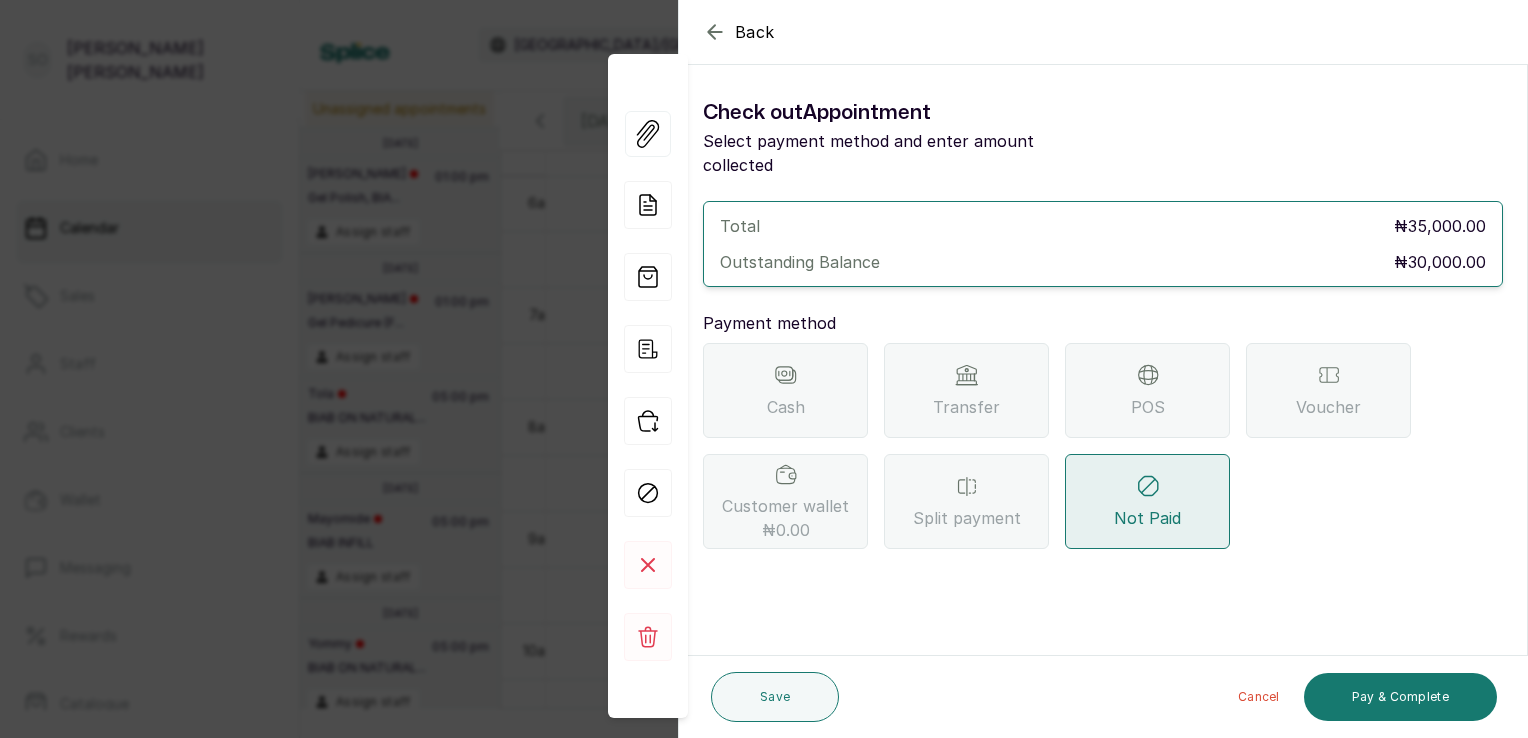 click on "Transfer" at bounding box center [966, 390] 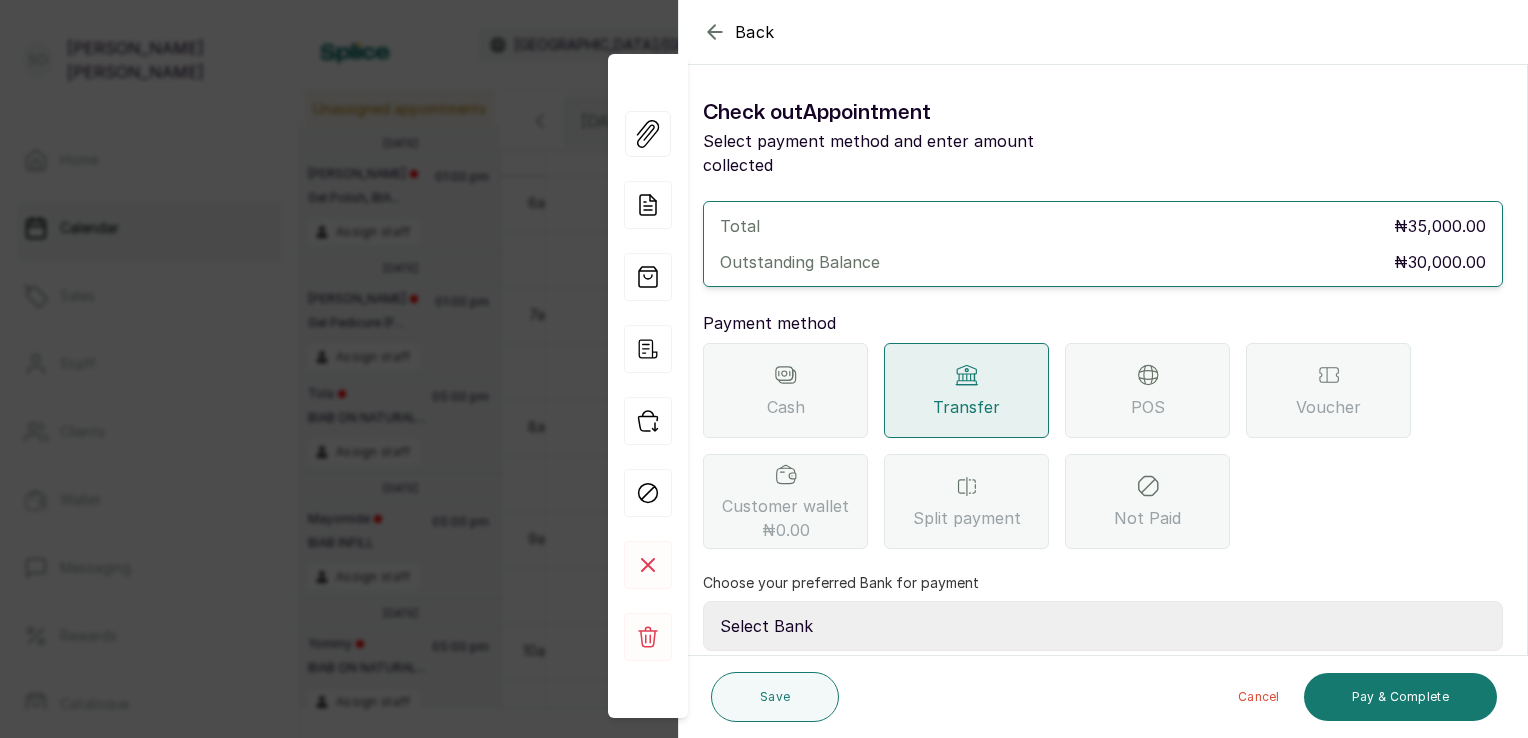 scroll, scrollTop: 162, scrollLeft: 0, axis: vertical 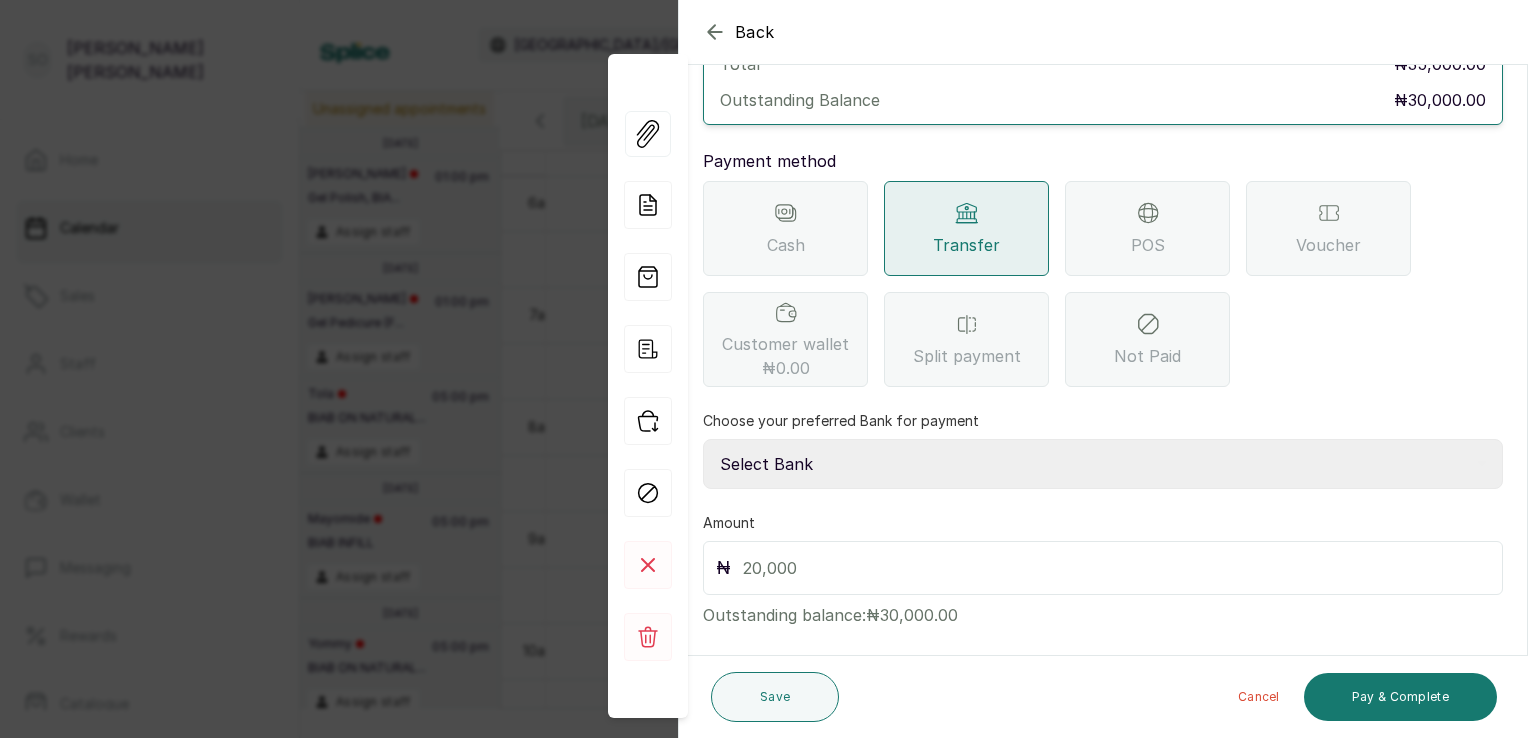 click on "Select Bank [PERSON_NAME] CODDLE NIGERIA LIMITED Providus Bank" at bounding box center (1103, 464) 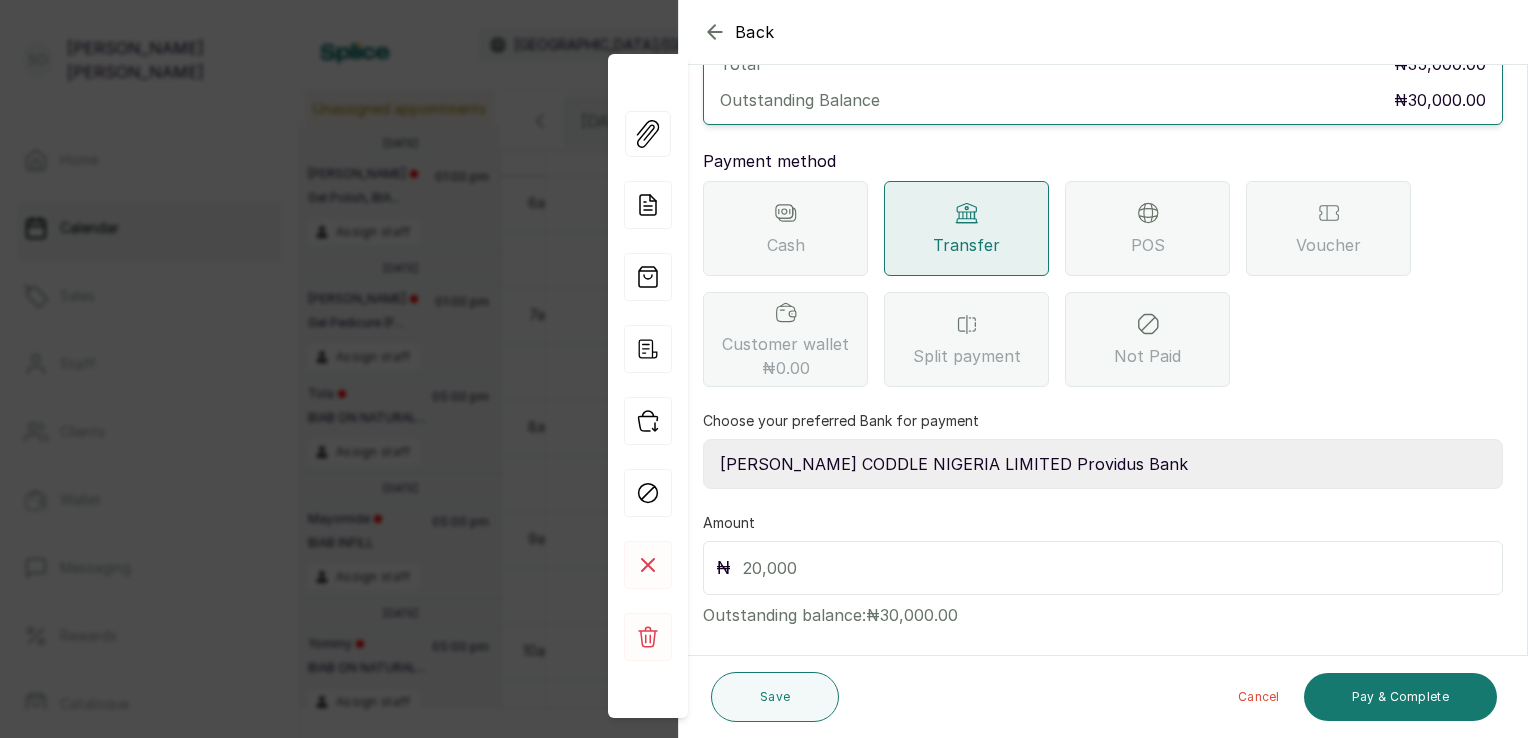 click on "Select Bank [PERSON_NAME] CODDLE NIGERIA LIMITED Providus Bank" at bounding box center [1103, 464] 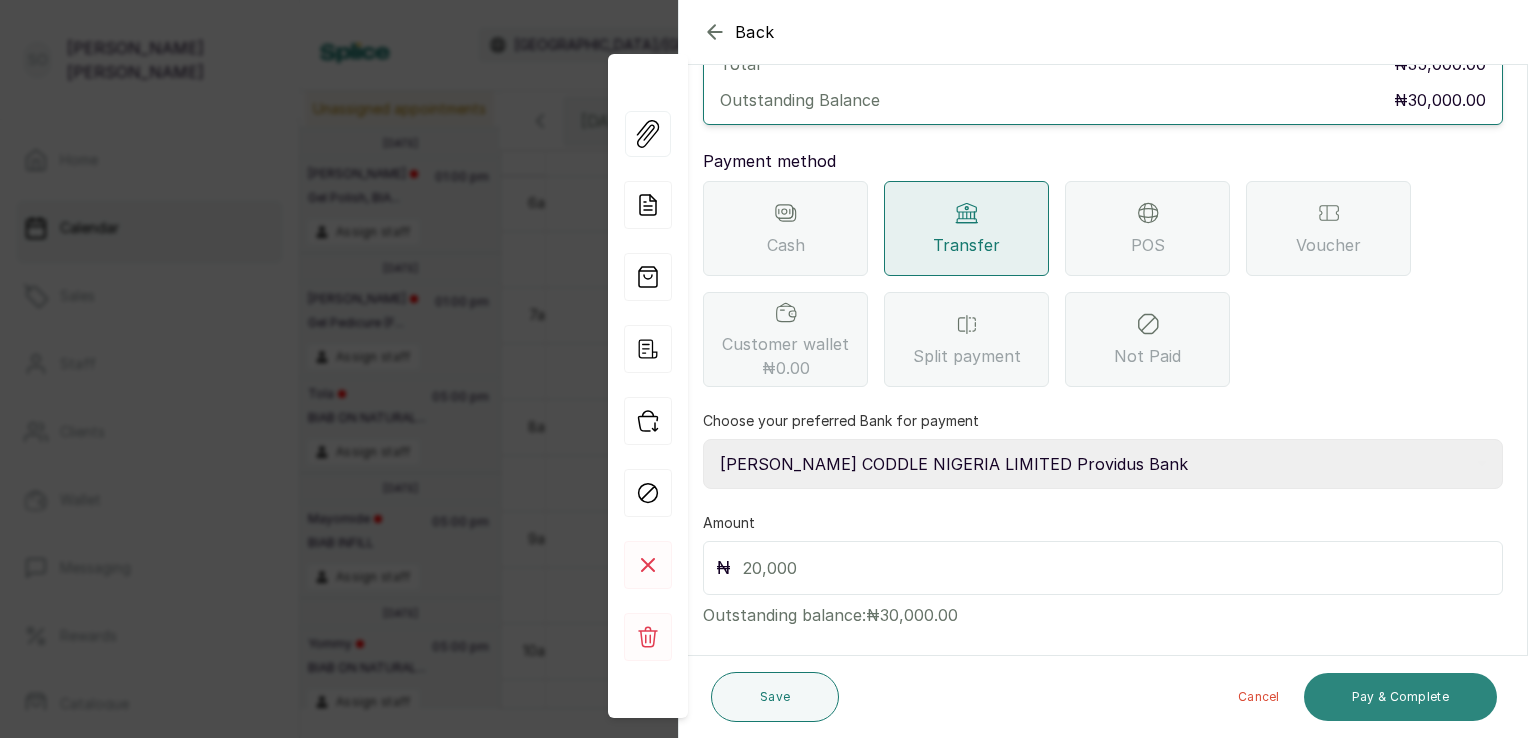 click on "Pay & Complete" at bounding box center (1400, 697) 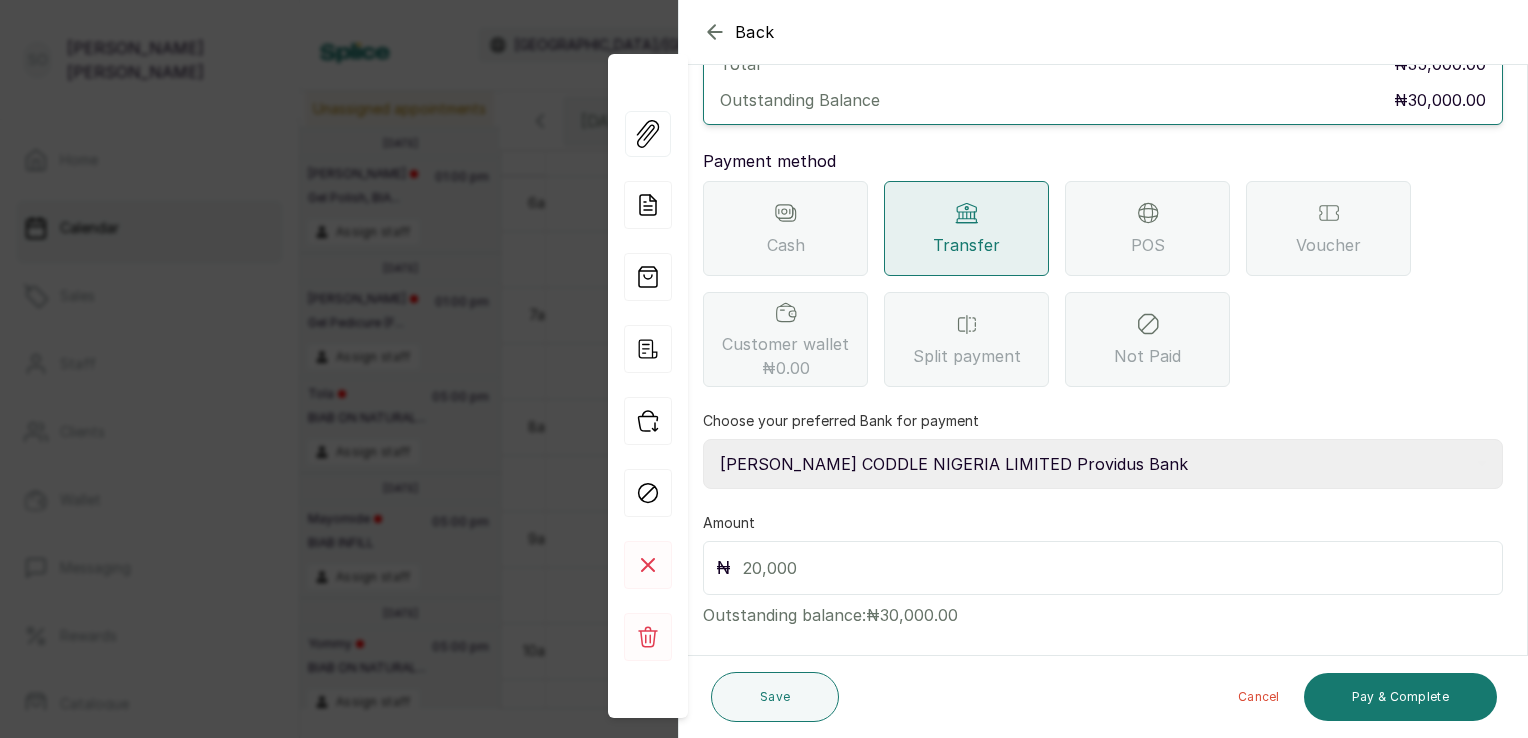click at bounding box center [1116, 568] 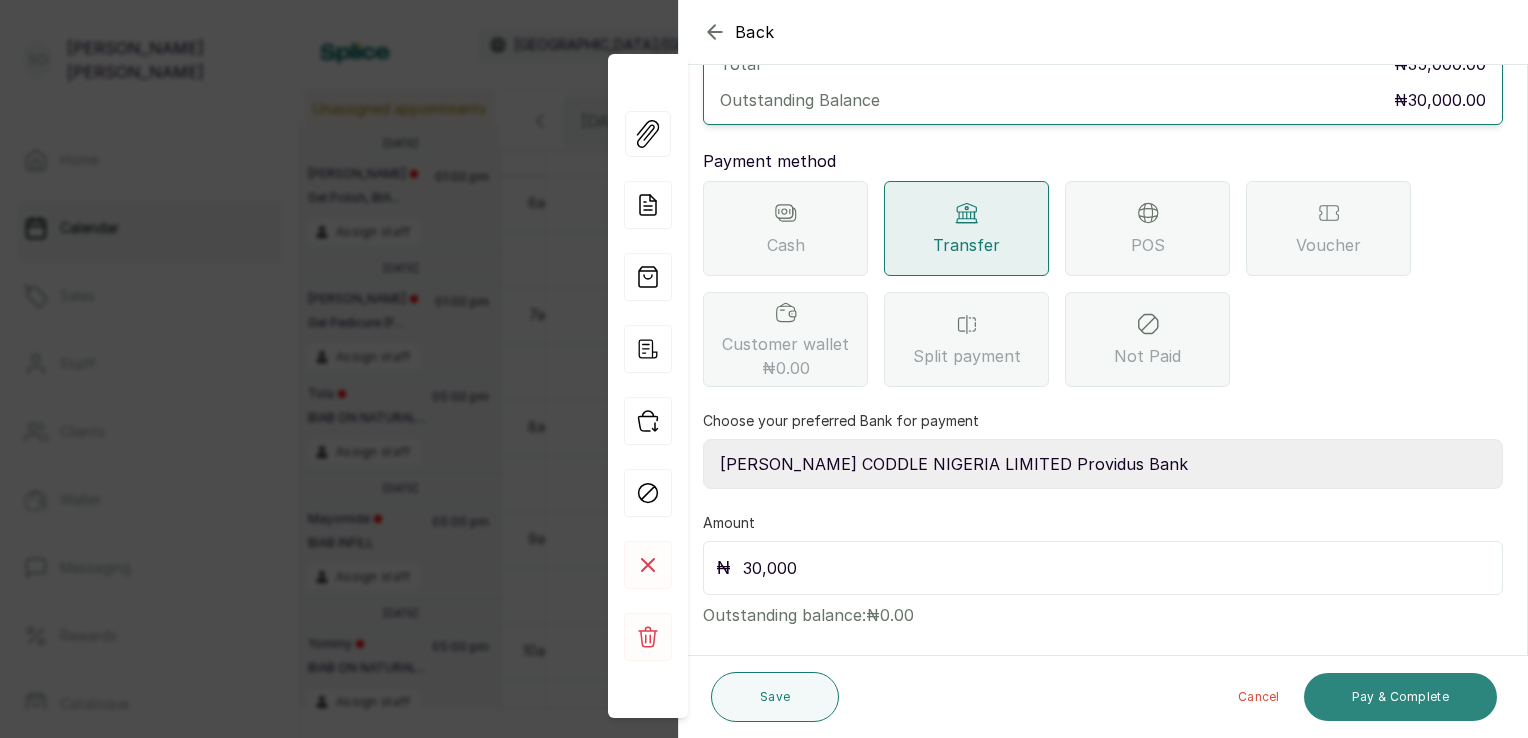type on "30,000" 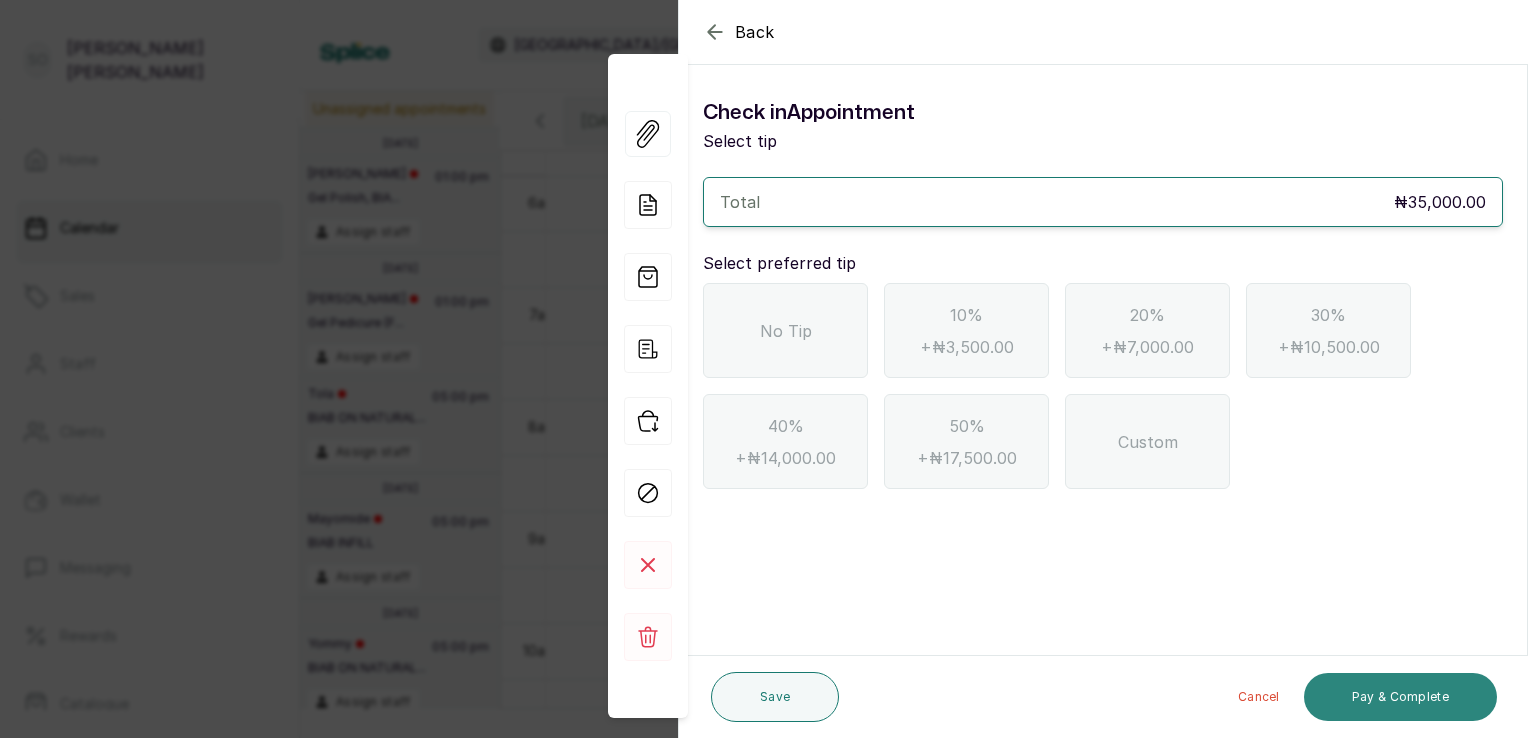 click on "Pay & Complete" at bounding box center [1400, 697] 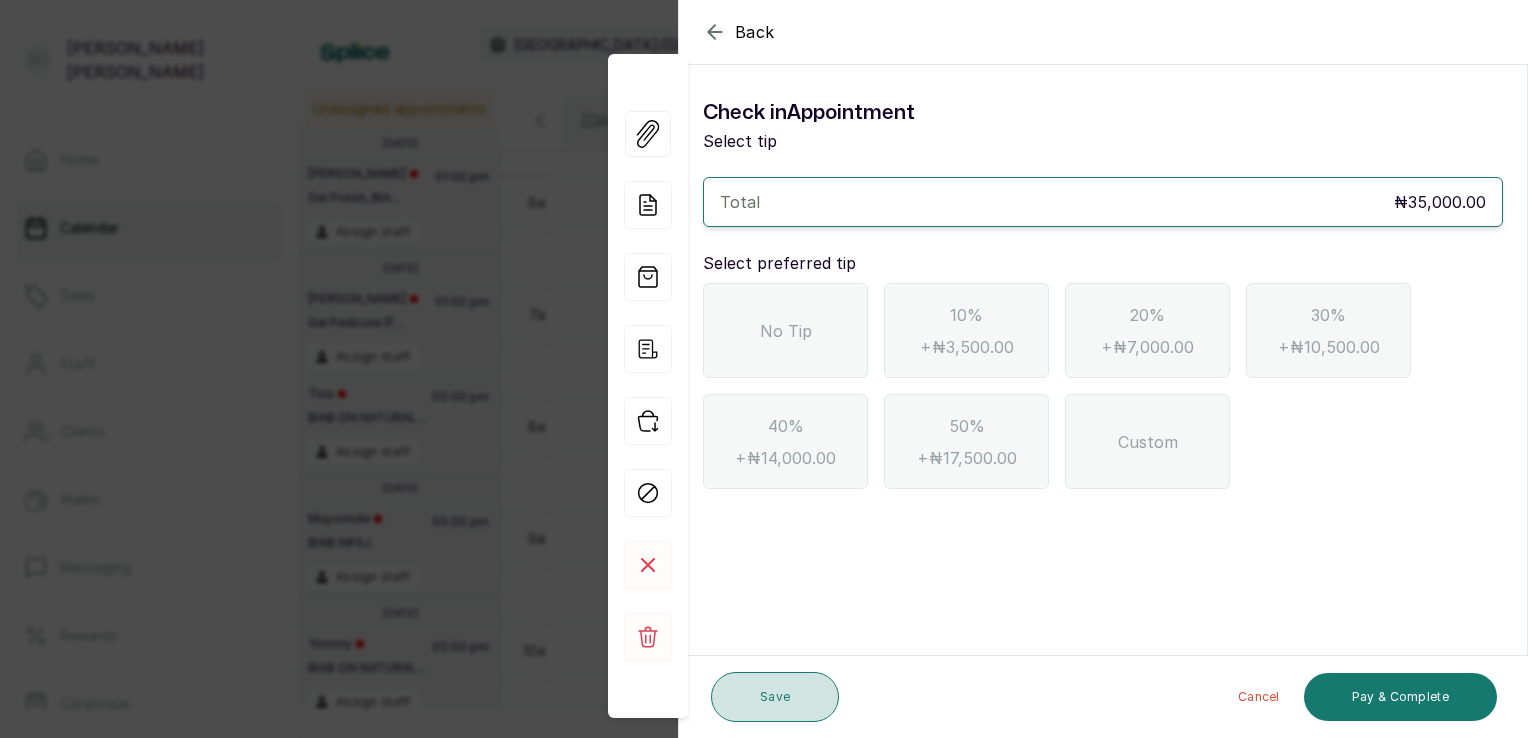 drag, startPoint x: 1408, startPoint y: 697, endPoint x: 773, endPoint y: 707, distance: 635.07874 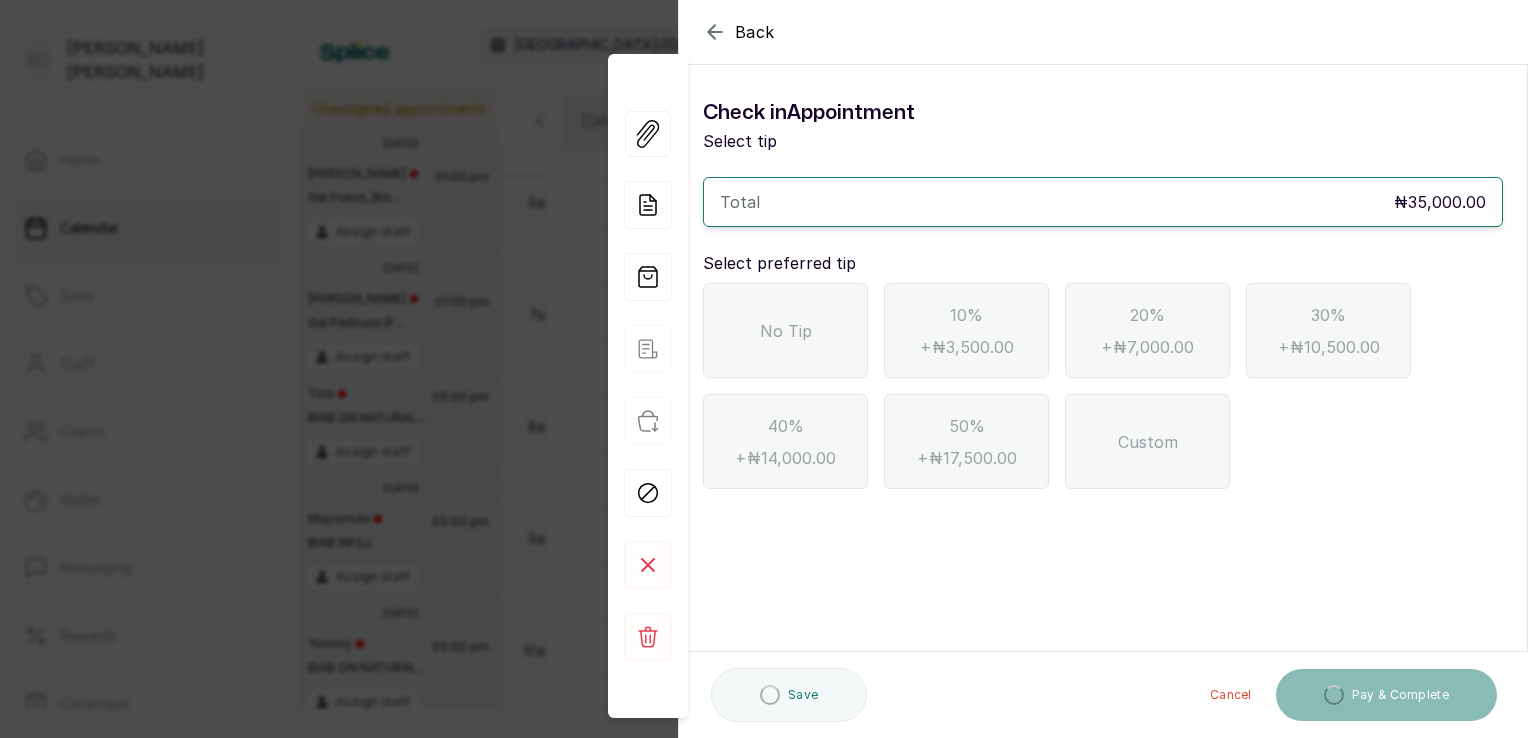 click on "No Tip" at bounding box center [785, 330] 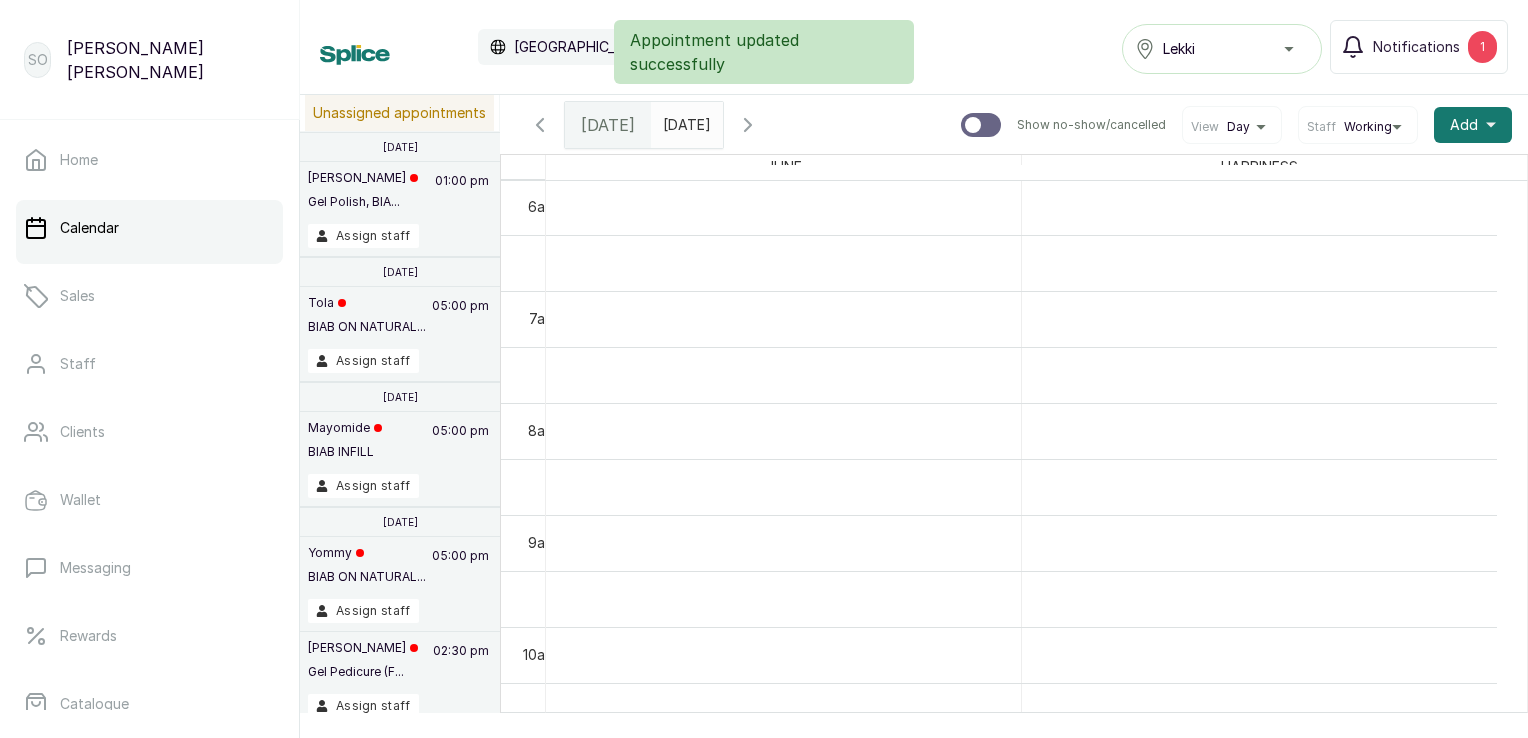 click on "Appointment updated successfully" at bounding box center [764, 52] 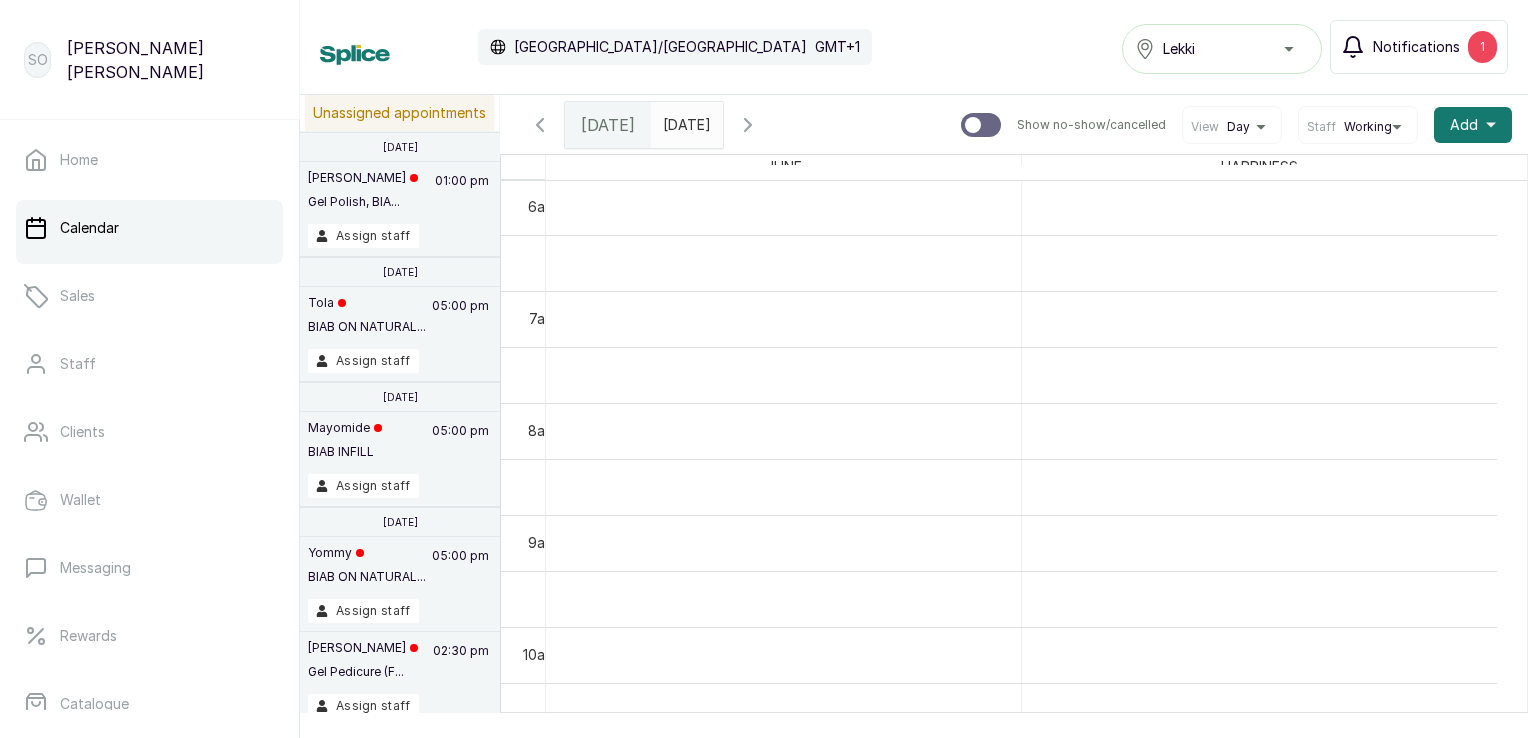 click on "Notifications" at bounding box center [1416, 47] 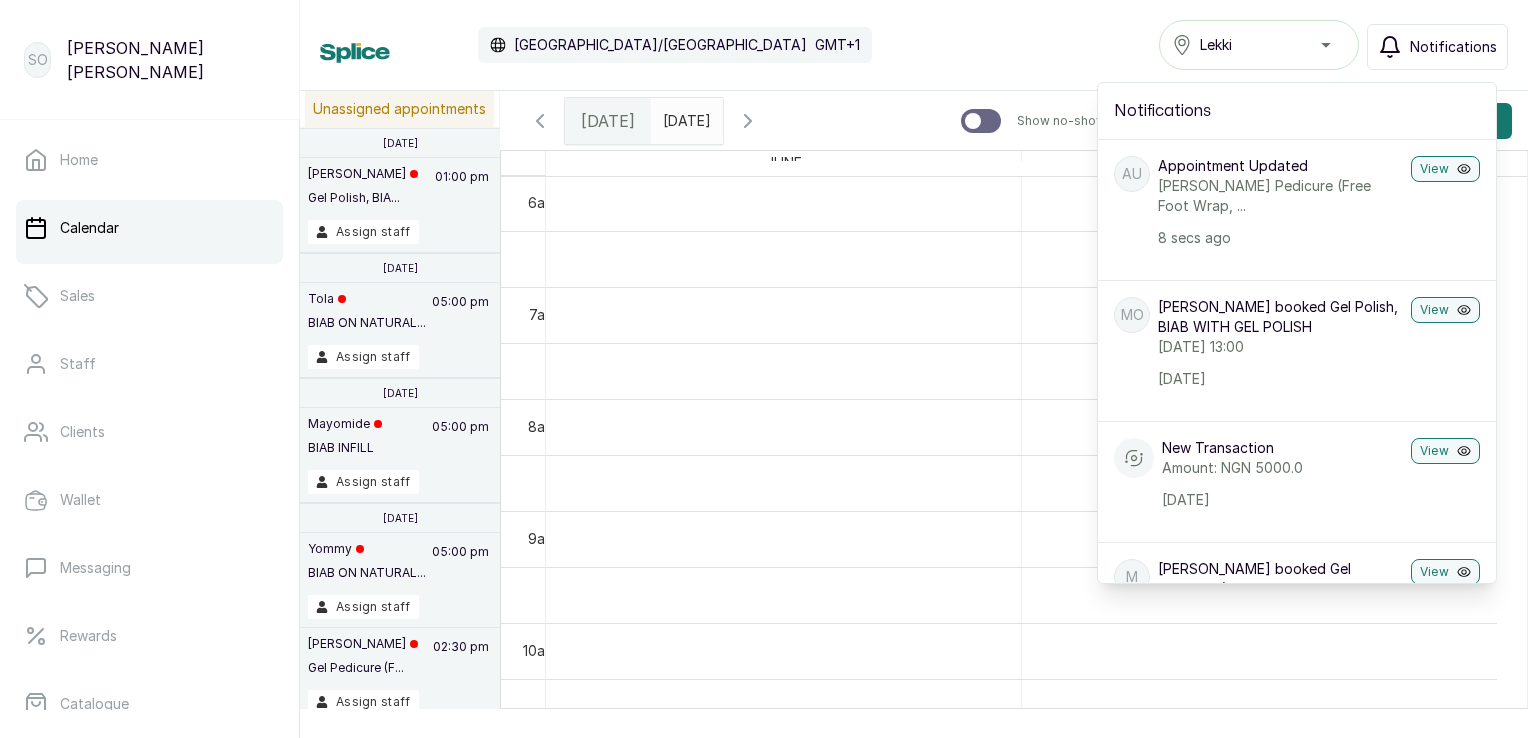 click on "[PERSON_NAME] Pedicure (Free Foot Wrap, ..." at bounding box center [1280, 196] 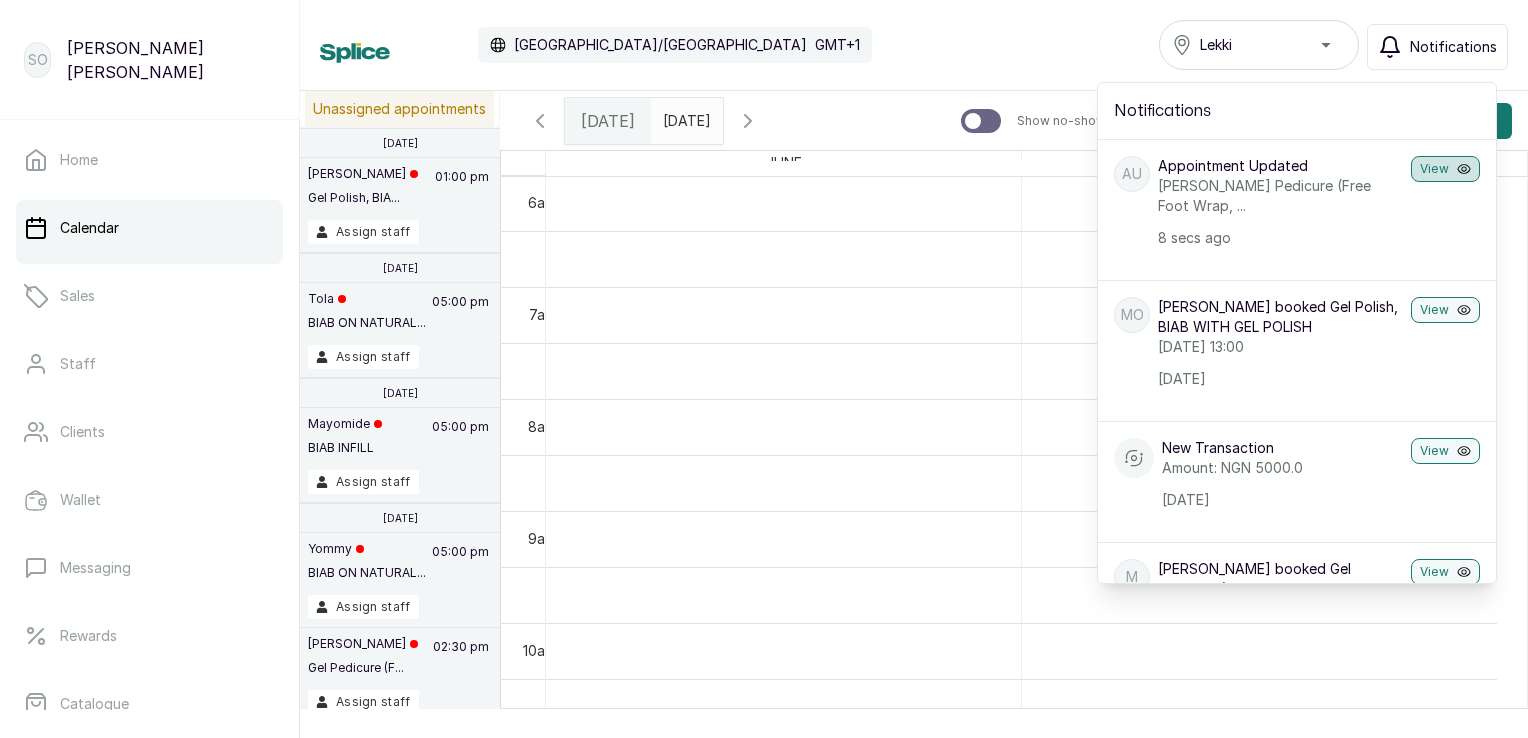 click on "View" at bounding box center [1445, 169] 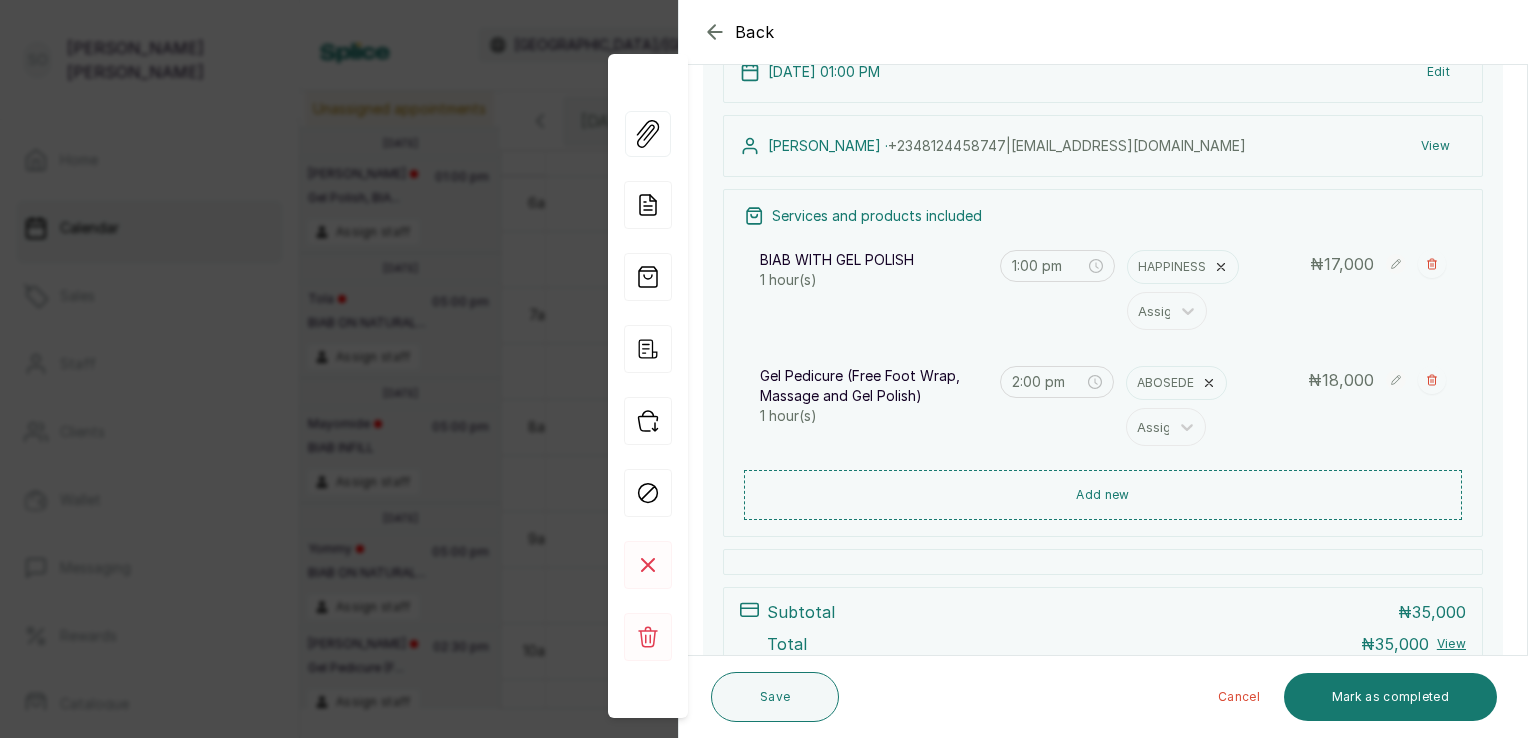 scroll, scrollTop: 280, scrollLeft: 0, axis: vertical 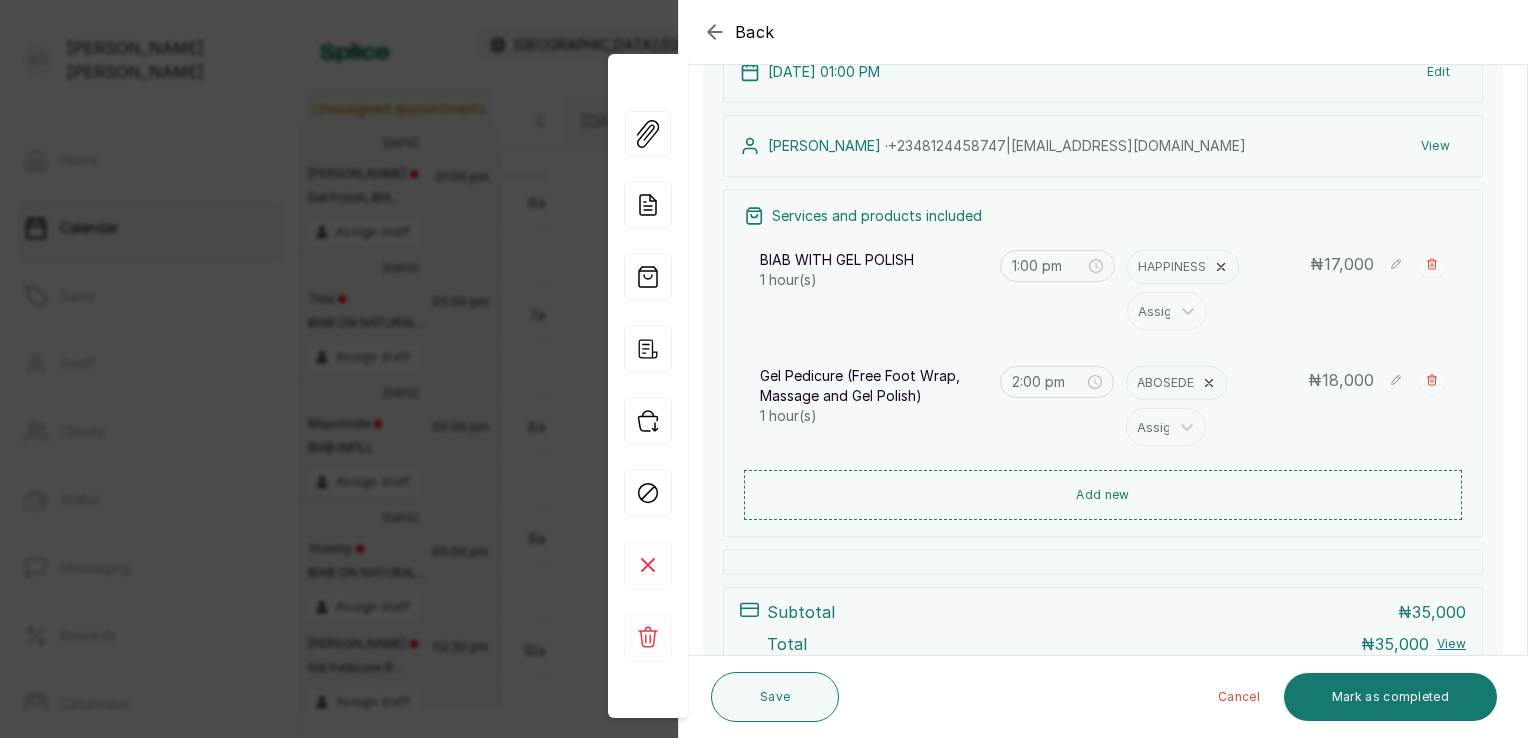 click 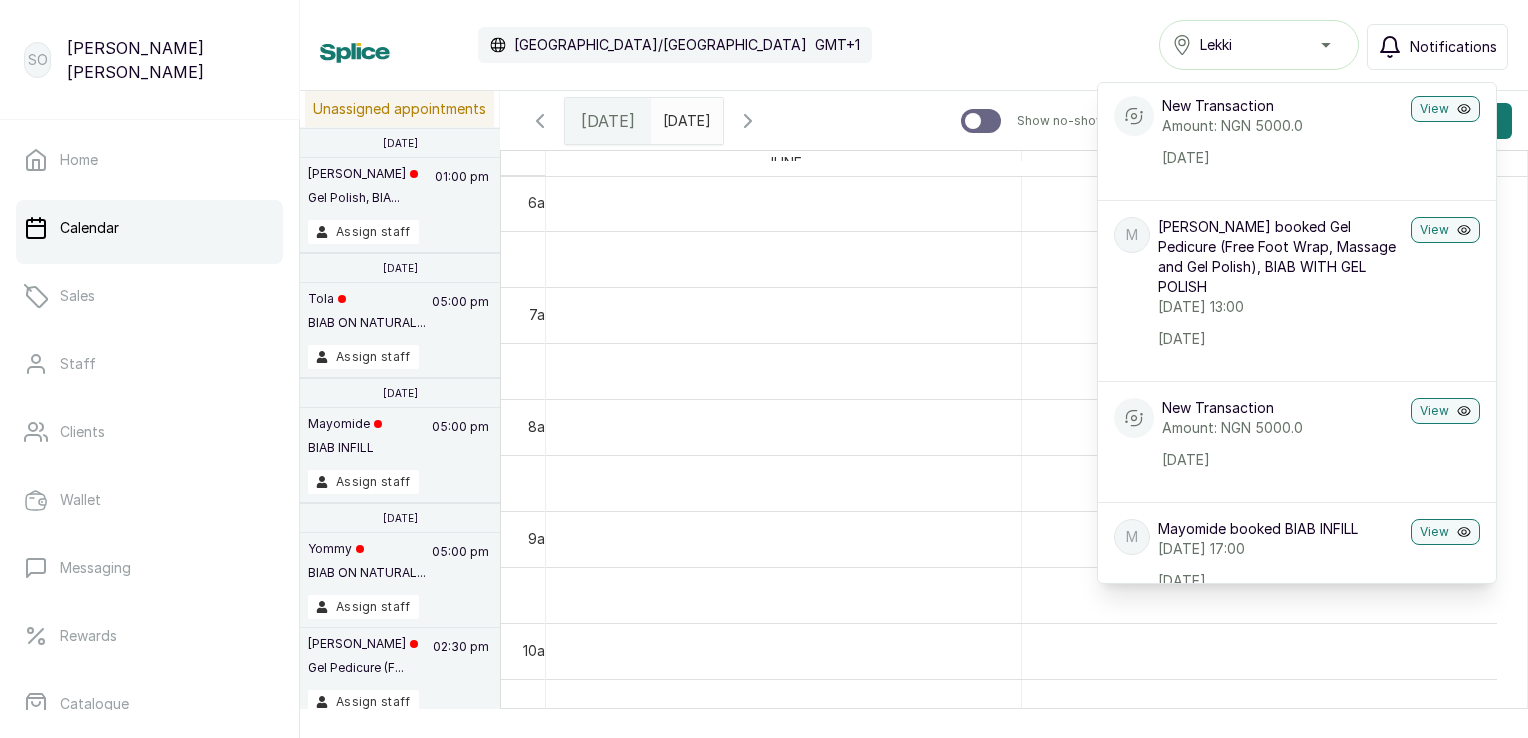 scroll, scrollTop: 339, scrollLeft: 0, axis: vertical 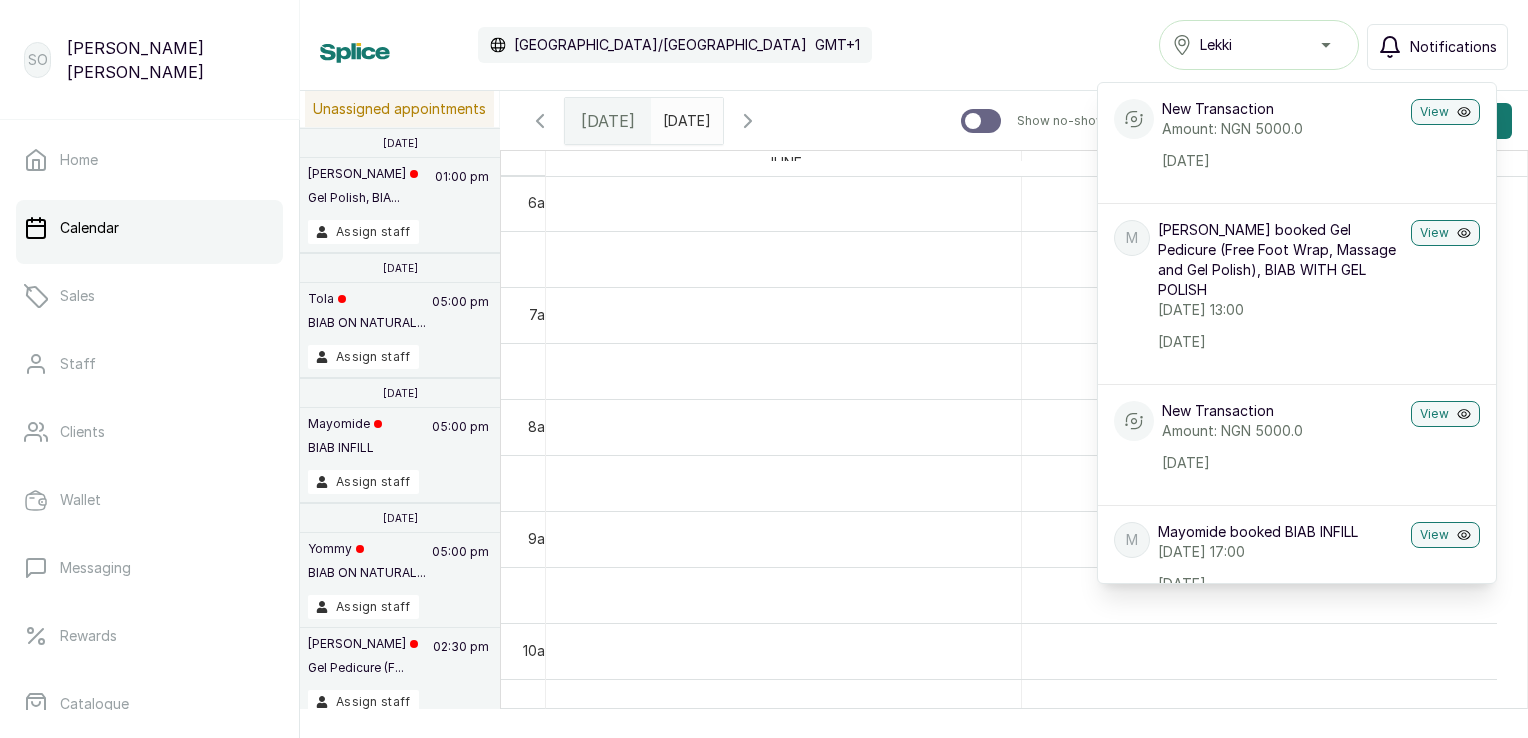 click on "[PERSON_NAME]  booked Gel Pedicure (Free Foot Wrap, Massage and Gel Polish), BIAB WITH GEL POLISH" at bounding box center [1280, 260] 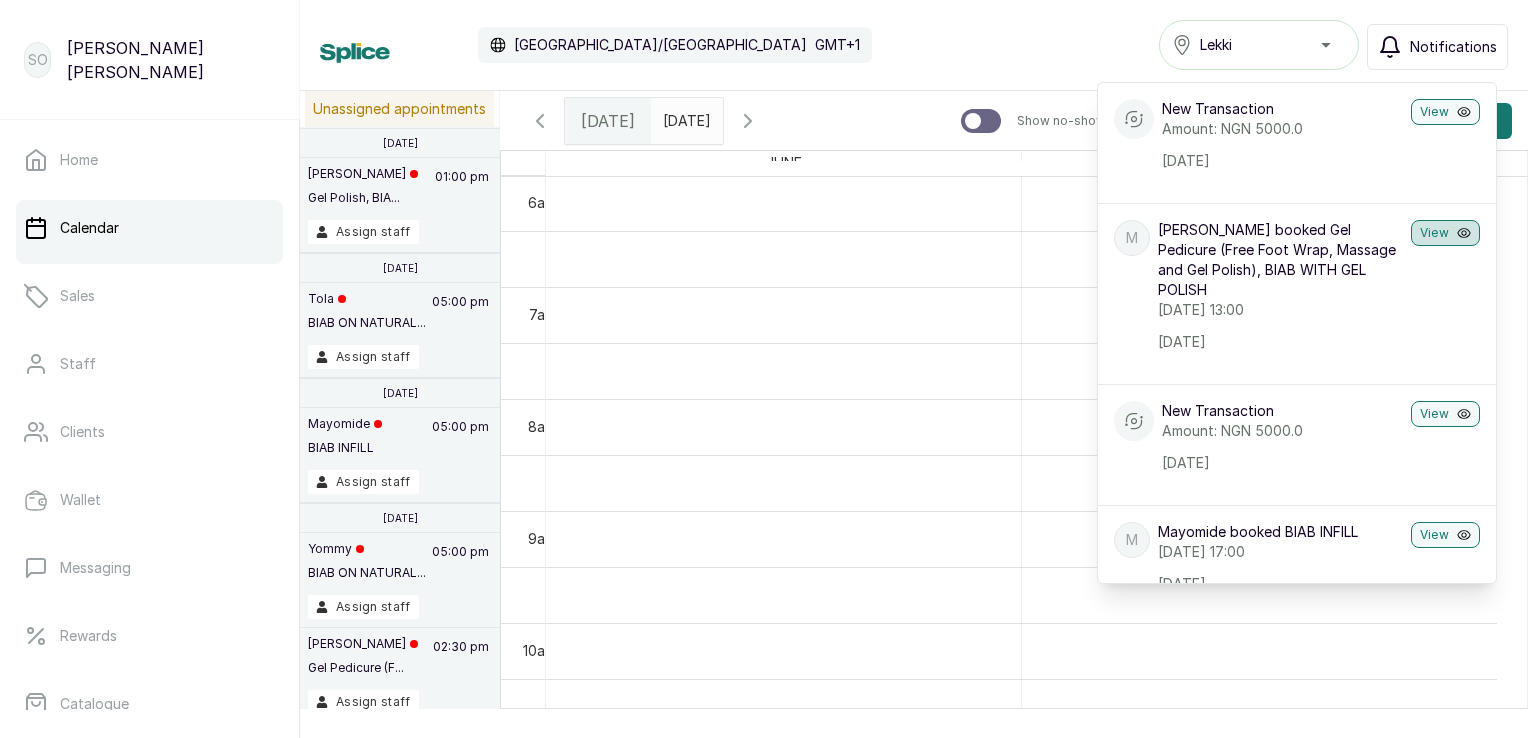 click on "View" at bounding box center [1445, 233] 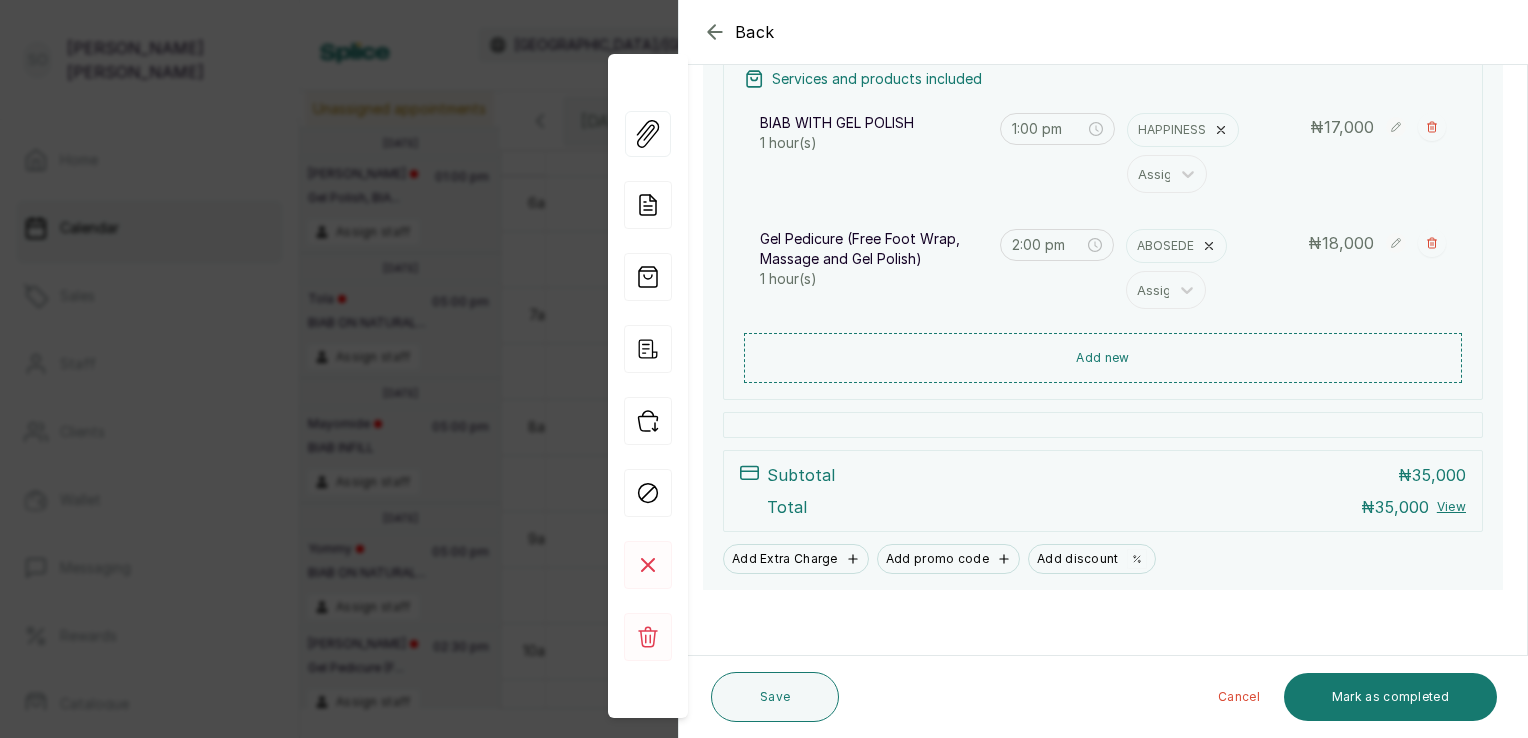 scroll, scrollTop: 0, scrollLeft: 0, axis: both 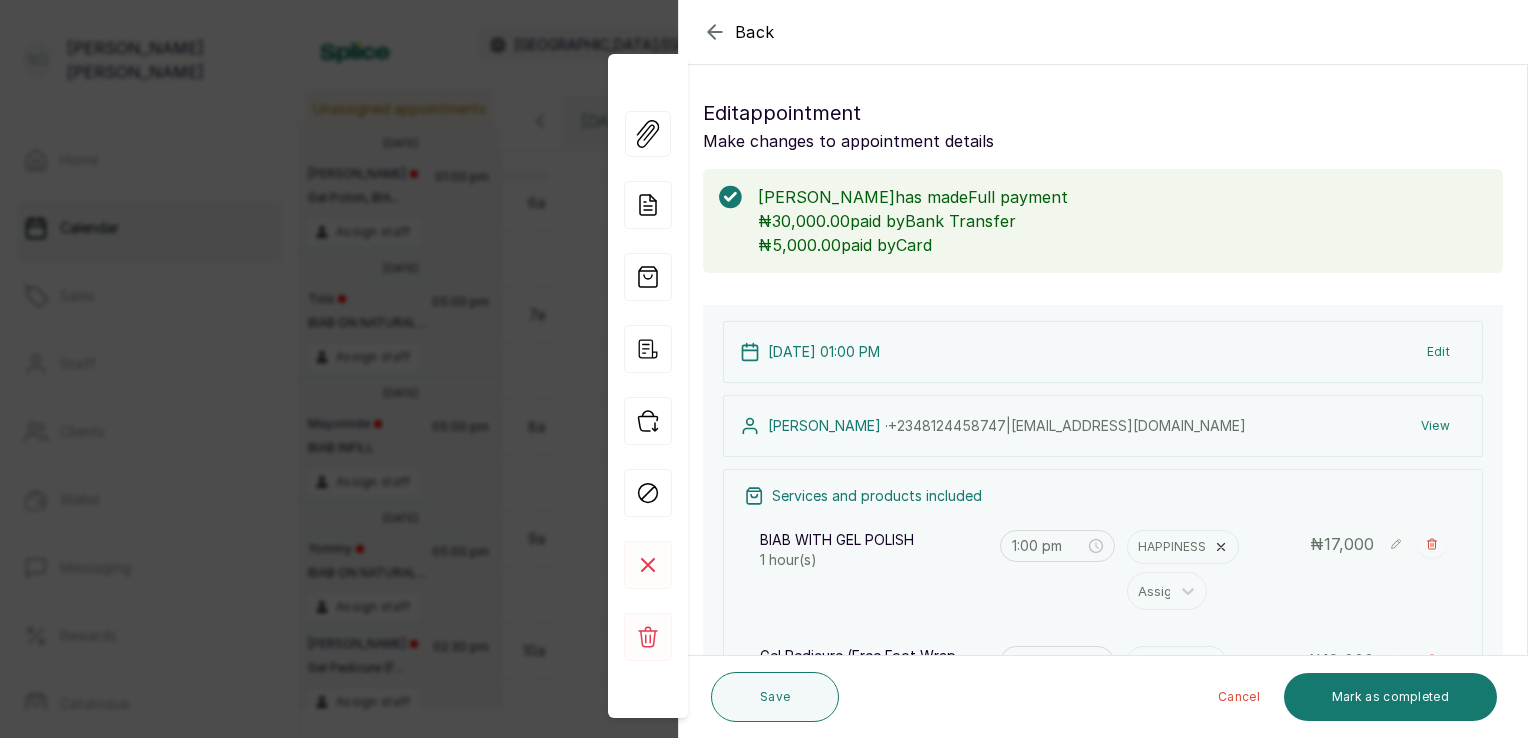 click 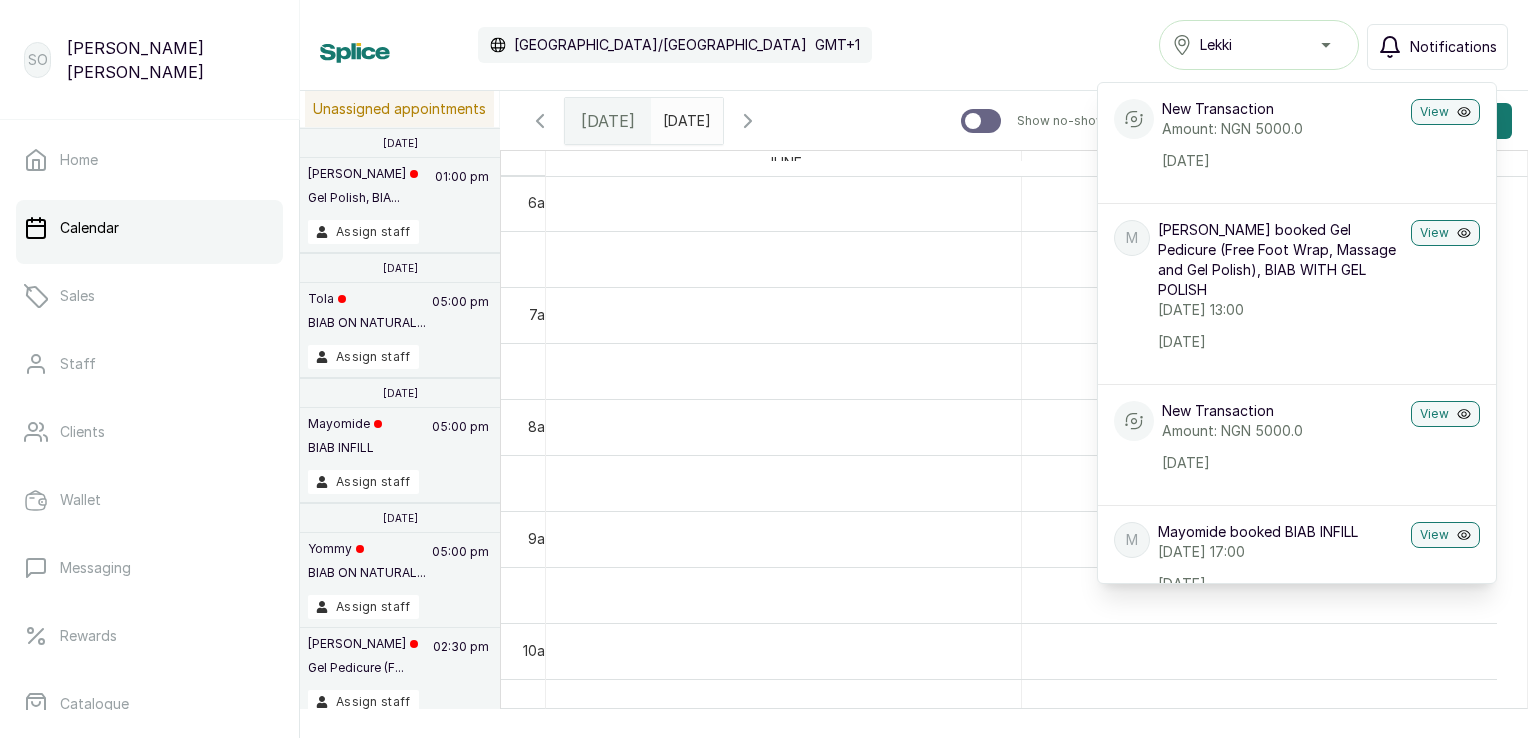 scroll, scrollTop: 1066, scrollLeft: 0, axis: vertical 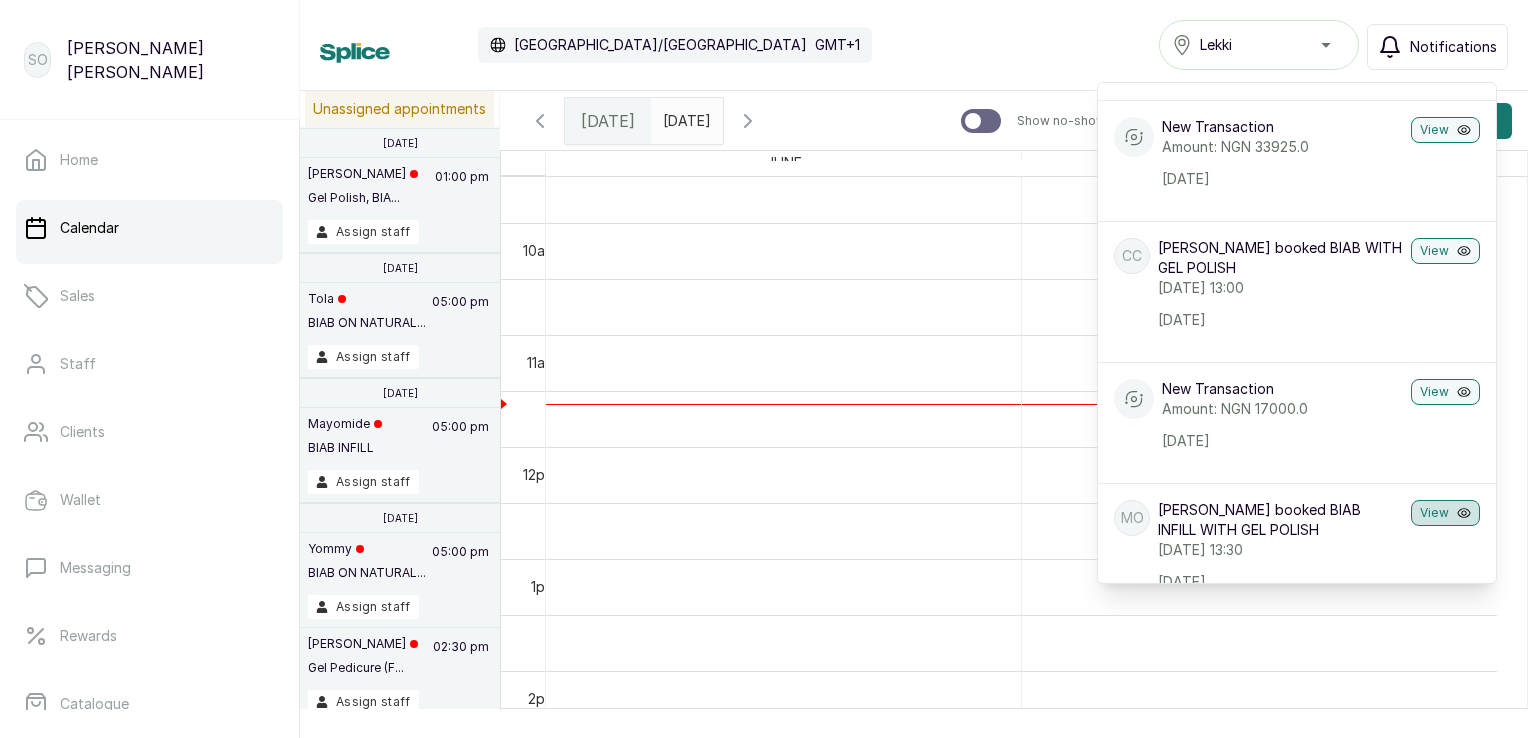 click on "View" at bounding box center [1445, 513] 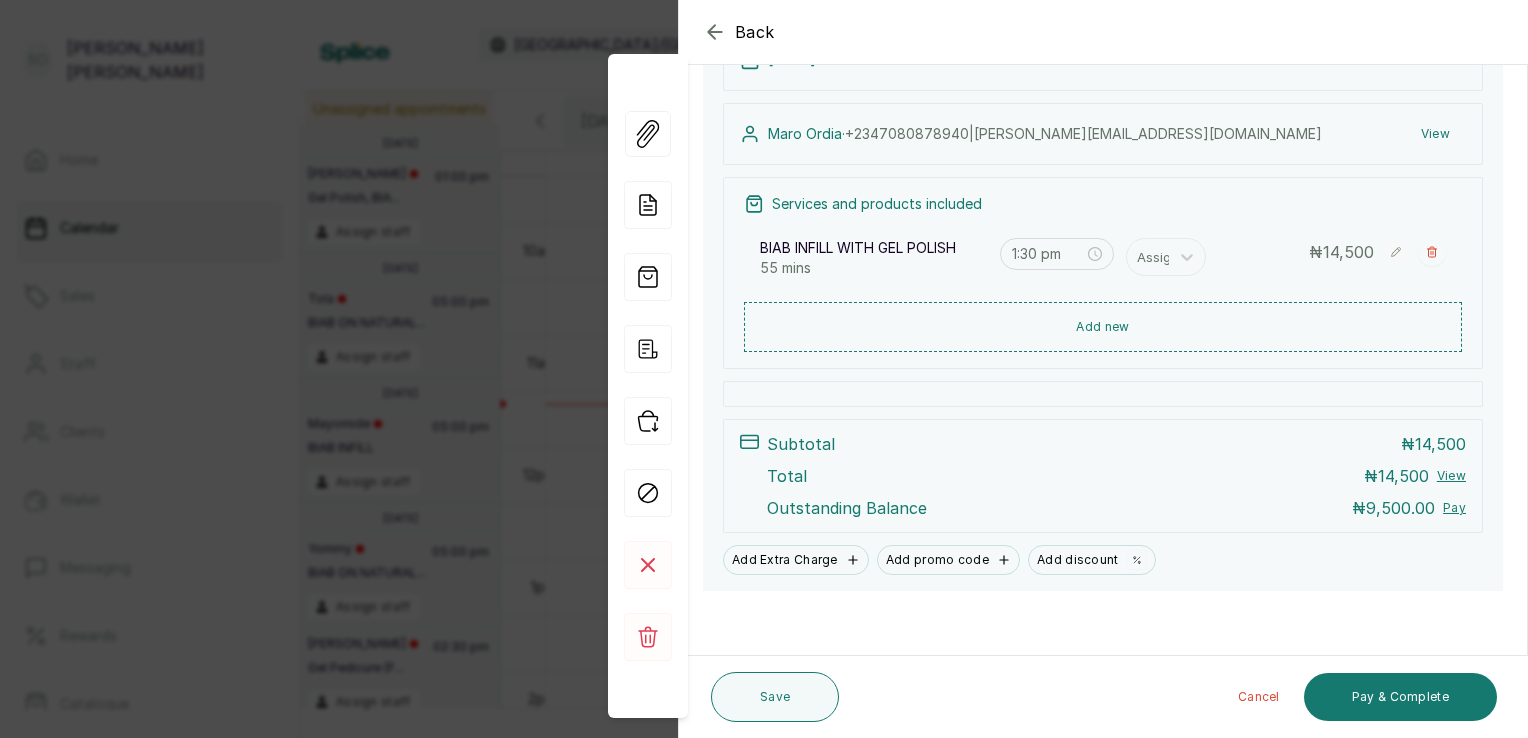 scroll, scrollTop: 270, scrollLeft: 0, axis: vertical 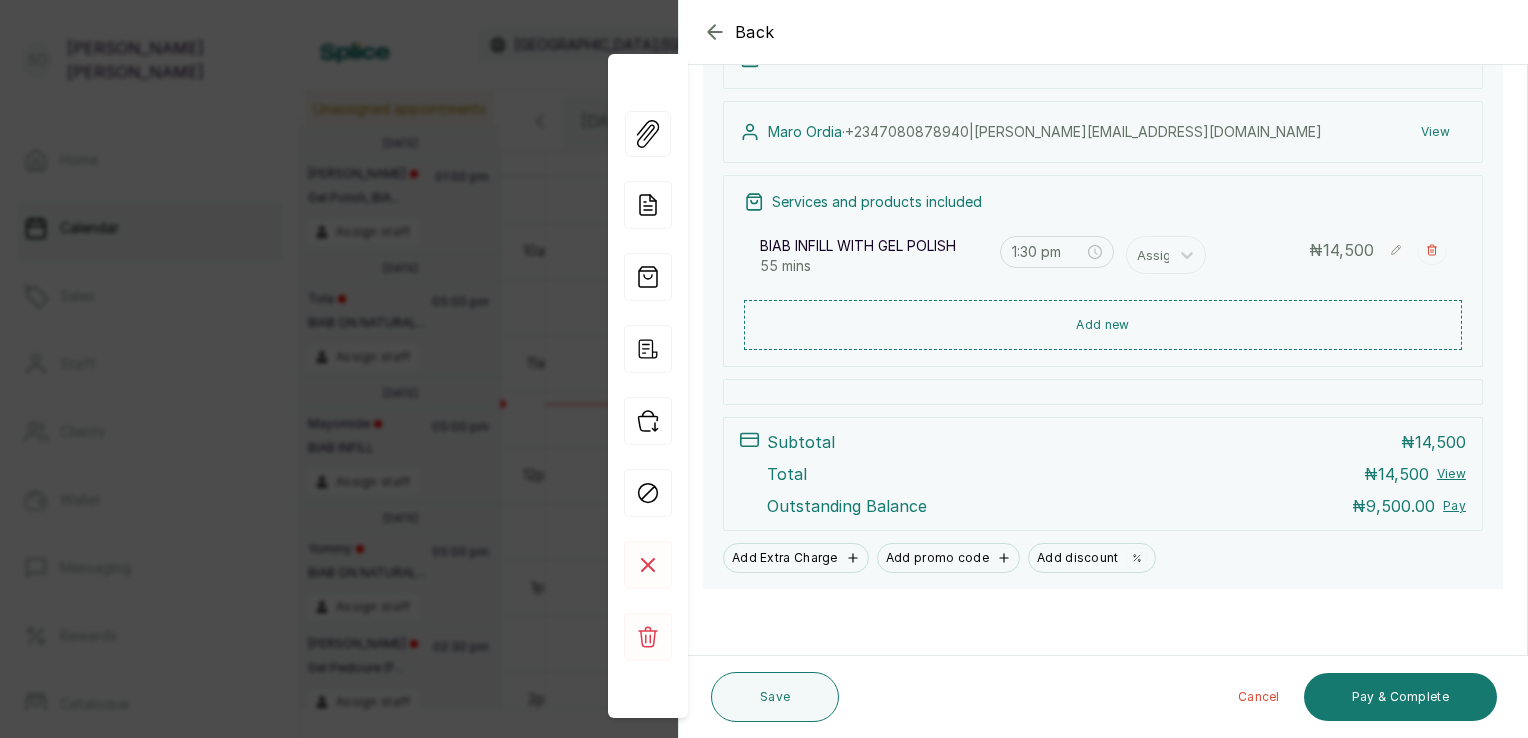 click 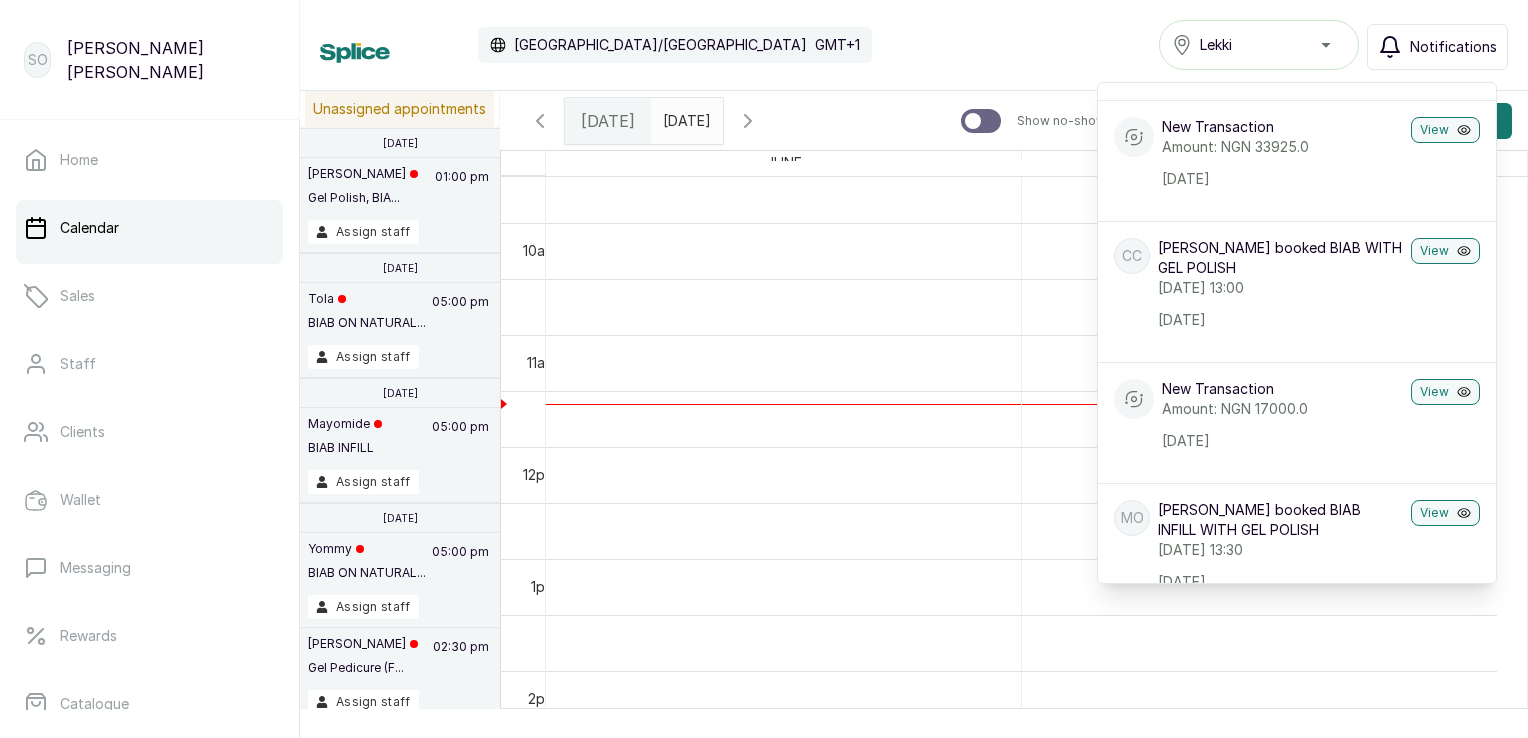 scroll, scrollTop: 1010, scrollLeft: 0, axis: vertical 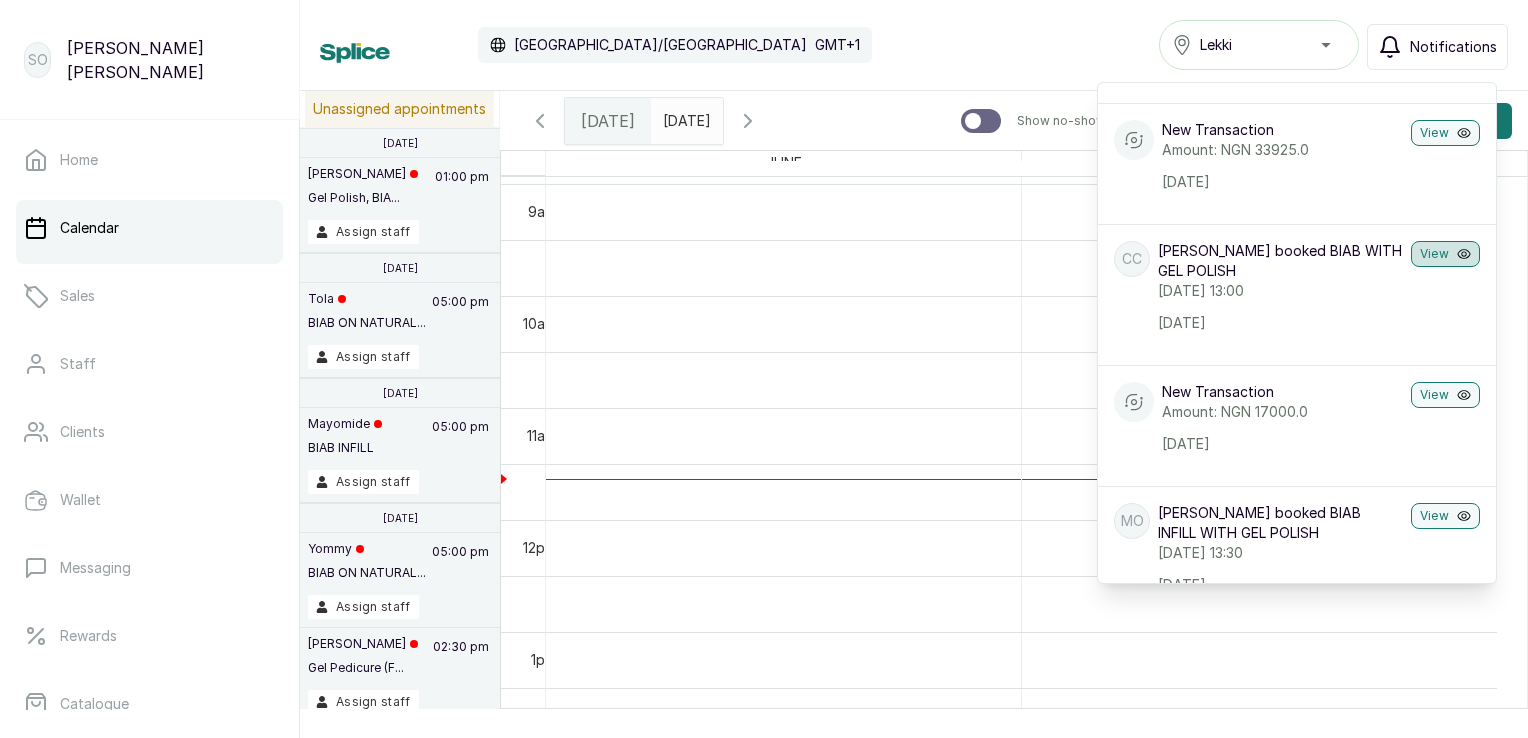 click on "View" at bounding box center [1445, 254] 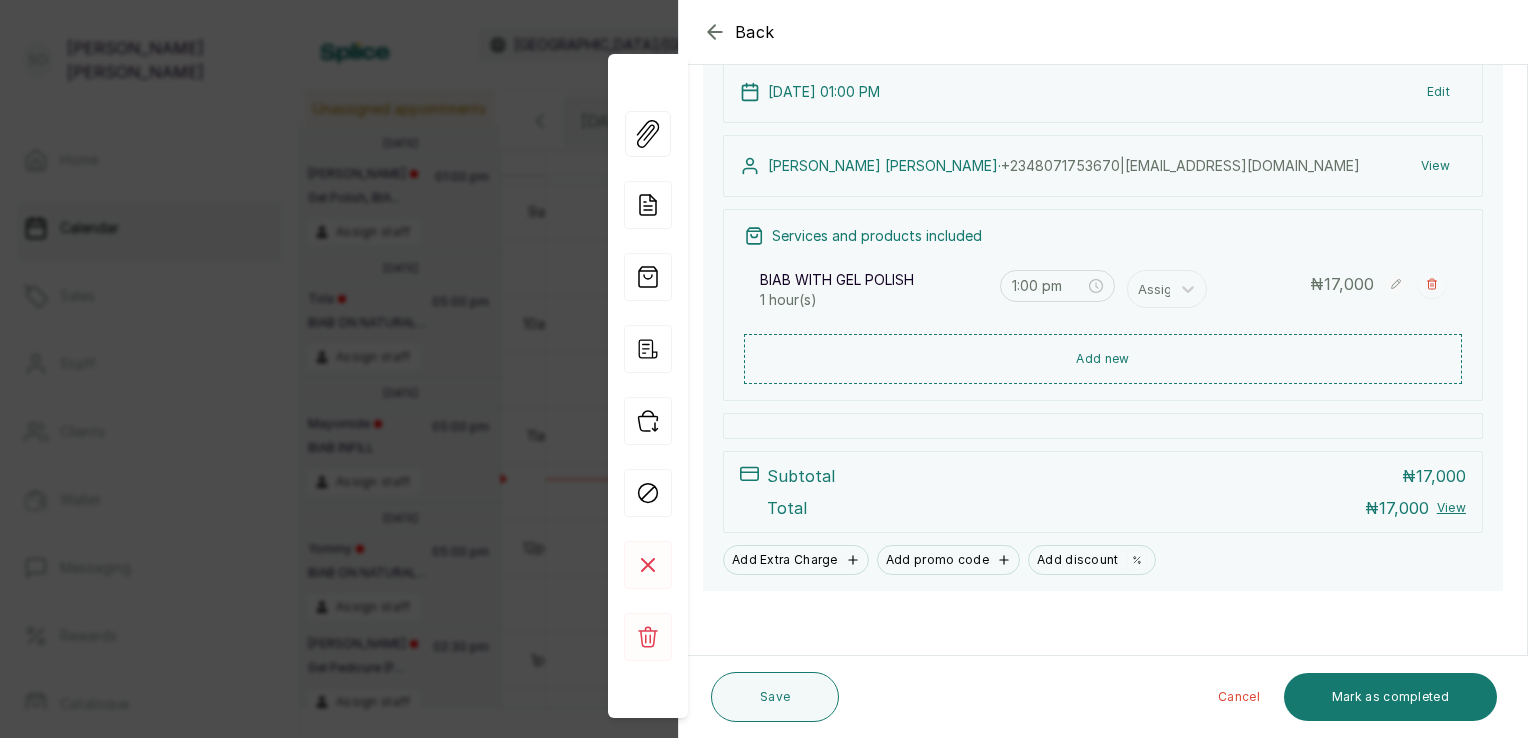 scroll, scrollTop: 238, scrollLeft: 0, axis: vertical 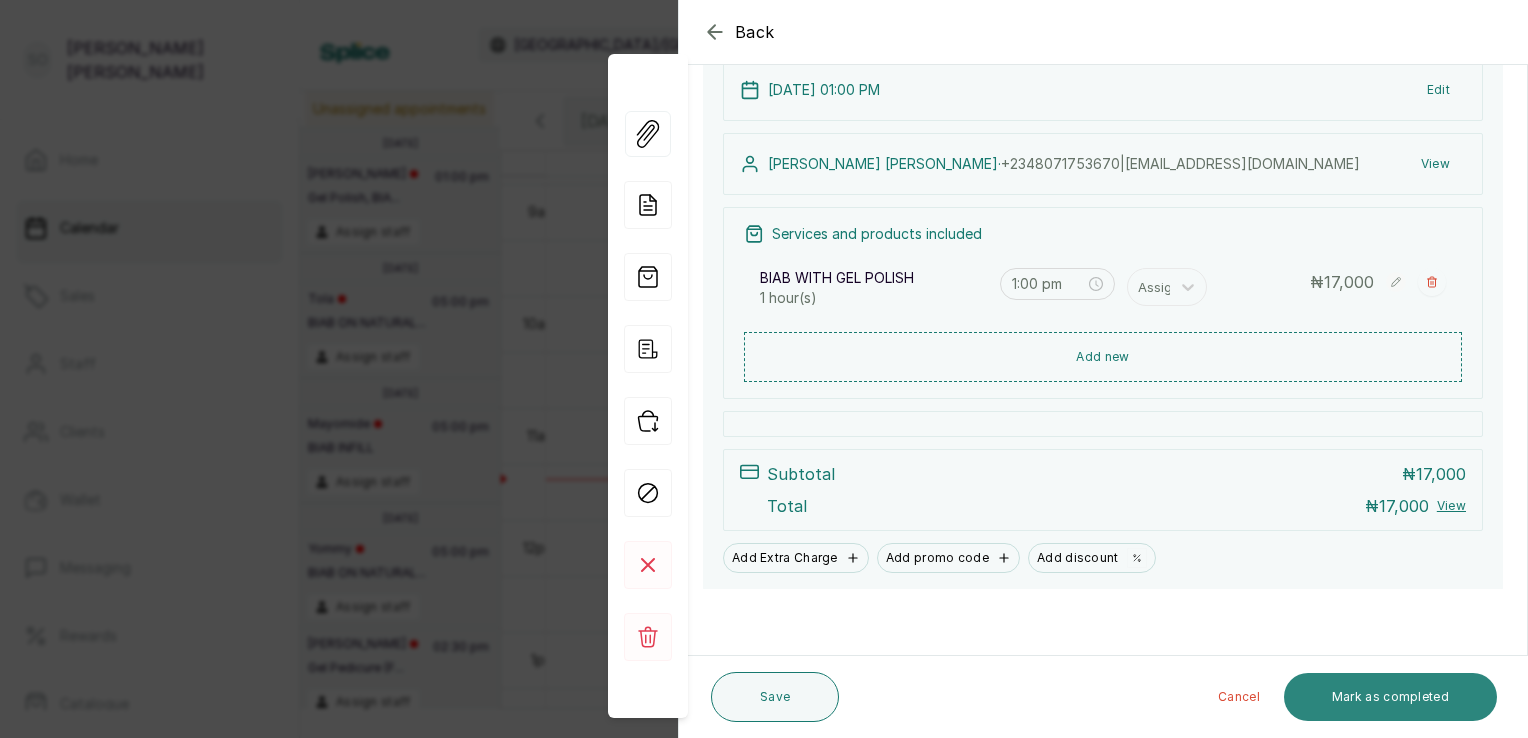 click on "Mark as completed" at bounding box center (1390, 697) 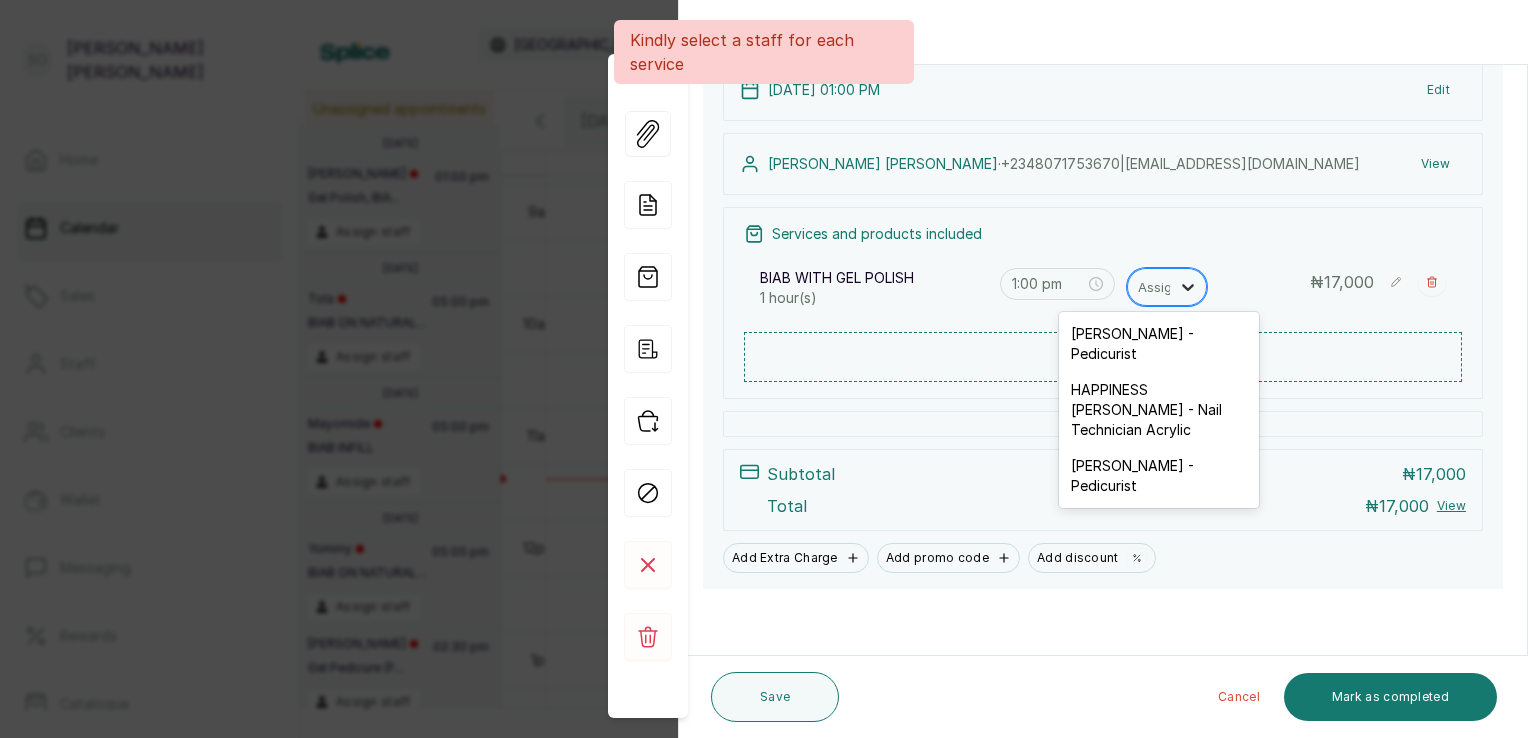 click 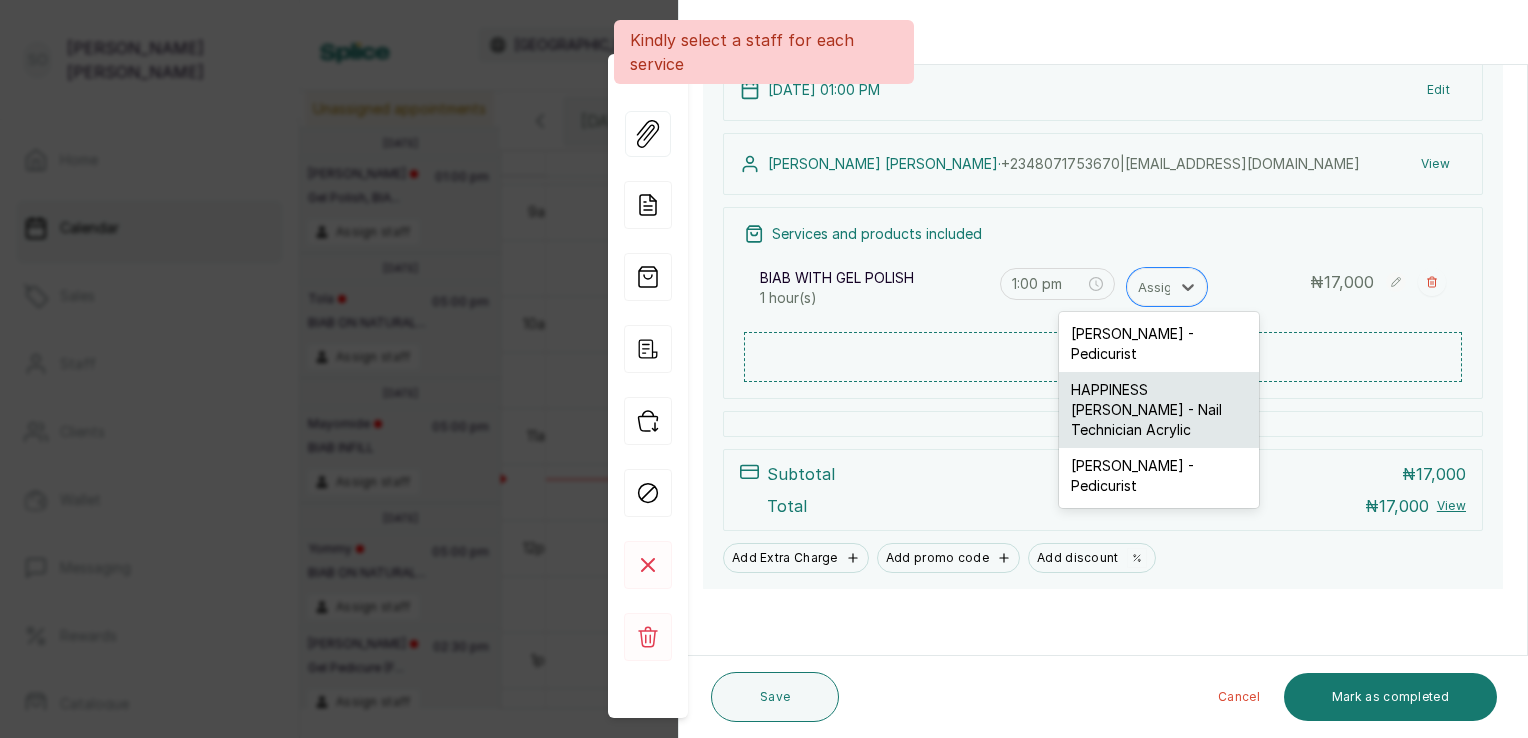 click on "HAPPINESS [PERSON_NAME] - Nail Technician Acrylic" at bounding box center (1159, 410) 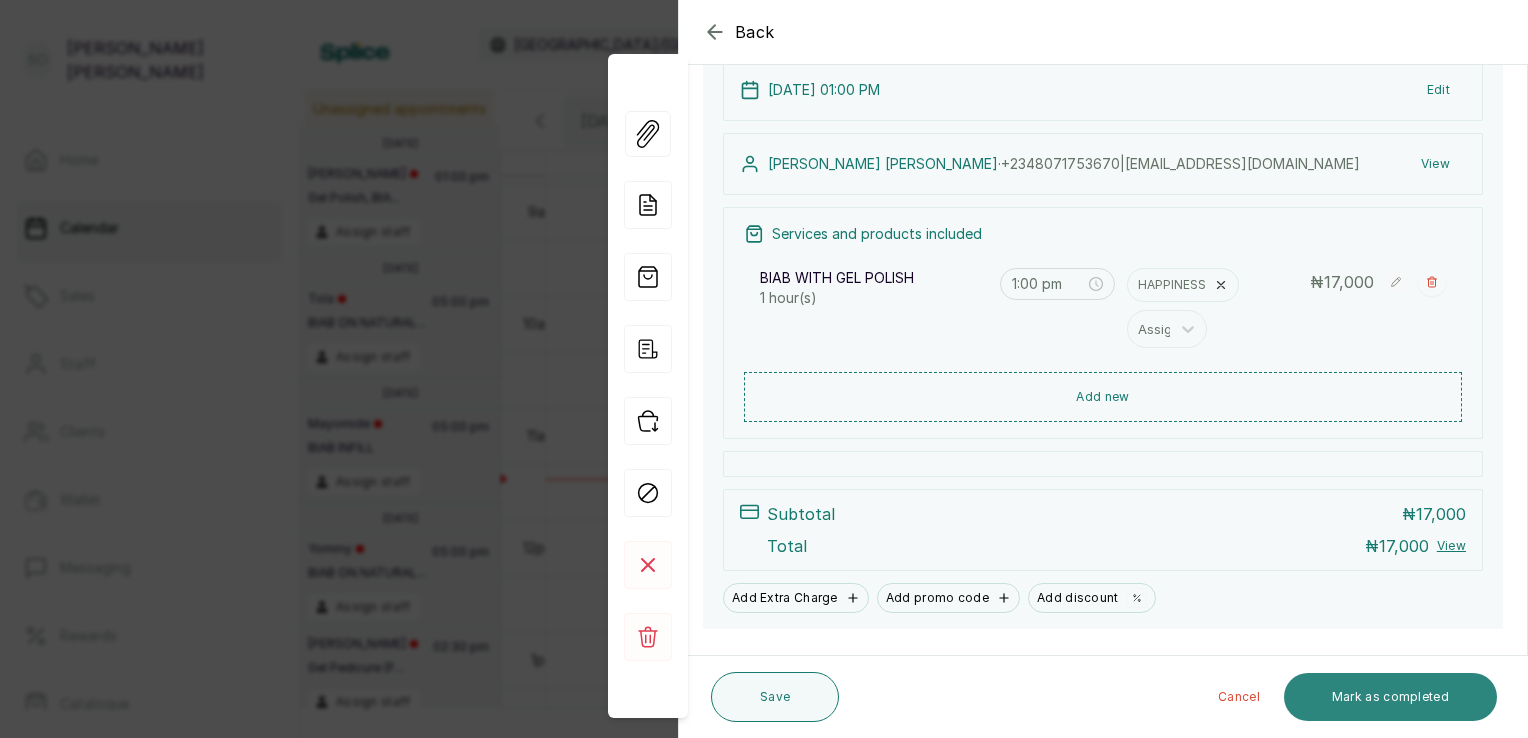 click on "Mark as completed" at bounding box center [1390, 697] 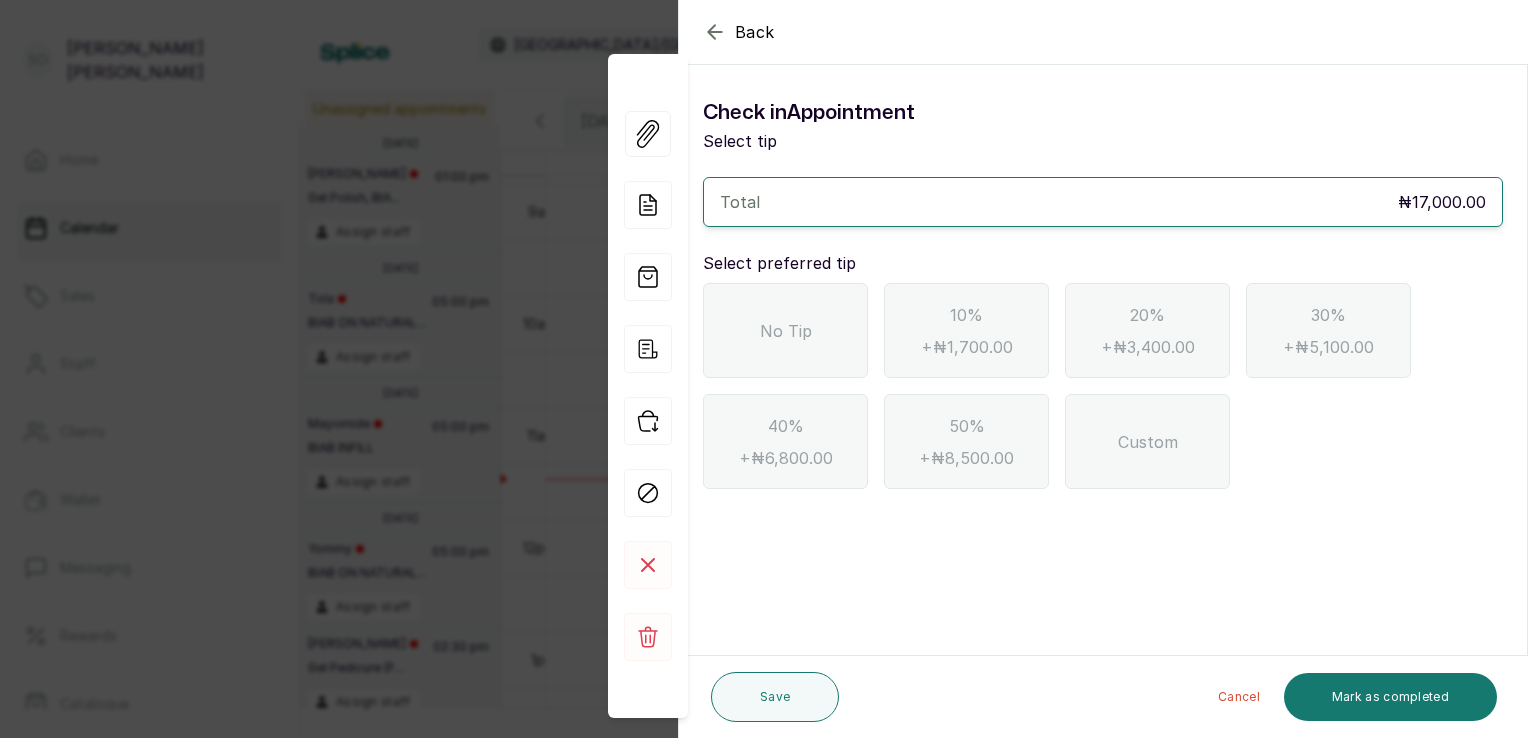 click on "No Tip" at bounding box center (786, 331) 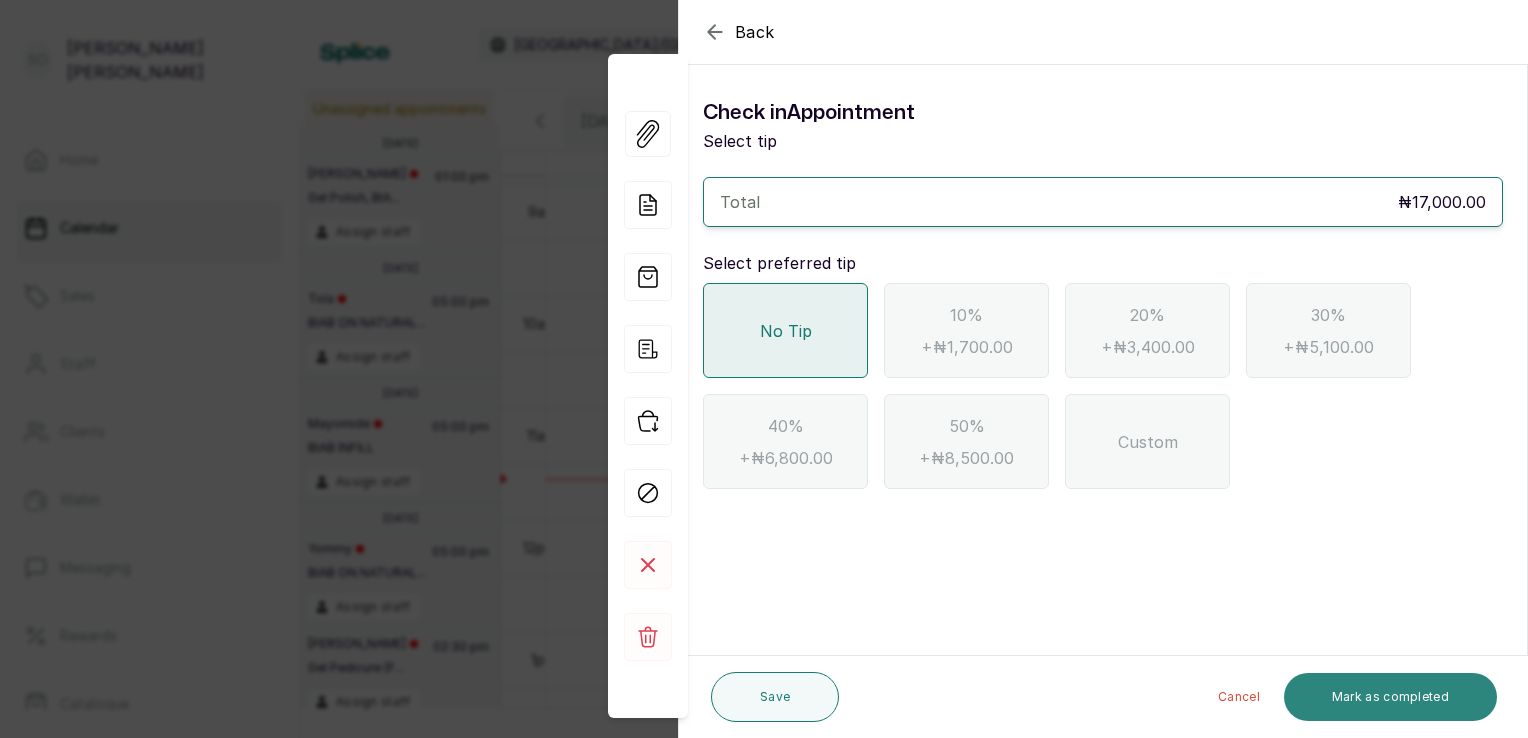 click on "Mark as completed" at bounding box center (1390, 697) 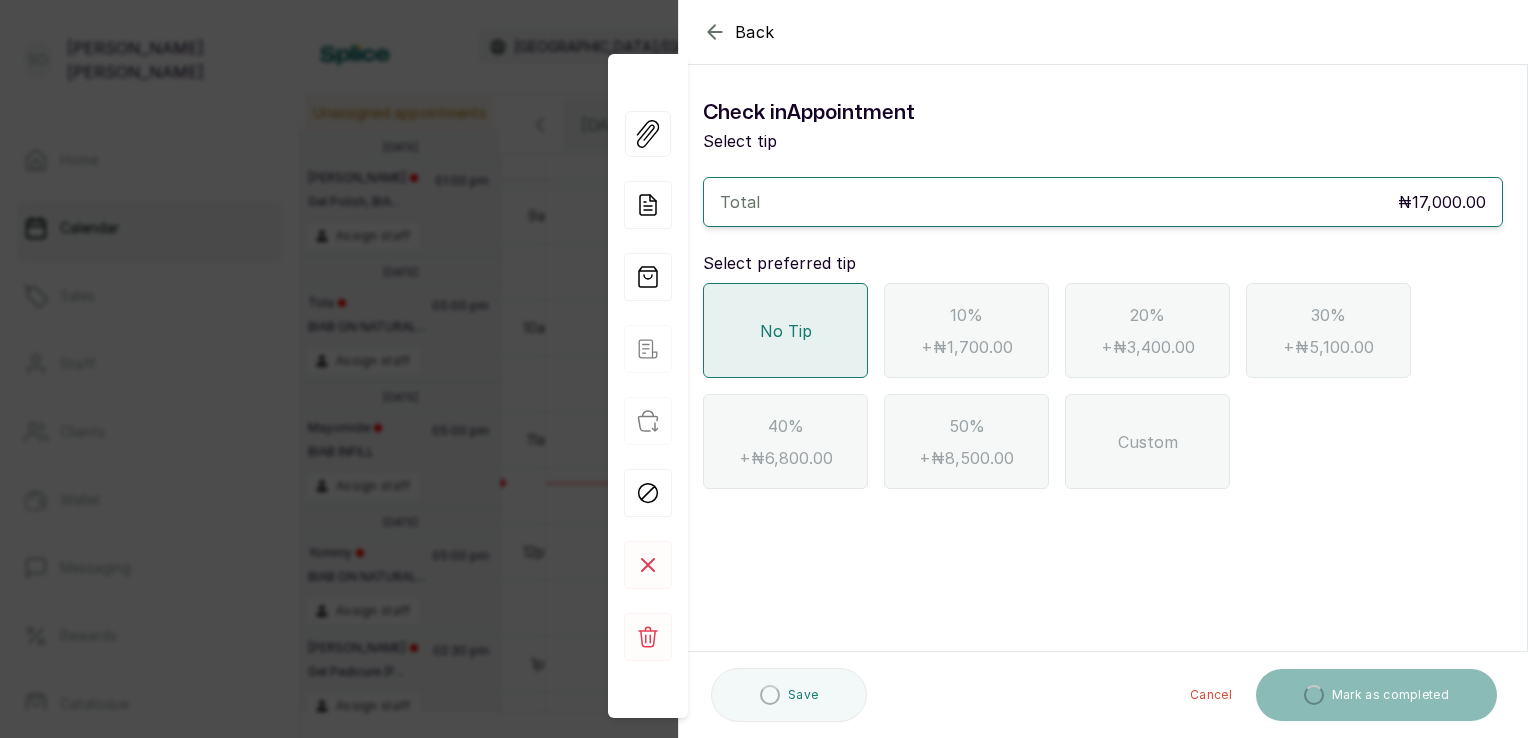 scroll, scrollTop: 2514, scrollLeft: 0, axis: vertical 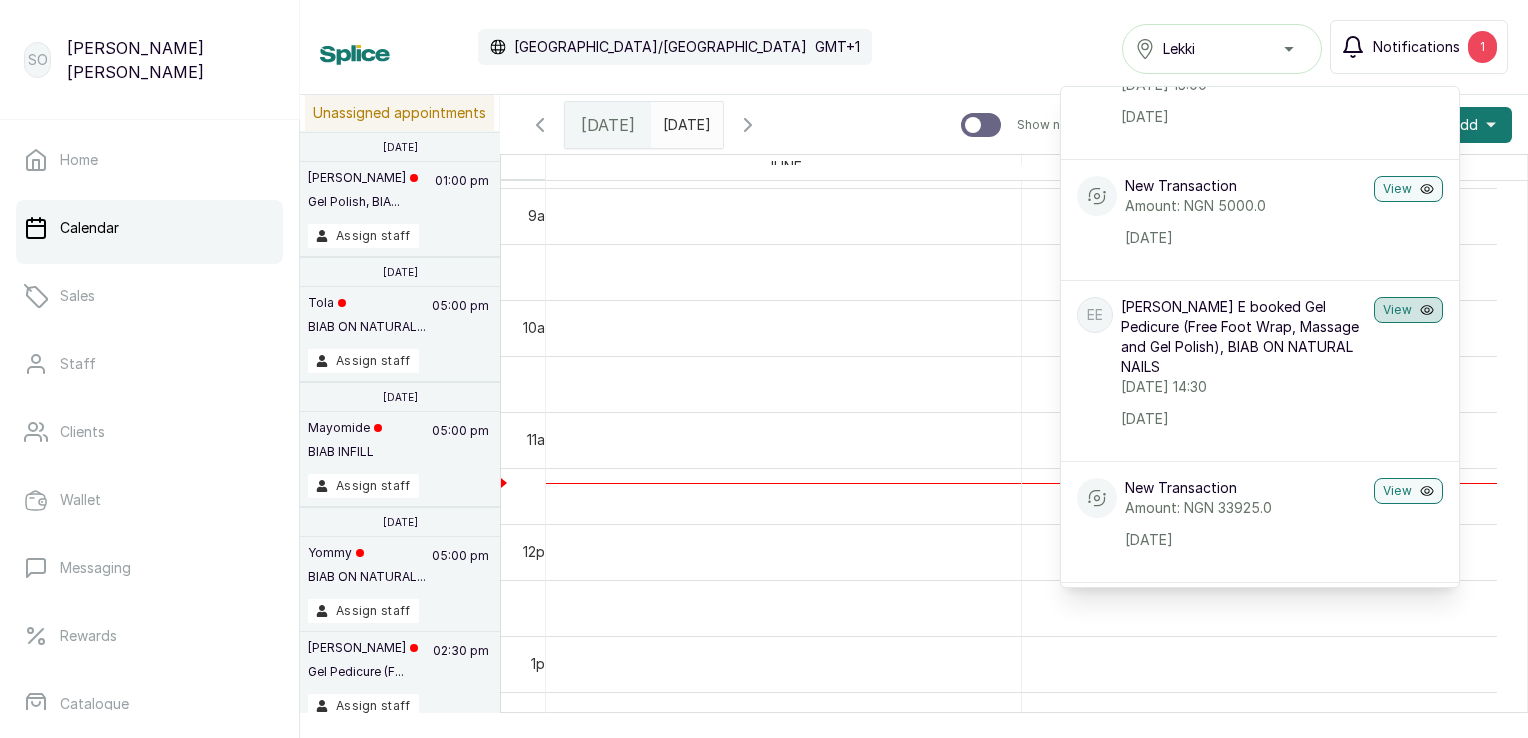 click on "View" at bounding box center (1408, 310) 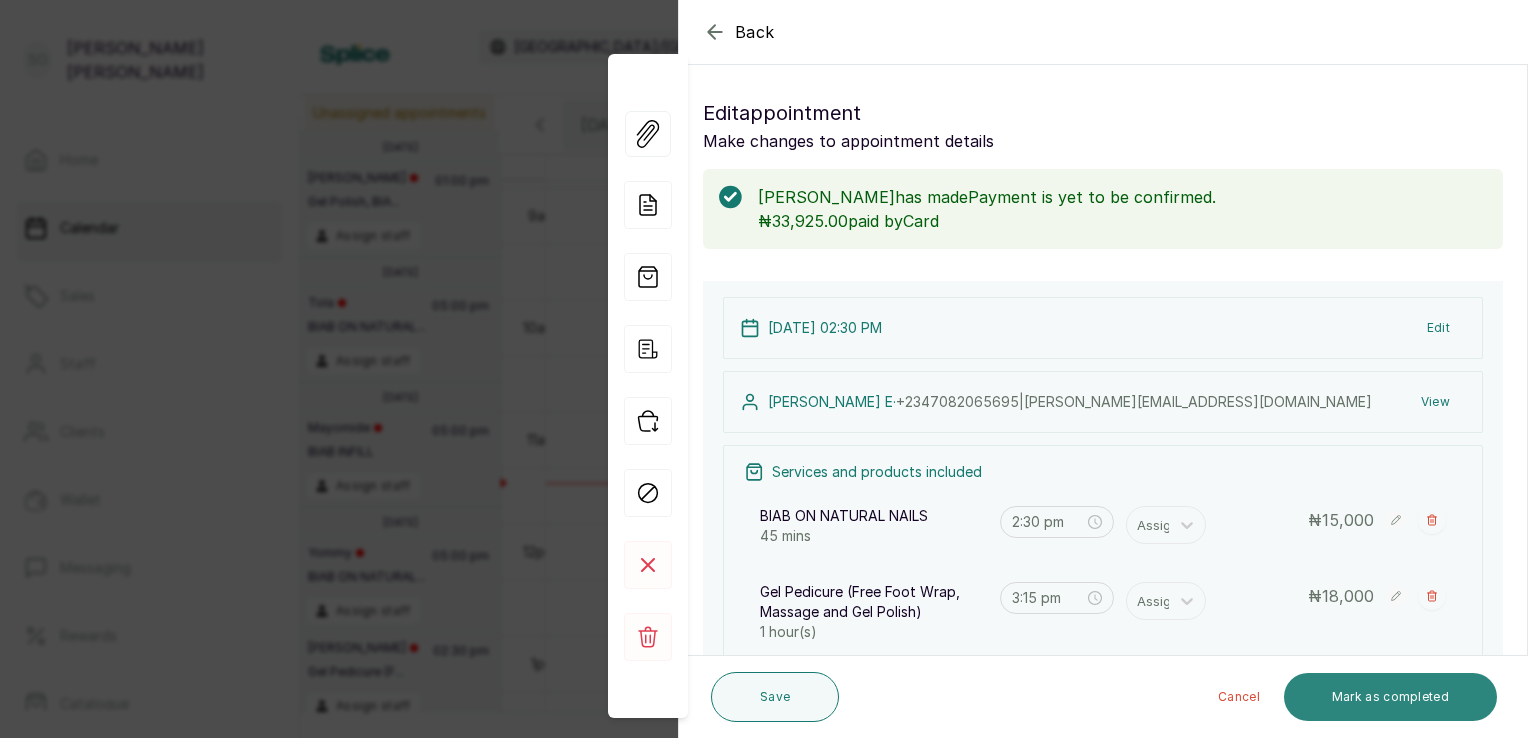 click on "Mark as completed" at bounding box center (1390, 697) 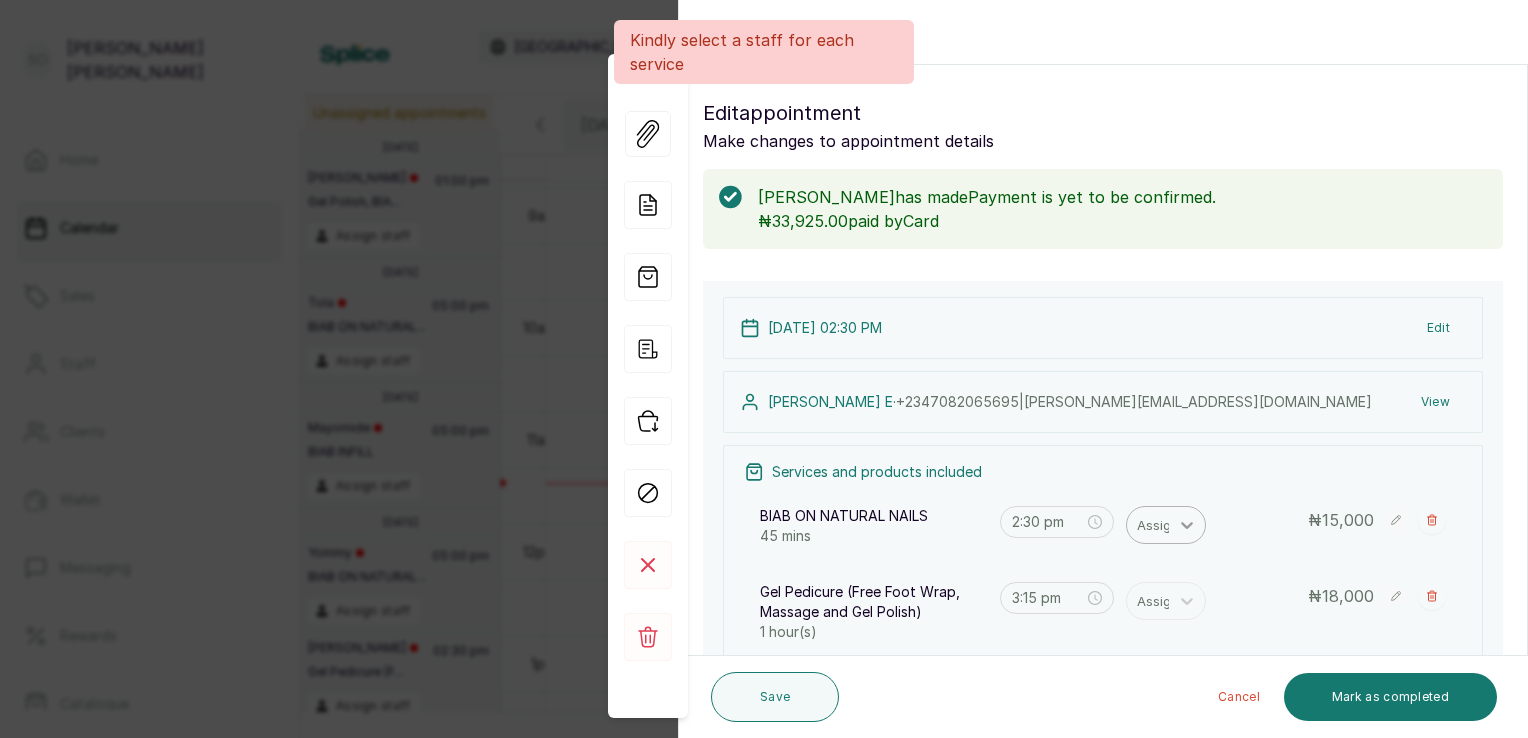 click at bounding box center (1187, 525) 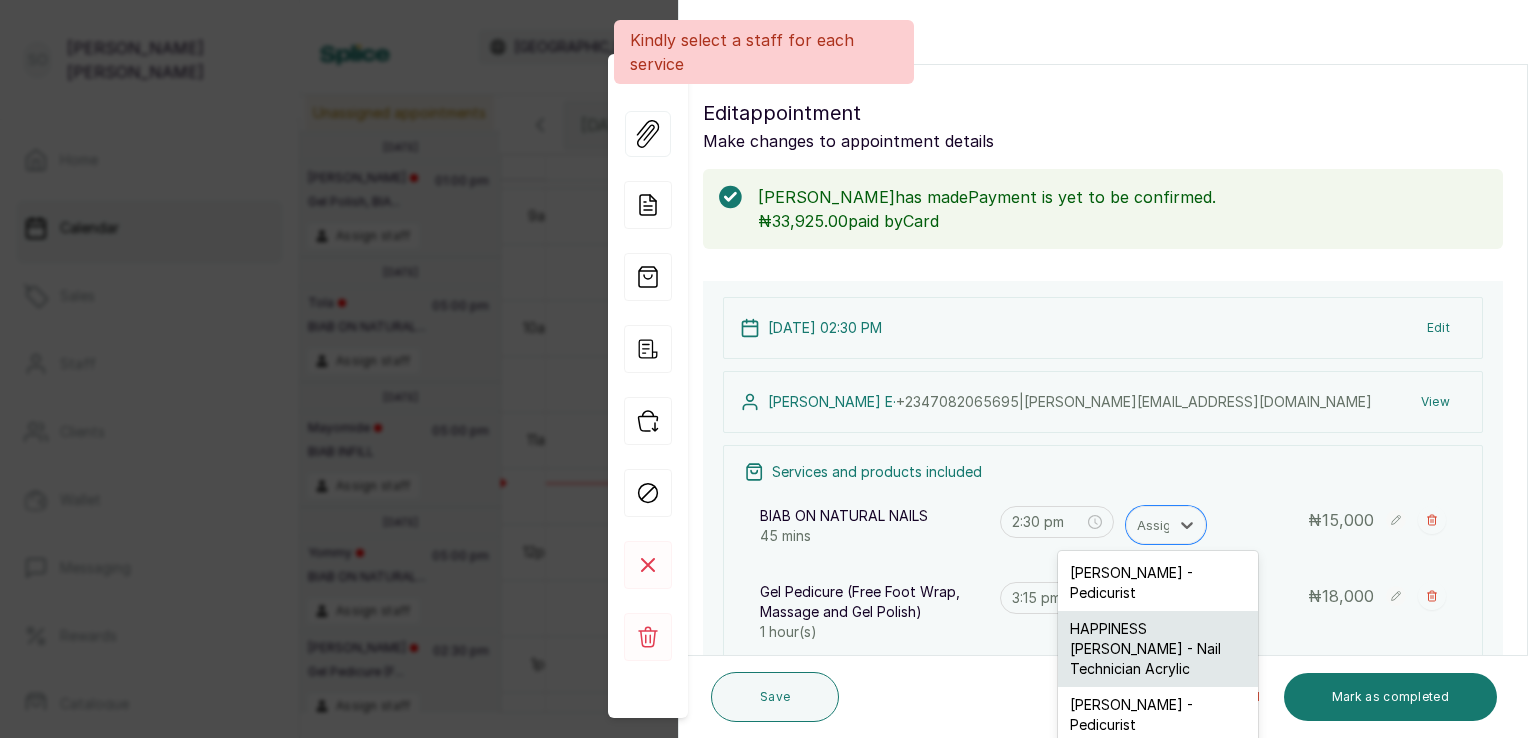 click on "HAPPINESS [PERSON_NAME] - Nail Technician Acrylic" at bounding box center (1158, 649) 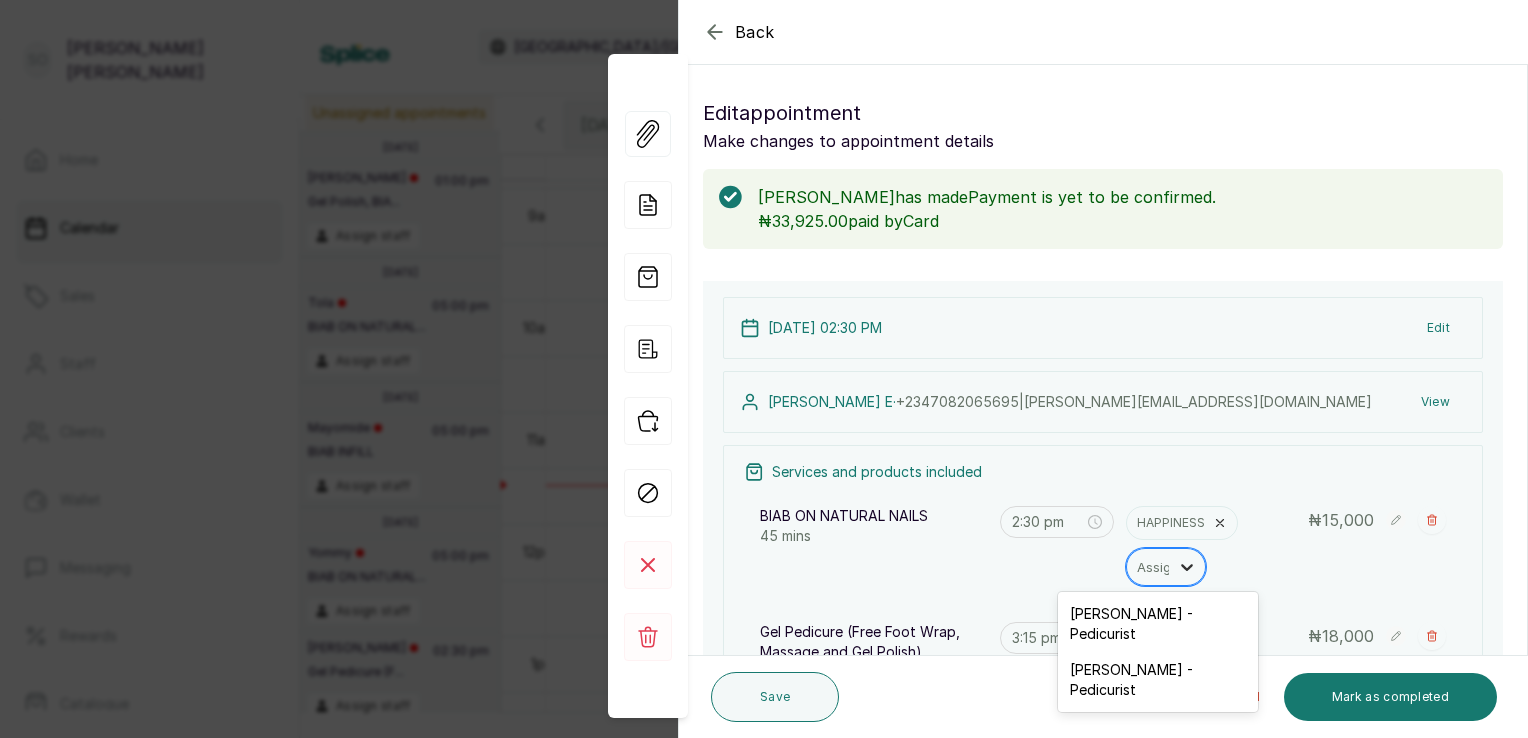 click 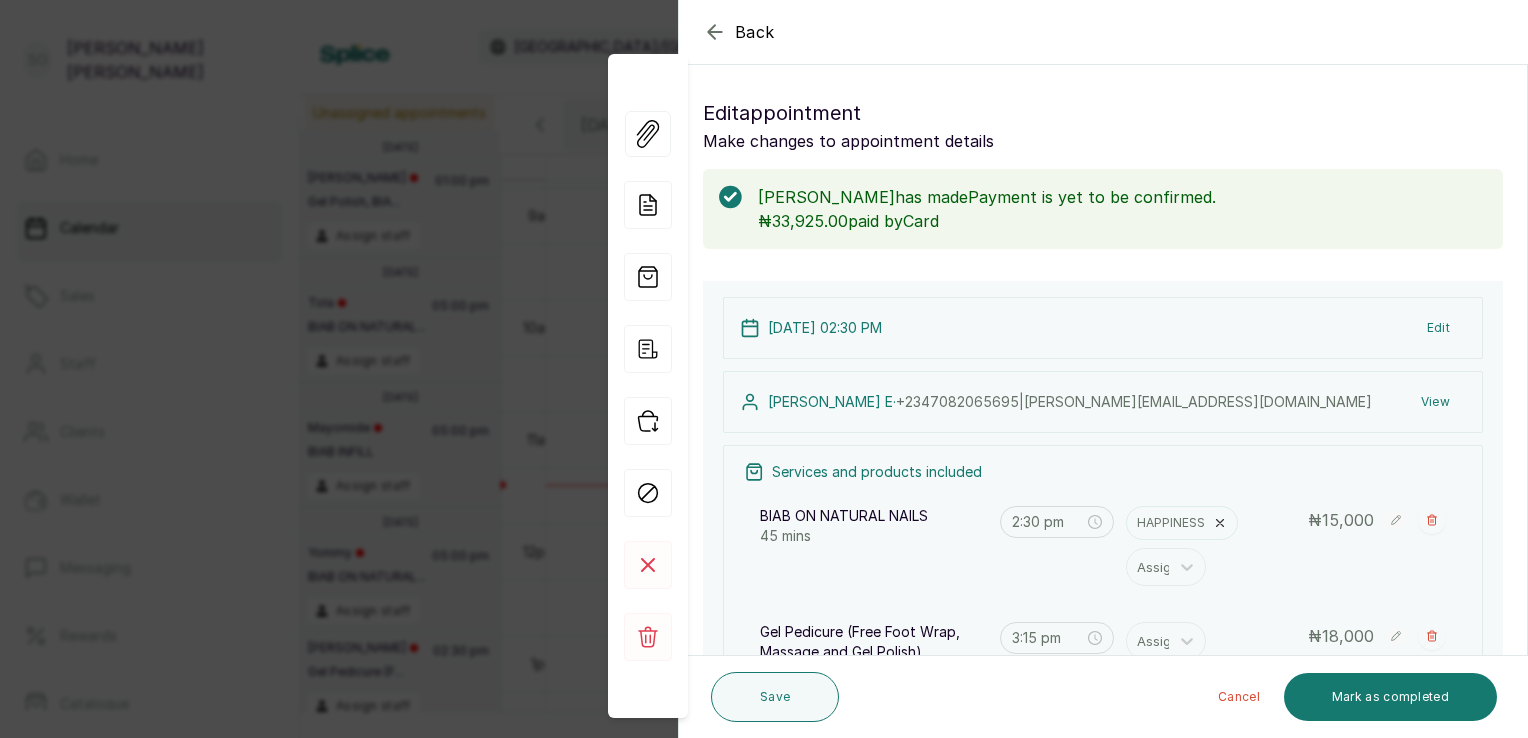 click on "HAPPINESS Assign" at bounding box center (1211, 546) 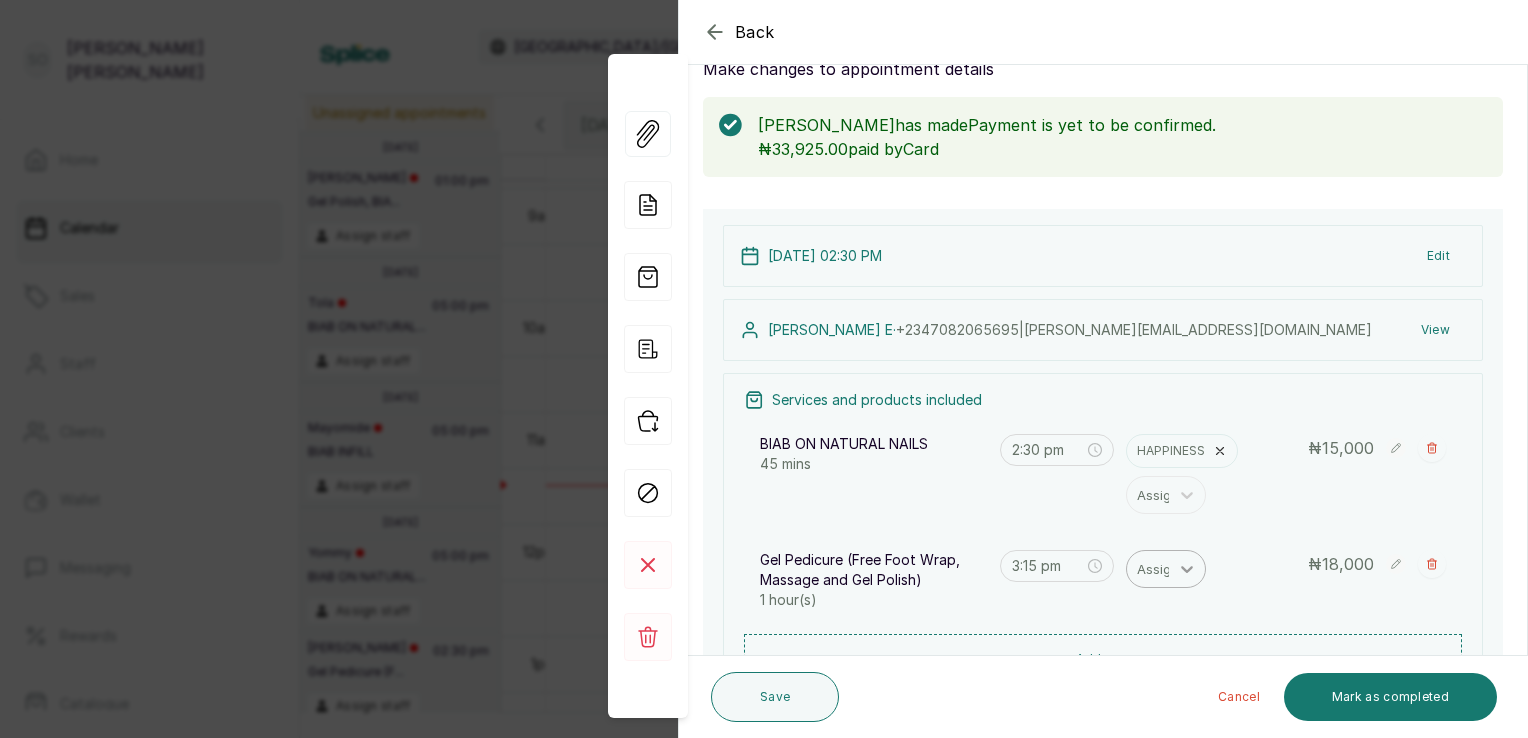 scroll, scrollTop: 75, scrollLeft: 0, axis: vertical 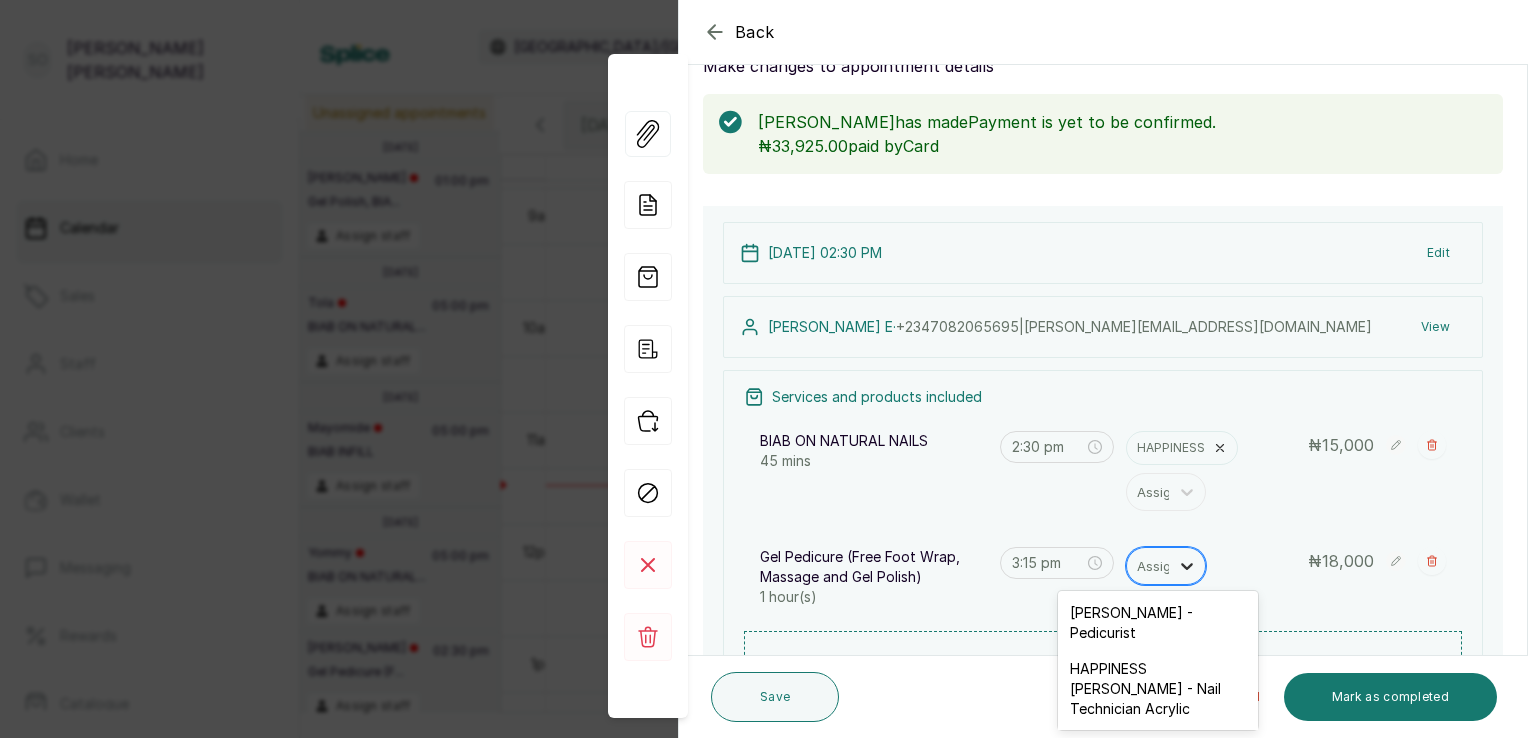 click 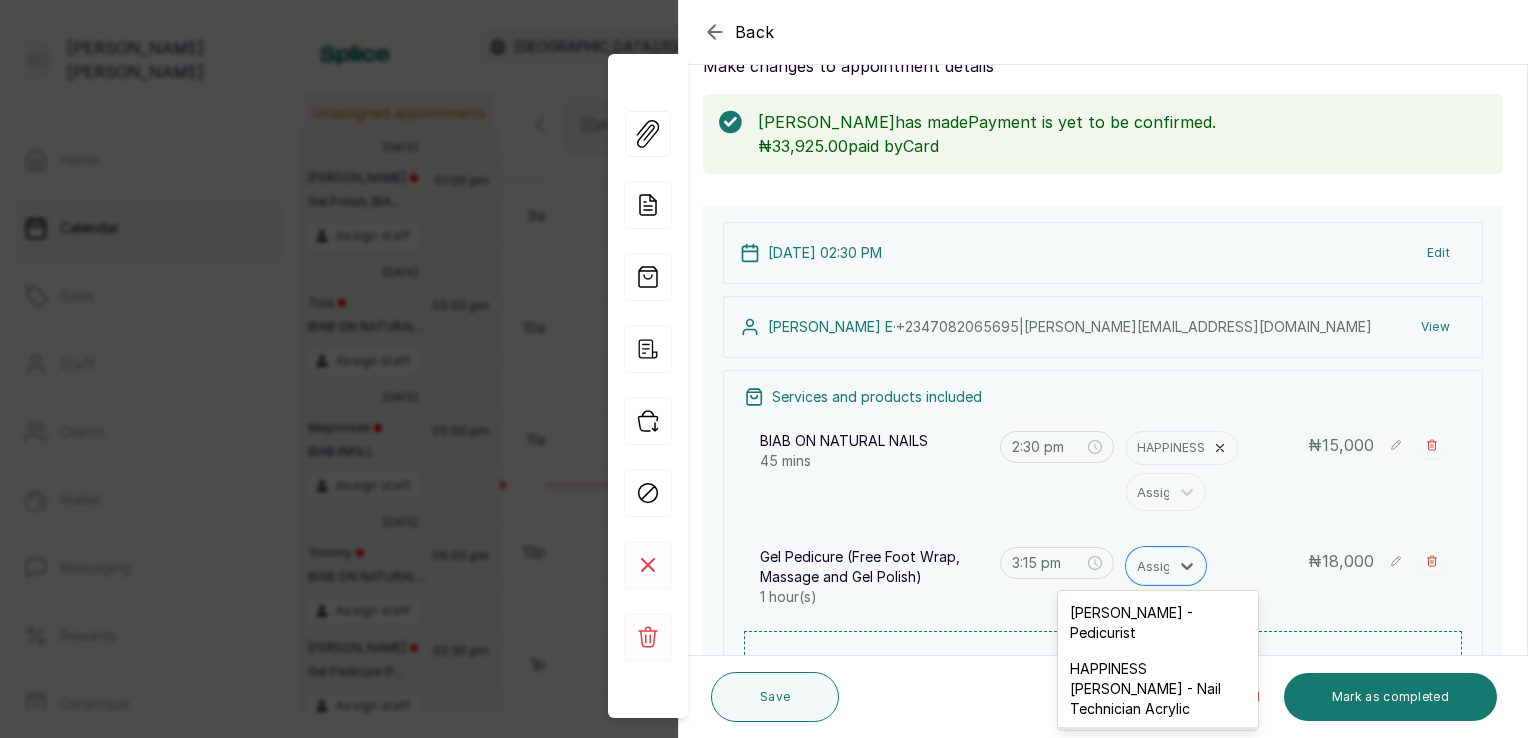 scroll, scrollTop: 17, scrollLeft: 0, axis: vertical 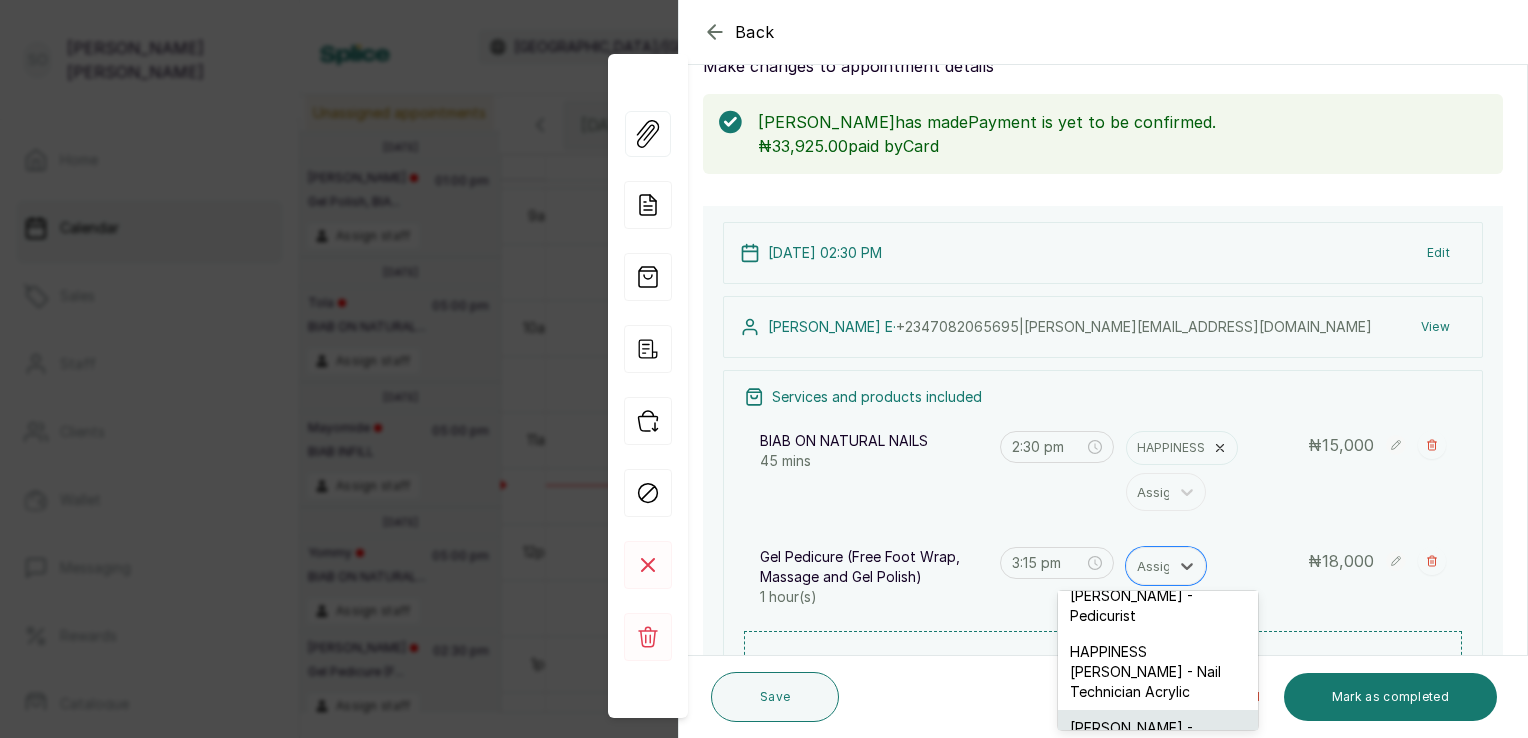click on "[PERSON_NAME] - Pedicurist" at bounding box center (1158, 738) 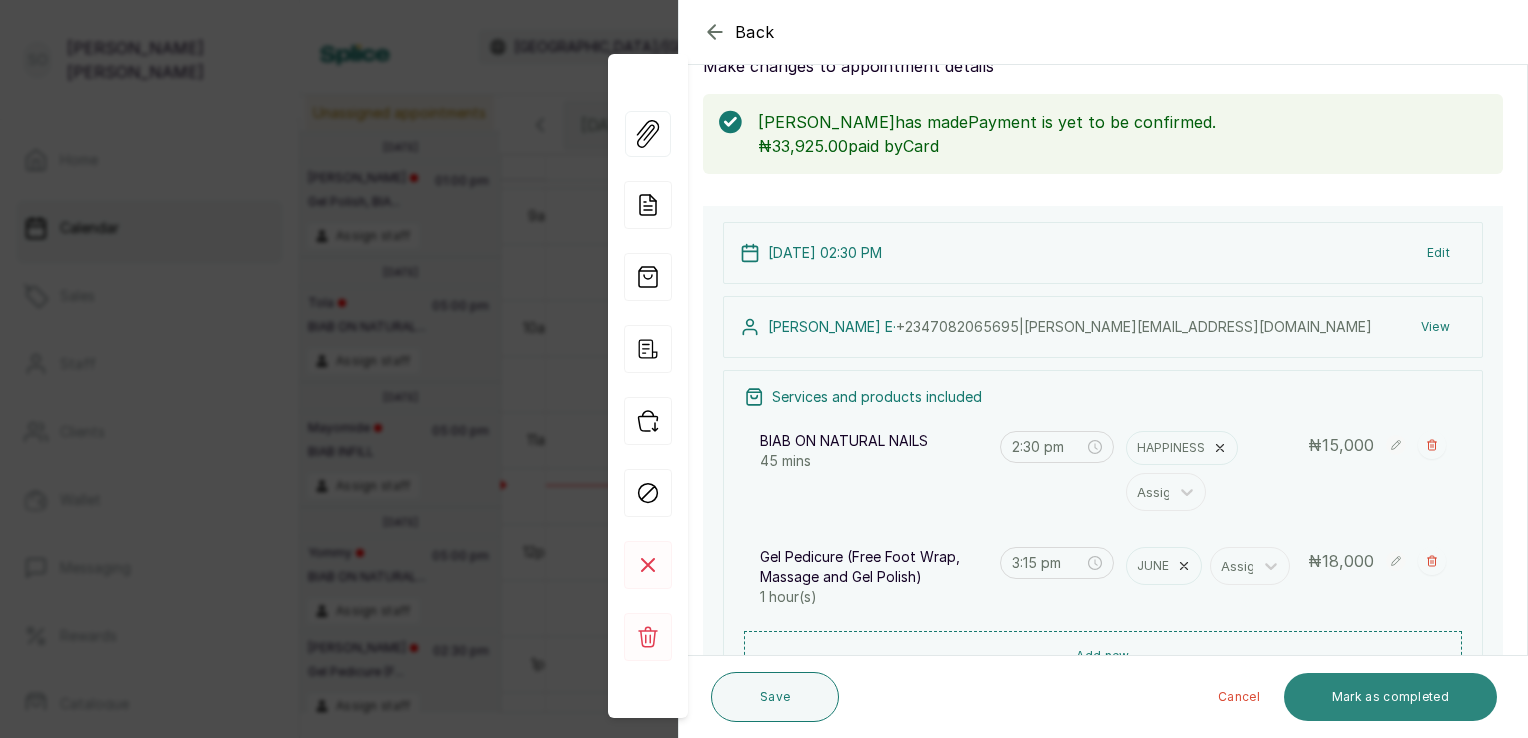 click on "Mark as completed" at bounding box center [1390, 697] 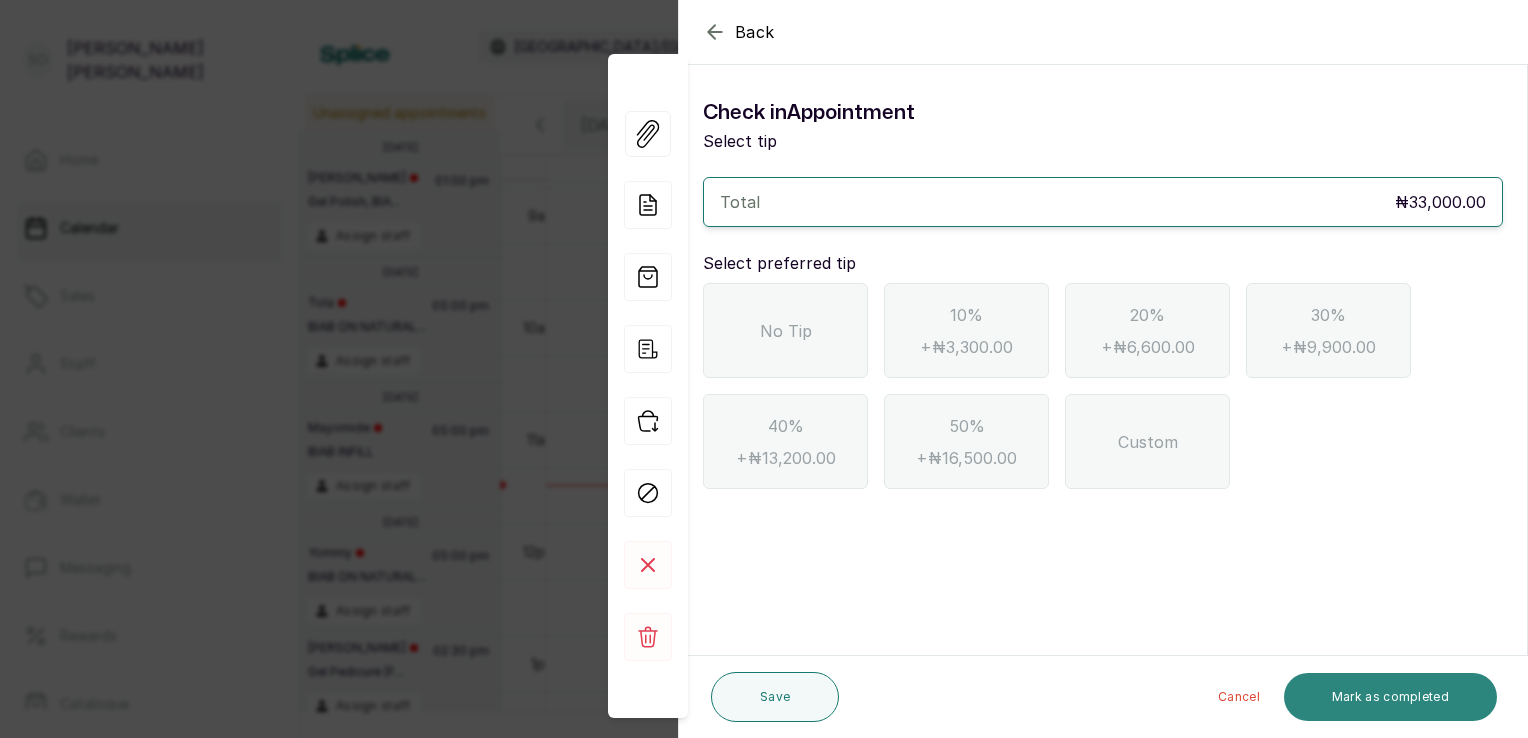 scroll, scrollTop: 0, scrollLeft: 0, axis: both 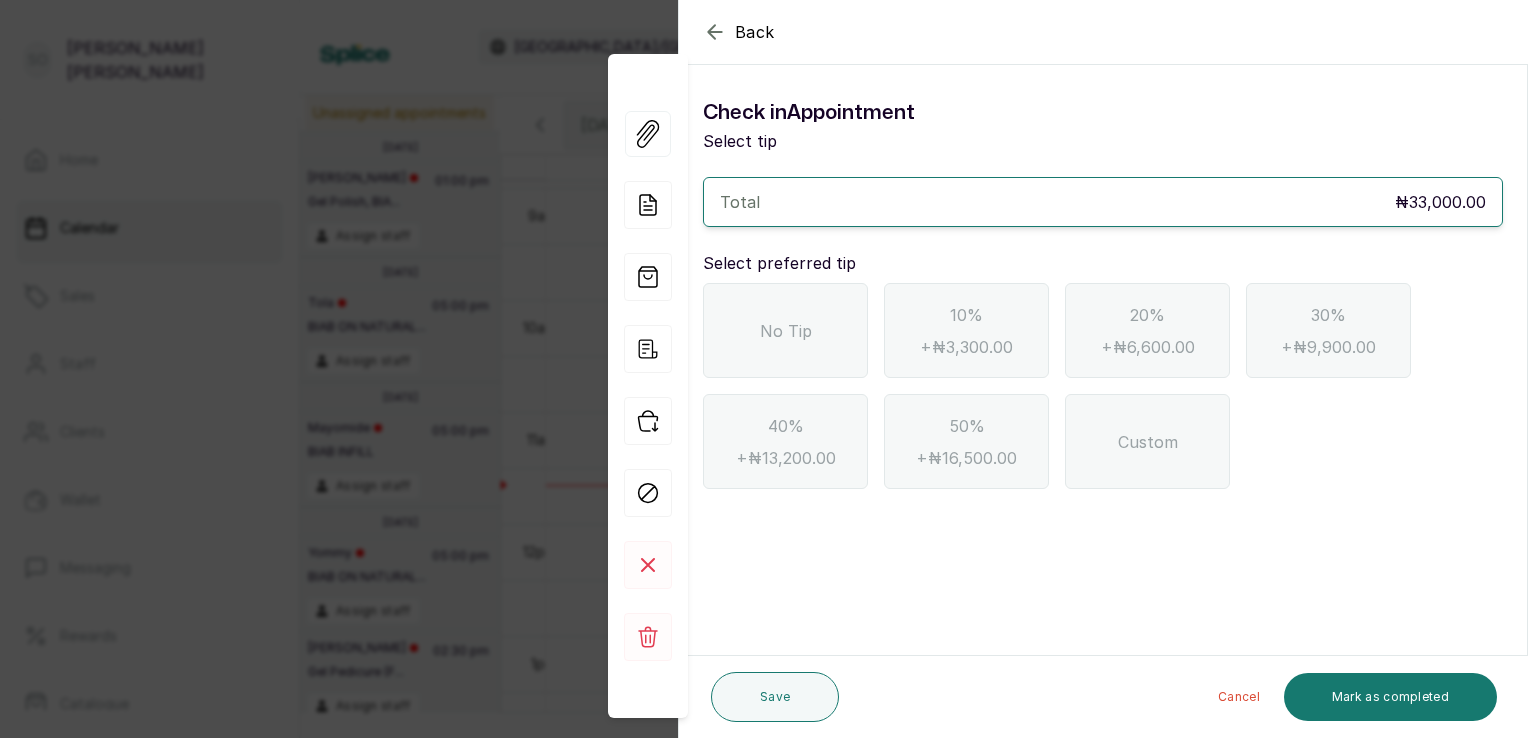 click on "No Tip" at bounding box center (785, 330) 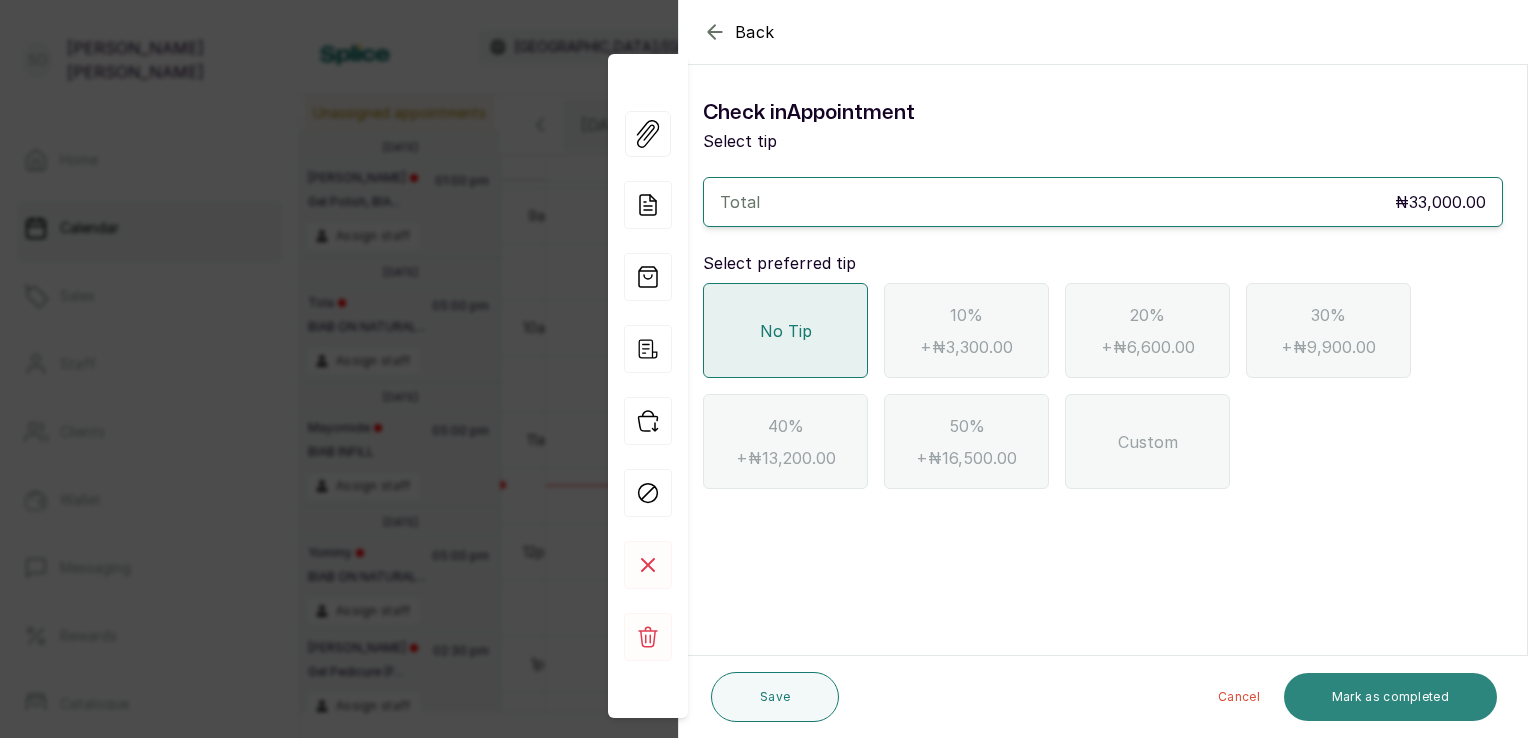 click on "Mark as completed" at bounding box center [1390, 697] 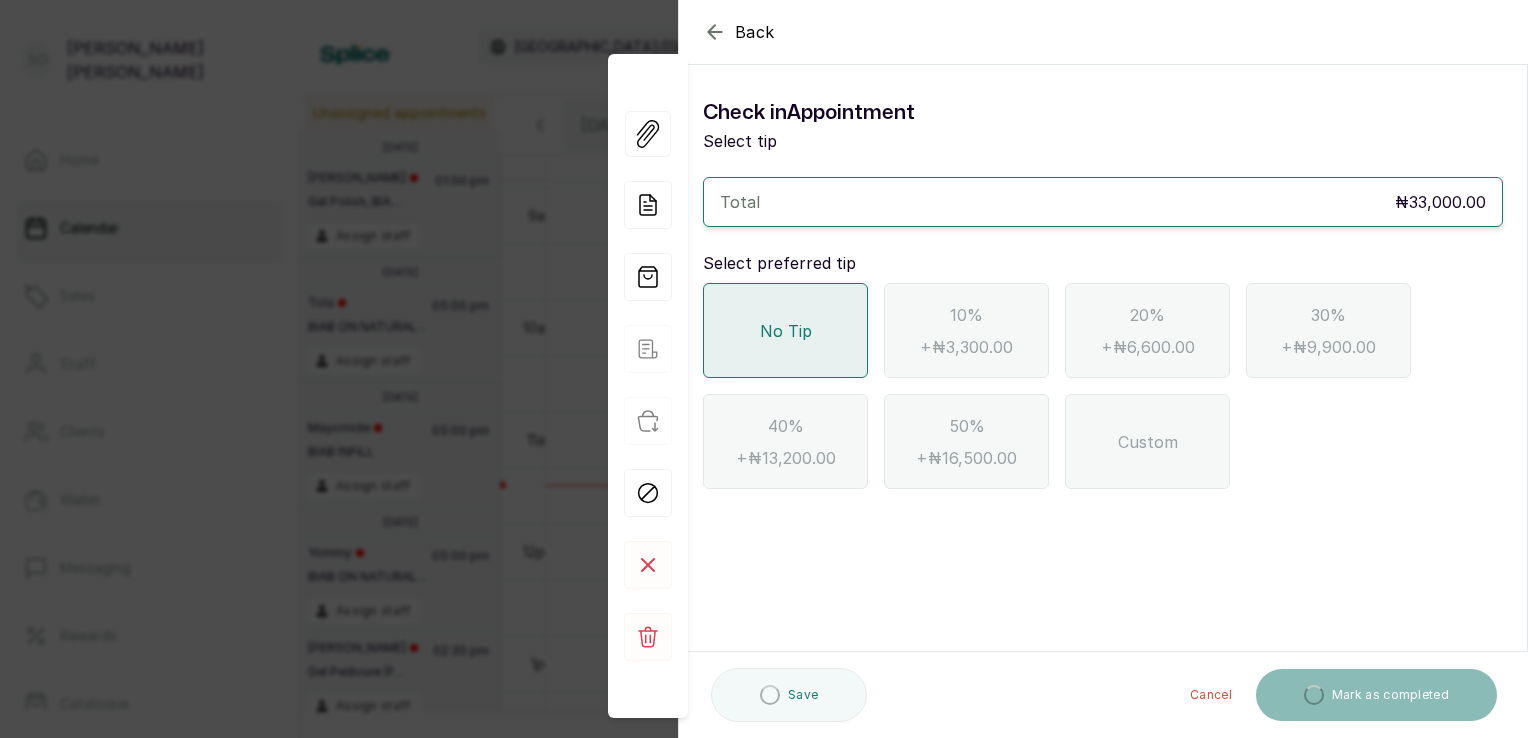 scroll, scrollTop: 2300, scrollLeft: 0, axis: vertical 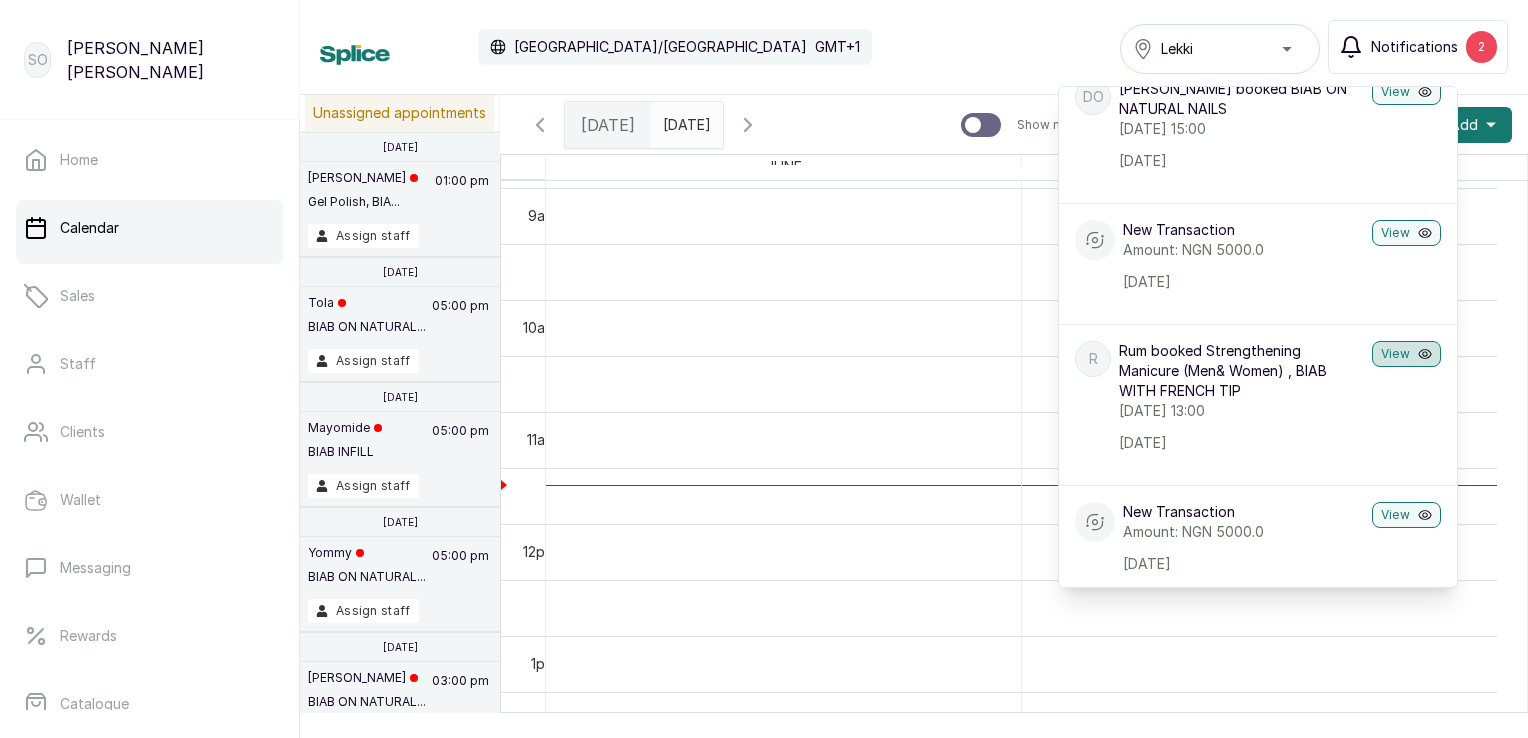 click on "View" at bounding box center [1406, 354] 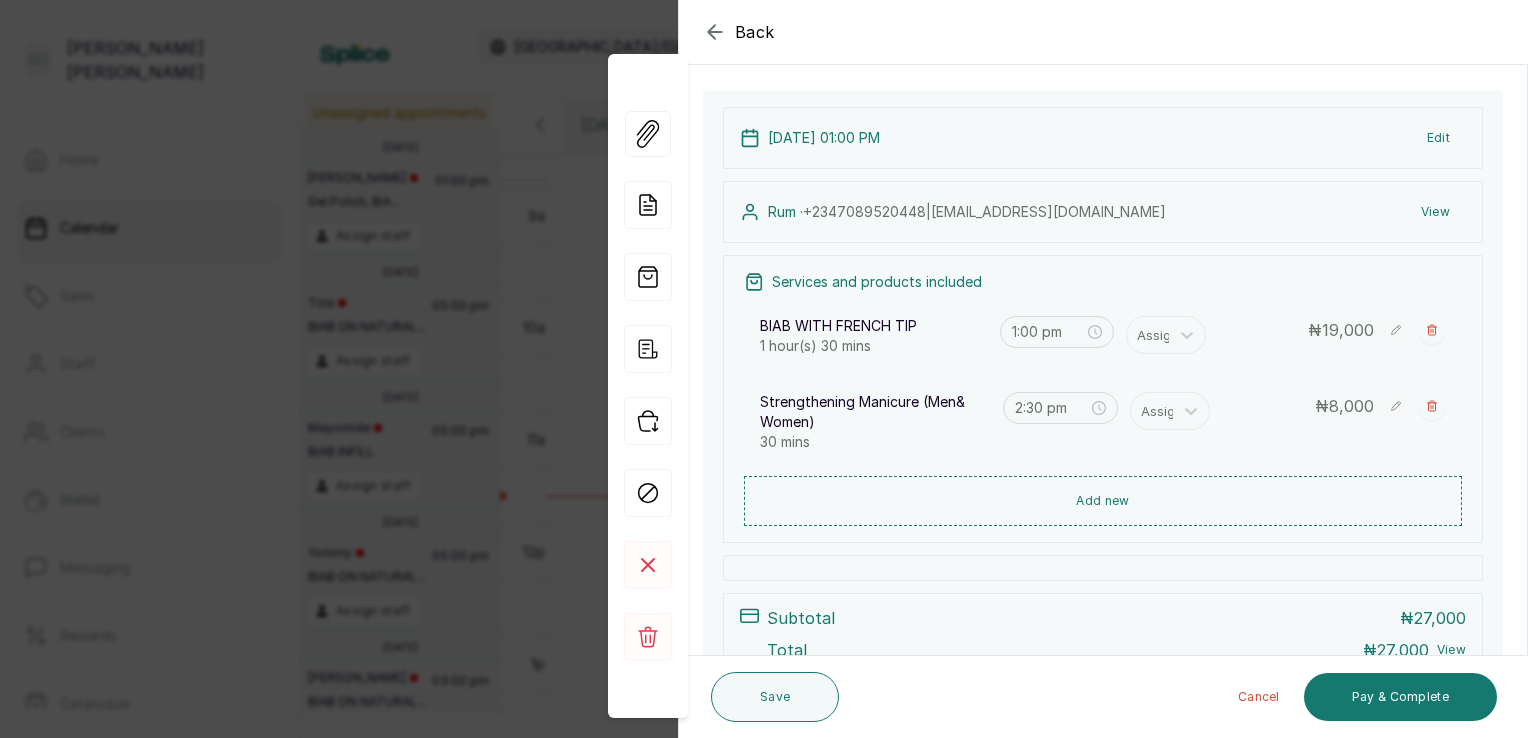 scroll, scrollTop: 196, scrollLeft: 0, axis: vertical 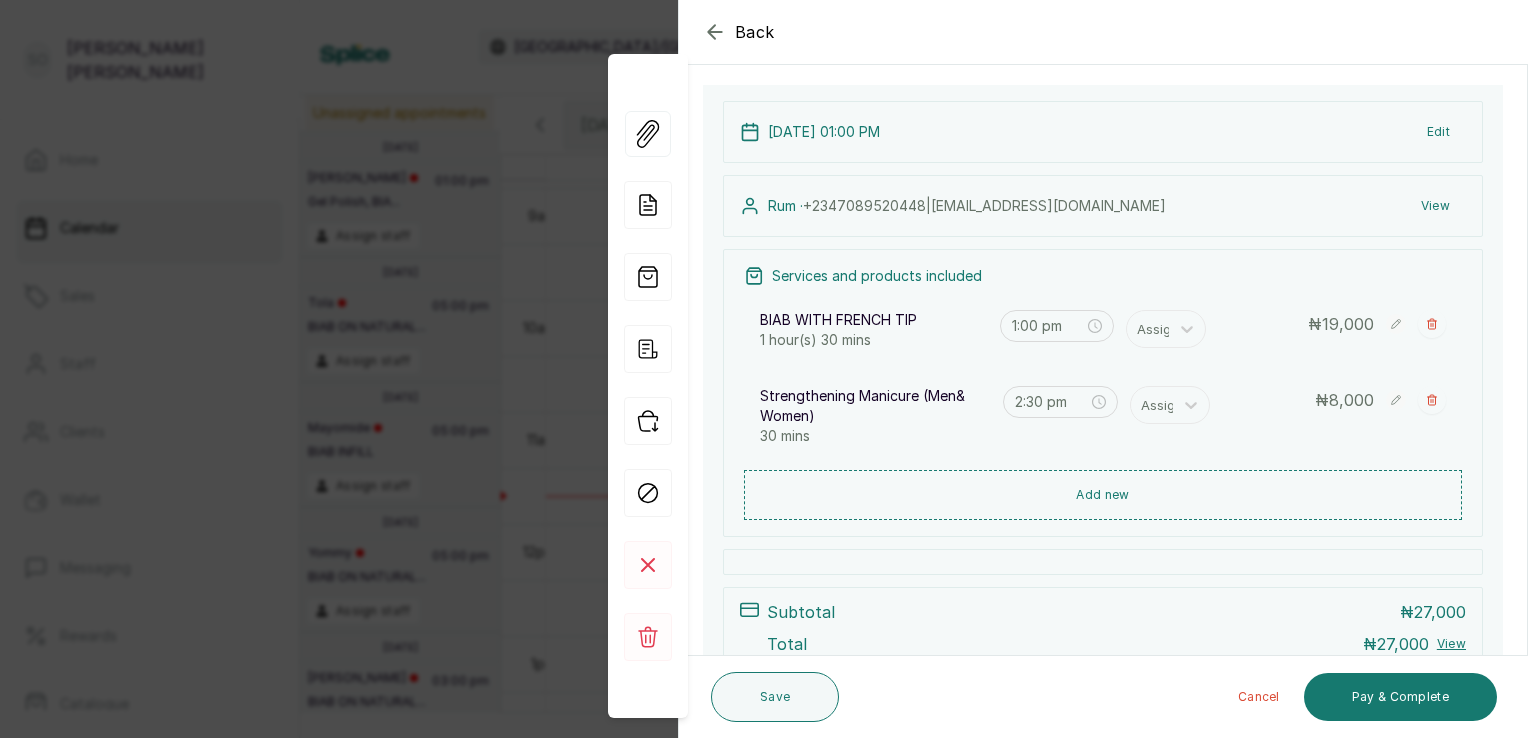click 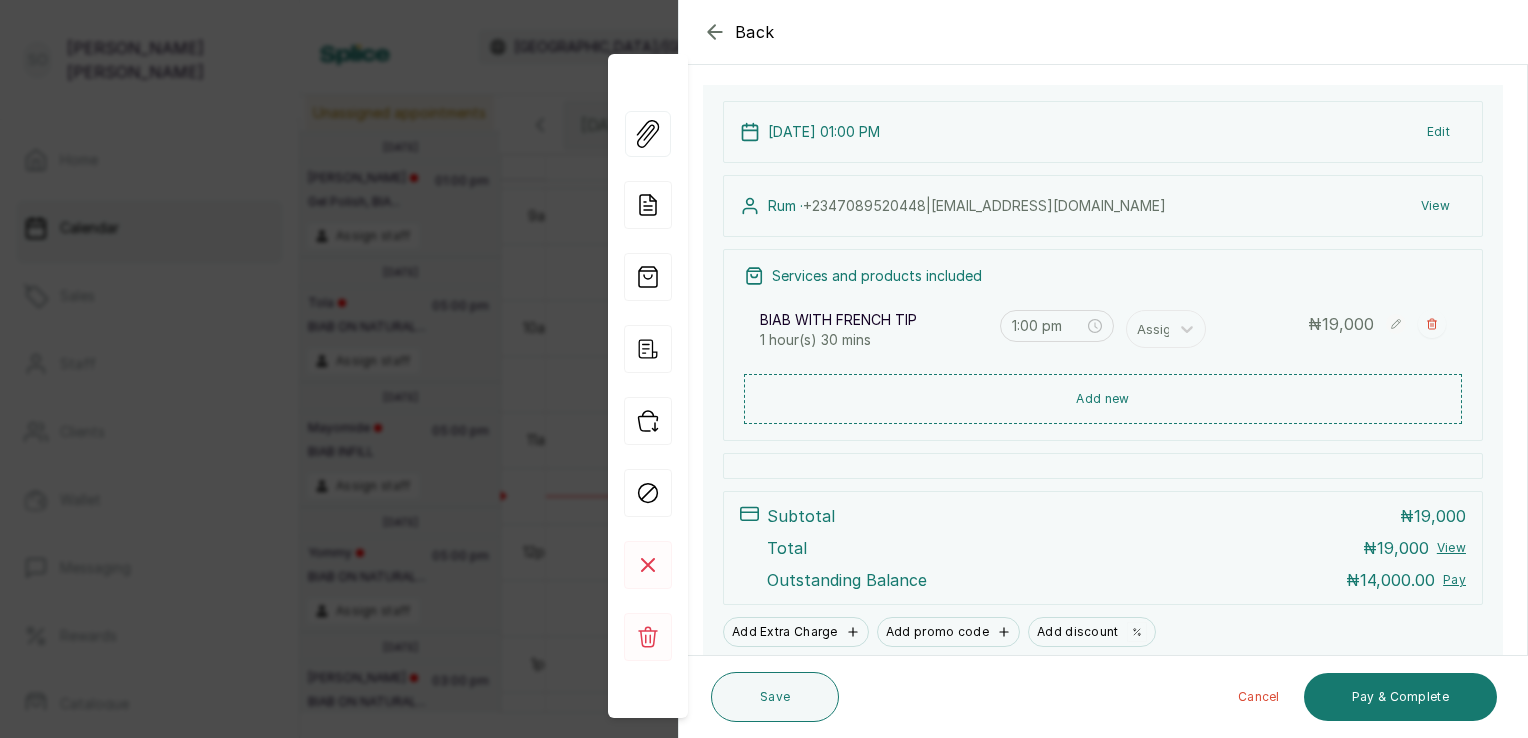 scroll, scrollTop: 270, scrollLeft: 0, axis: vertical 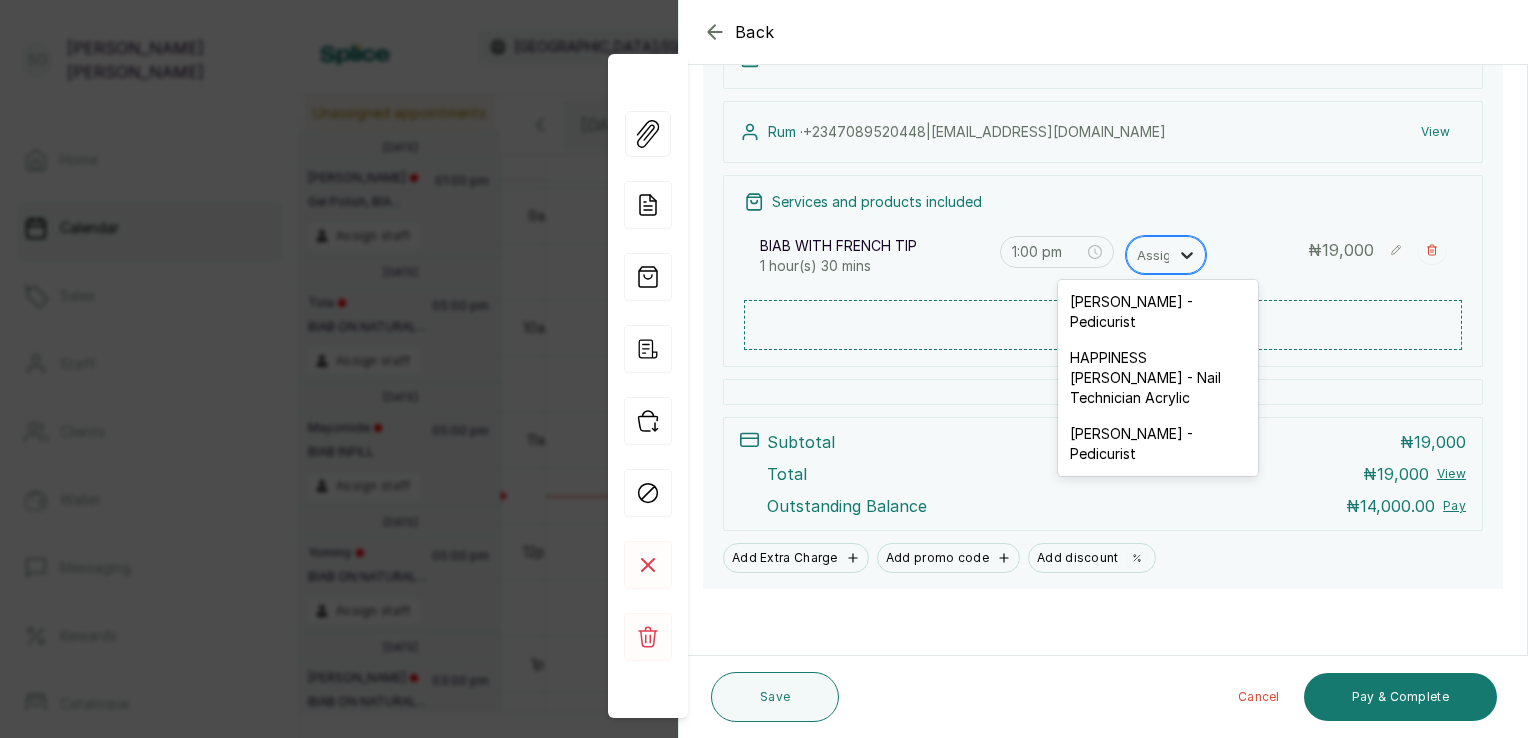 click 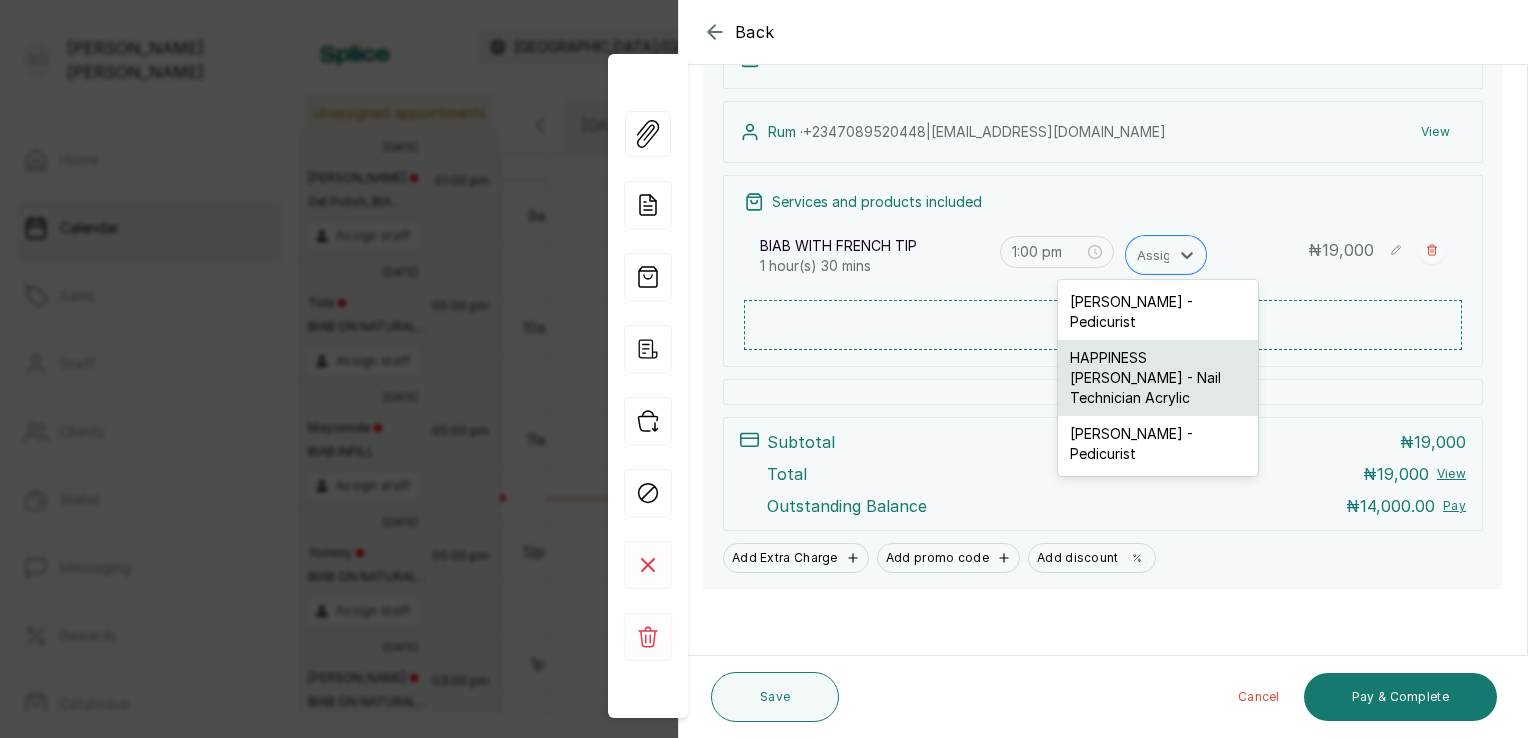 click on "HAPPINESS [PERSON_NAME] - Nail Technician Acrylic" at bounding box center (1158, 378) 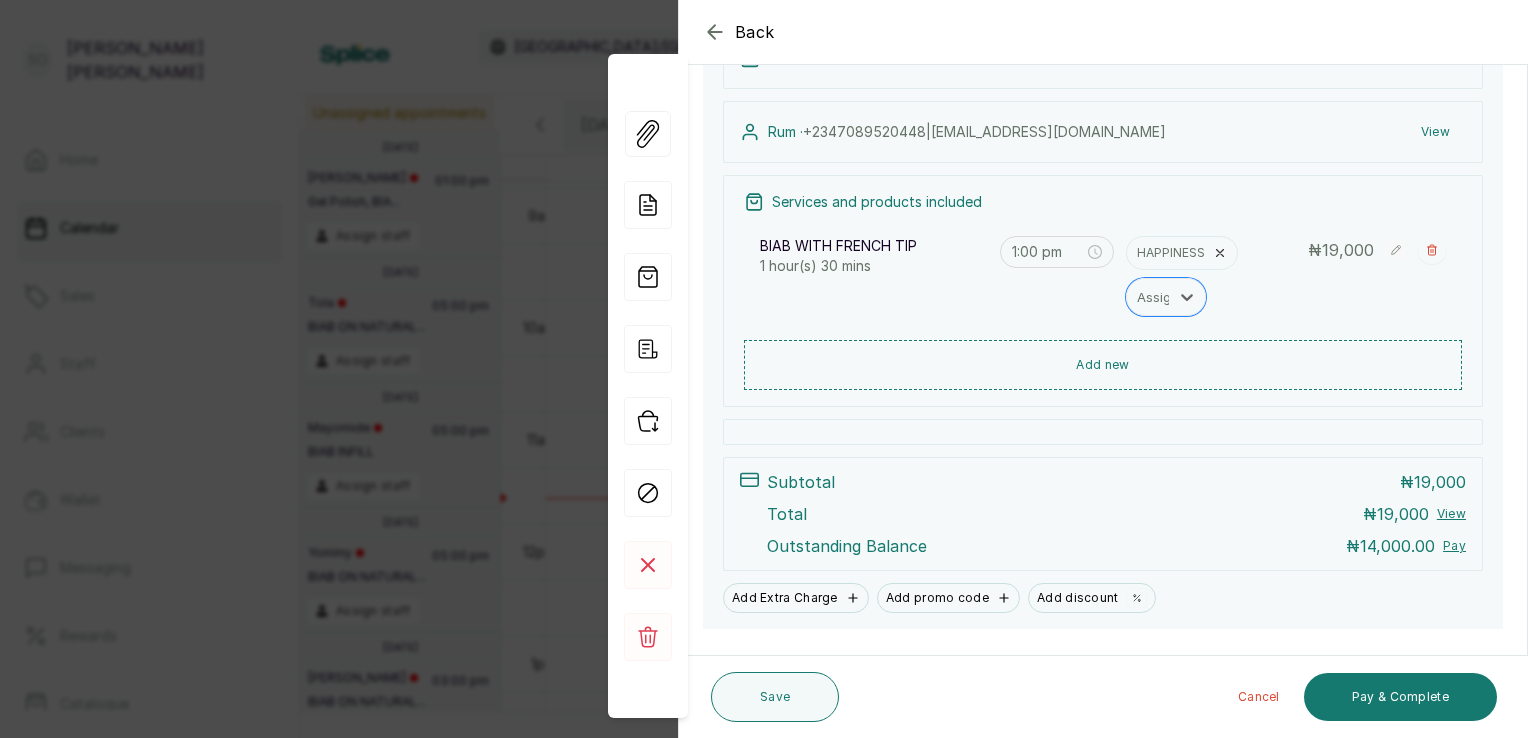 scroll, scrollTop: 310, scrollLeft: 0, axis: vertical 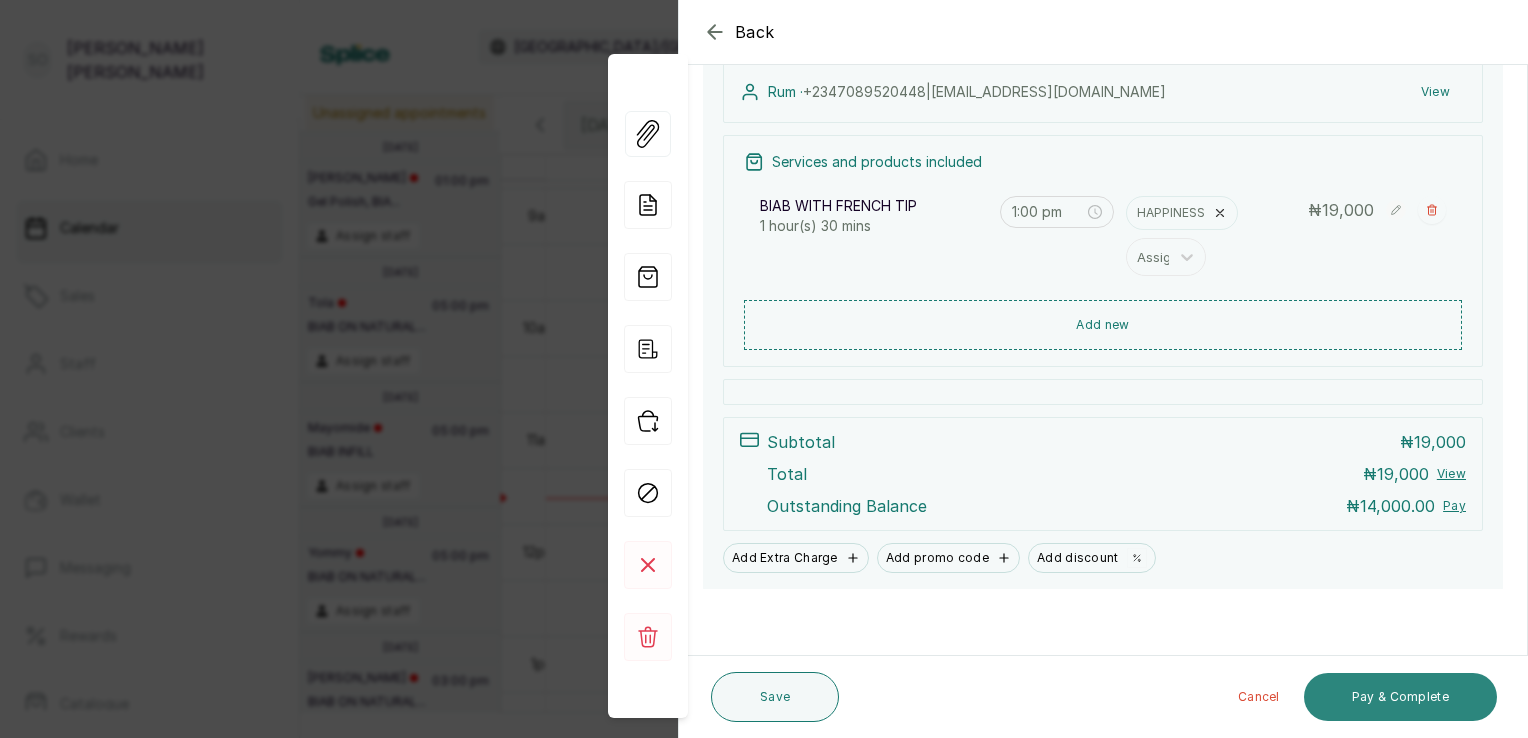 click on "Pay & Complete" at bounding box center (1400, 697) 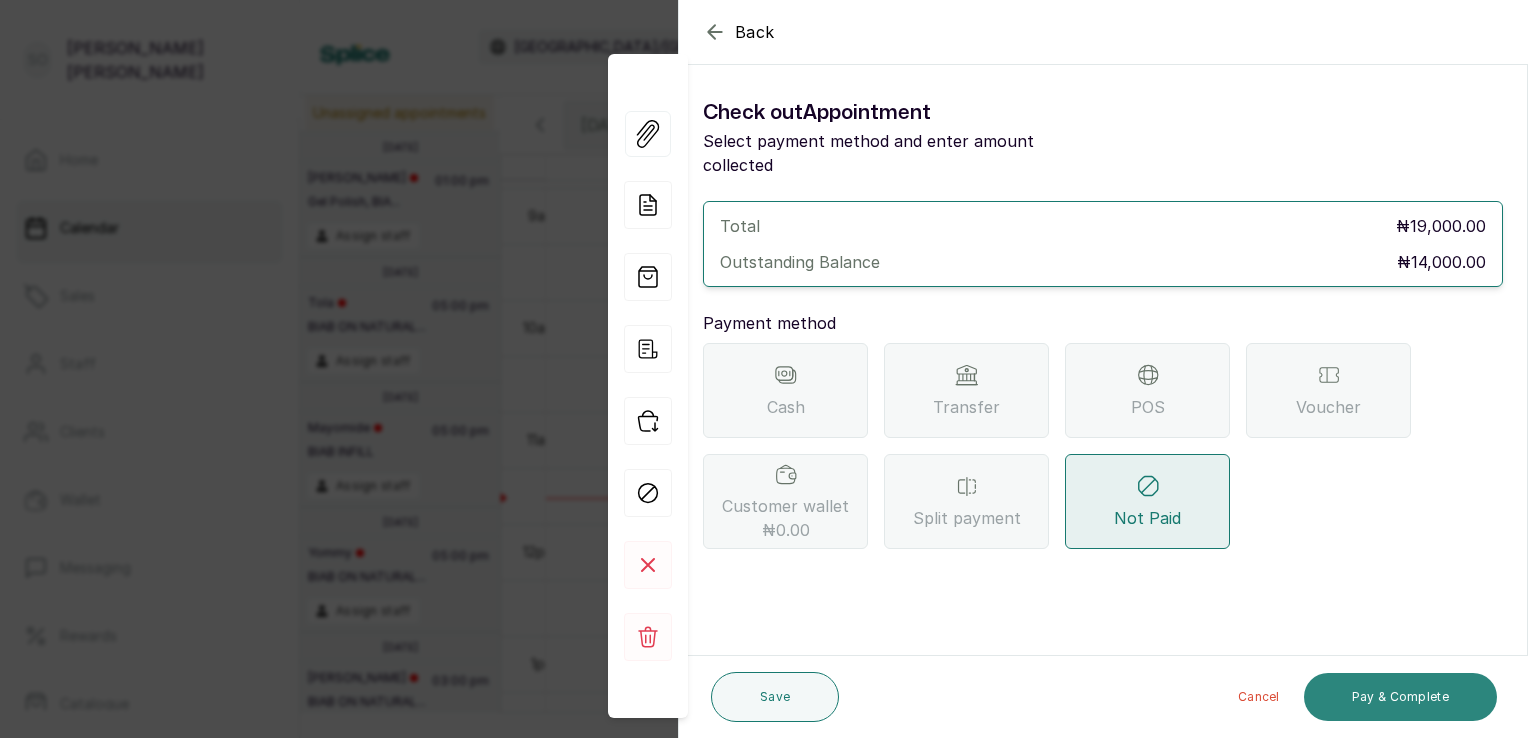 scroll, scrollTop: 0, scrollLeft: 0, axis: both 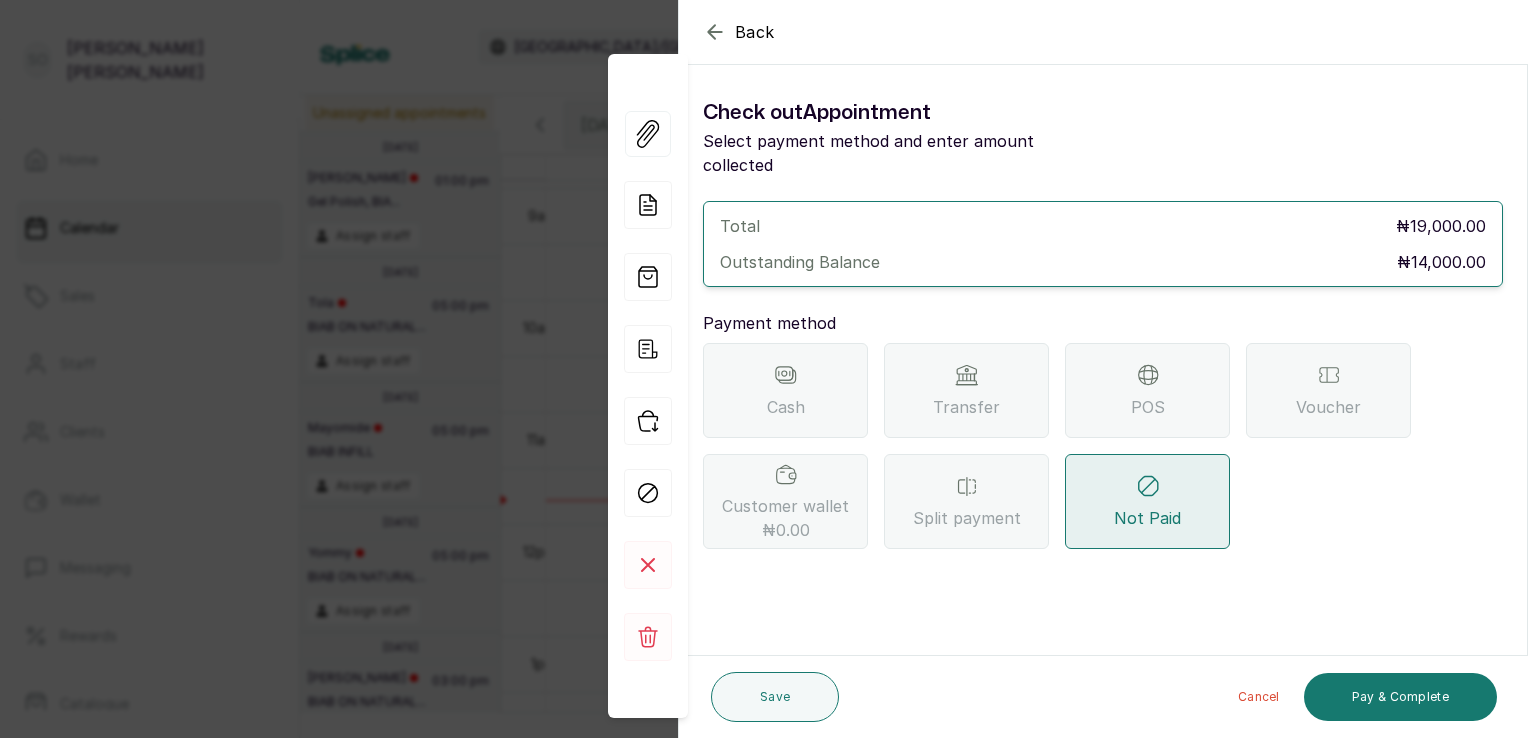click on "Transfer" at bounding box center (966, 407) 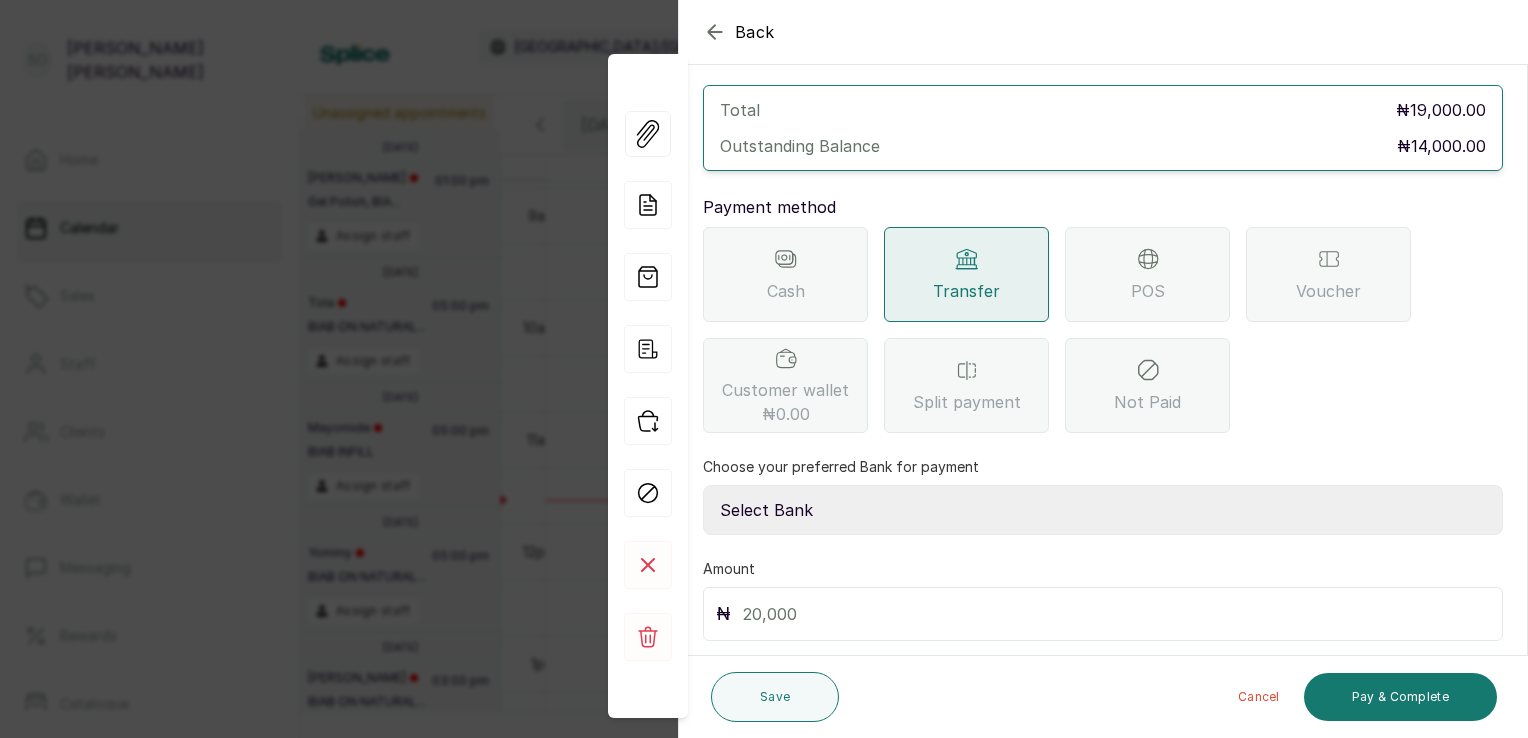 scroll, scrollTop: 148, scrollLeft: 0, axis: vertical 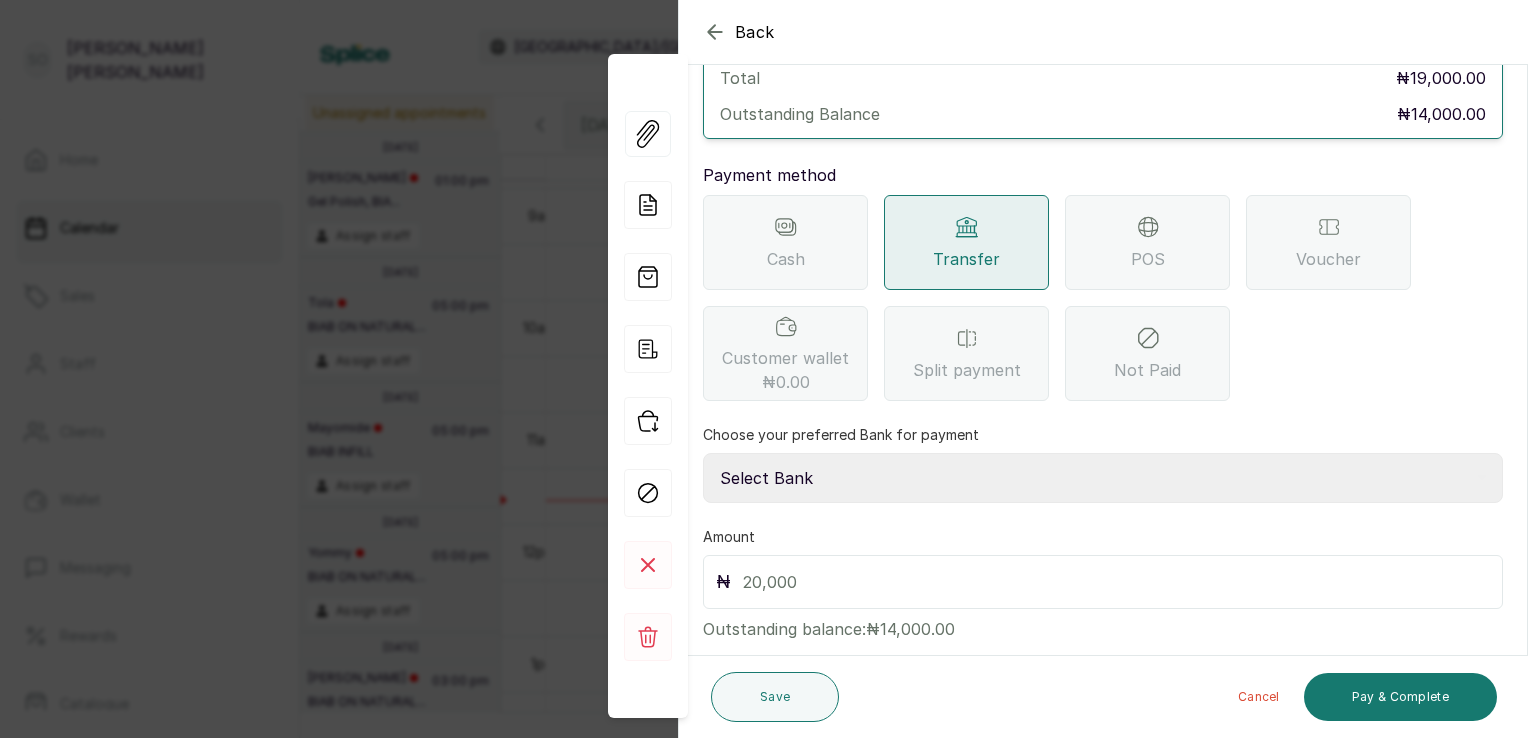 click on "Select Bank [PERSON_NAME] CODDLE NIGERIA LIMITED Providus Bank" at bounding box center [1103, 478] 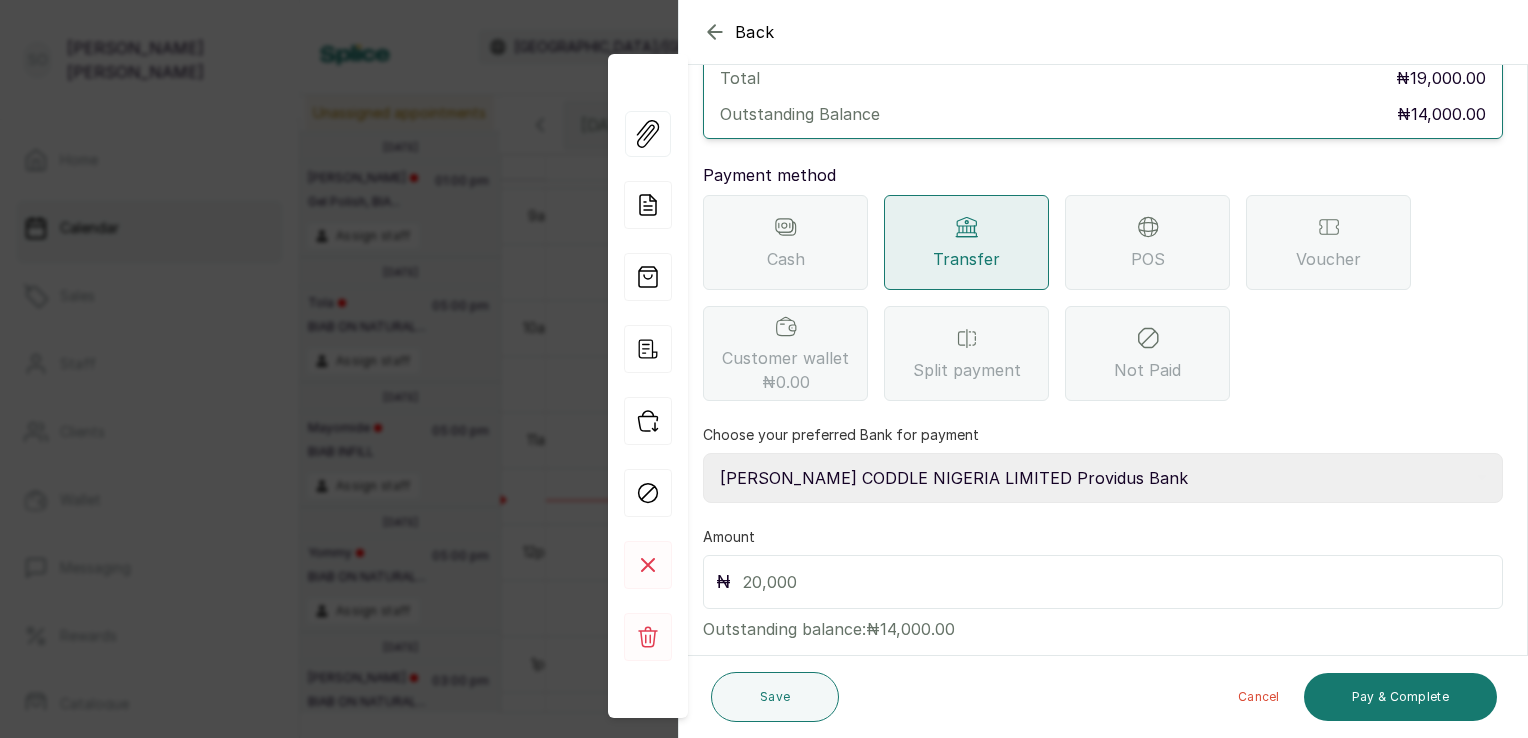 click on "Select Bank [PERSON_NAME] CODDLE NIGERIA LIMITED Providus Bank" at bounding box center (1103, 478) 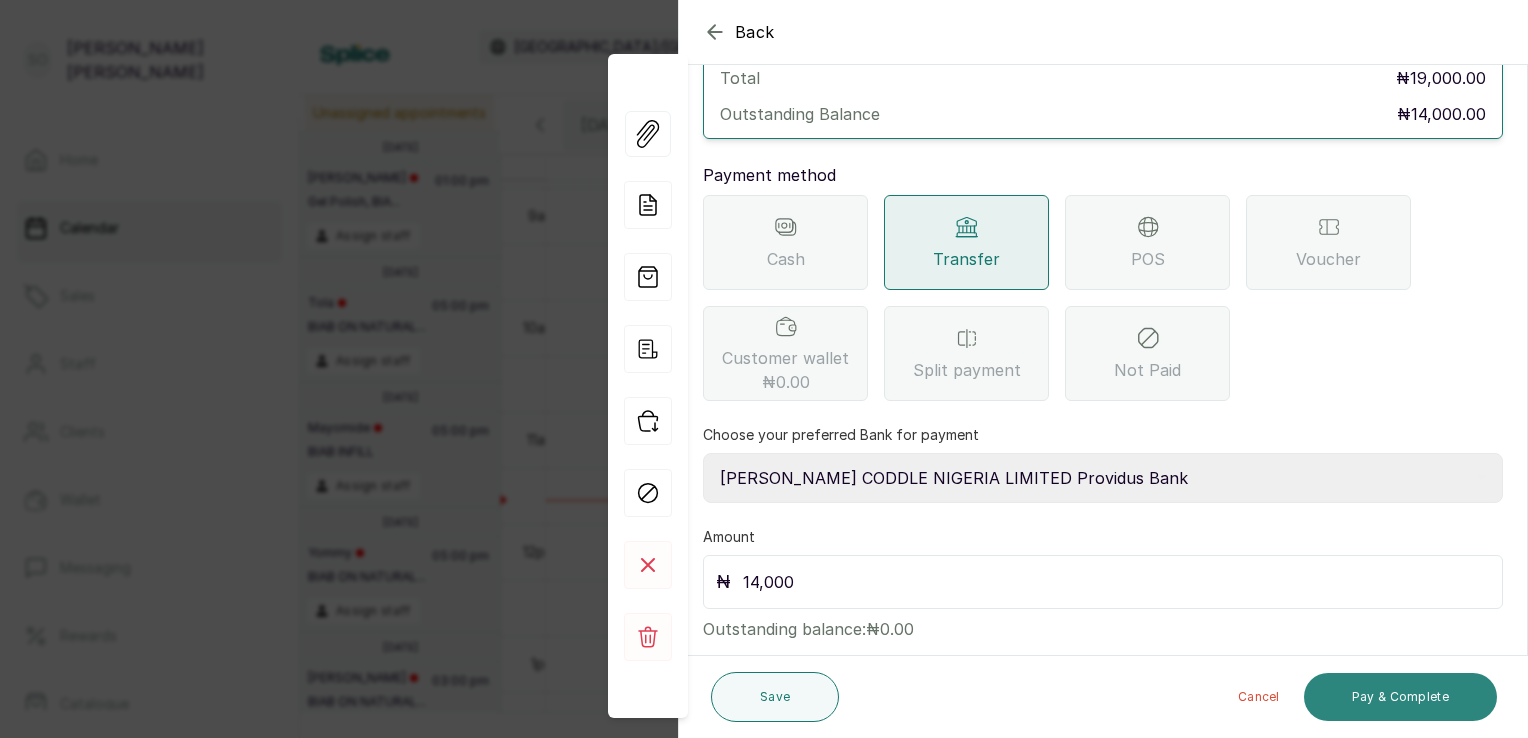 type on "14,000" 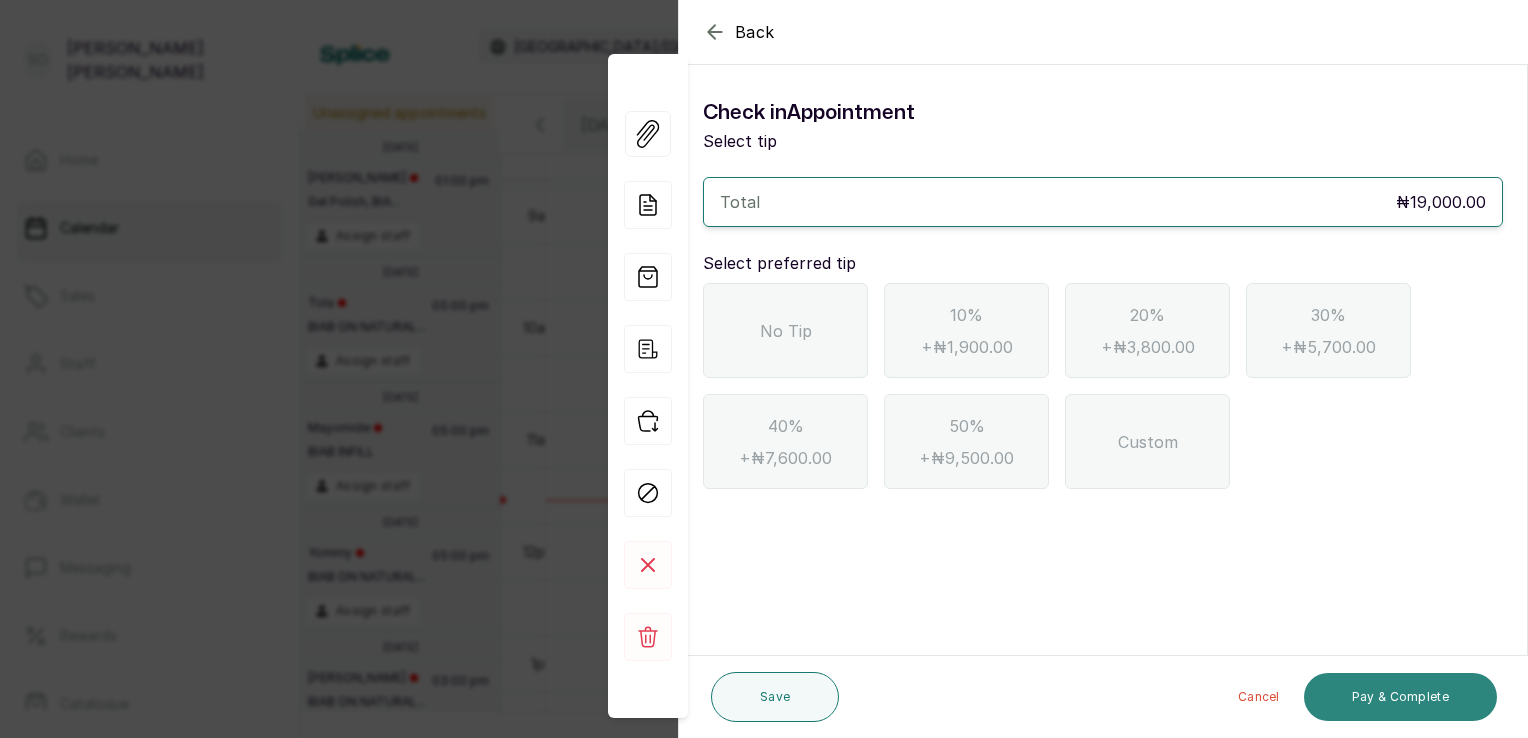 scroll, scrollTop: 0, scrollLeft: 0, axis: both 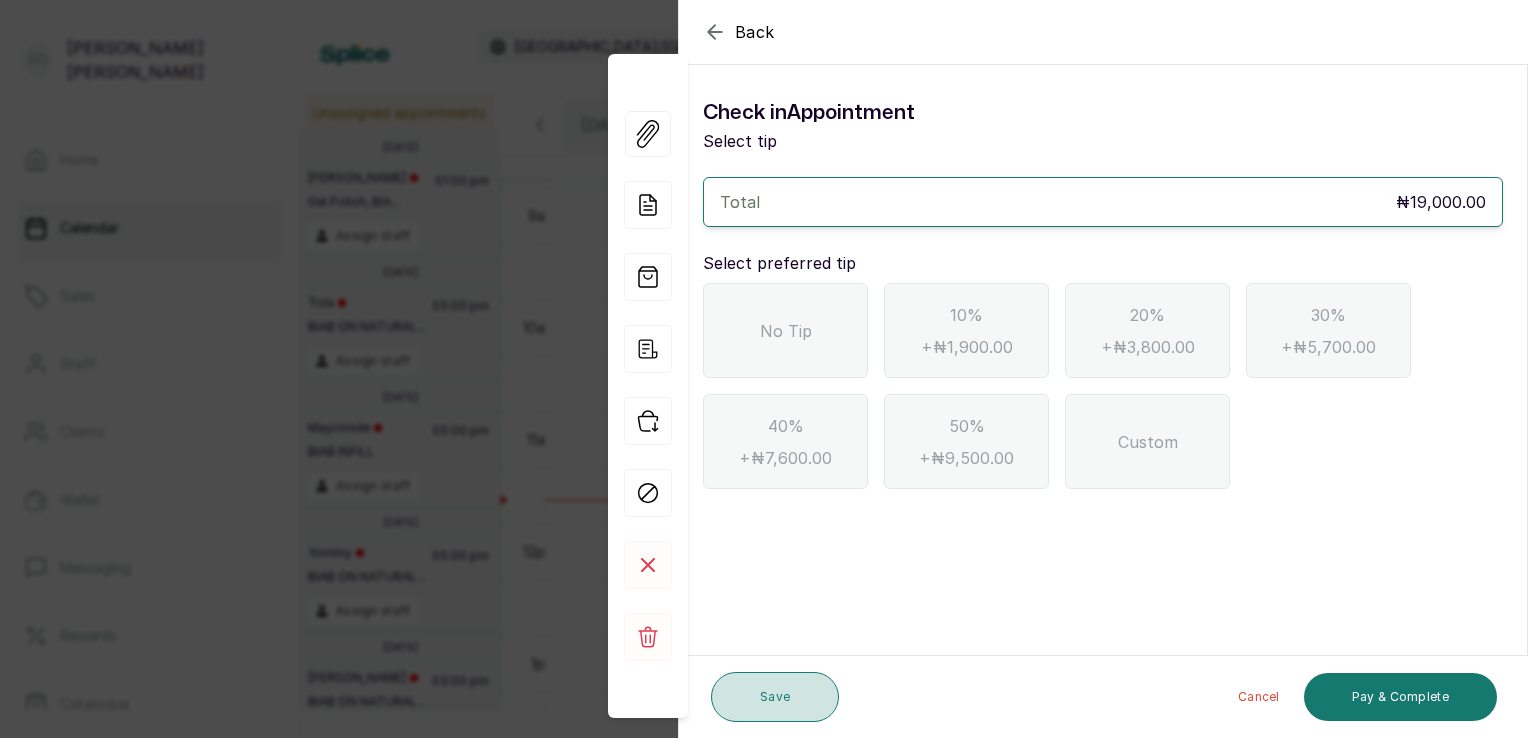 click on "Save" at bounding box center (775, 697) 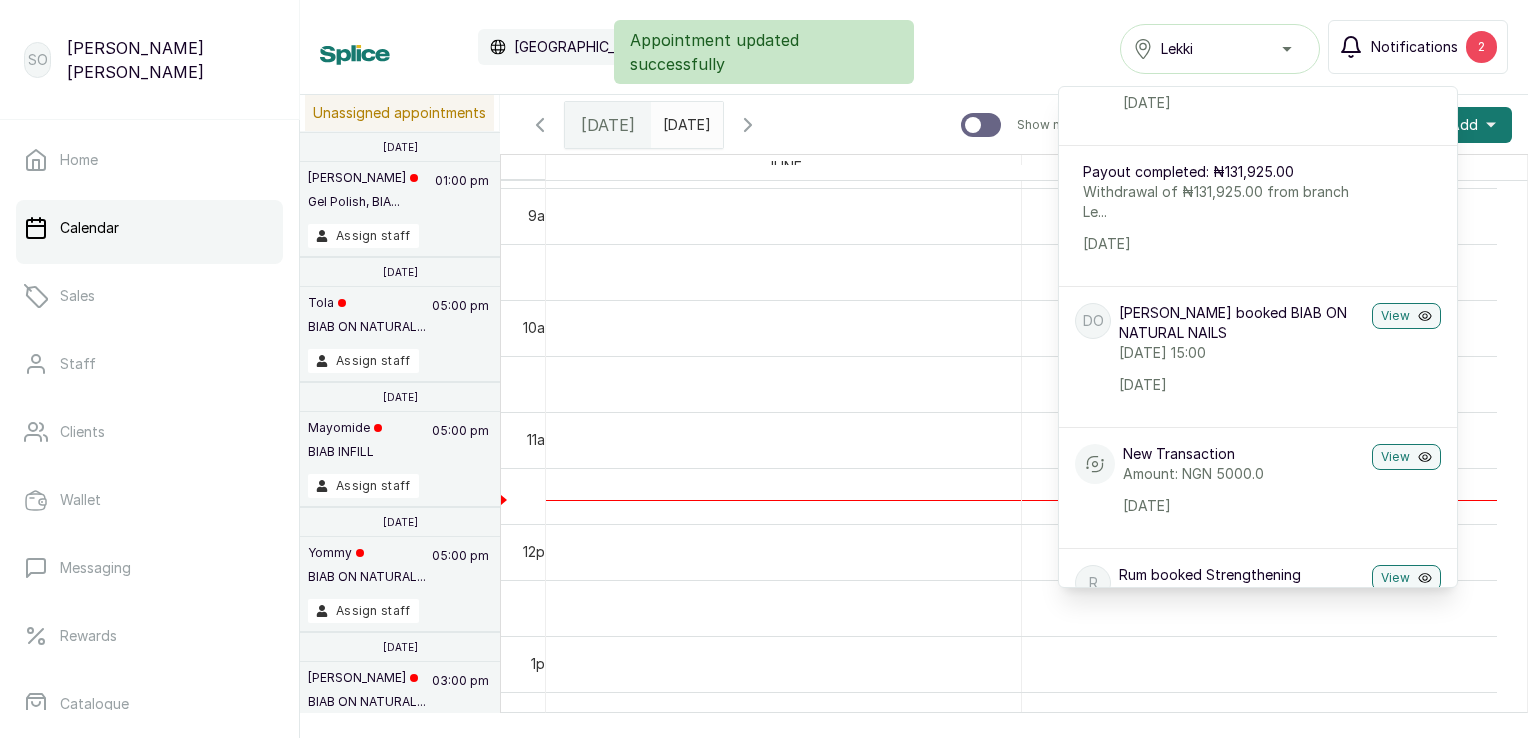 scroll, scrollTop: 1746, scrollLeft: 0, axis: vertical 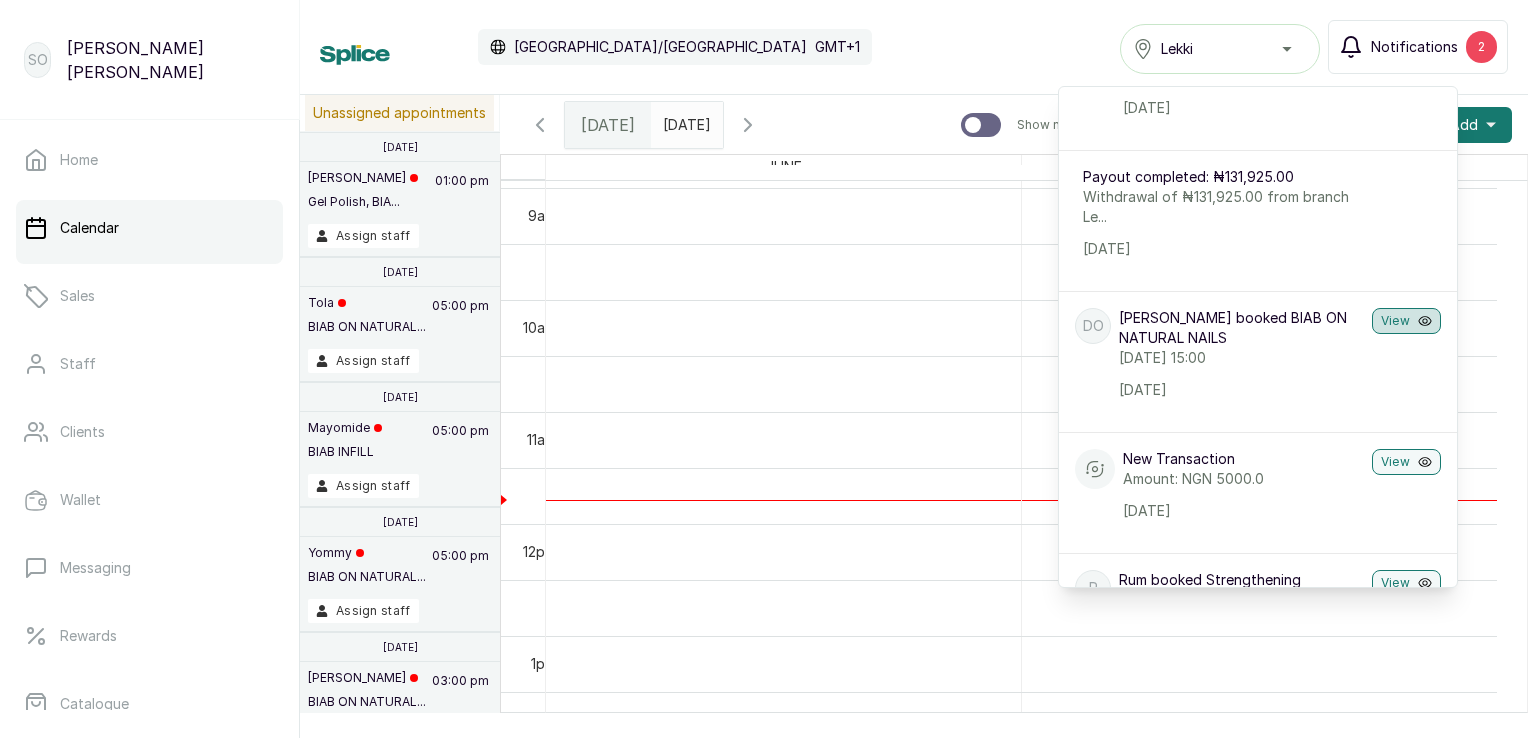 click on "View" at bounding box center (1406, 321) 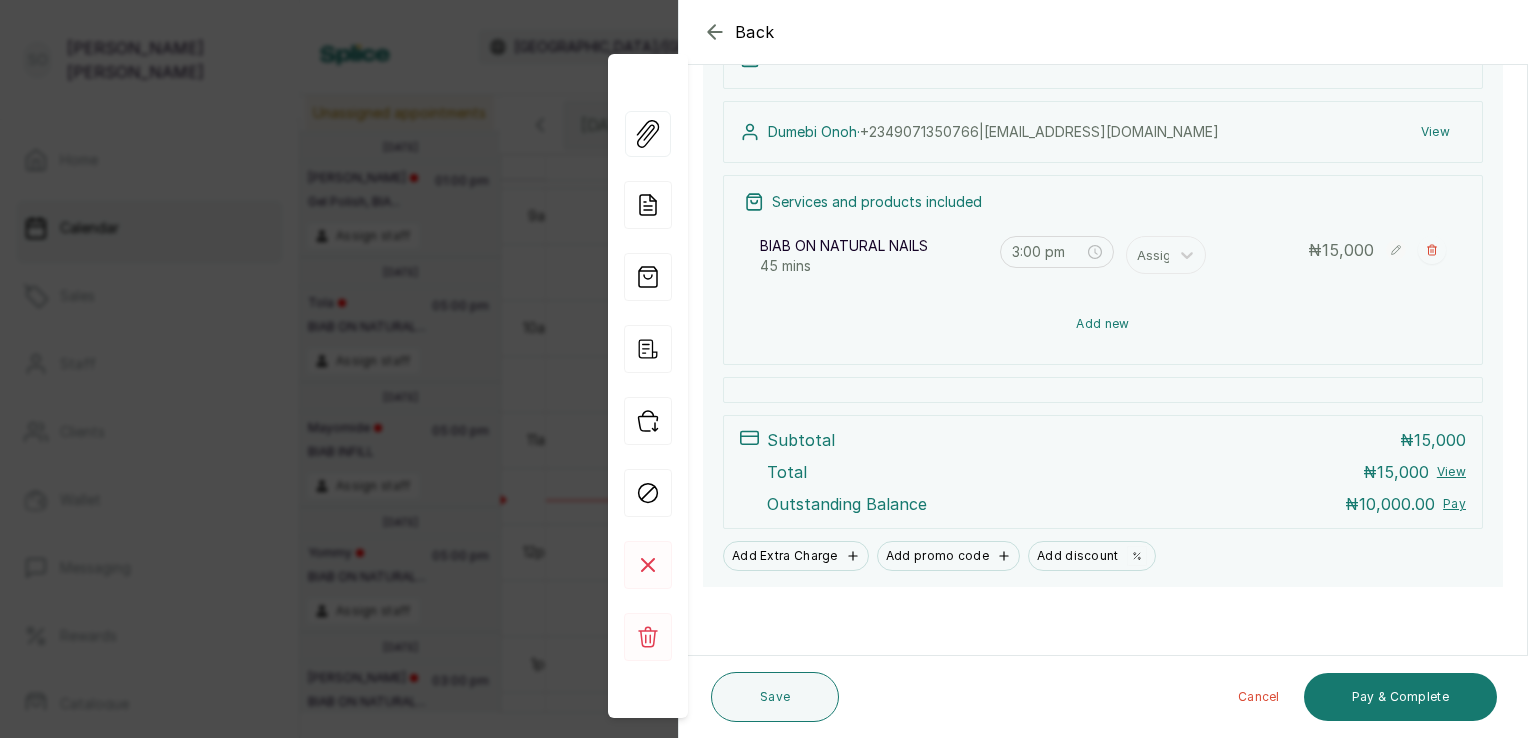 scroll, scrollTop: 268, scrollLeft: 0, axis: vertical 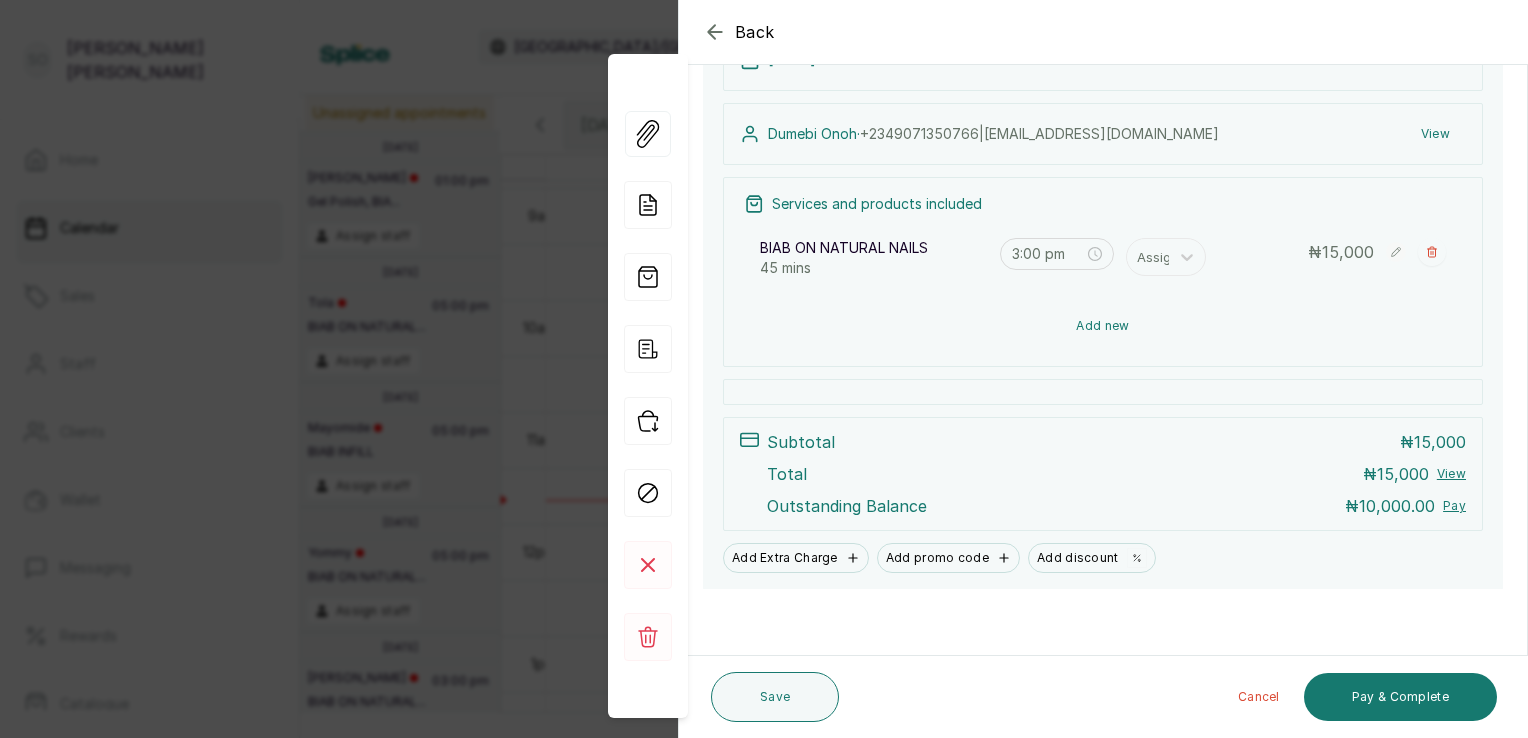 click on "Add new" at bounding box center (1103, 326) 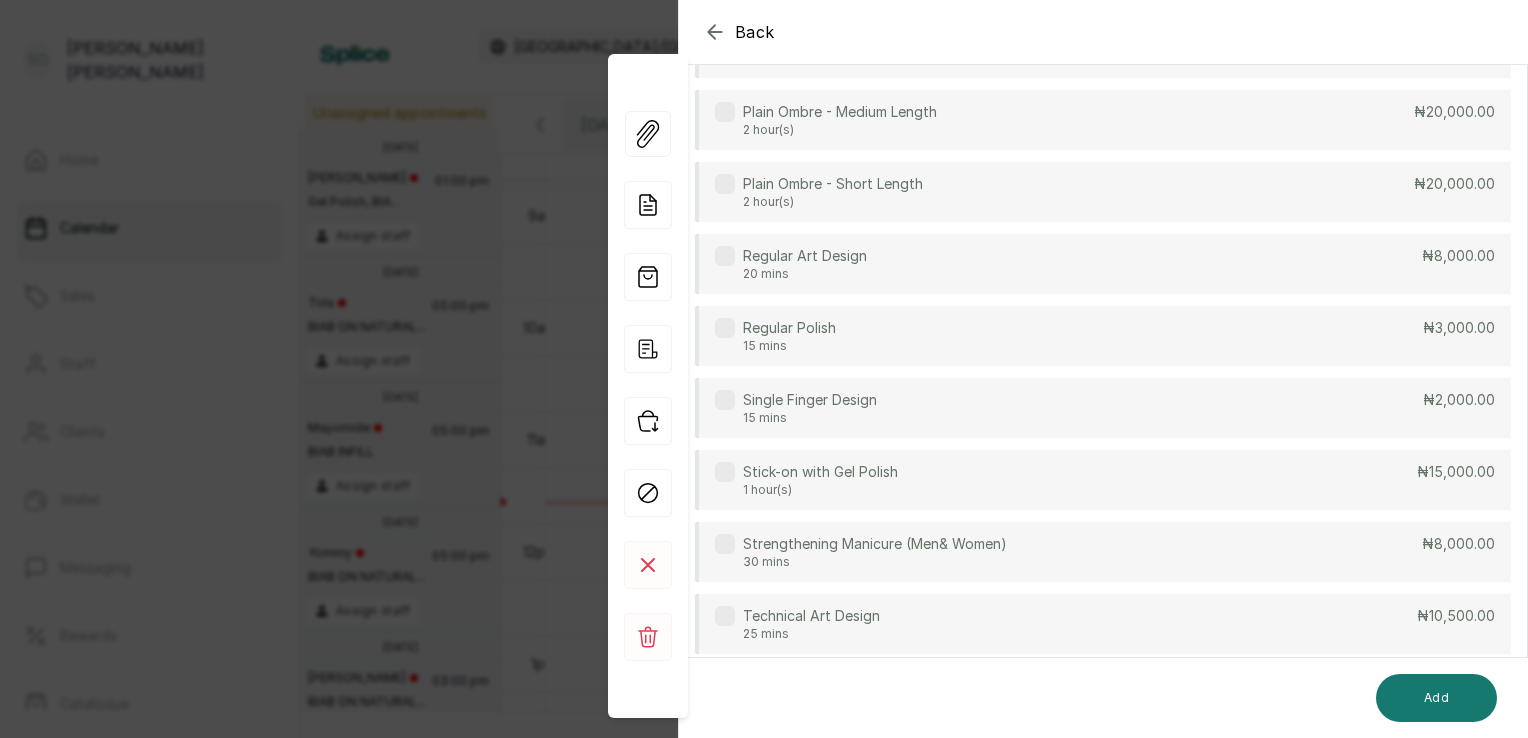scroll, scrollTop: 2437, scrollLeft: 0, axis: vertical 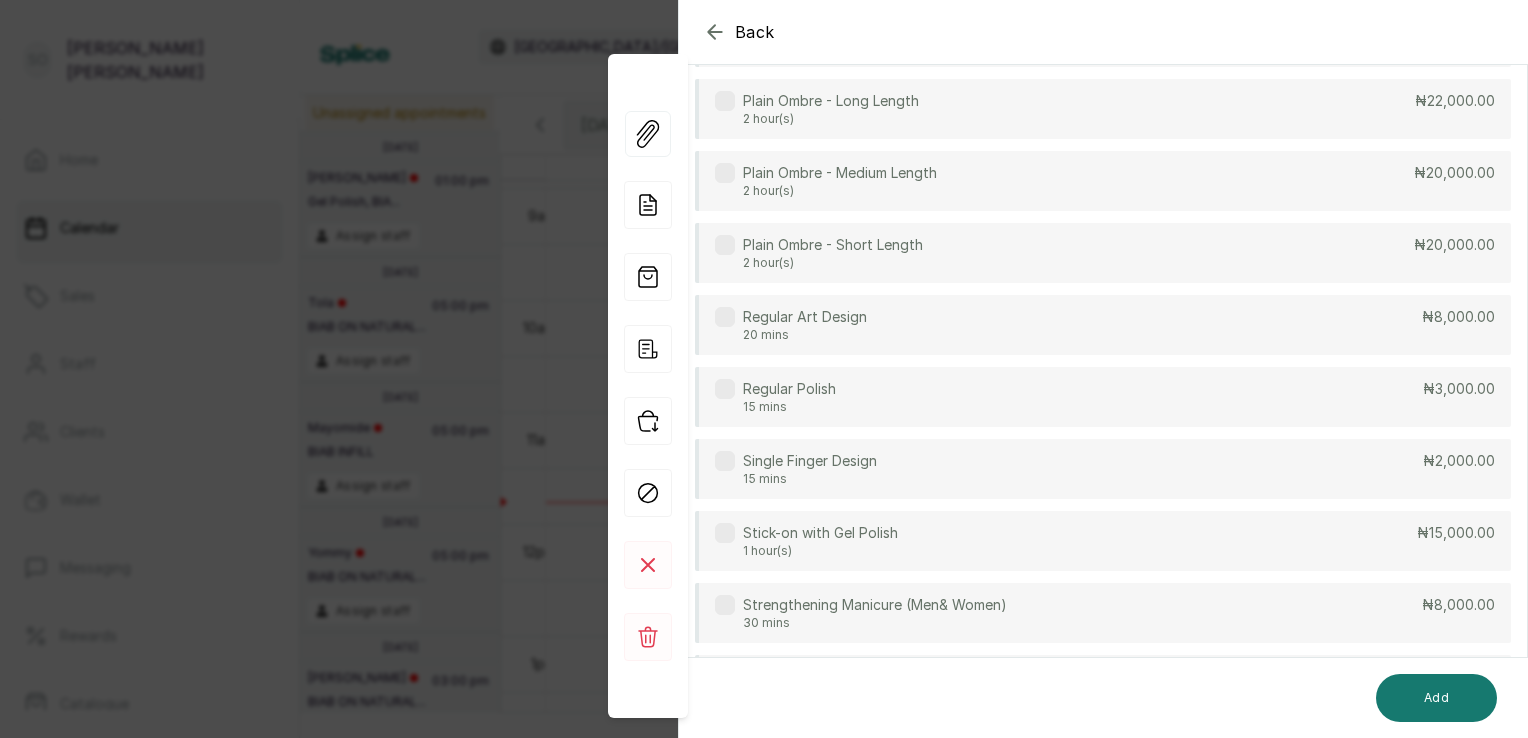 click on "Regular Polish 15 mins ₦3,000.00" at bounding box center (1103, 397) 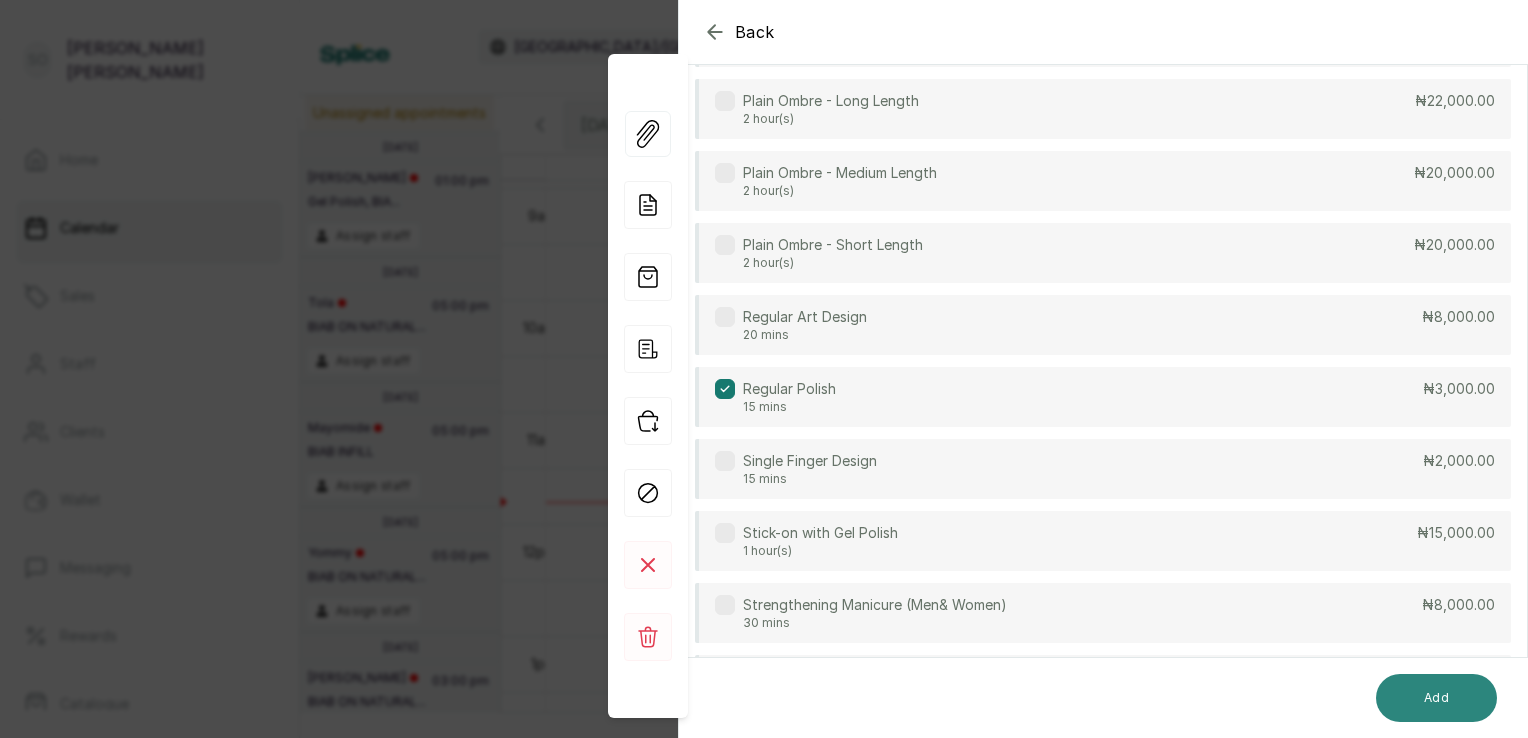 click on "Add" at bounding box center [1436, 698] 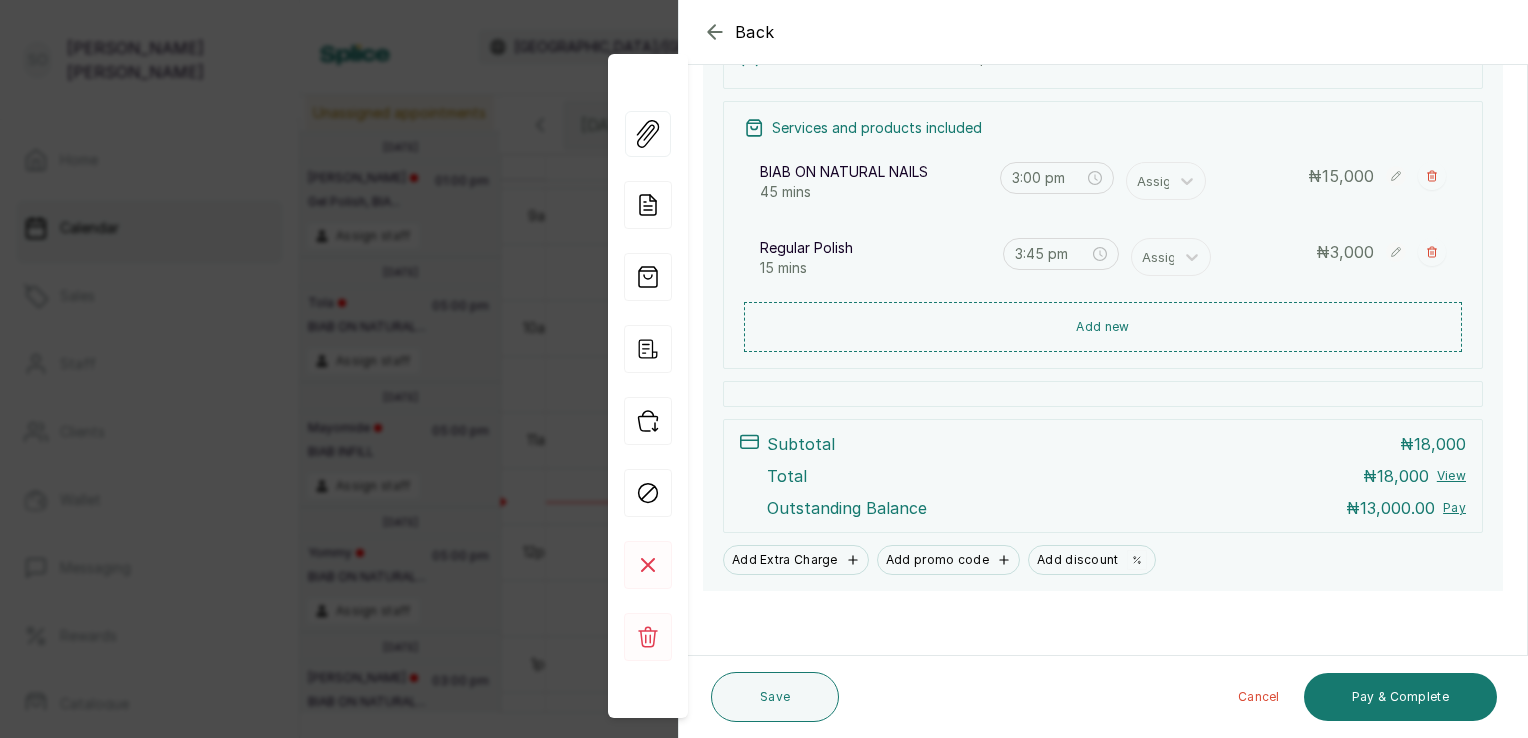 scroll, scrollTop: 346, scrollLeft: 0, axis: vertical 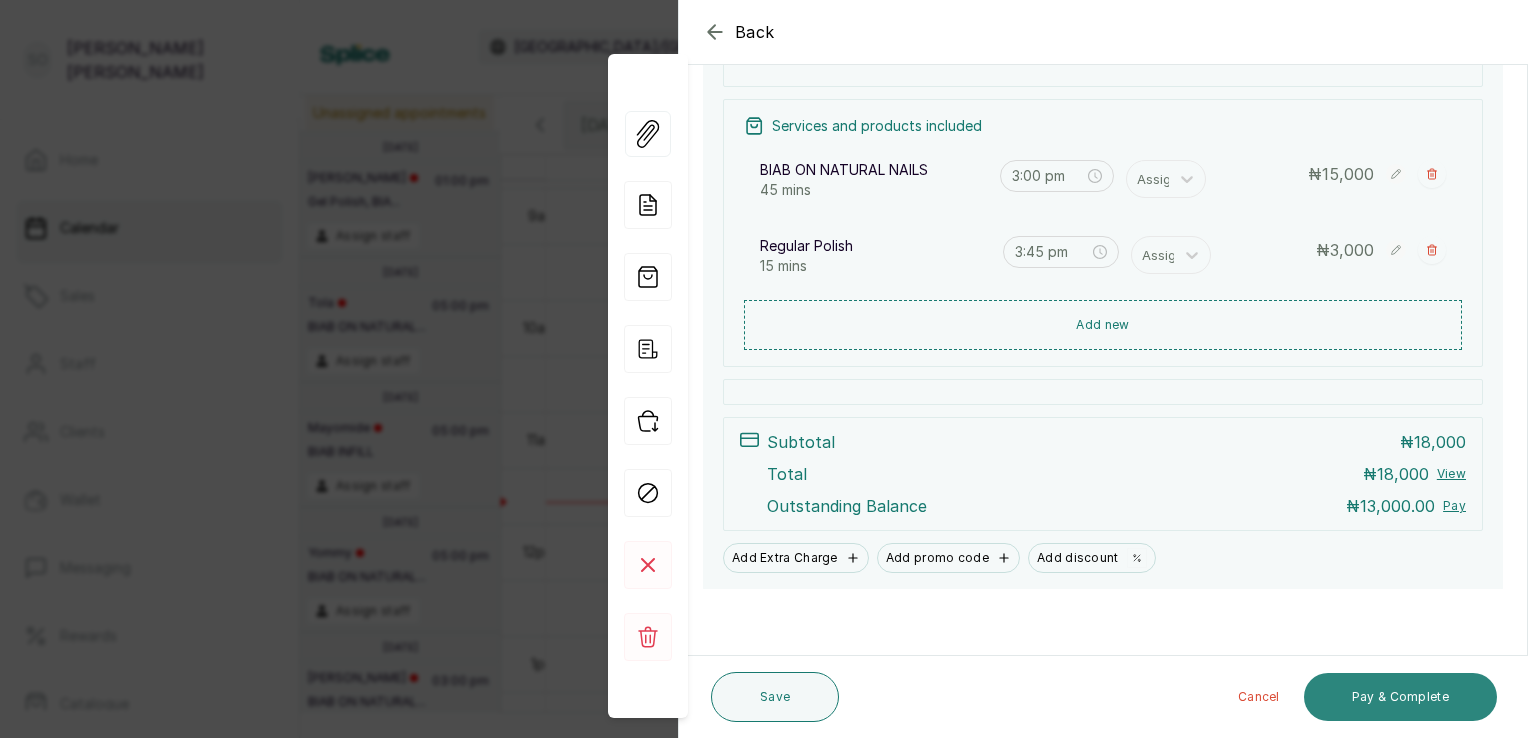 click on "Pay & Complete" at bounding box center [1400, 697] 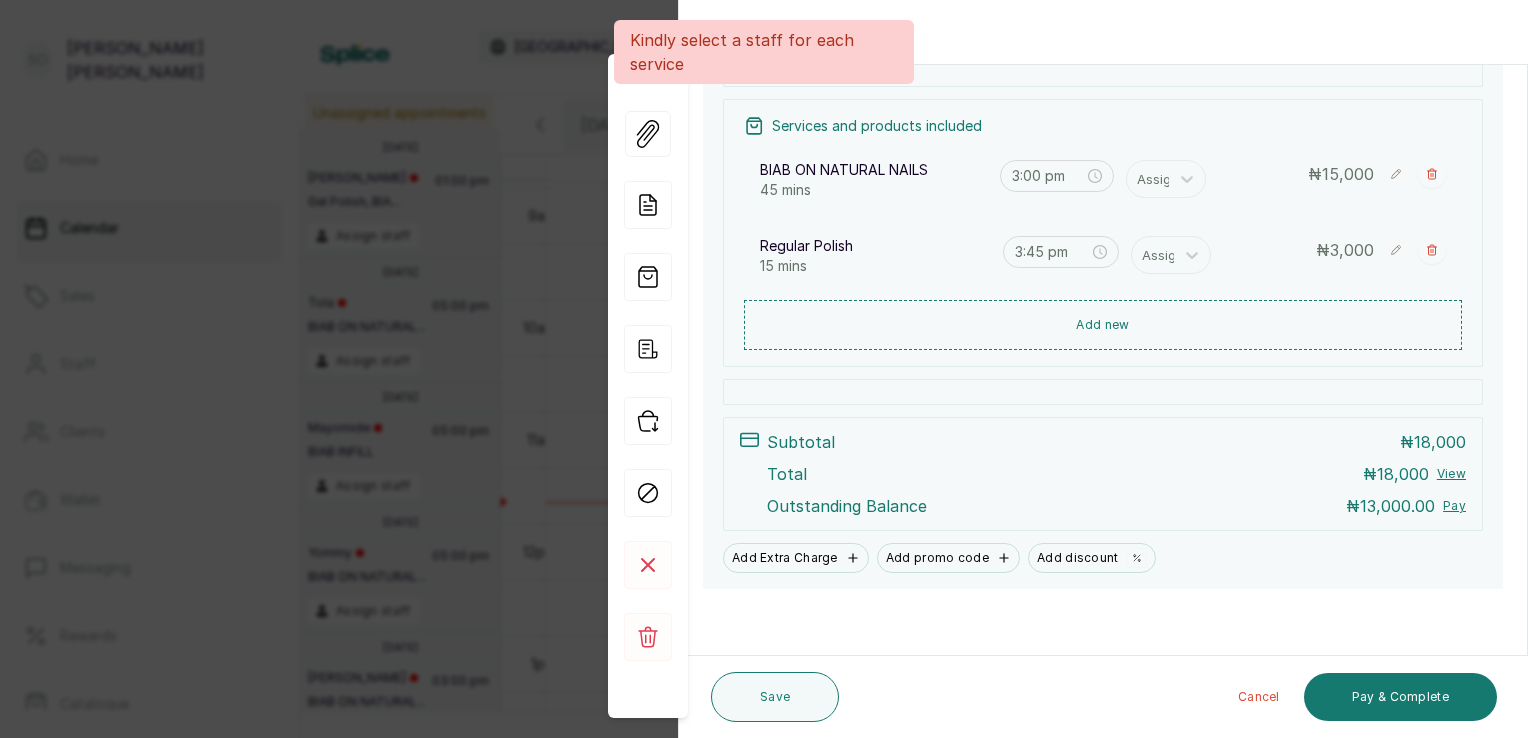 scroll, scrollTop: 346, scrollLeft: 0, axis: vertical 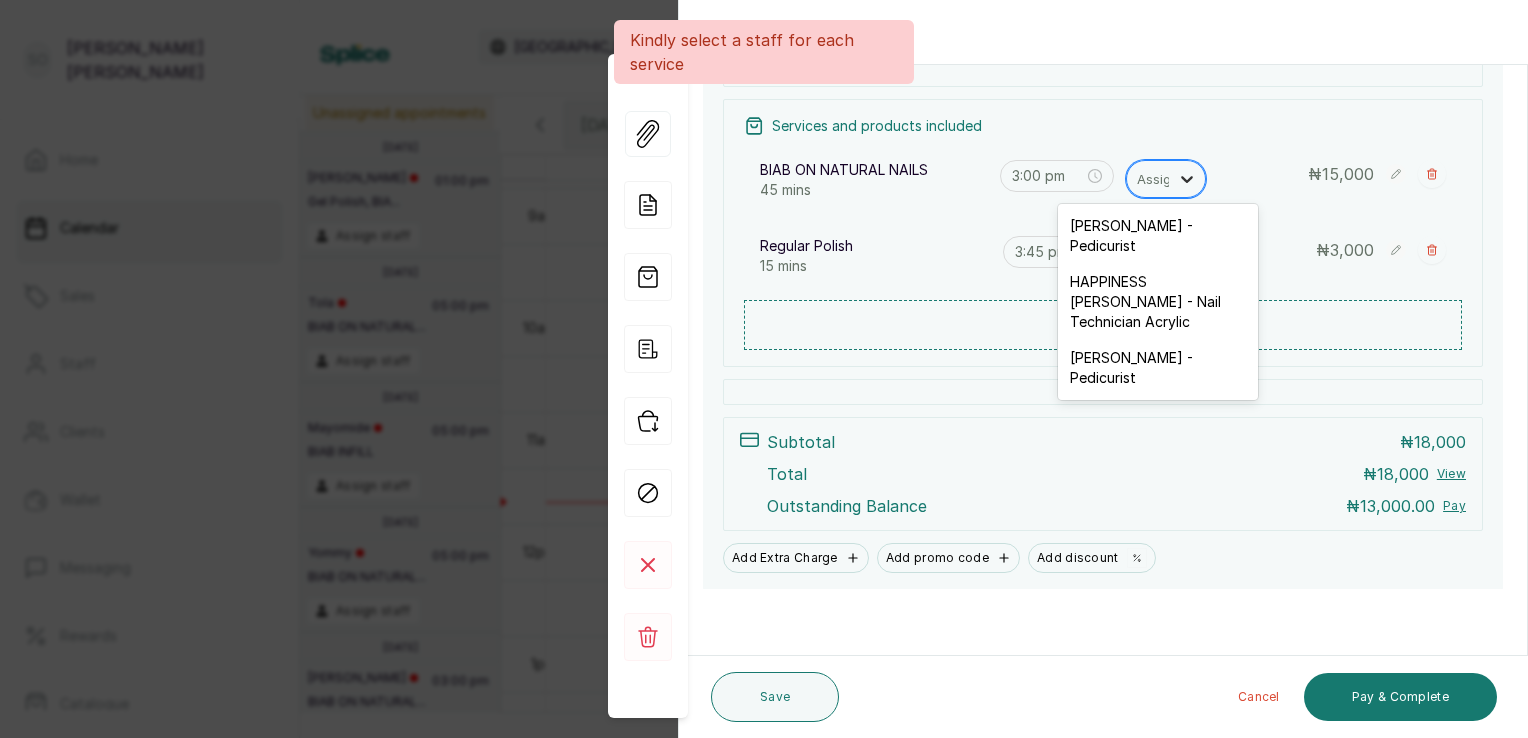 click 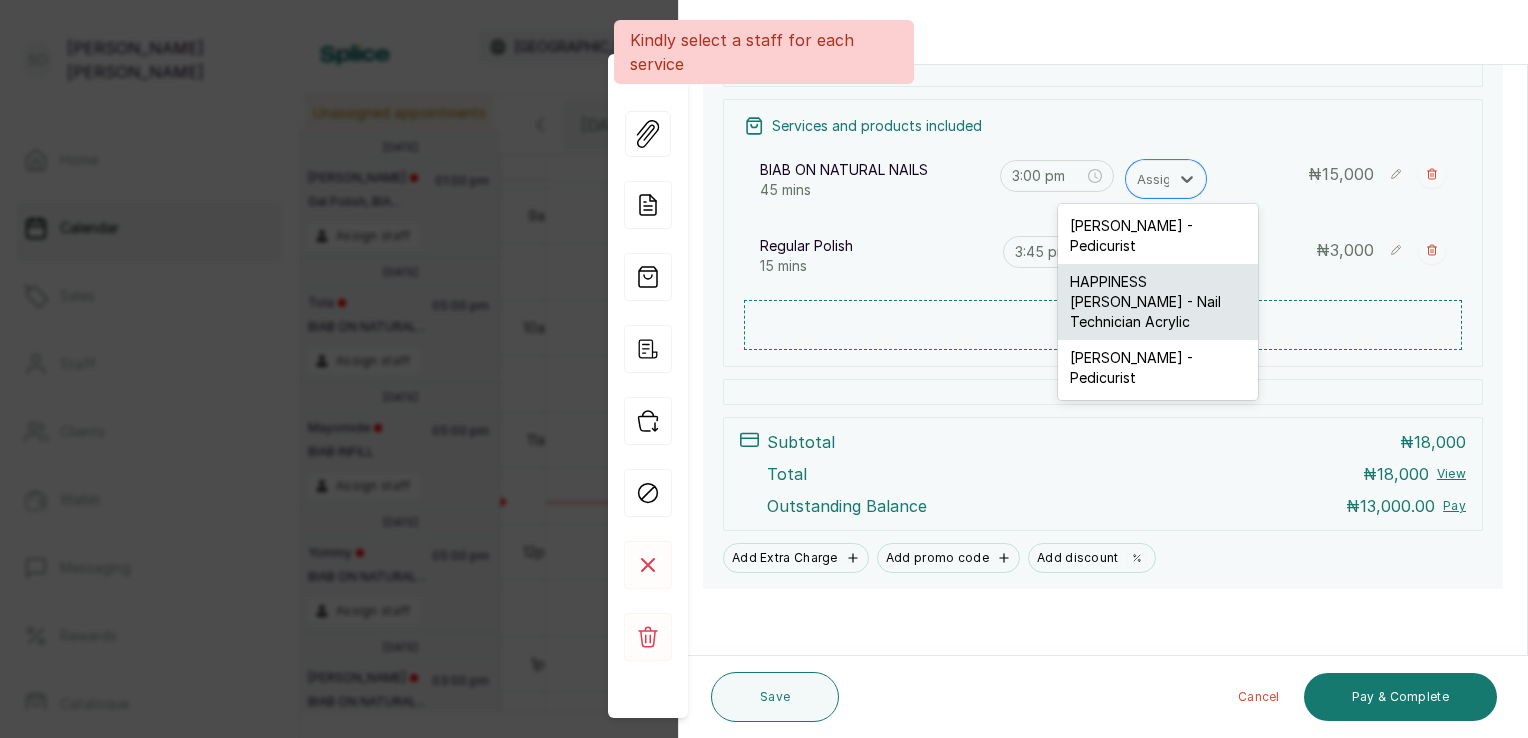 click on "HAPPINESS [PERSON_NAME] - Nail Technician Acrylic" at bounding box center [1158, 302] 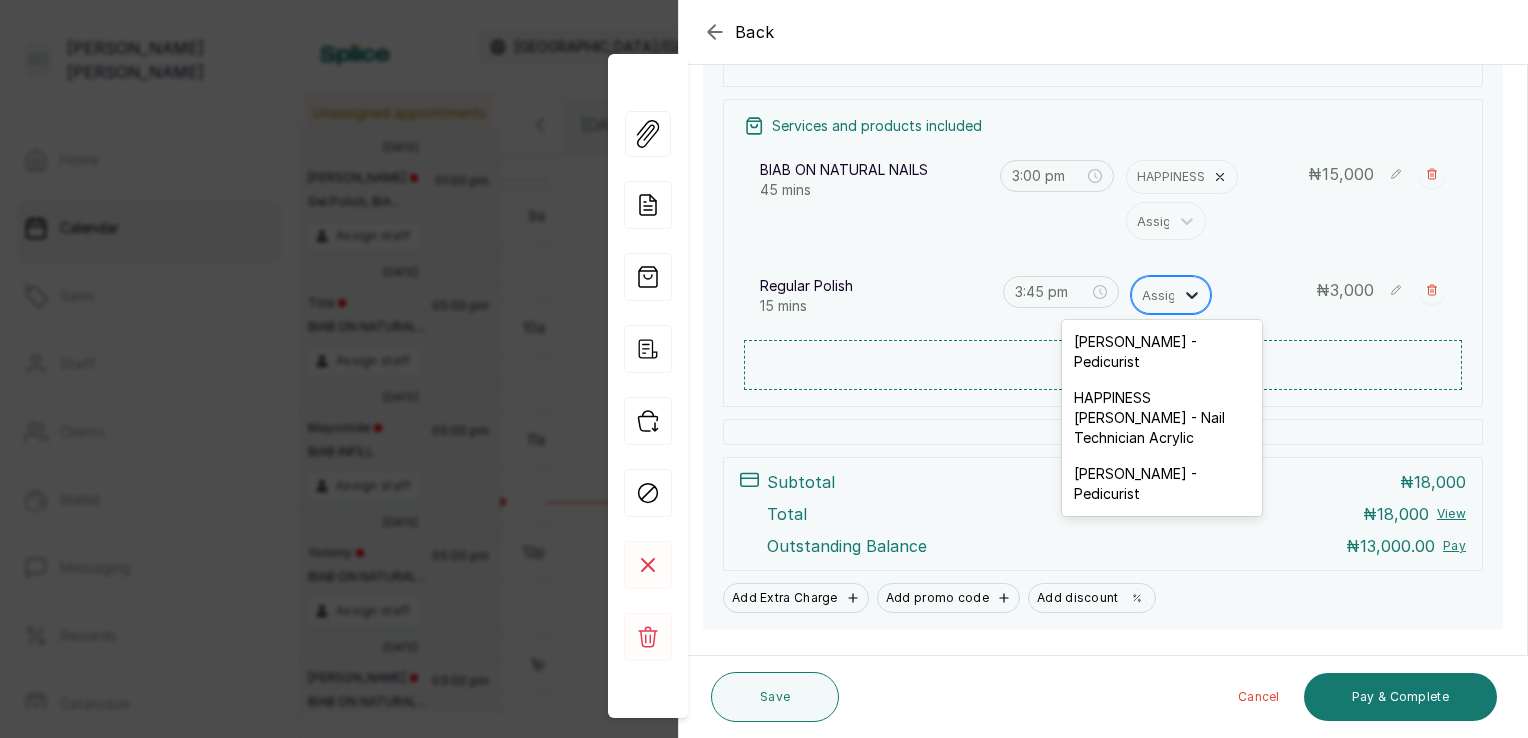 click 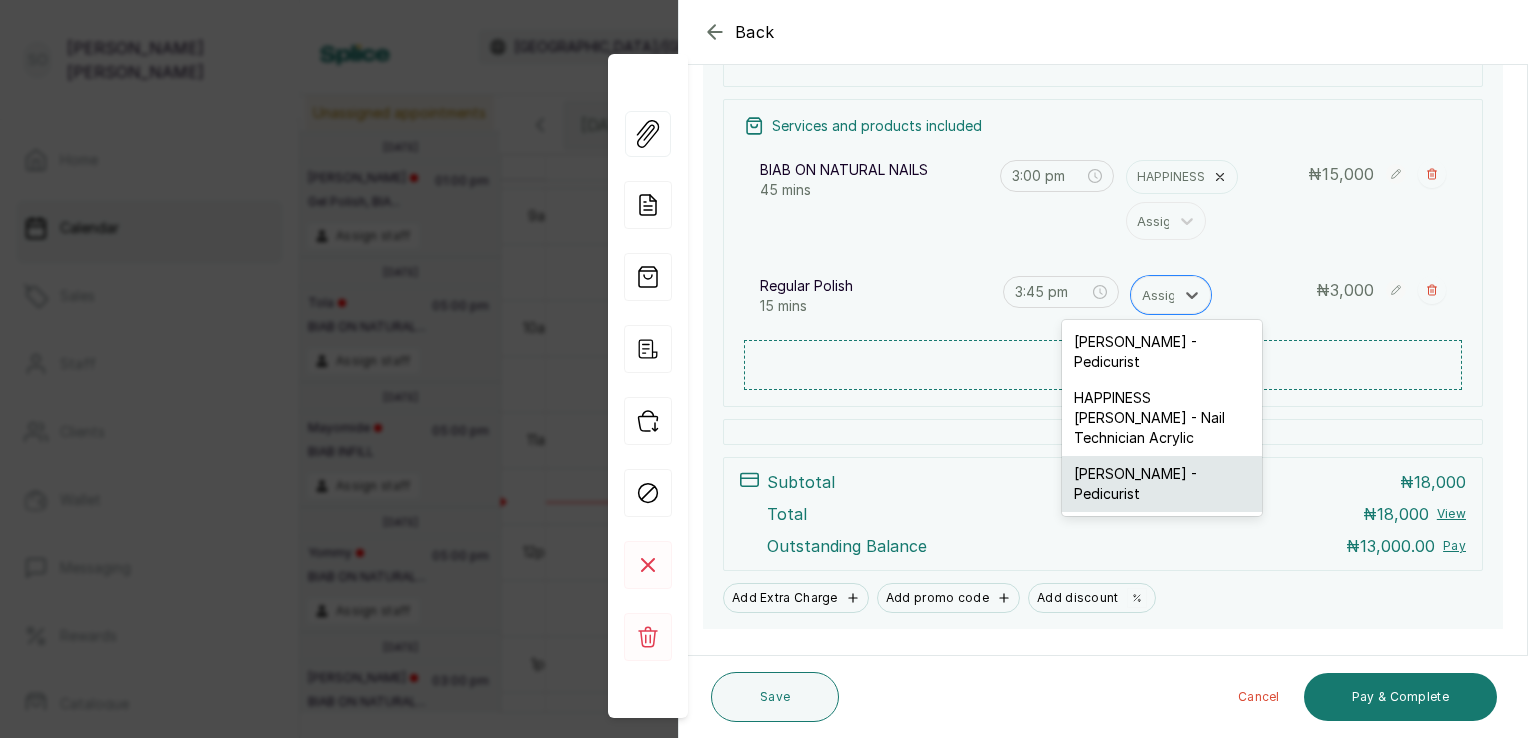 click on "[PERSON_NAME] - Pedicurist" at bounding box center (1162, 484) 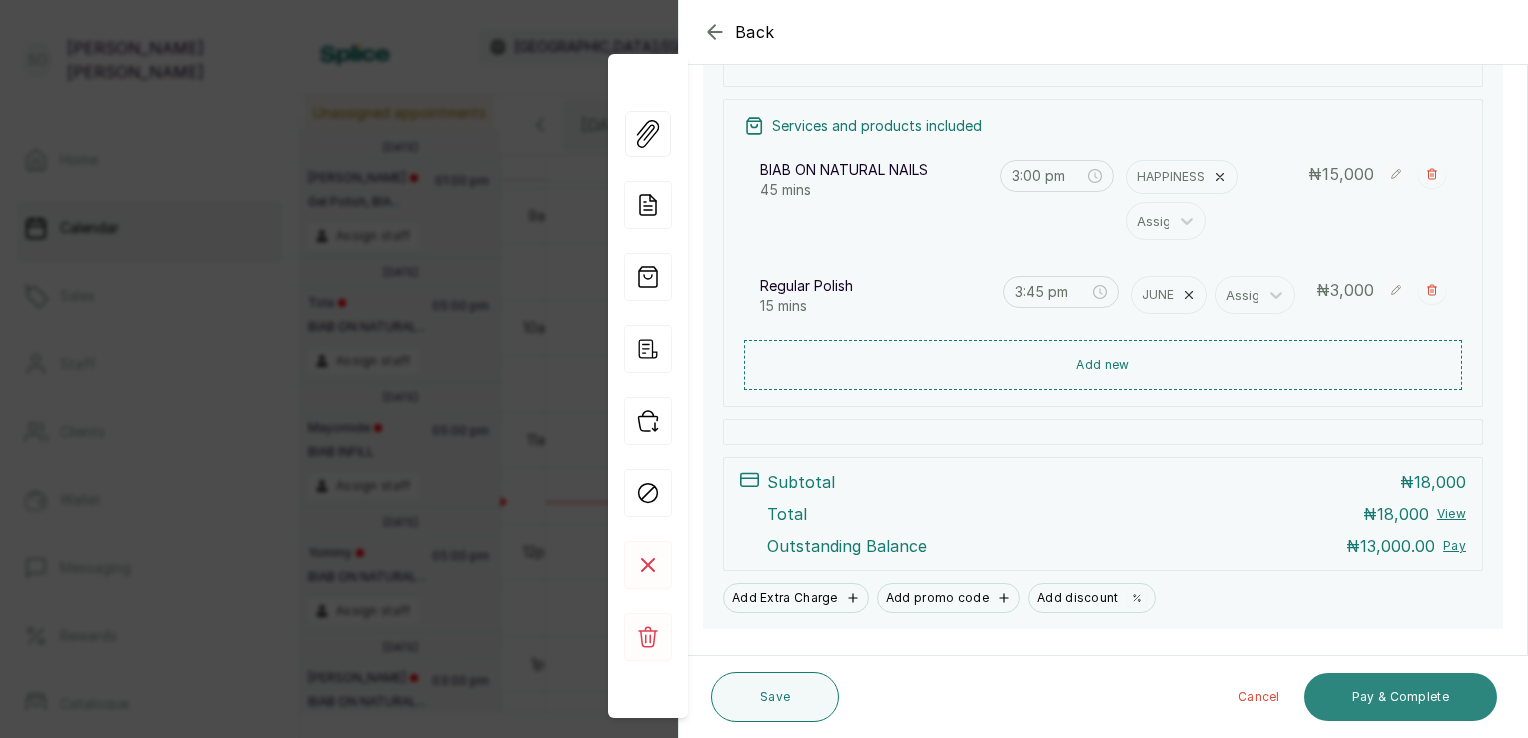 click on "Pay & Complete" at bounding box center (1400, 697) 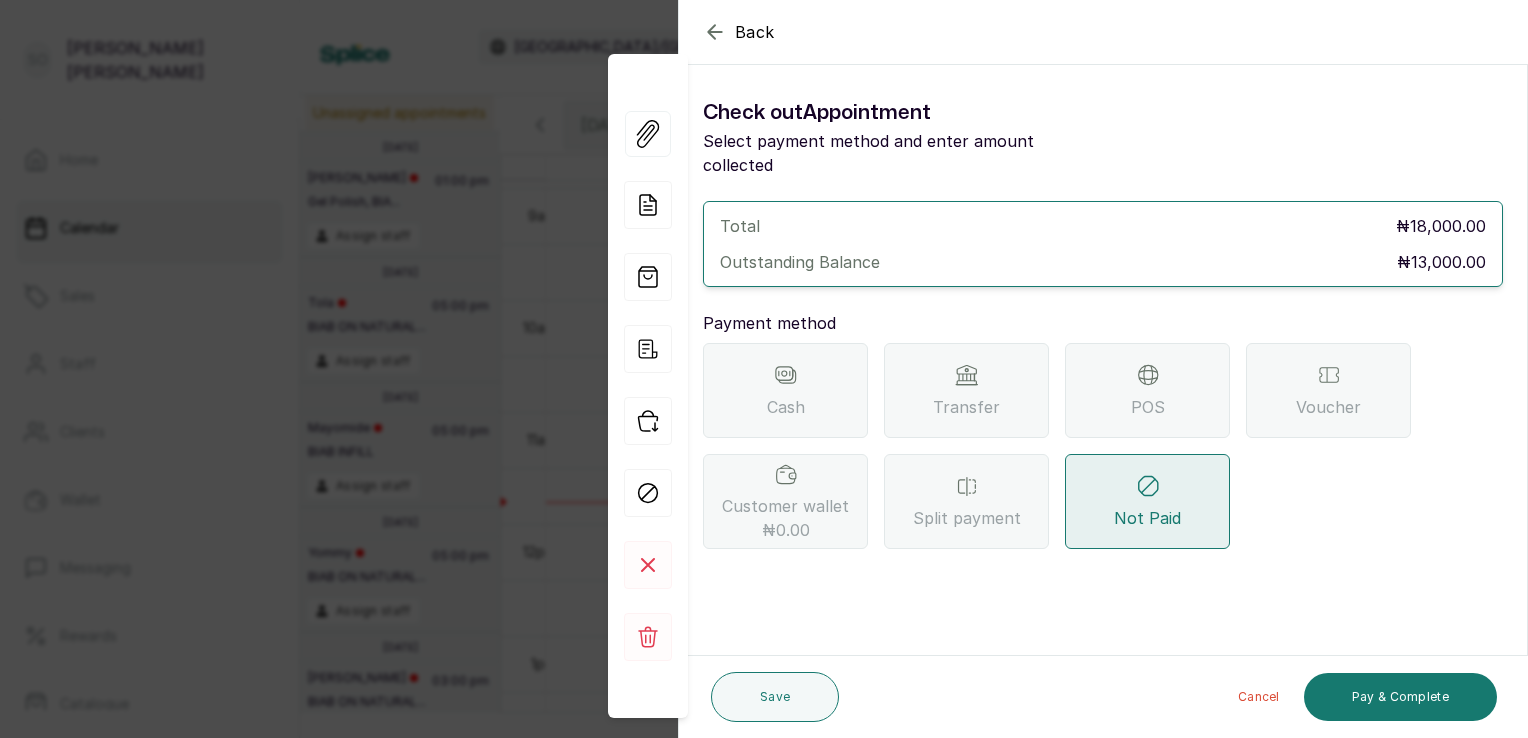 click on "Transfer" at bounding box center (966, 407) 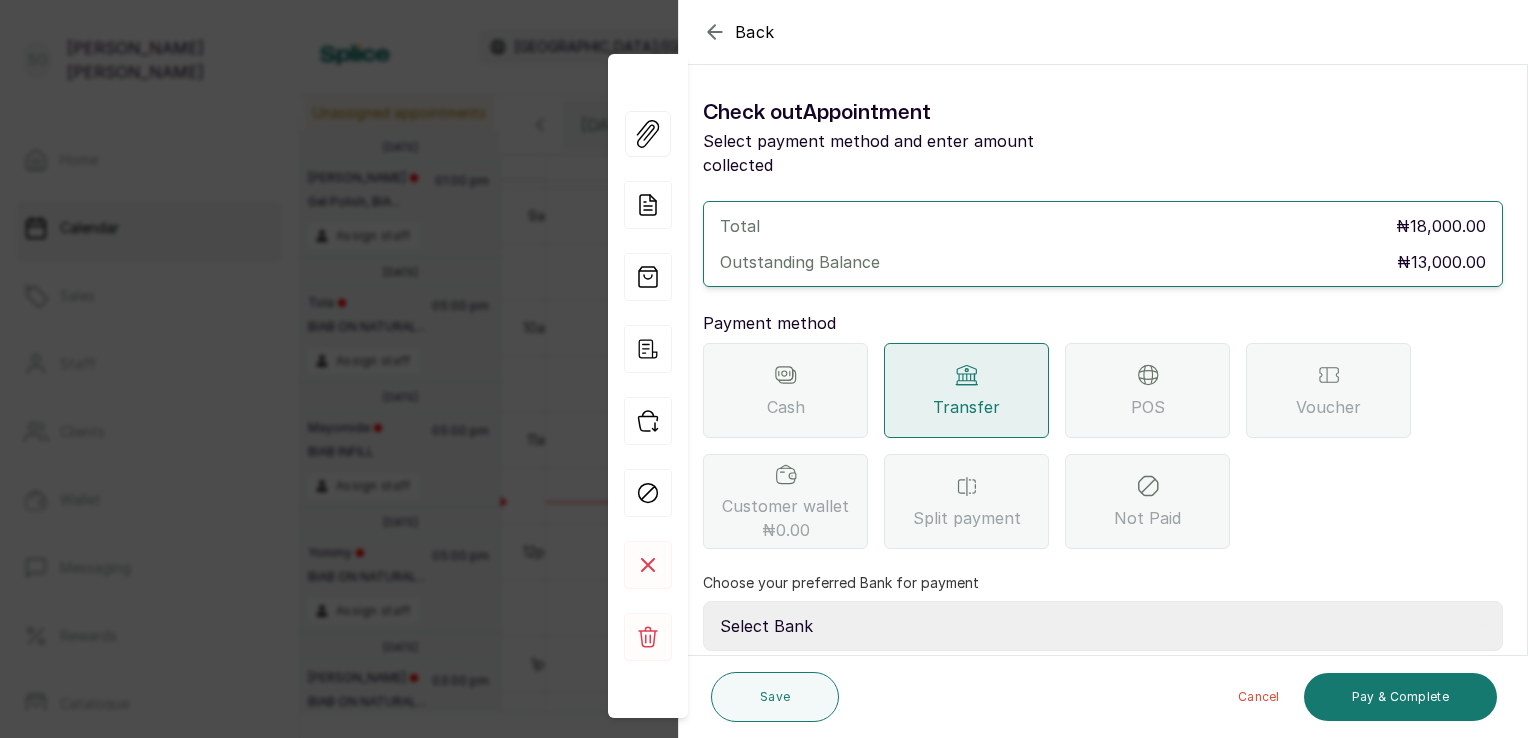 click on "Select Bank [PERSON_NAME] CODDLE NIGERIA LIMITED Providus Bank" at bounding box center [1103, 626] 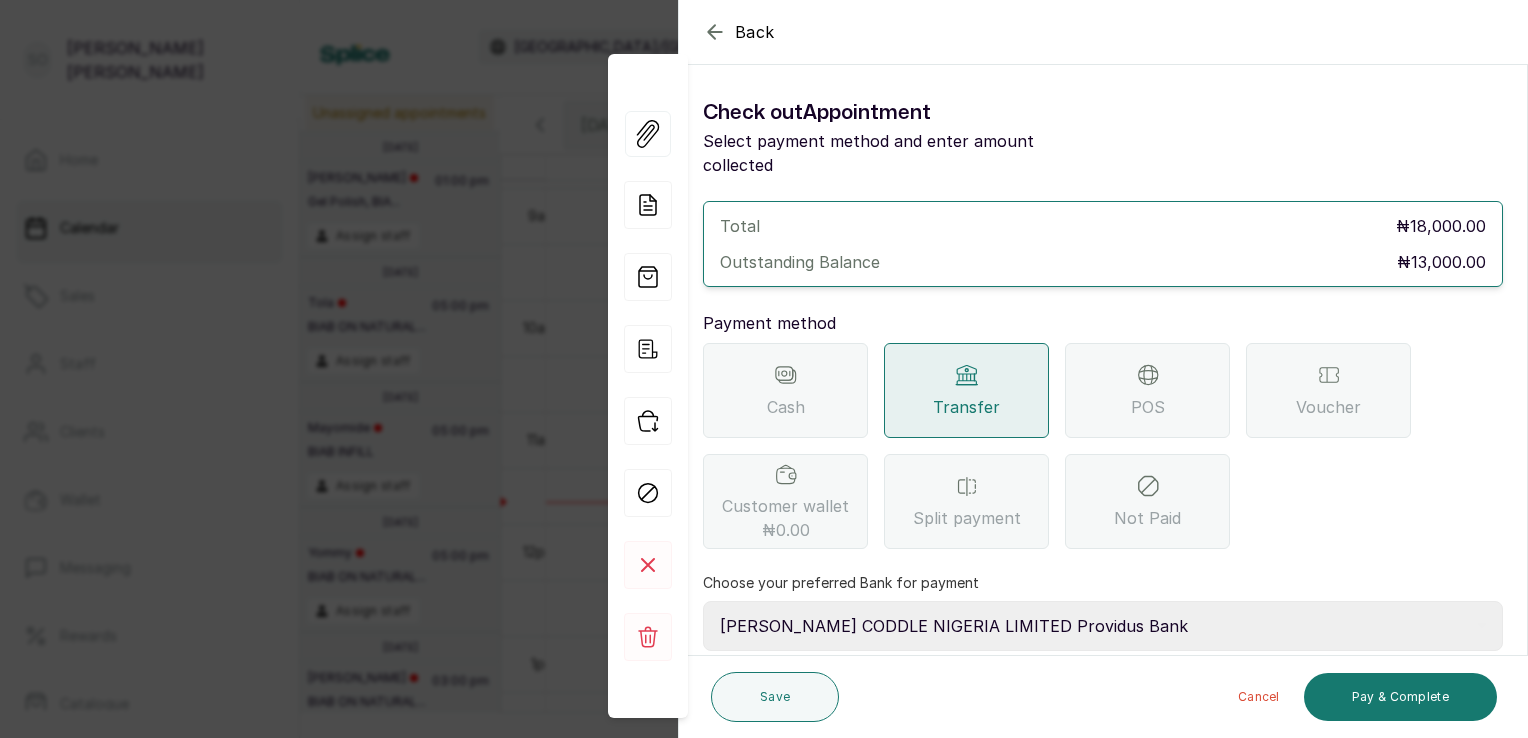 click on "Select Bank [PERSON_NAME] CODDLE NIGERIA LIMITED Providus Bank" at bounding box center [1103, 626] 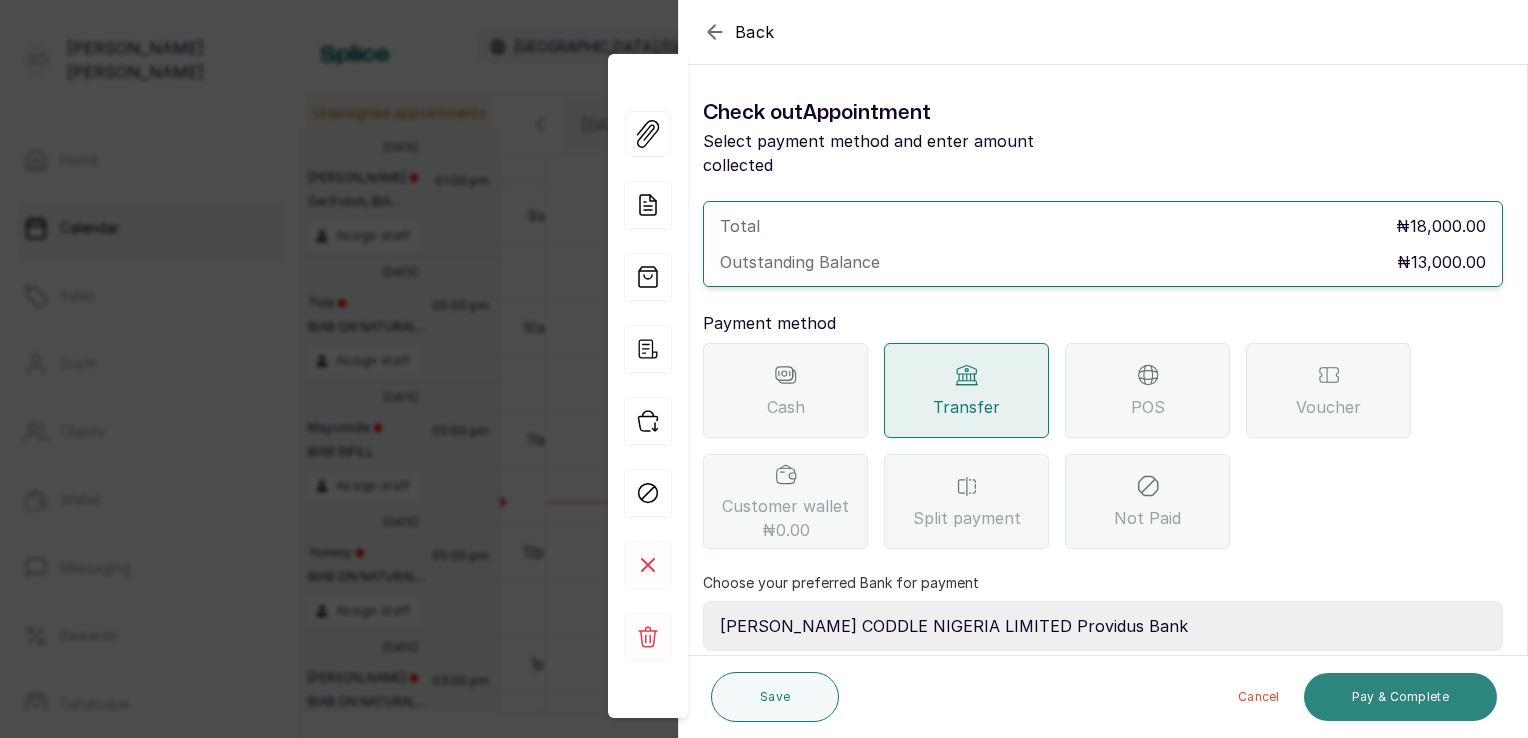 click on "Pay & Complete" at bounding box center (1400, 697) 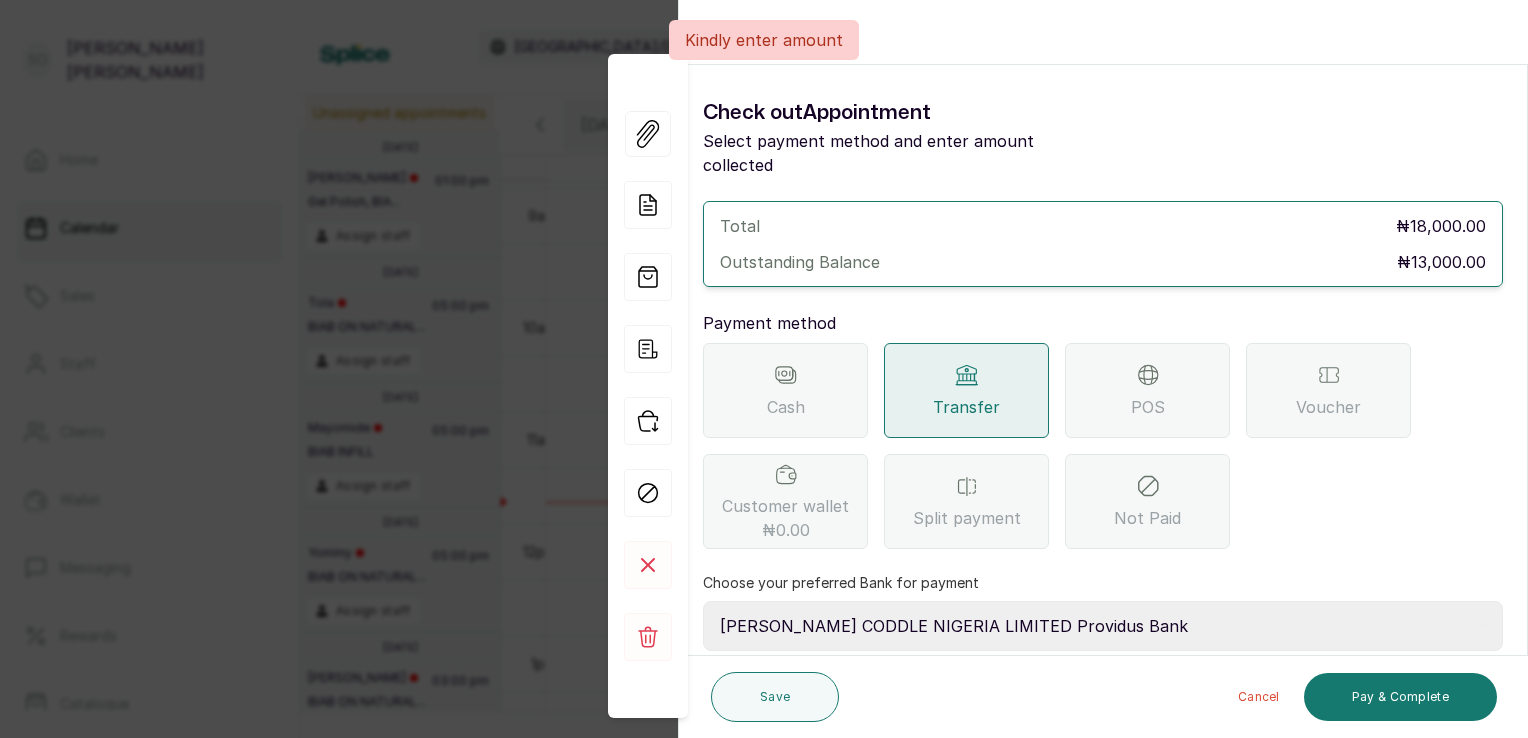 scroll, scrollTop: 162, scrollLeft: 0, axis: vertical 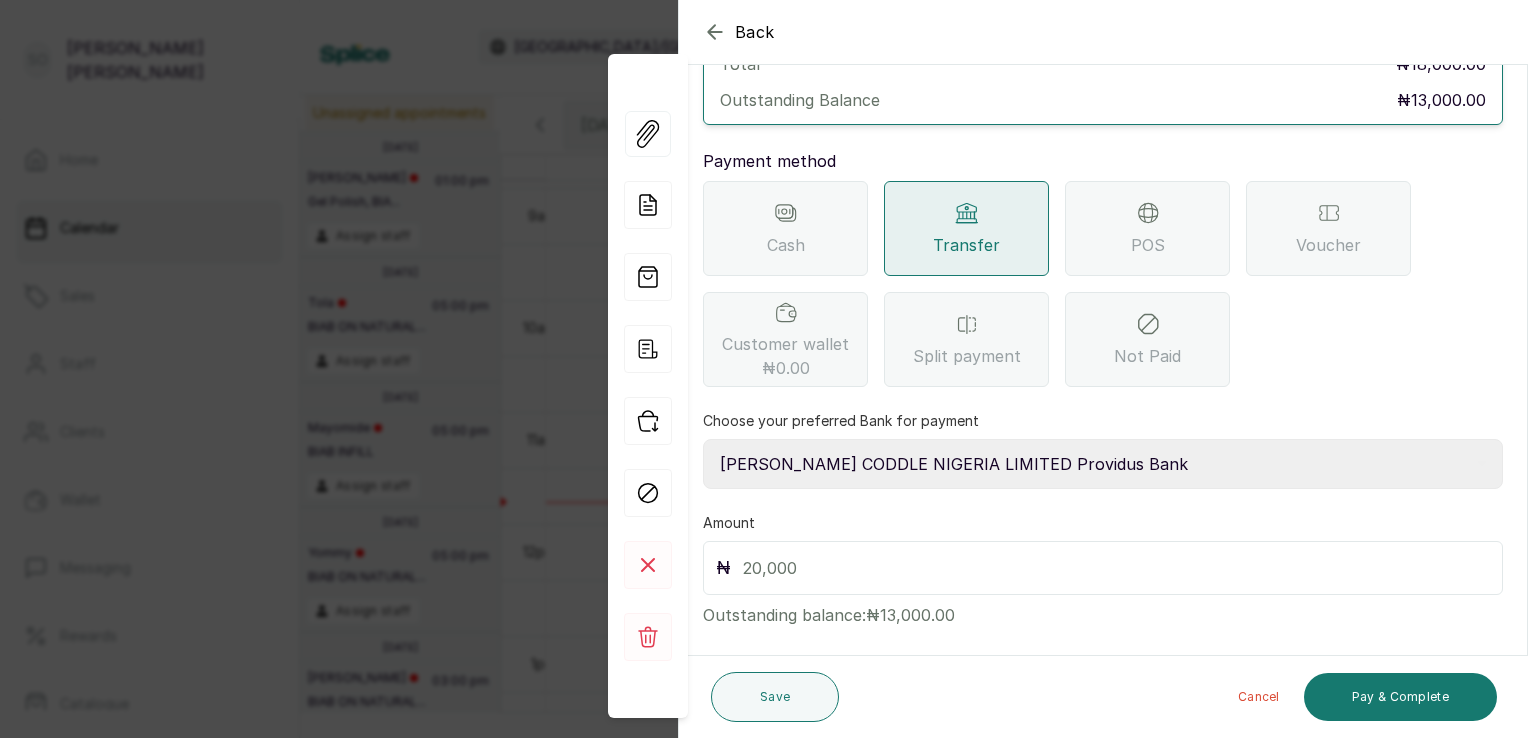 click at bounding box center [1116, 568] 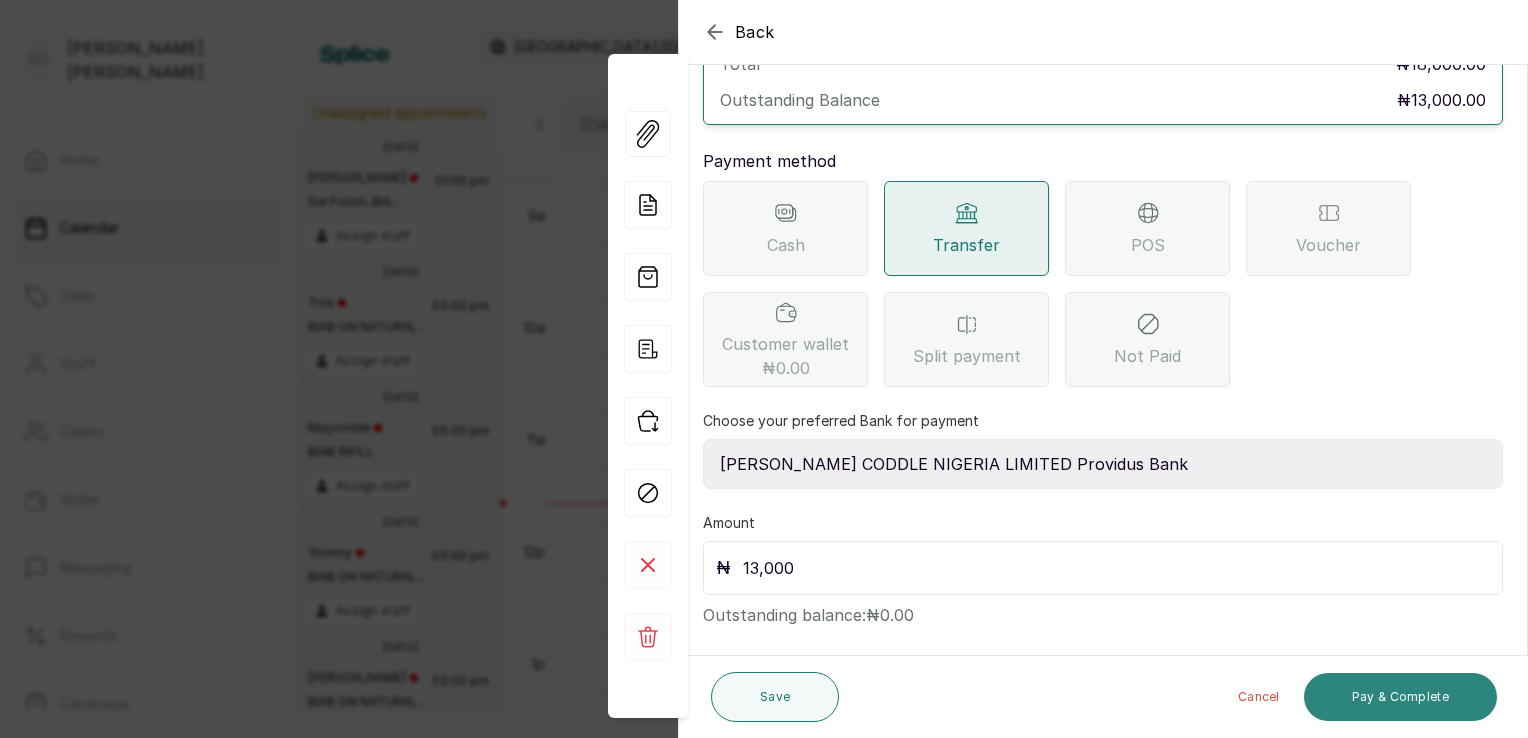 type on "13,000" 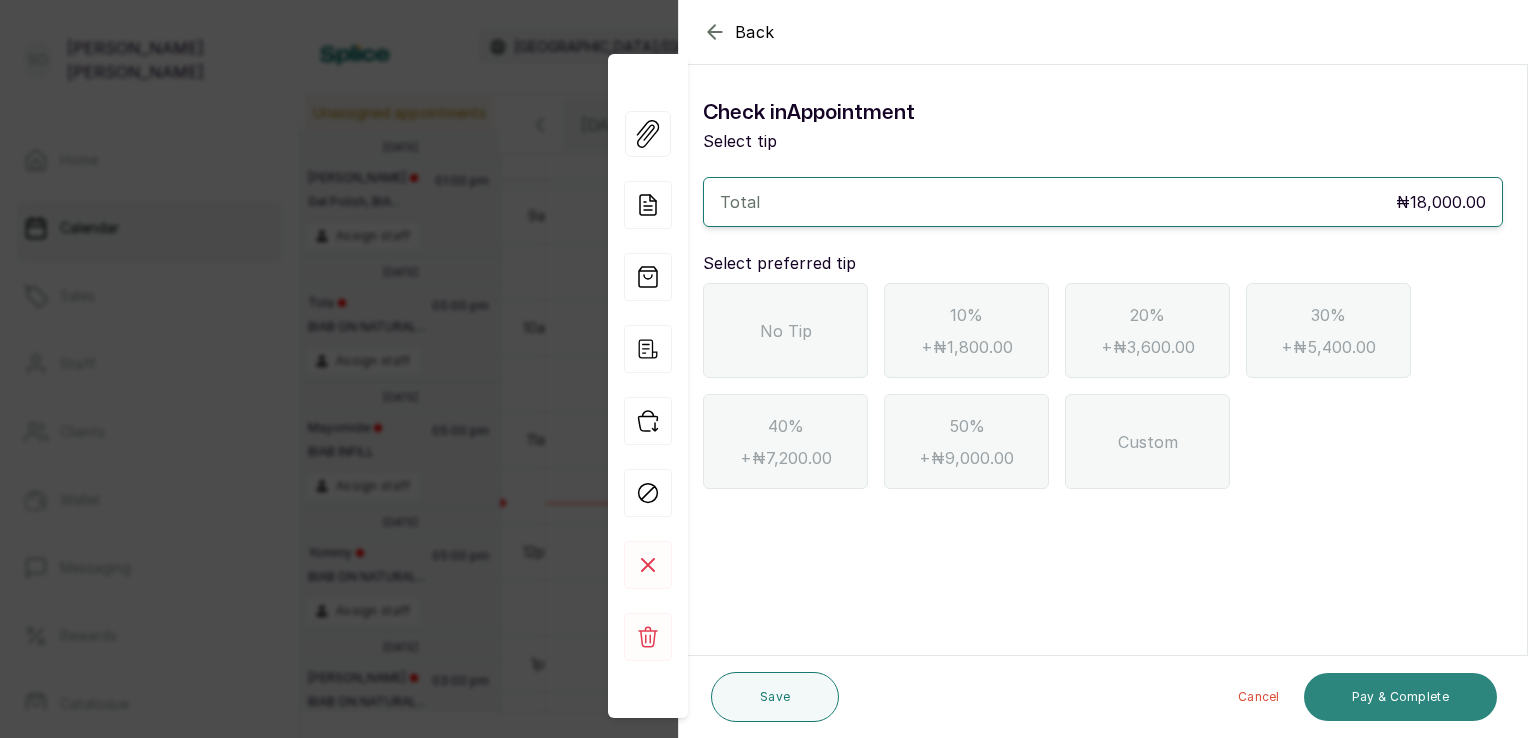 scroll, scrollTop: 0, scrollLeft: 0, axis: both 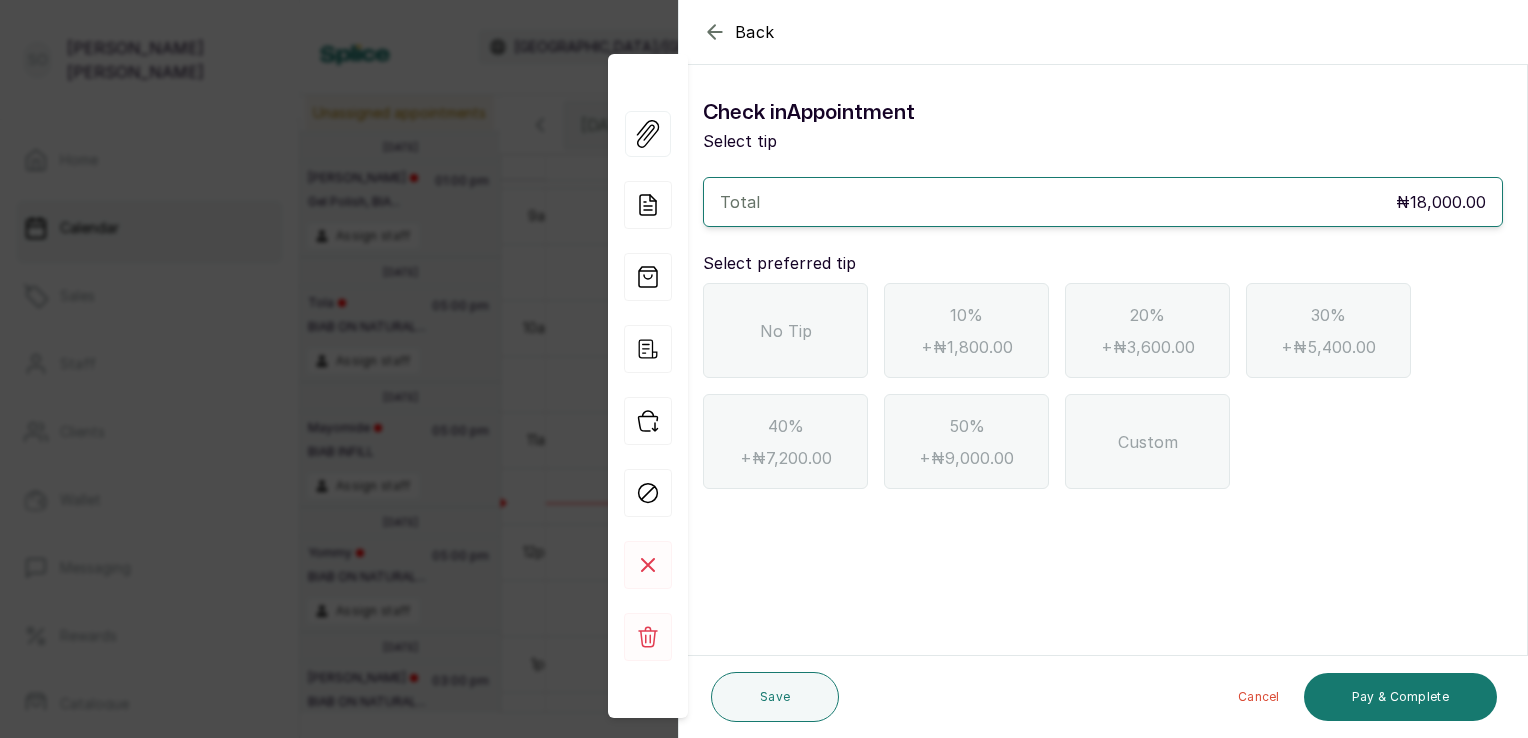 click on "No Tip" at bounding box center (785, 330) 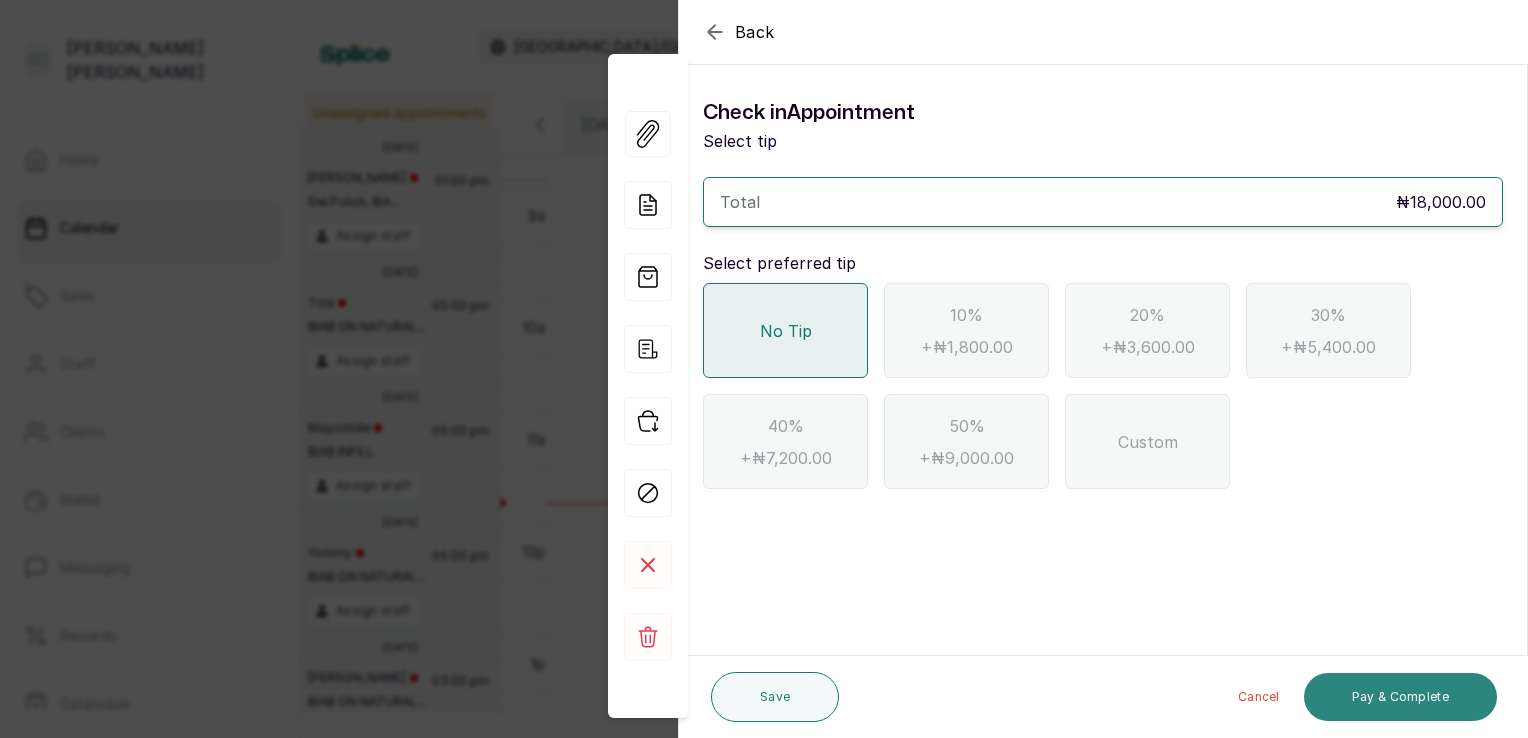 click on "Pay & Complete" at bounding box center (1400, 697) 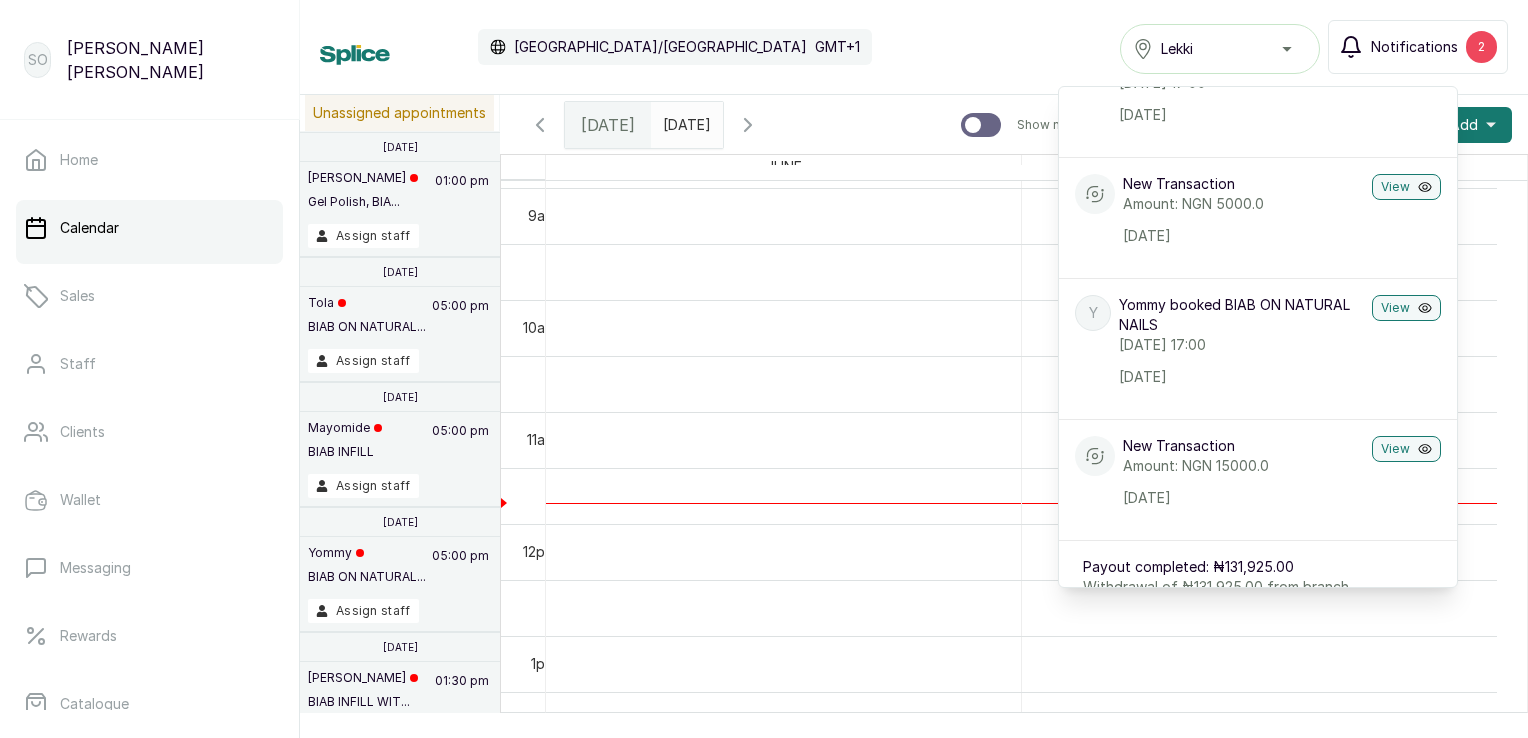scroll, scrollTop: 1366, scrollLeft: 0, axis: vertical 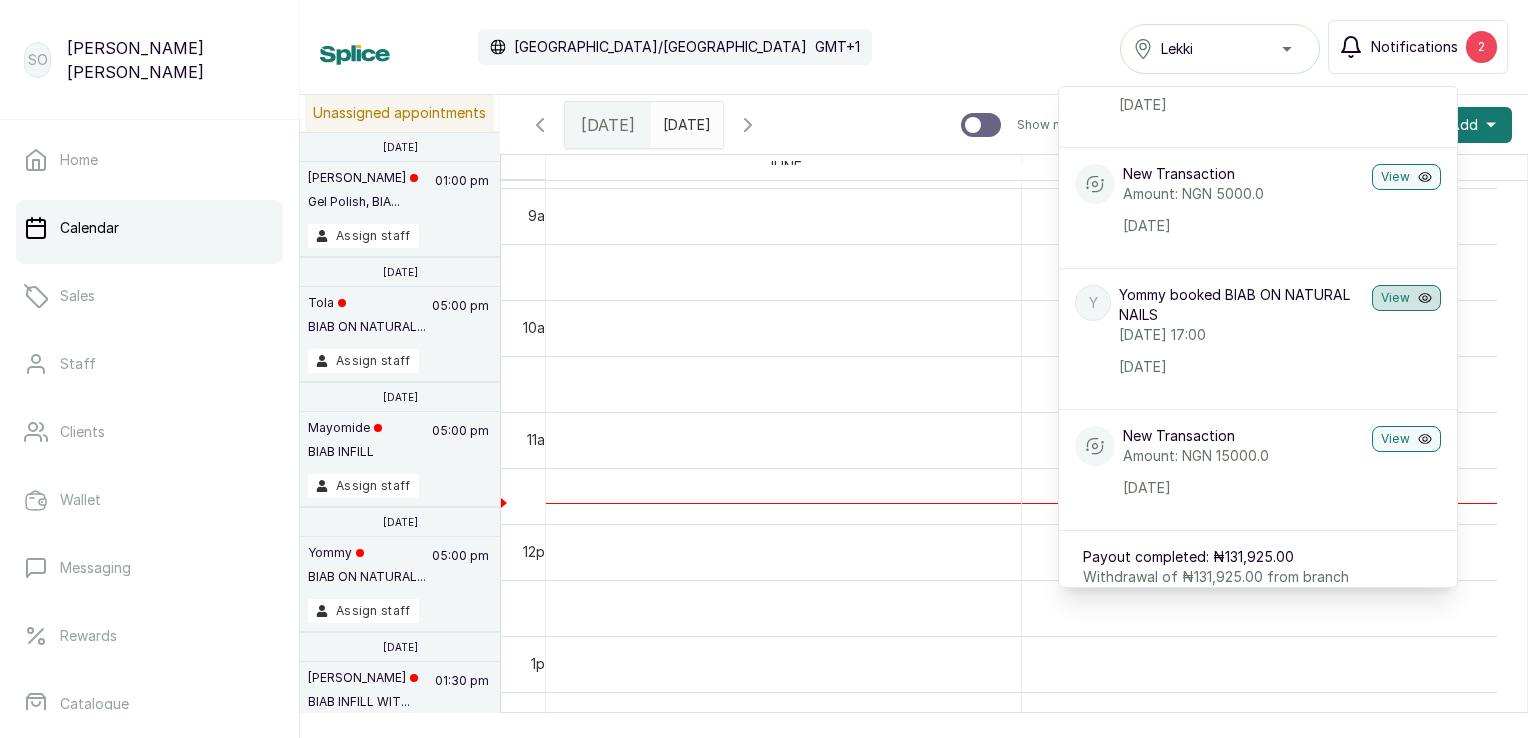 click on "View" at bounding box center (1406, 298) 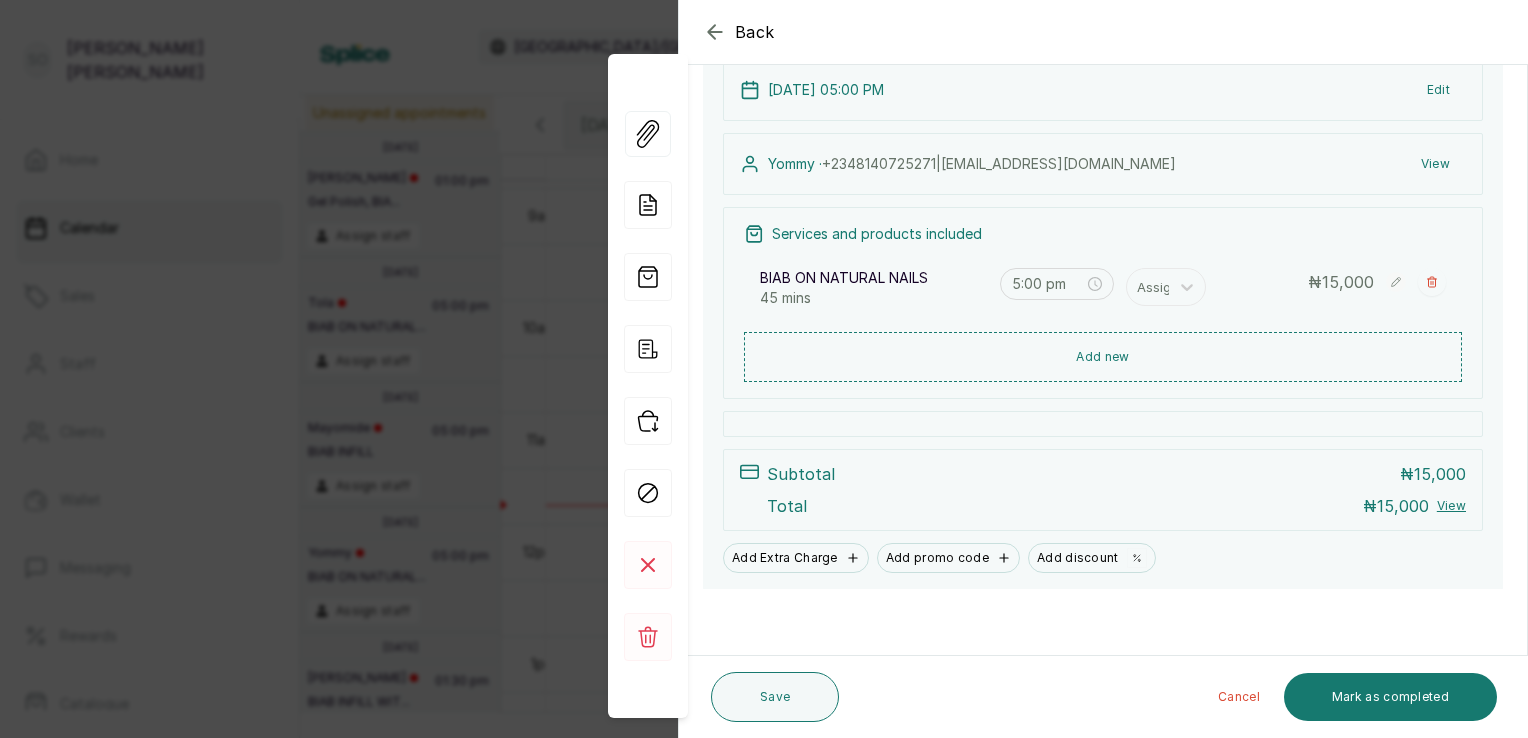 scroll, scrollTop: 238, scrollLeft: 0, axis: vertical 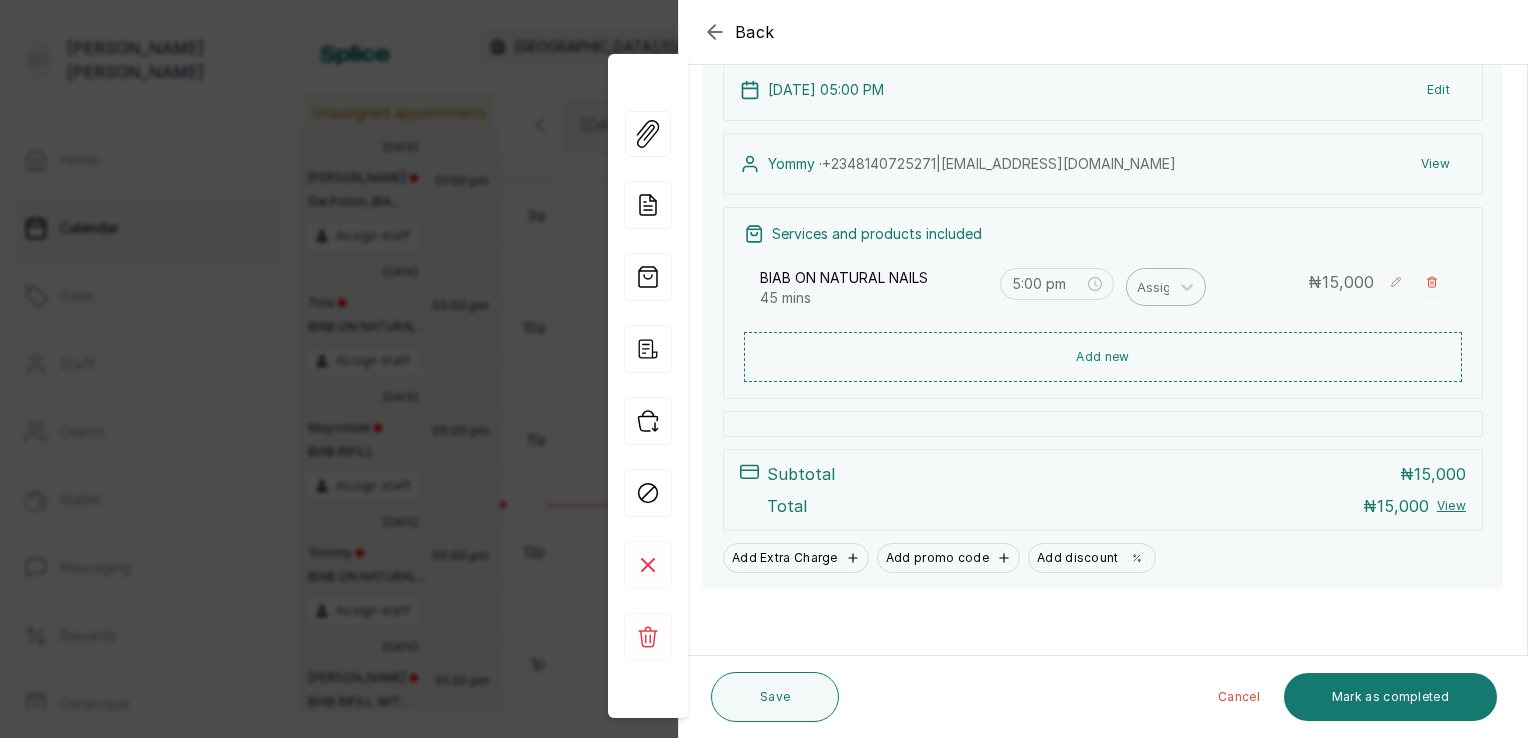 click at bounding box center [1158, 287] 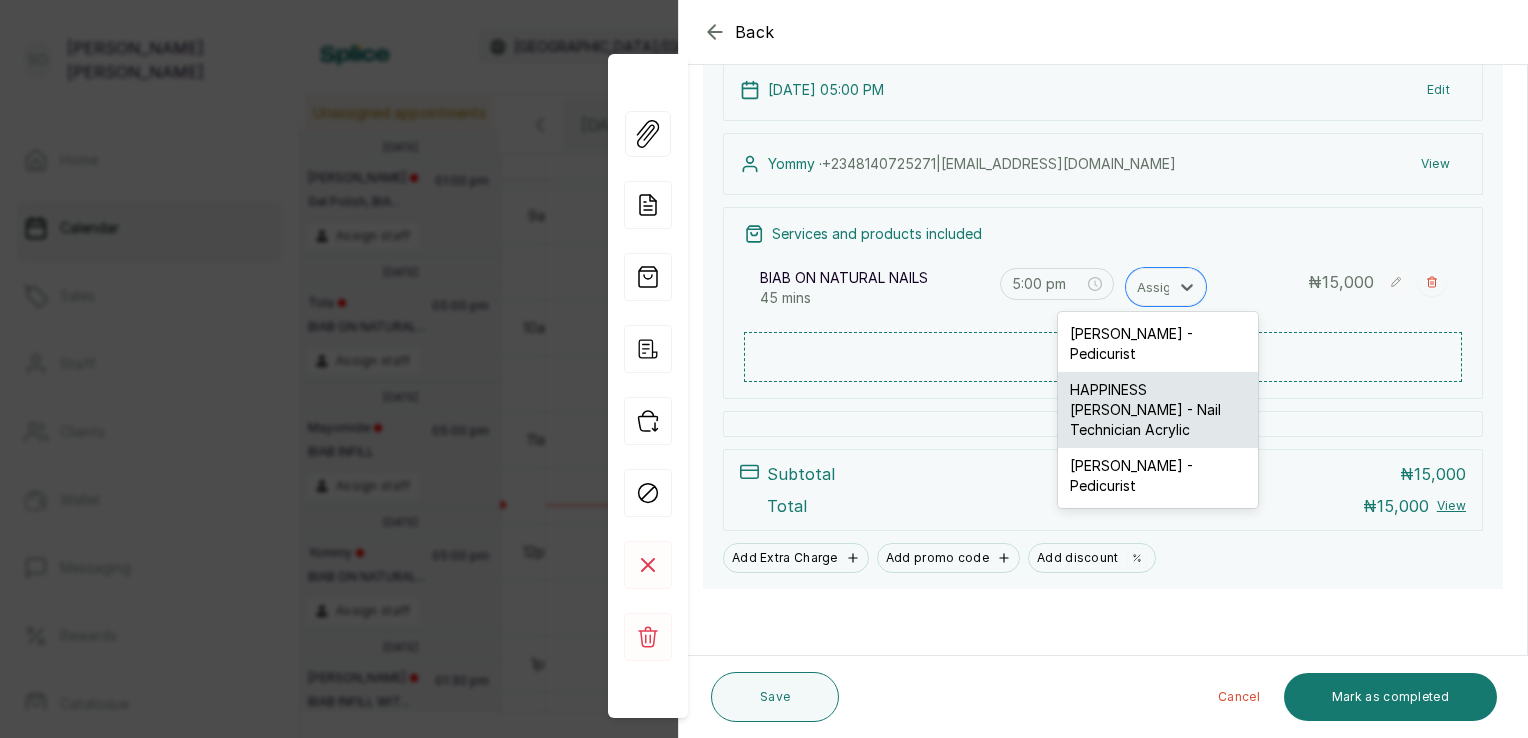 click on "HAPPINESS [PERSON_NAME] - Nail Technician Acrylic" at bounding box center [1158, 410] 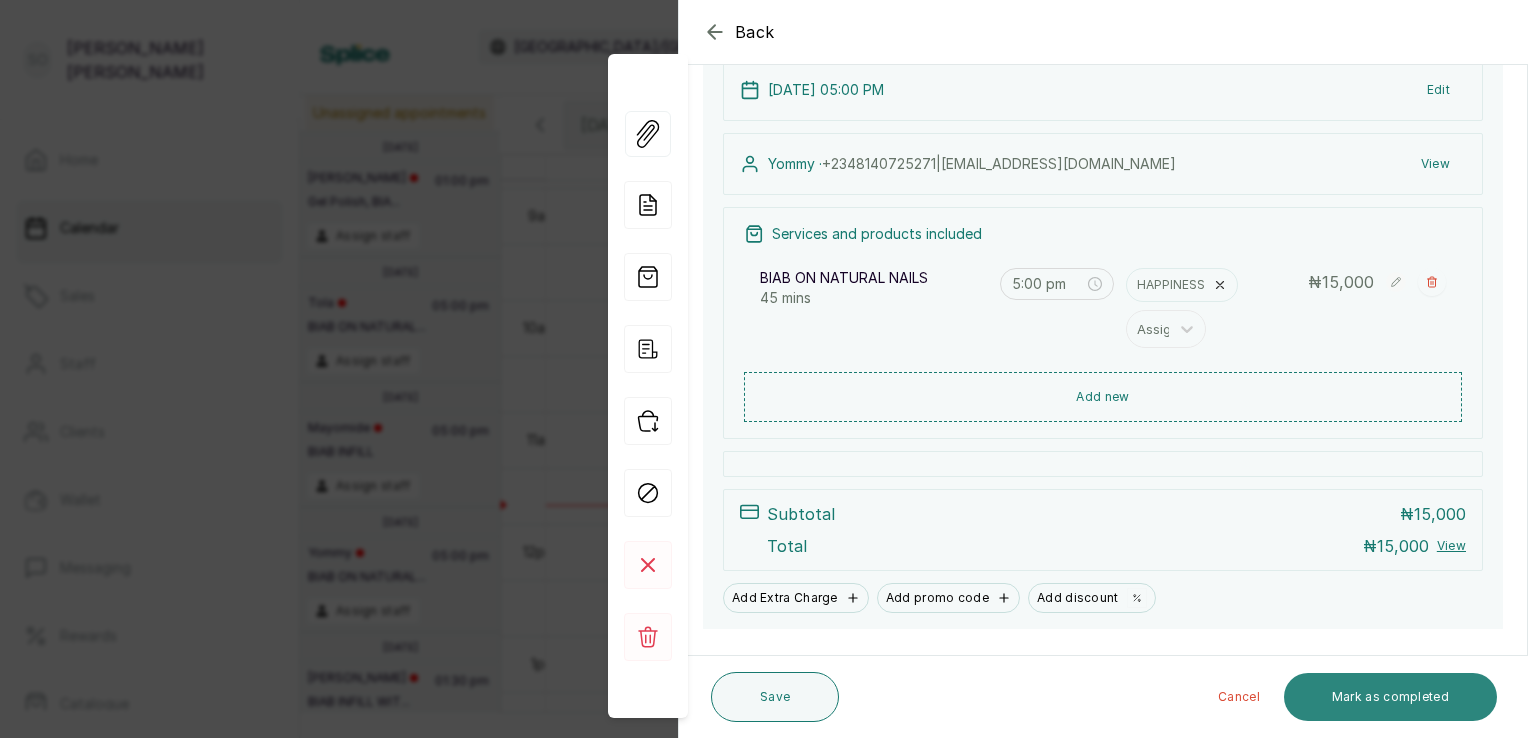 click on "Mark as completed" at bounding box center (1390, 697) 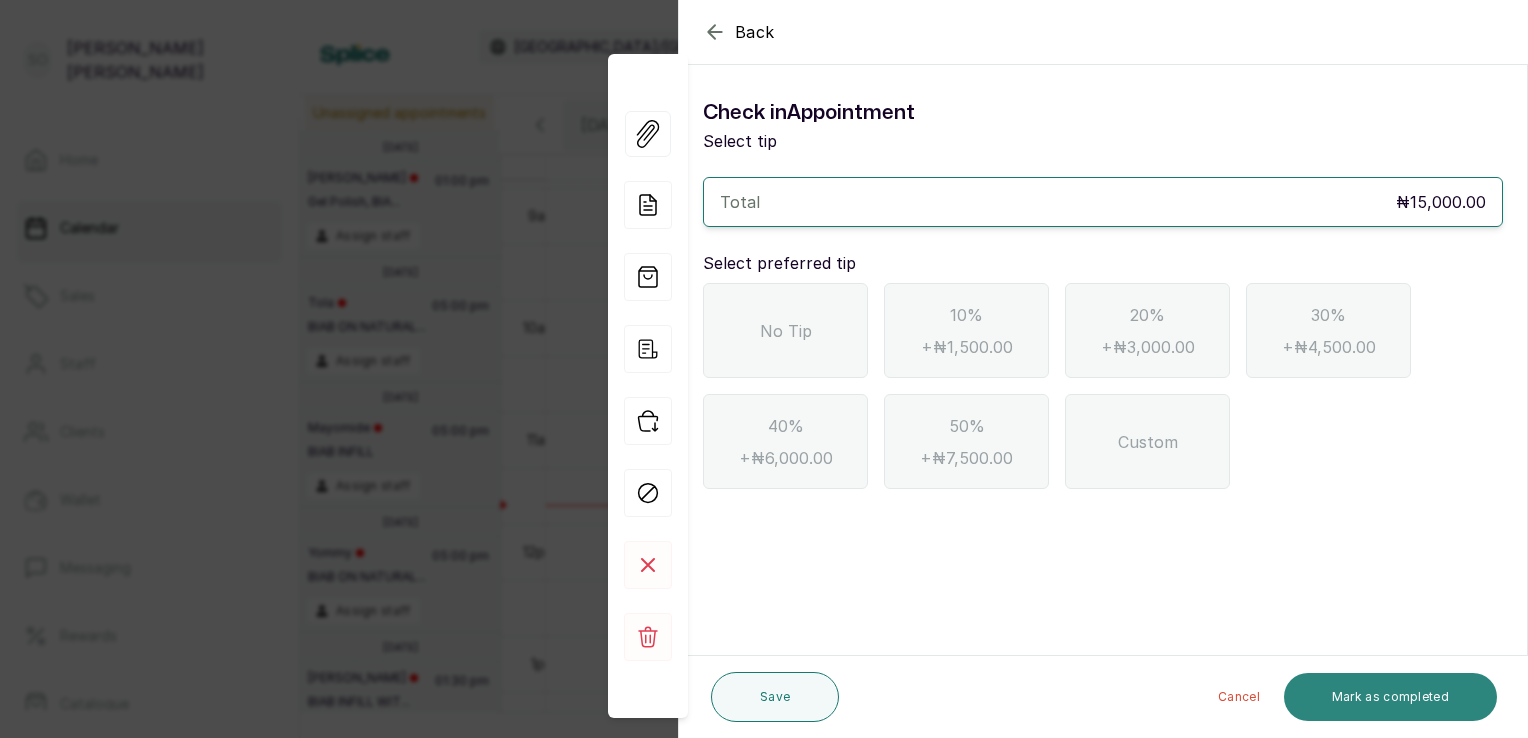 scroll, scrollTop: 0, scrollLeft: 0, axis: both 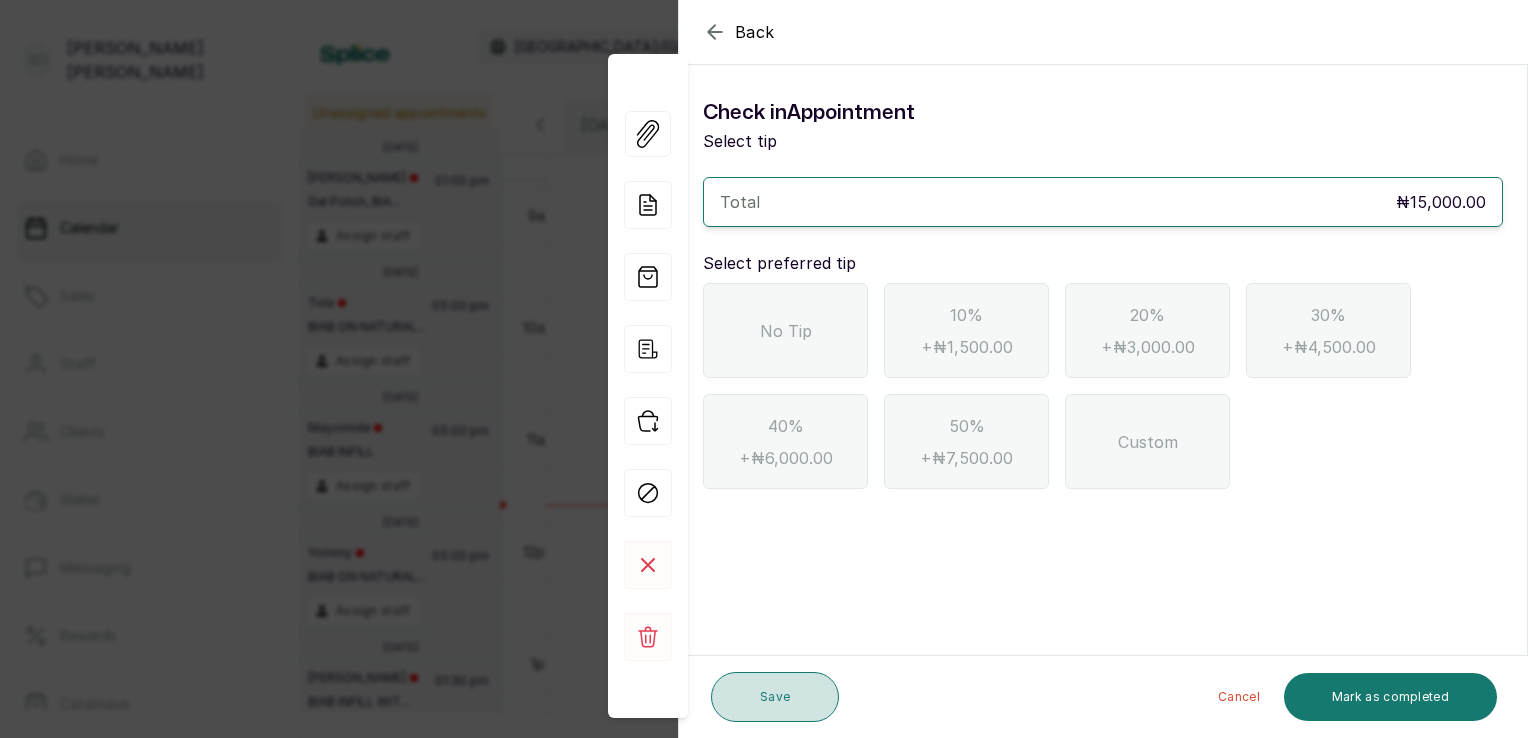 click on "Save" at bounding box center [775, 697] 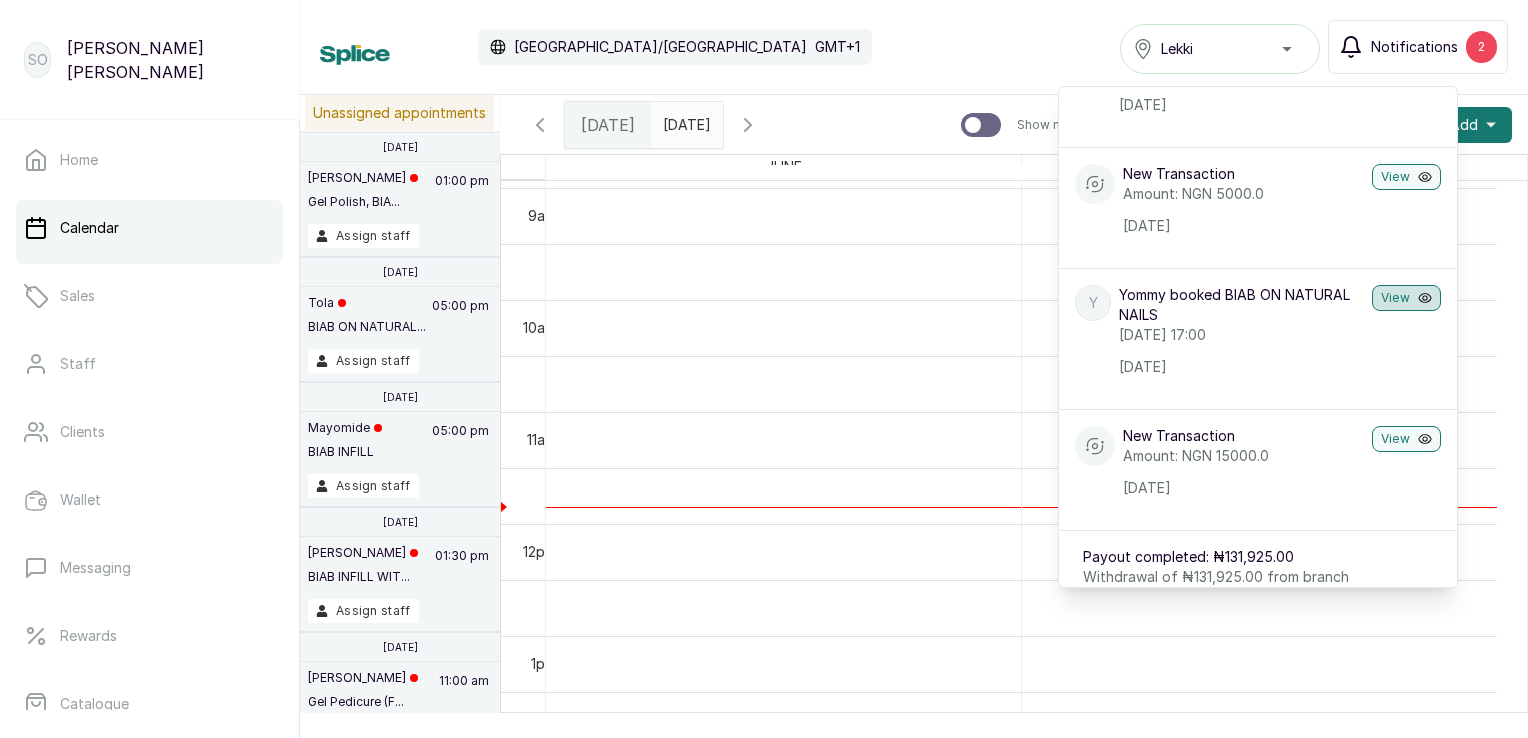 click on "View" at bounding box center (1406, 298) 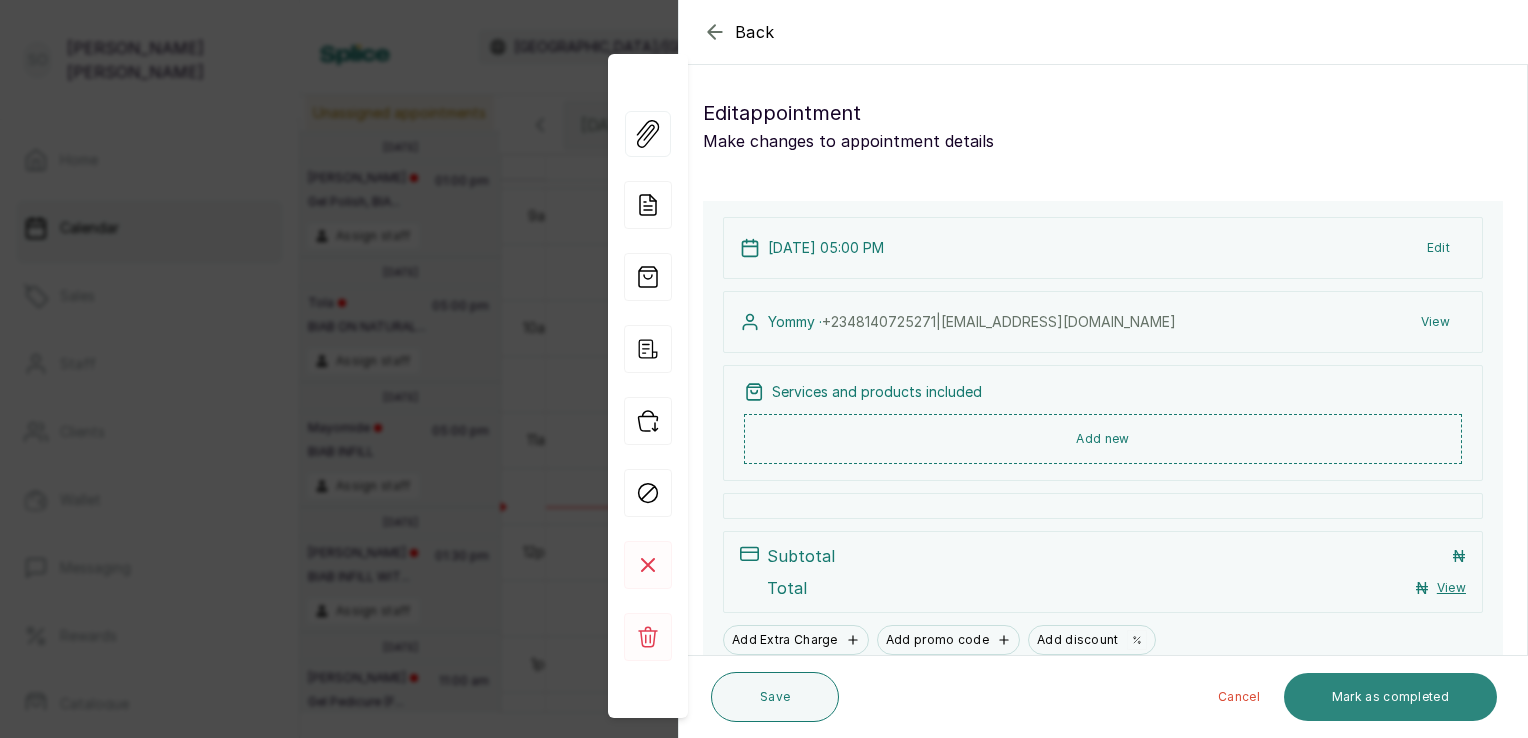 click on "Mark as completed" at bounding box center (1390, 697) 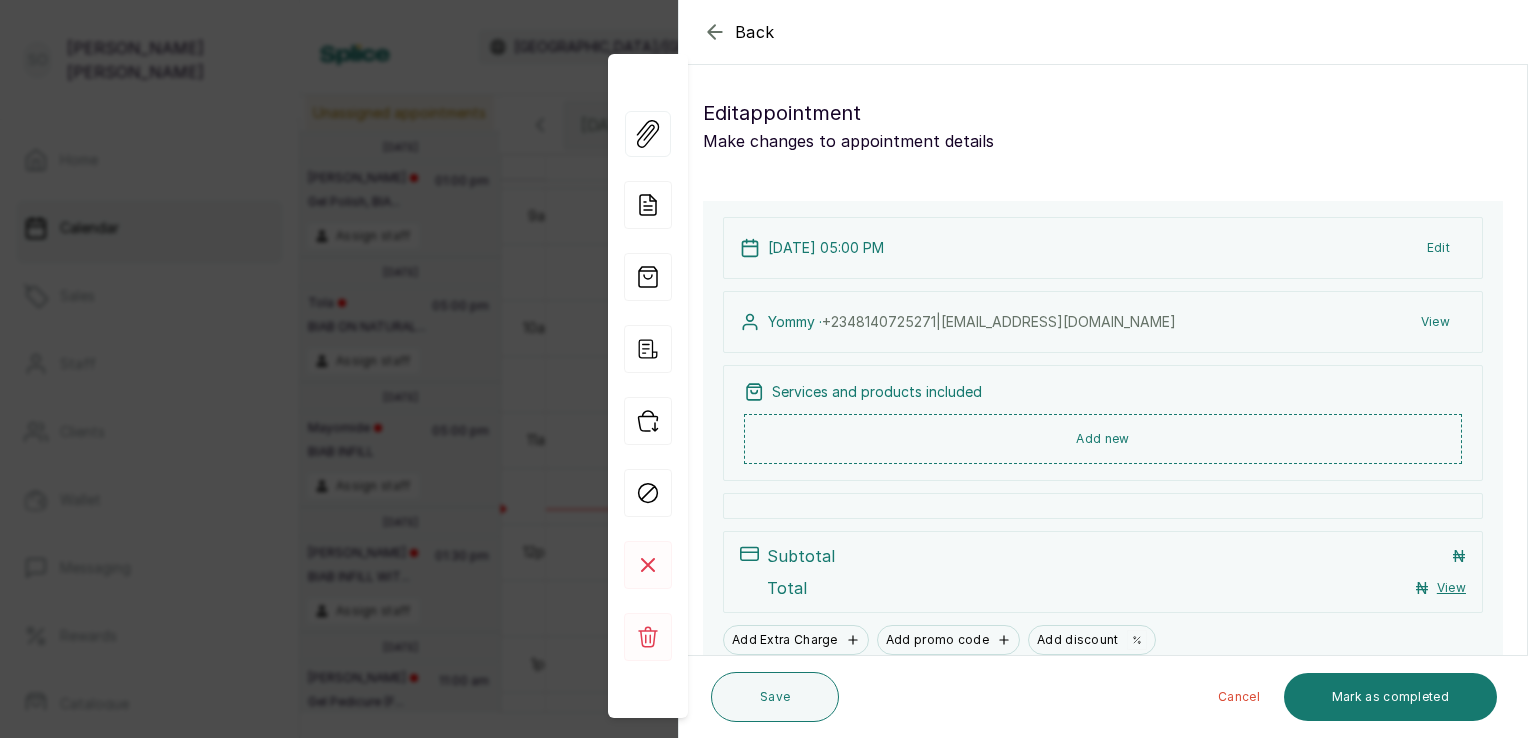 click on "Cancel" at bounding box center (1239, 697) 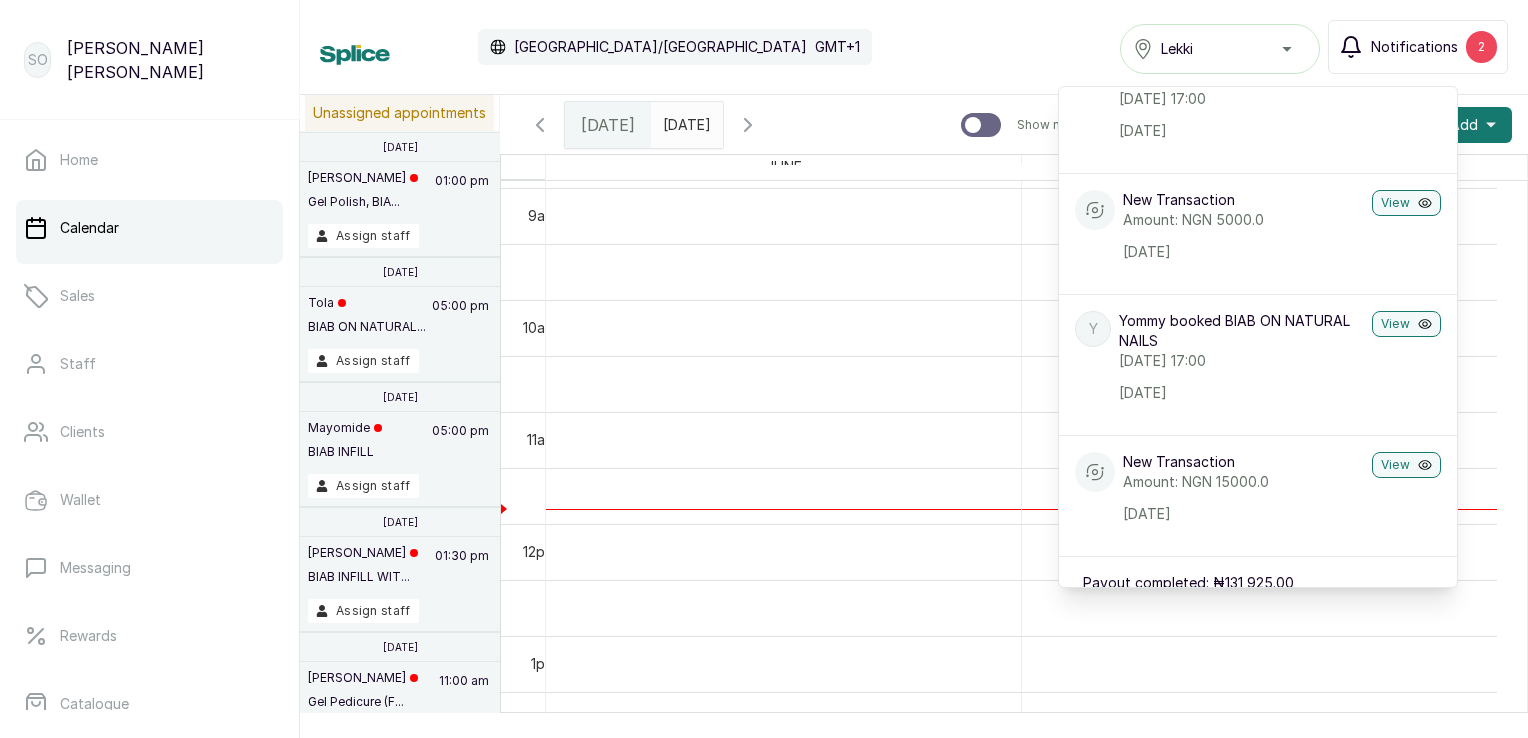 scroll, scrollTop: 1340, scrollLeft: 0, axis: vertical 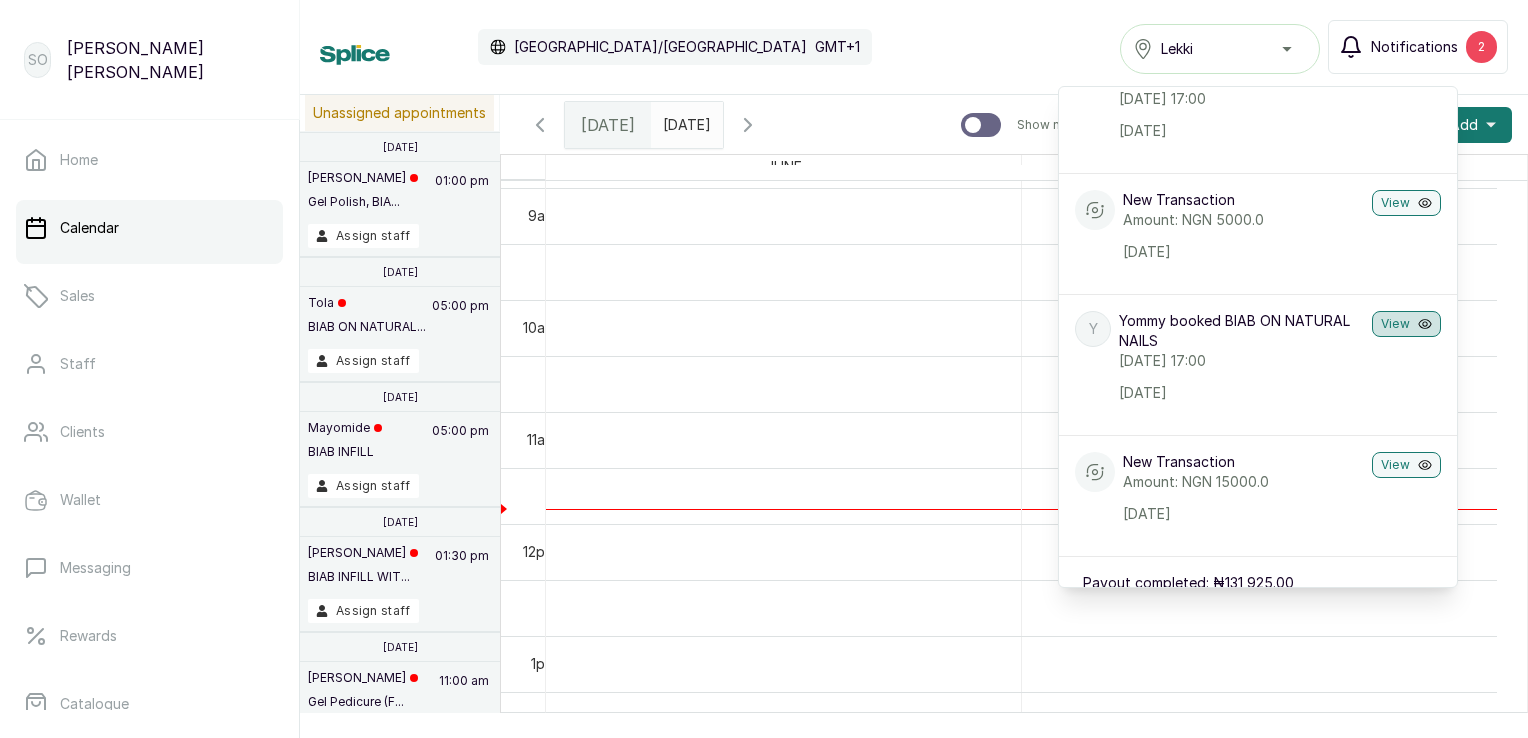click on "View" at bounding box center (1406, 324) 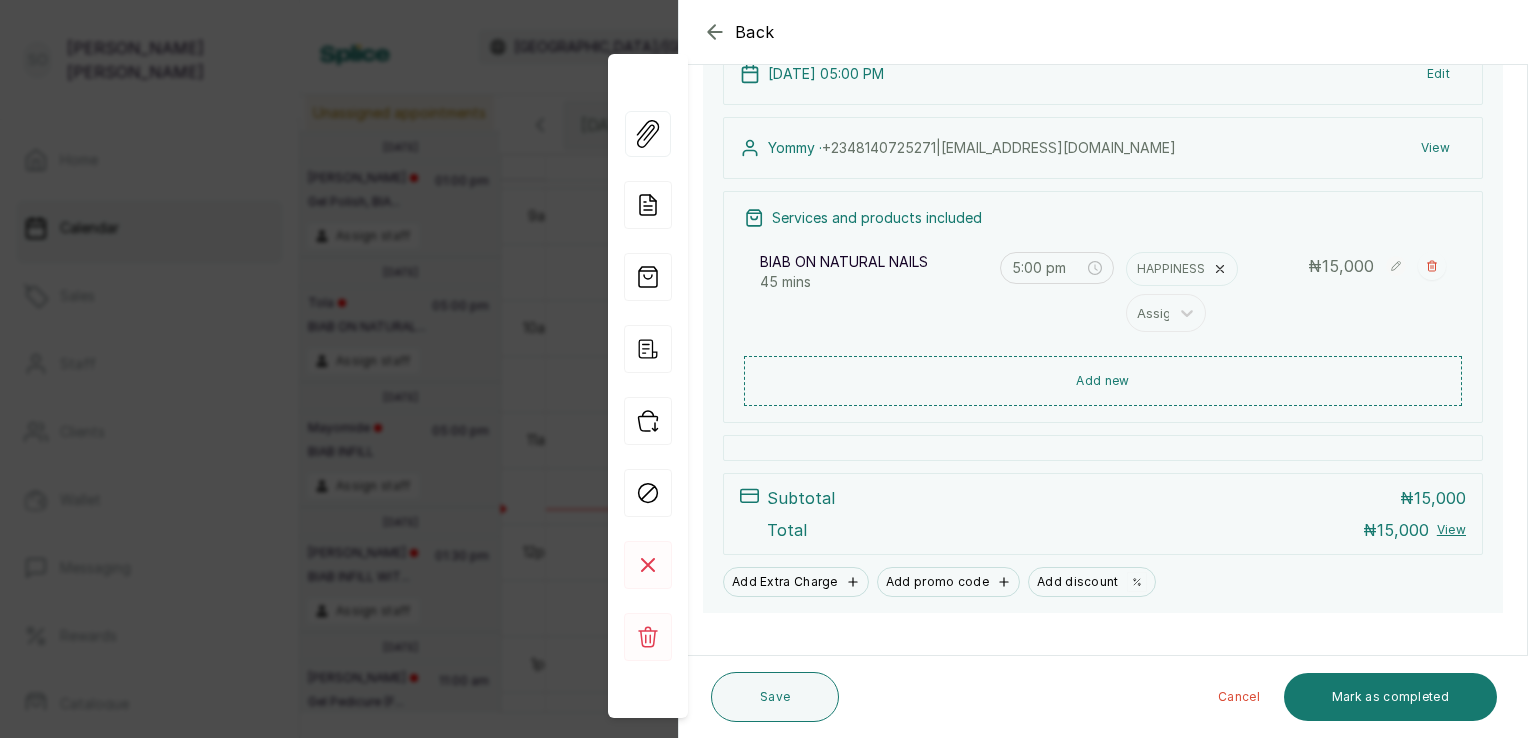 scroll, scrollTop: 278, scrollLeft: 0, axis: vertical 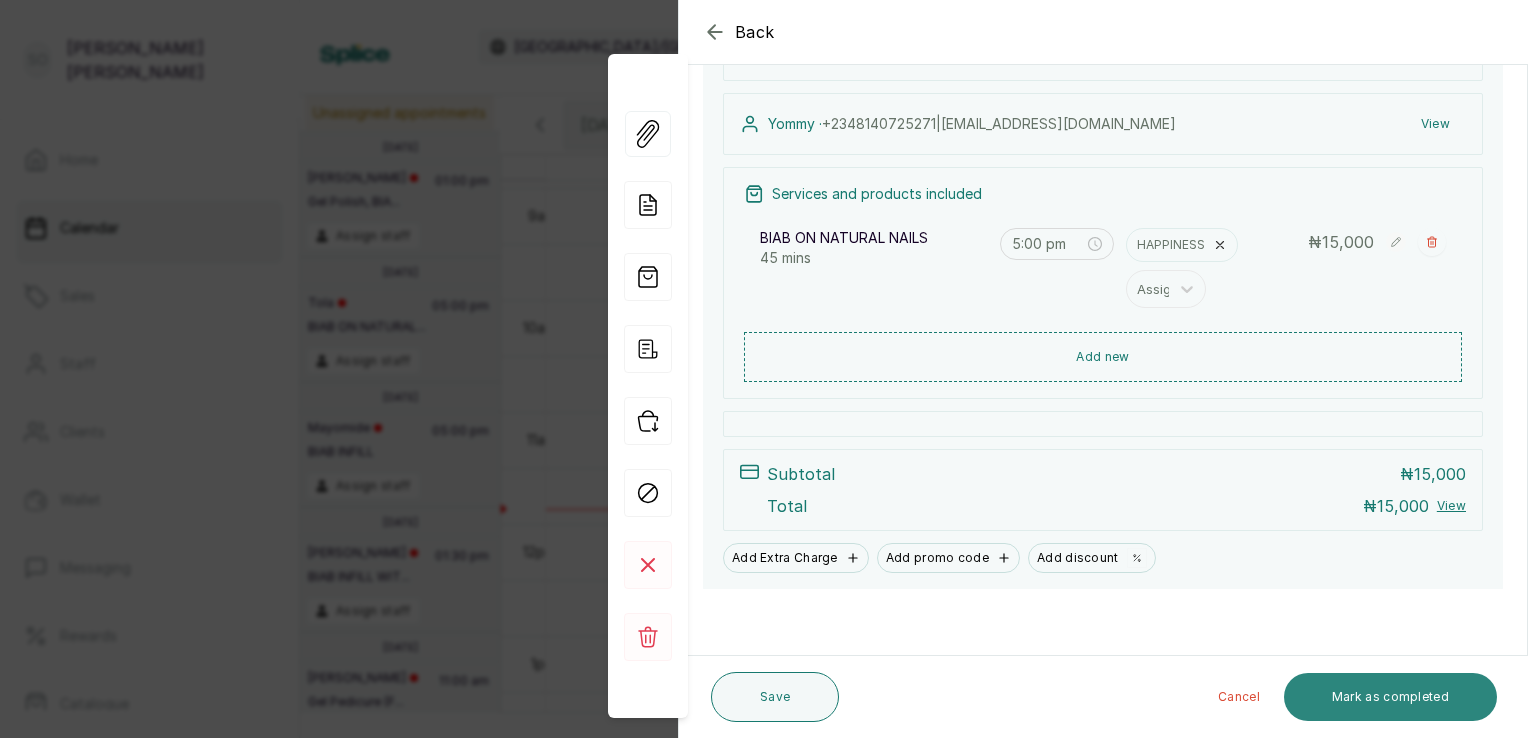 click on "Mark as completed" at bounding box center (1390, 697) 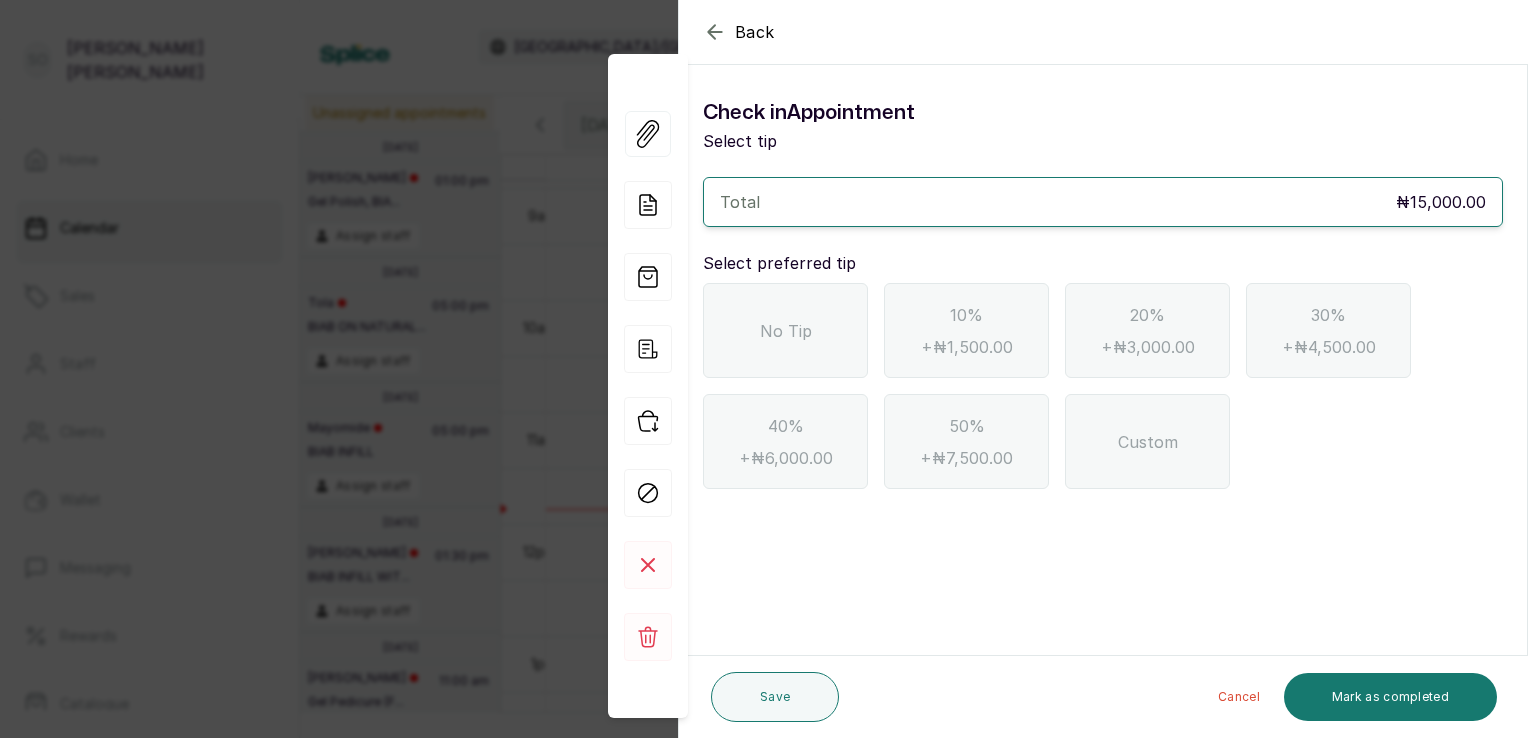 click on "No Tip" at bounding box center (785, 330) 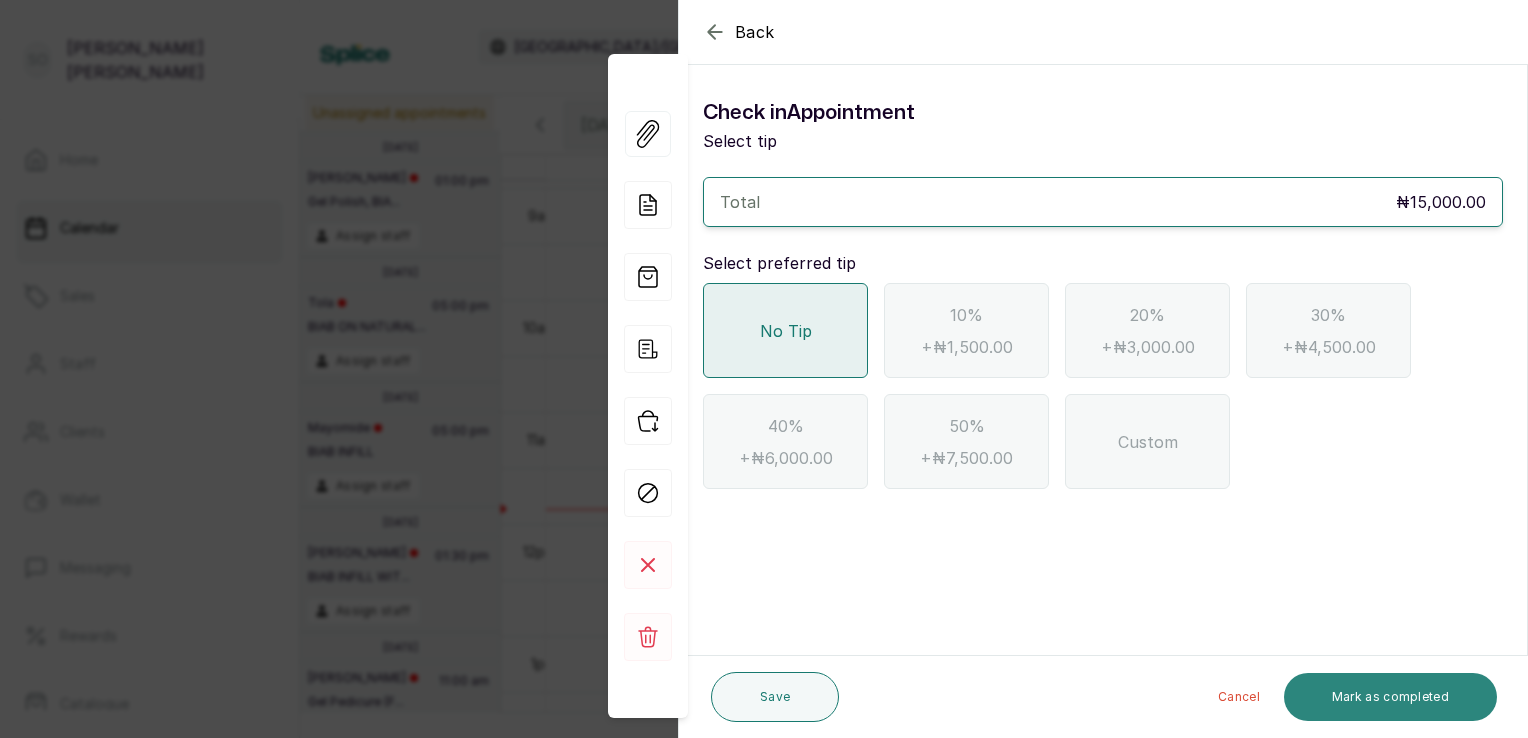 click on "Mark as completed" at bounding box center [1390, 697] 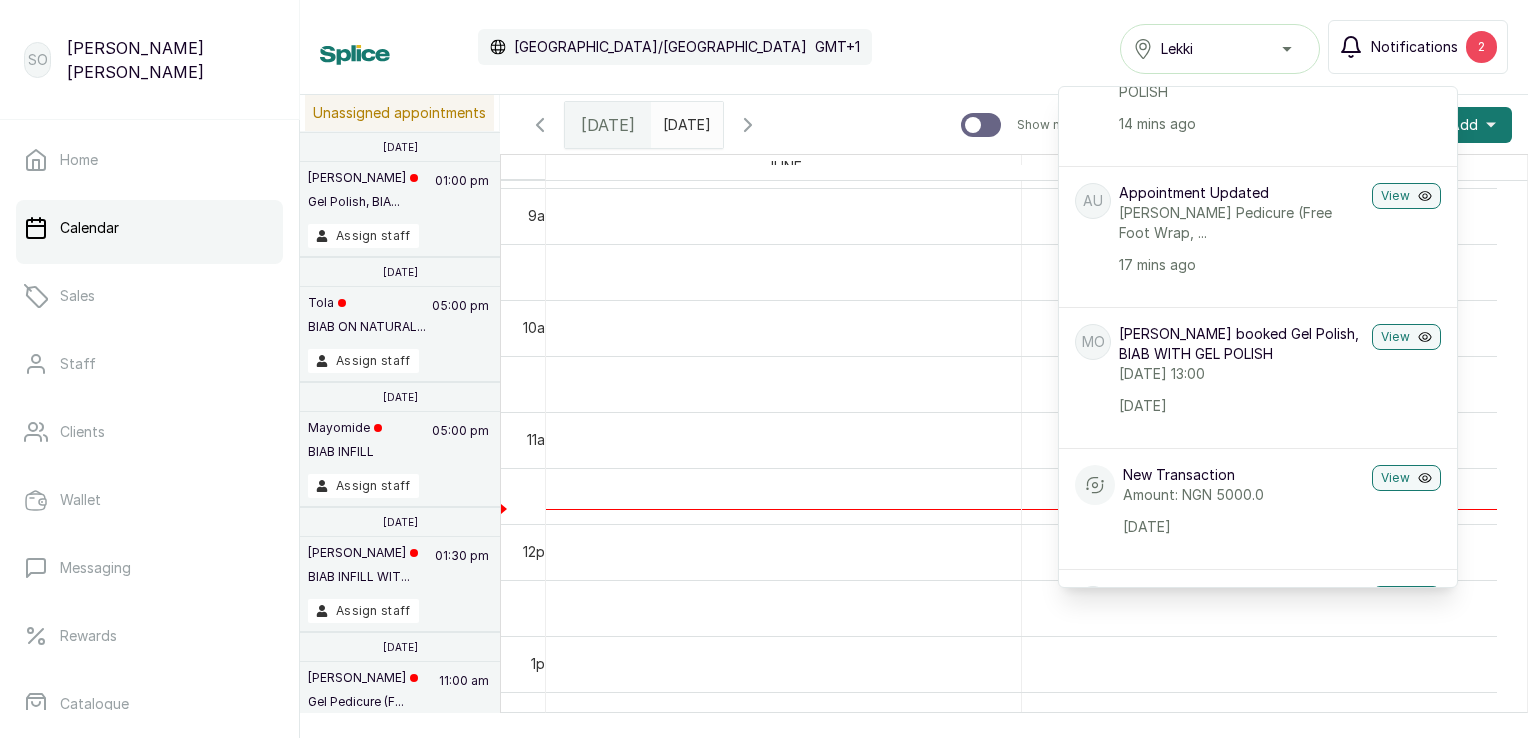scroll, scrollTop: 0, scrollLeft: 0, axis: both 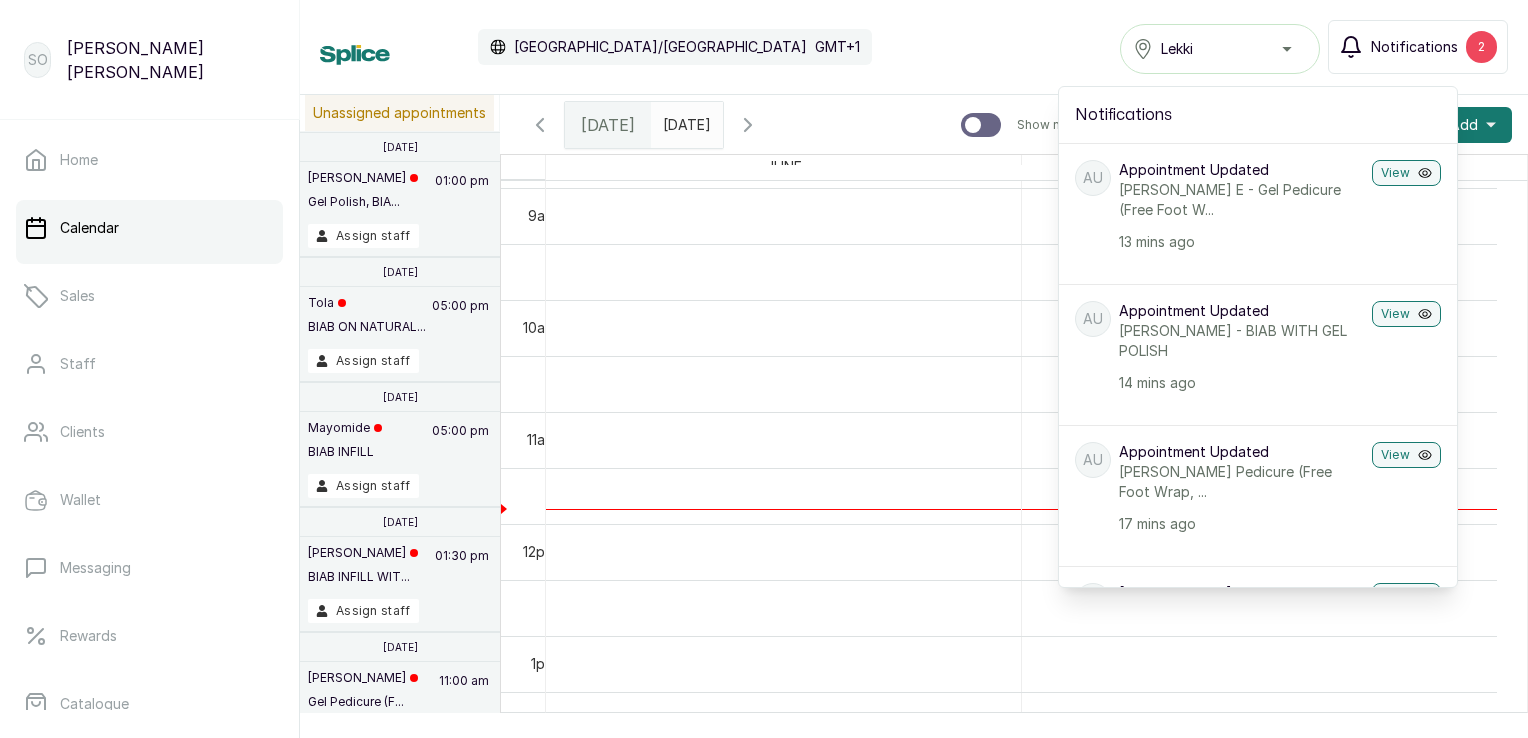 click on "[PERSON_NAME] E - Gel Pedicure (Free Foot W..." at bounding box center [1241, 200] 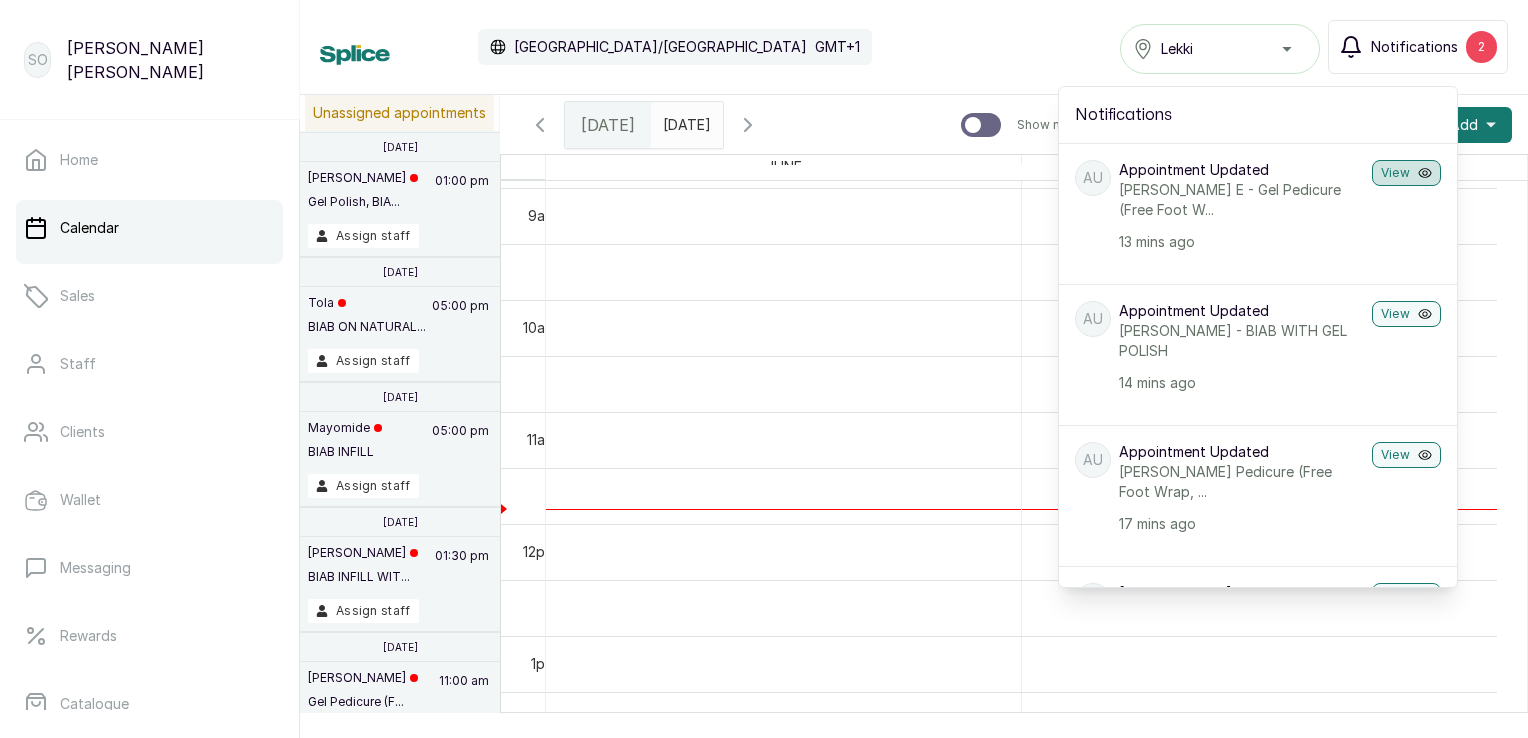 click on "View" at bounding box center [1406, 173] 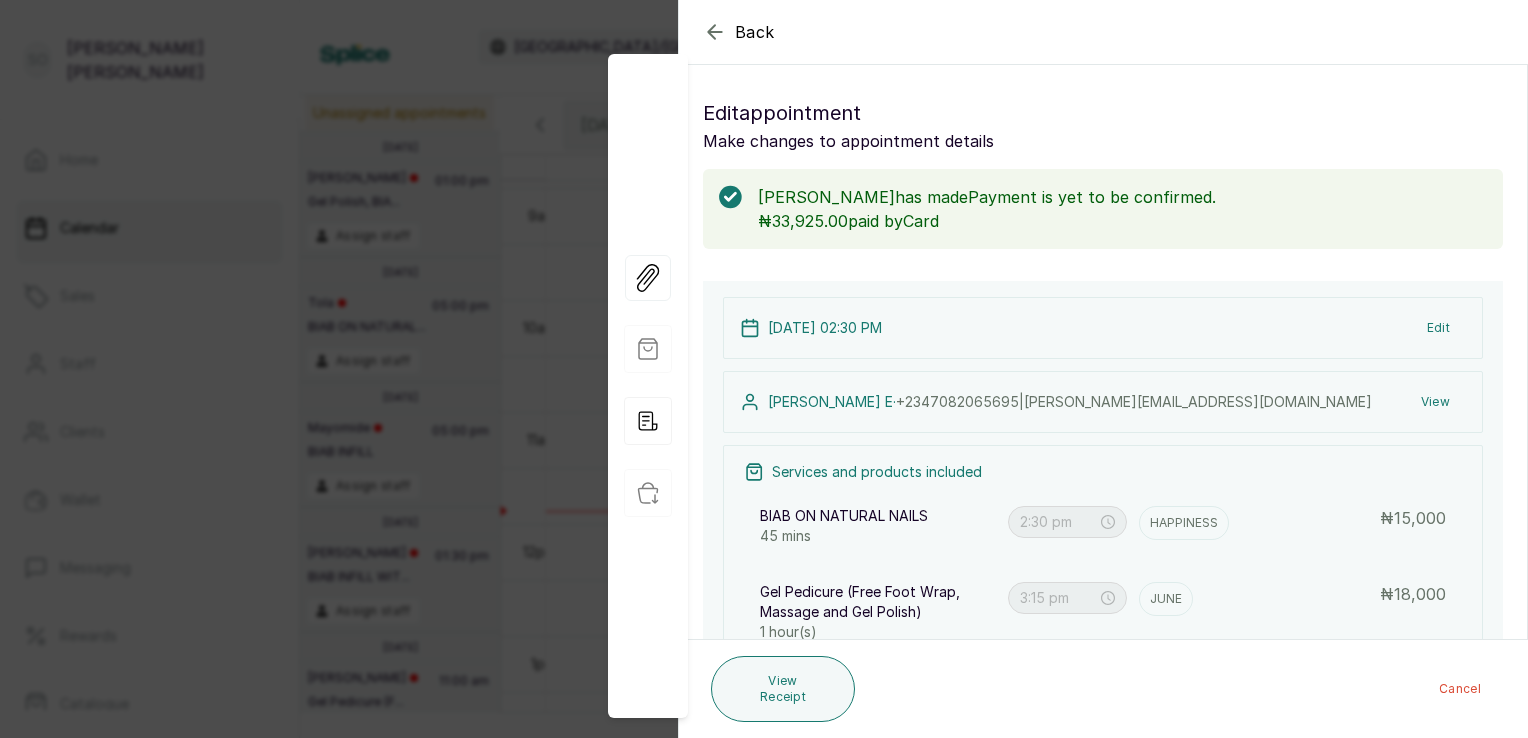 click on "Back Appointment Details Edit  appointment   Make changes to appointment details [PERSON_NAME]  has made  Payment is yet to be confirmed. ₦33,925.00  paid by  Card Appointment type Online Walk-in Phone Appointment Date [DATE] Appointment Time 2:30 pm  Add services  Add service   BIAB ON NATURAL NAILS   45 mins HAPPINESS Assign 2:30 pm ₦ 15,000   Gel Pedicure (Free Foot Wrap, Massage and Gel Polish)   1 hour(s) JUNE Assign 3:15 pm ₦ 18,000  Add products   No Products added Add product Subtotal ₦33,000.00 Total ₦ 33,000 Amount paid ₦33,925.00 Add Extra Charge Add promo code Add discount Note 1000 of 1000 characters left [DATE] 02:30 PM Edit [PERSON_NAME]   E  ·  [PHONE_NUMBER]  |  [PERSON_NAME][EMAIL_ADDRESS][DOMAIN_NAME] View Services and products included BIAB ON NATURAL NAILS 45 mins 2:30 pm HAPPINESS ₦ 15,000 Gel Pedicure (Free Foot Wrap, Massage and Gel Polish) 1 hour(s) 3:15 pm JUNE ₦ 18,000 Add new Subtotal ₦ 33,000 Total ₦ 33,000 View Add Extra Charge Add promo code Add discount View Receipt" at bounding box center [1103, 538] 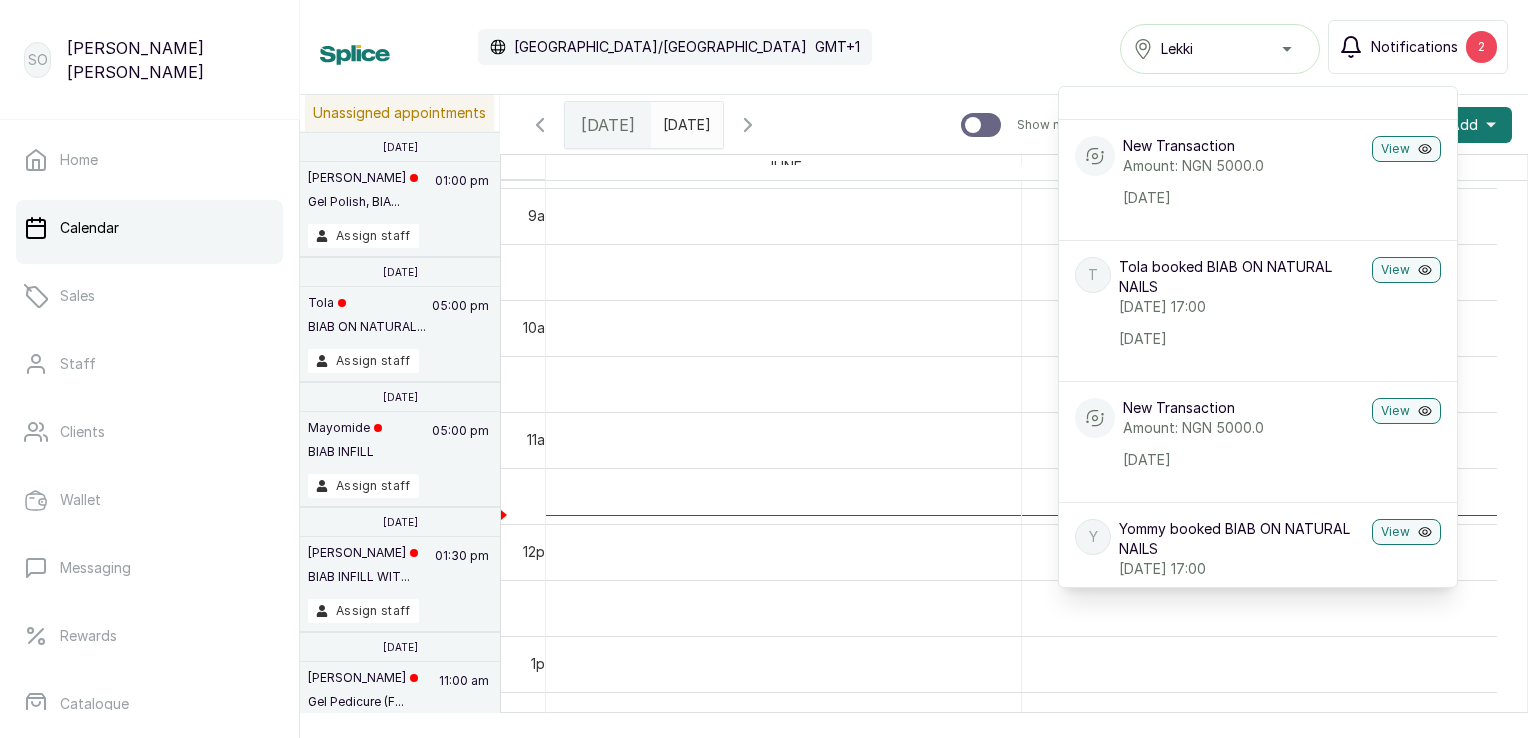 scroll, scrollTop: 1131, scrollLeft: 0, axis: vertical 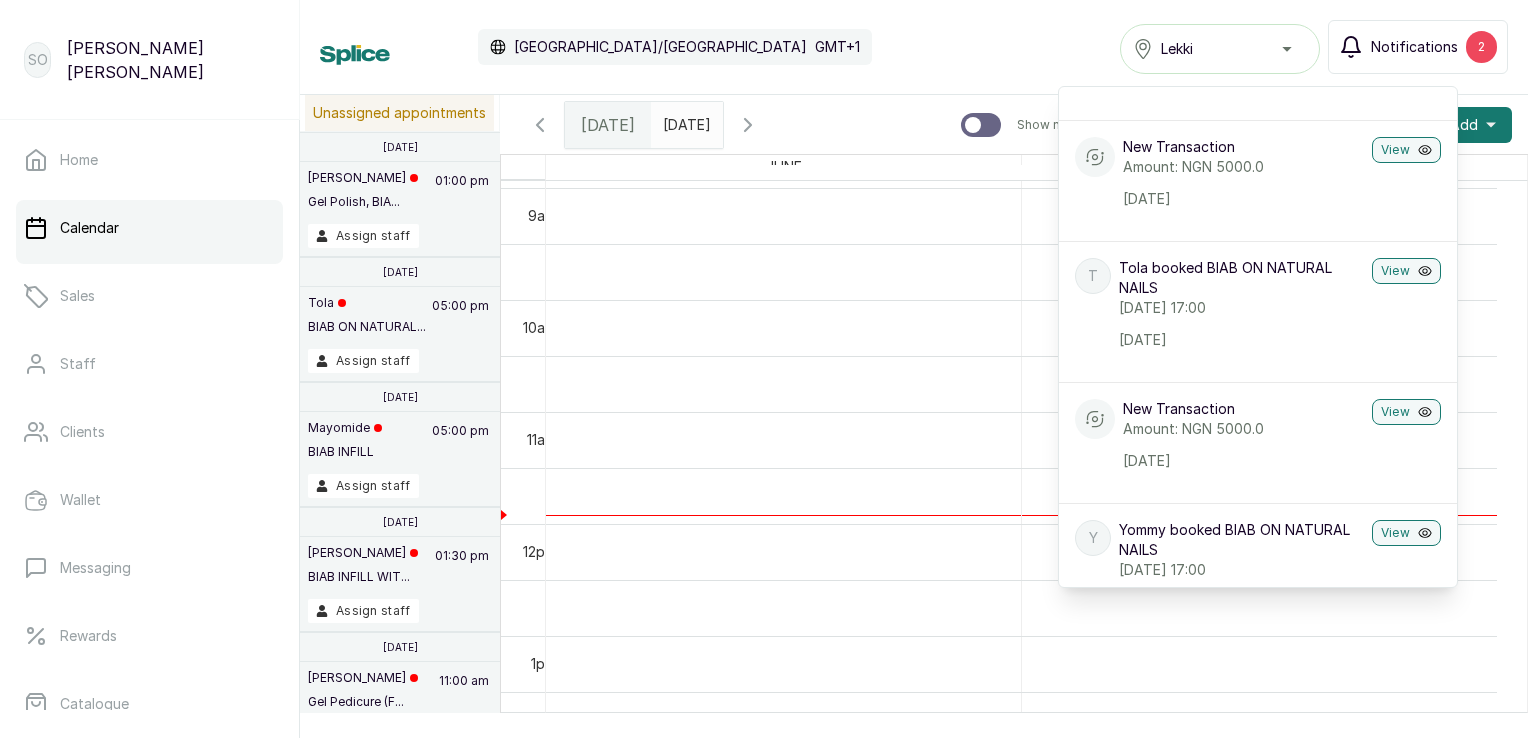 click on "T Tola  booked BIAB ON NATURAL NAILS [DATE] 17:00 [DATE] View" at bounding box center (1258, 303) 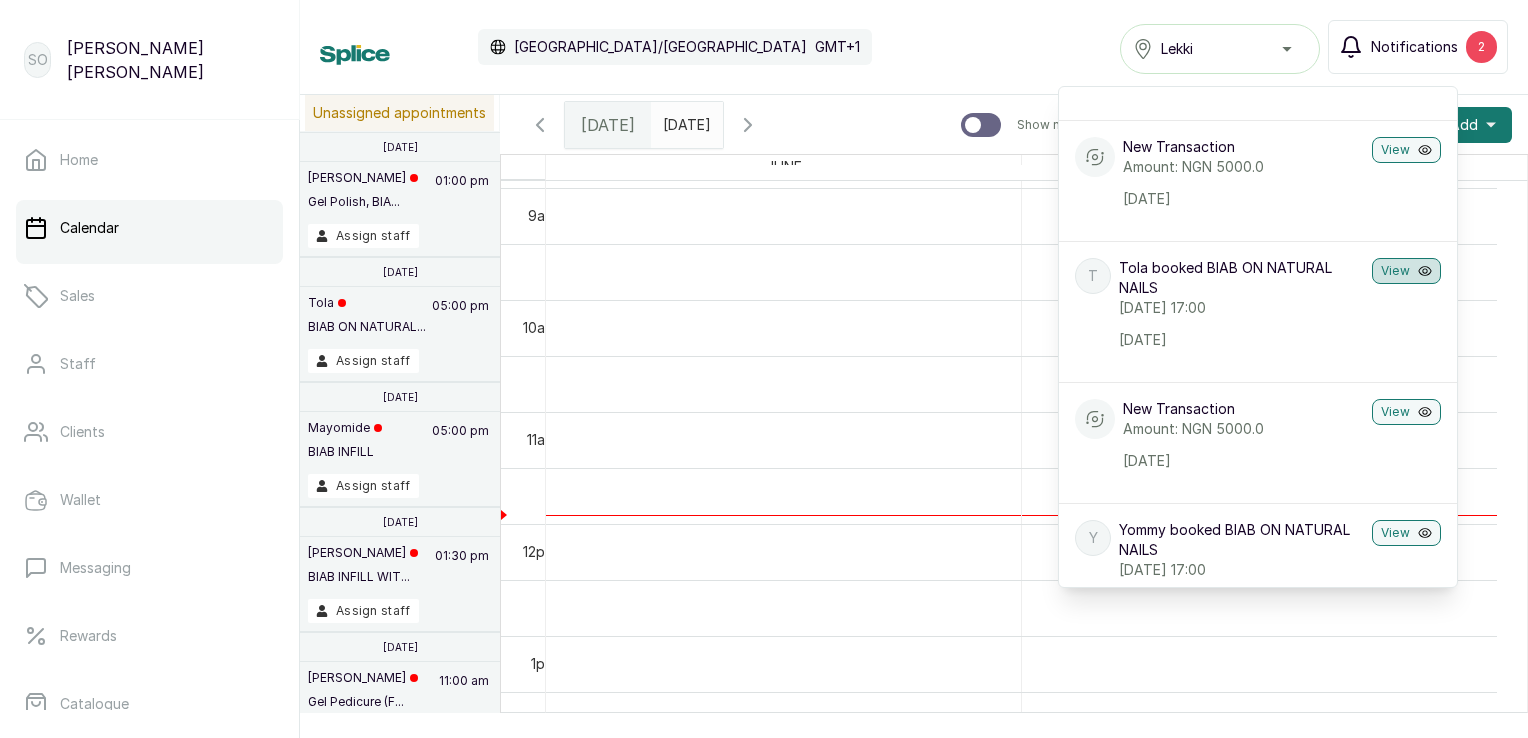 click on "View" at bounding box center (1406, 271) 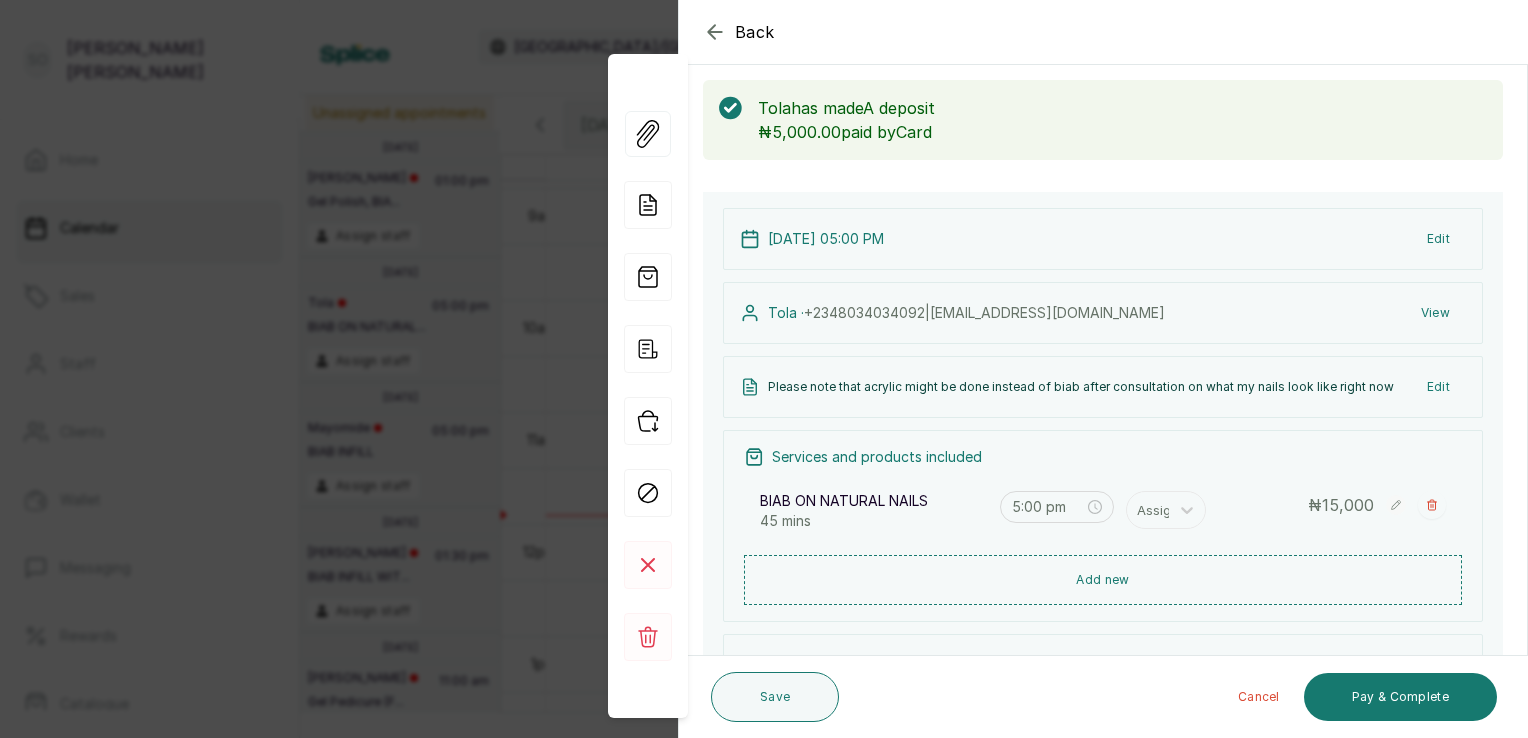 scroll, scrollTop: 86, scrollLeft: 0, axis: vertical 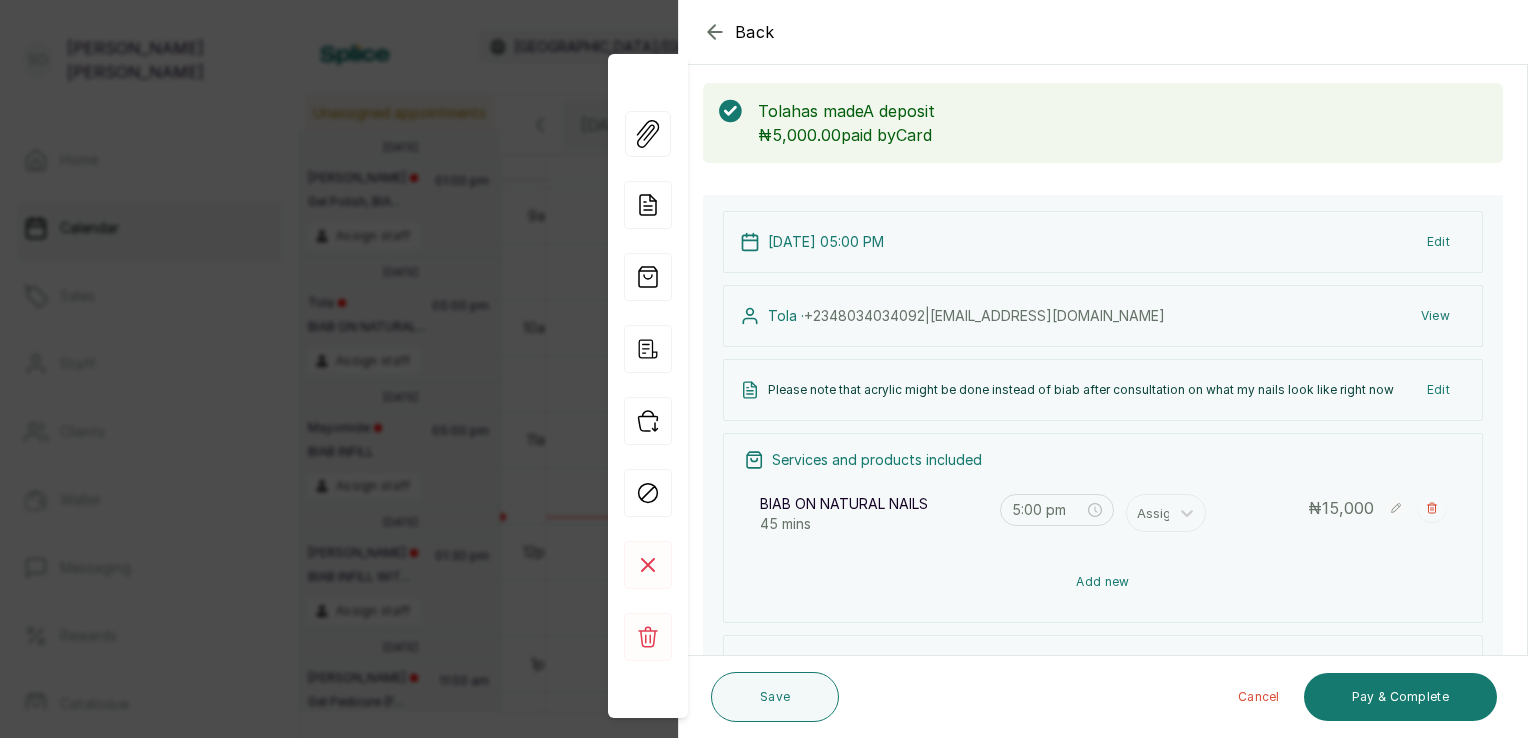 click on "Add new" at bounding box center (1103, 582) 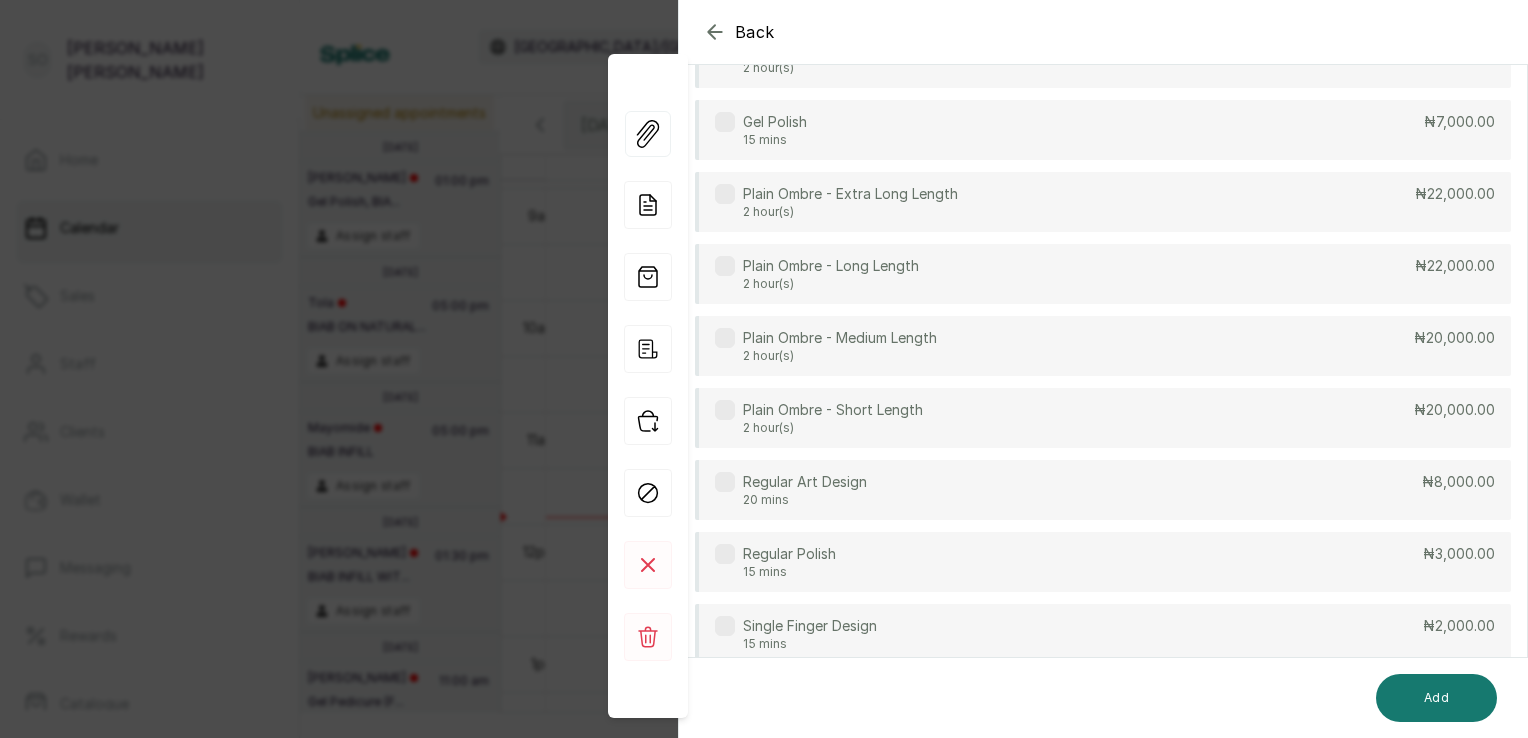 scroll, scrollTop: 2233, scrollLeft: 0, axis: vertical 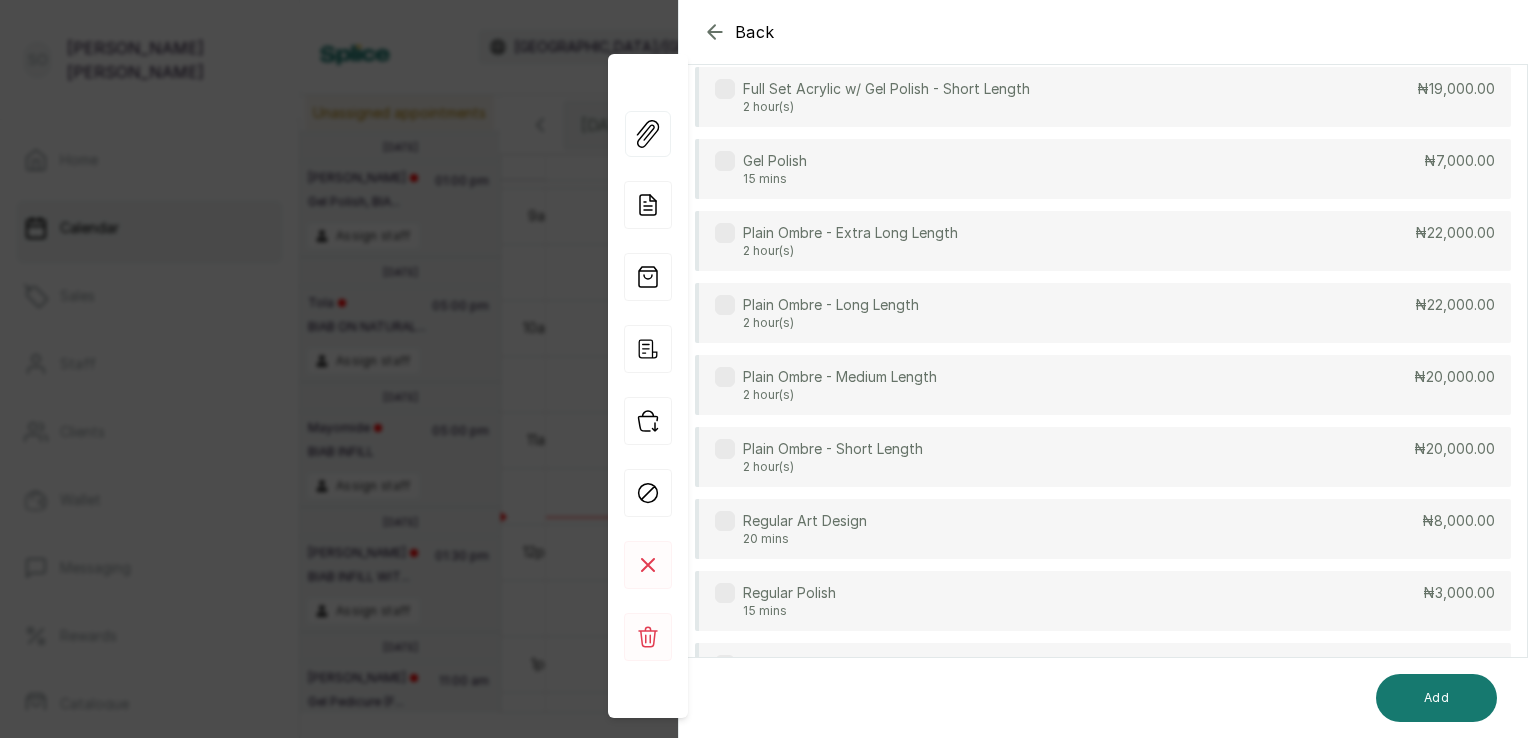 click on "Gel Polish" at bounding box center (775, 161) 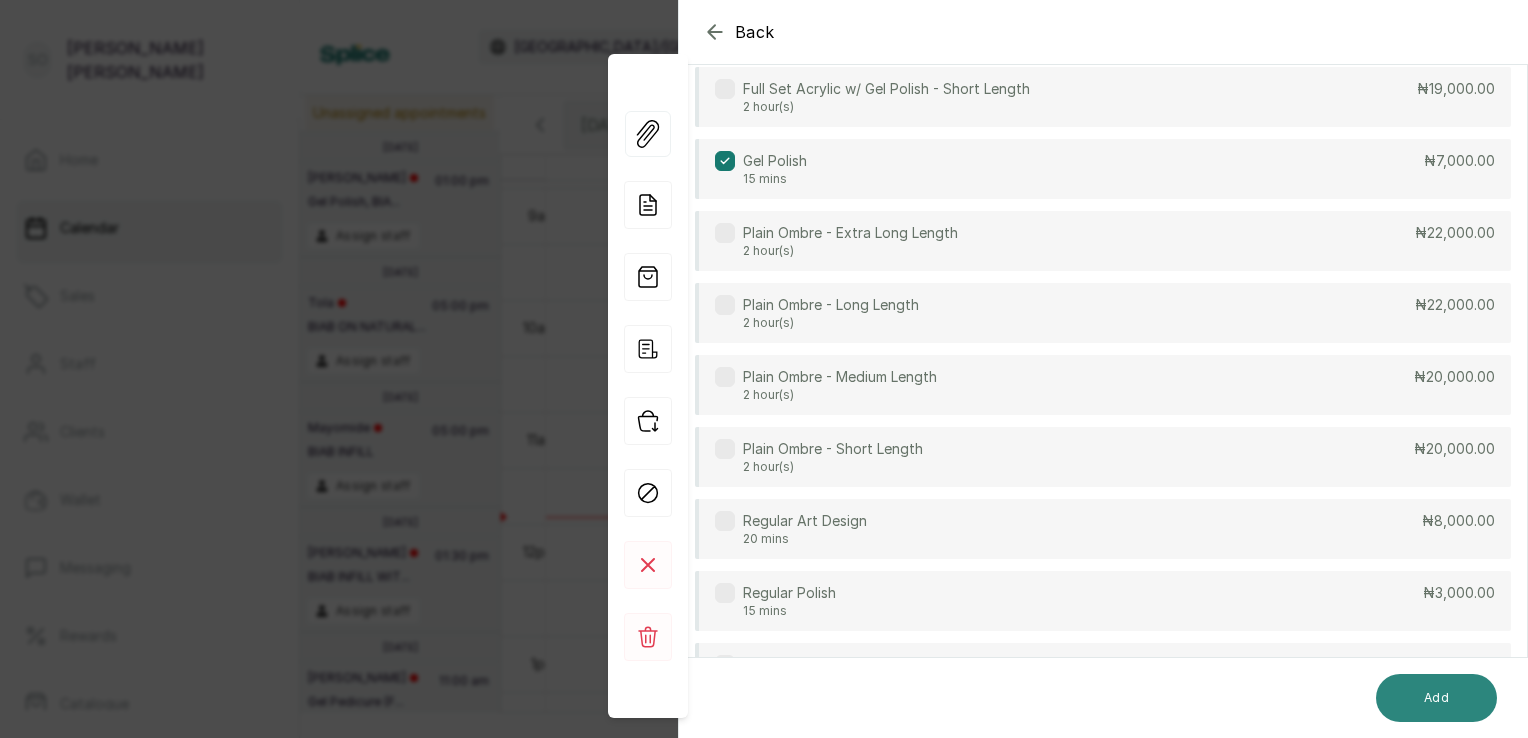 click on "Add" at bounding box center [1436, 698] 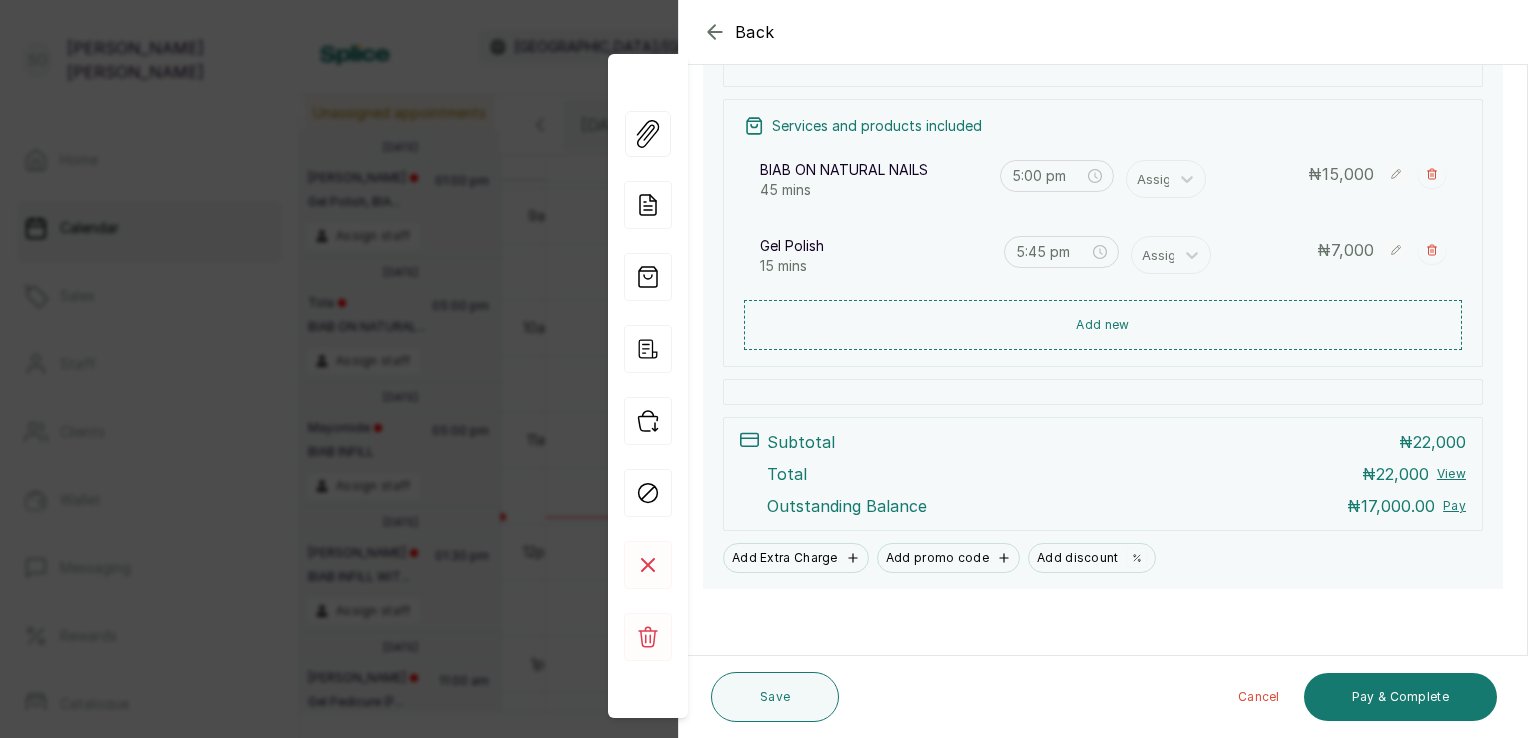 scroll, scrollTop: 420, scrollLeft: 0, axis: vertical 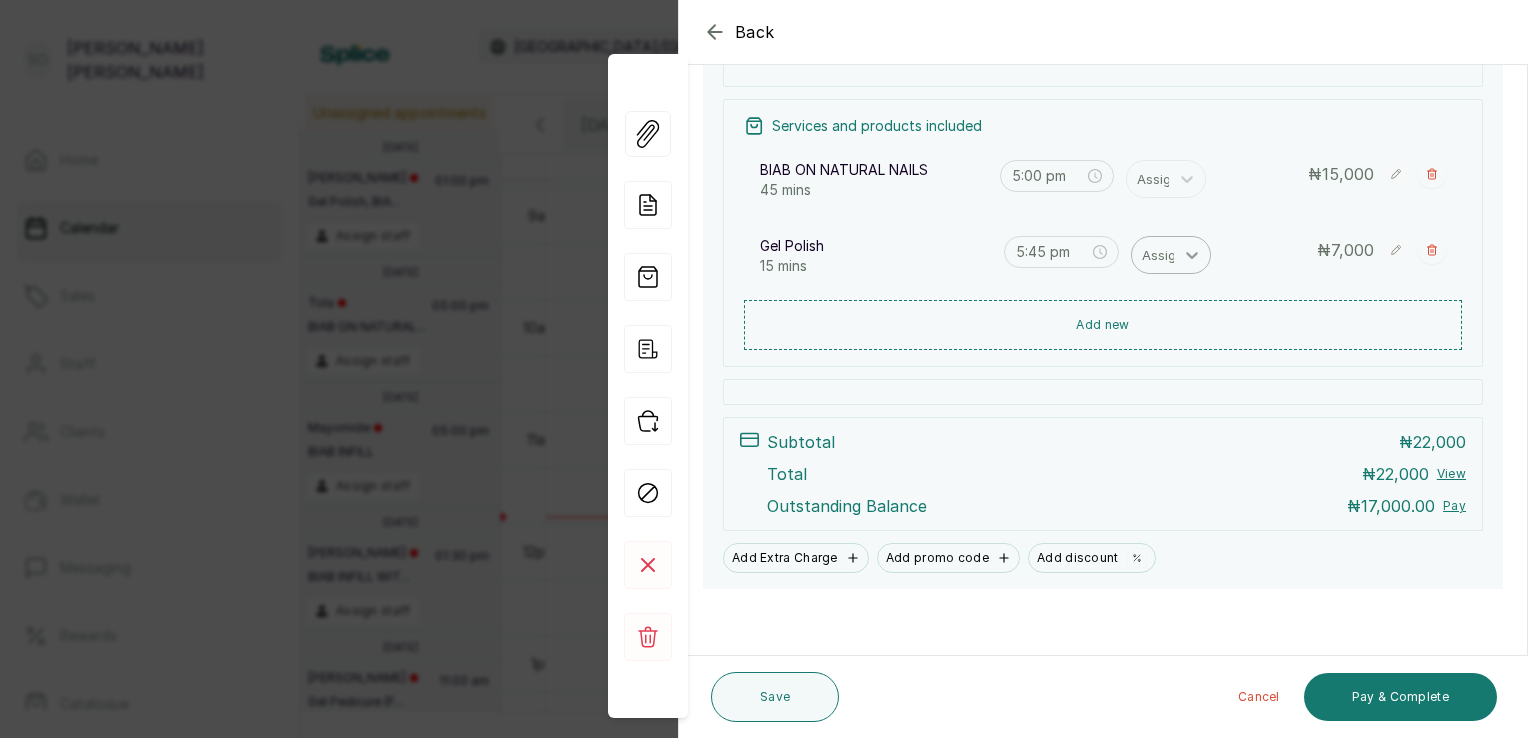 click 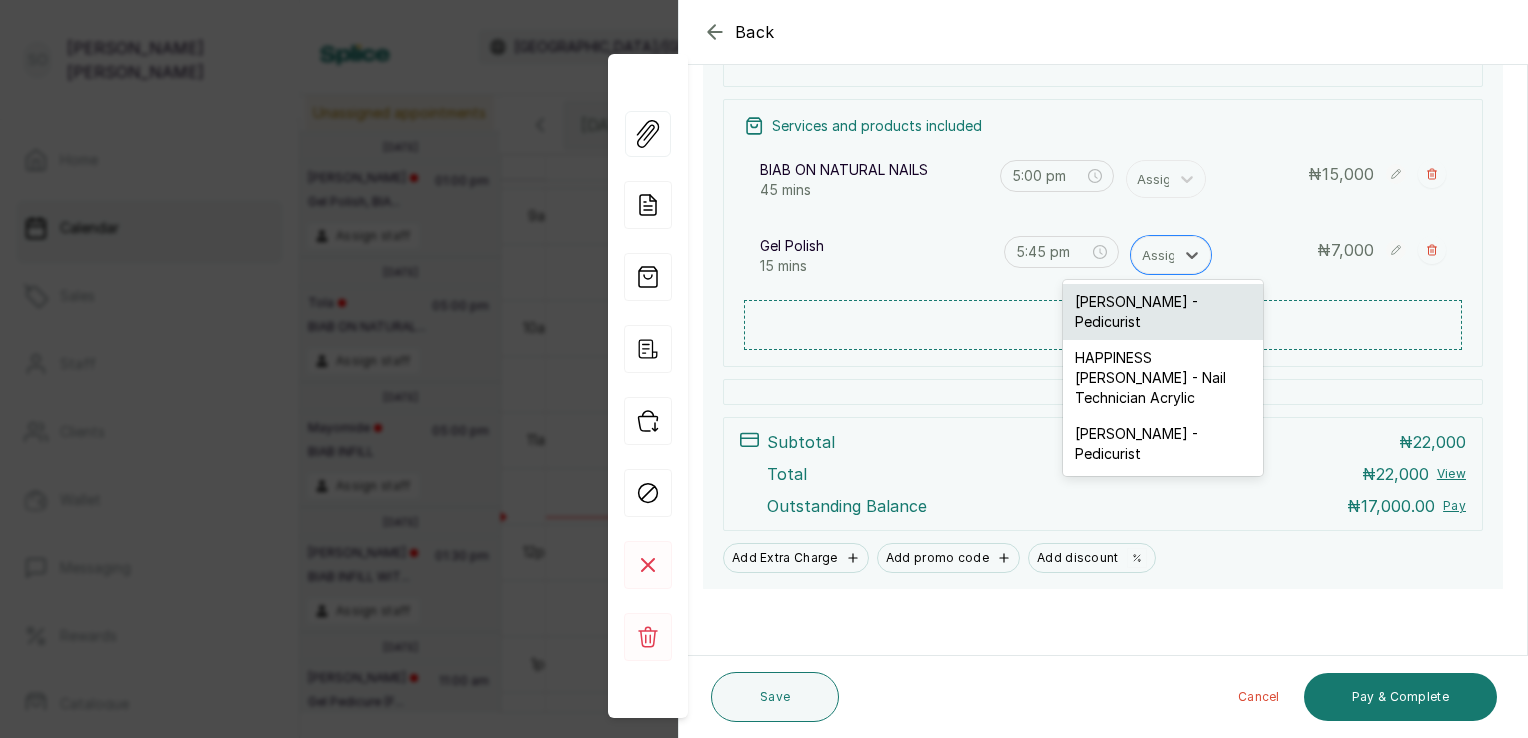 click on "[PERSON_NAME] - Pedicurist" at bounding box center (1163, 312) 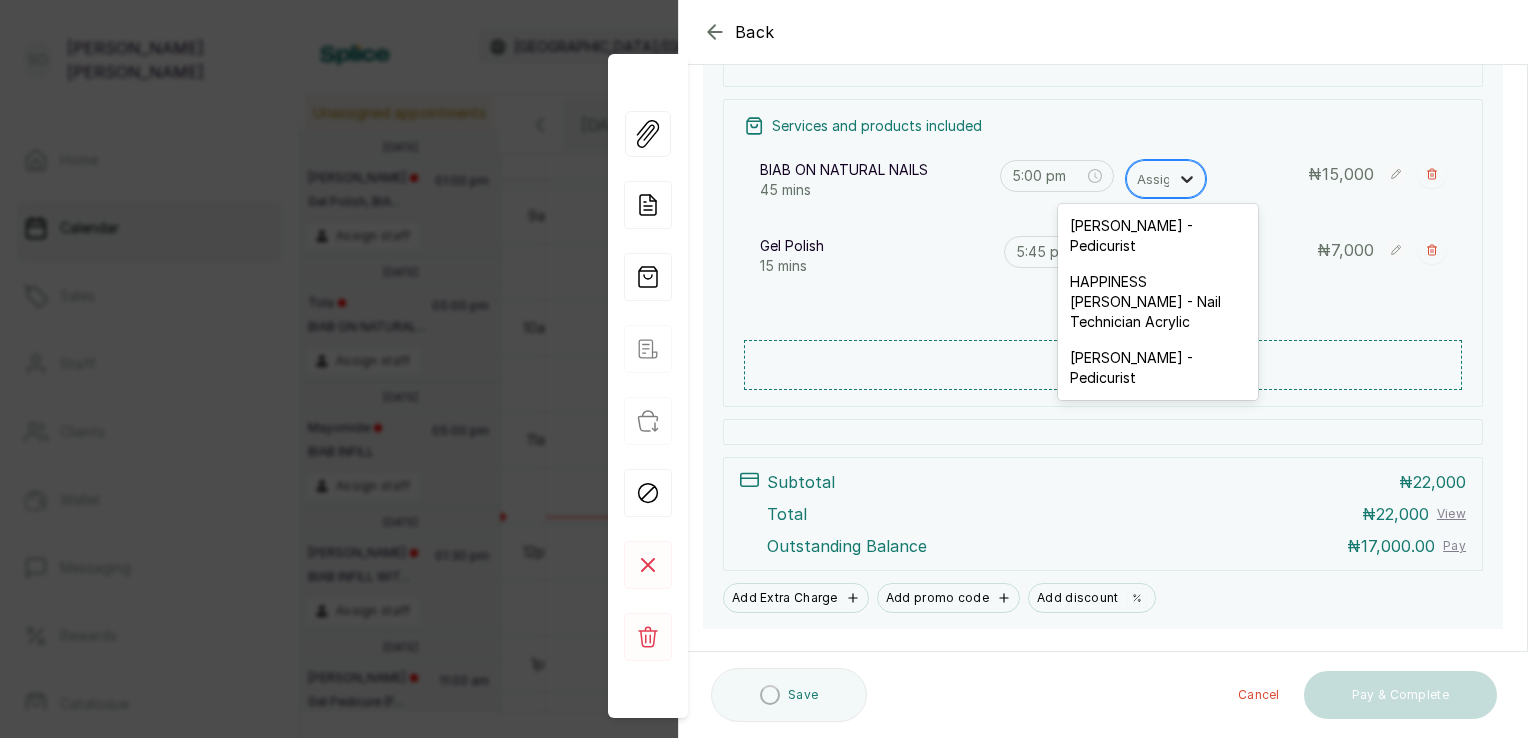 click 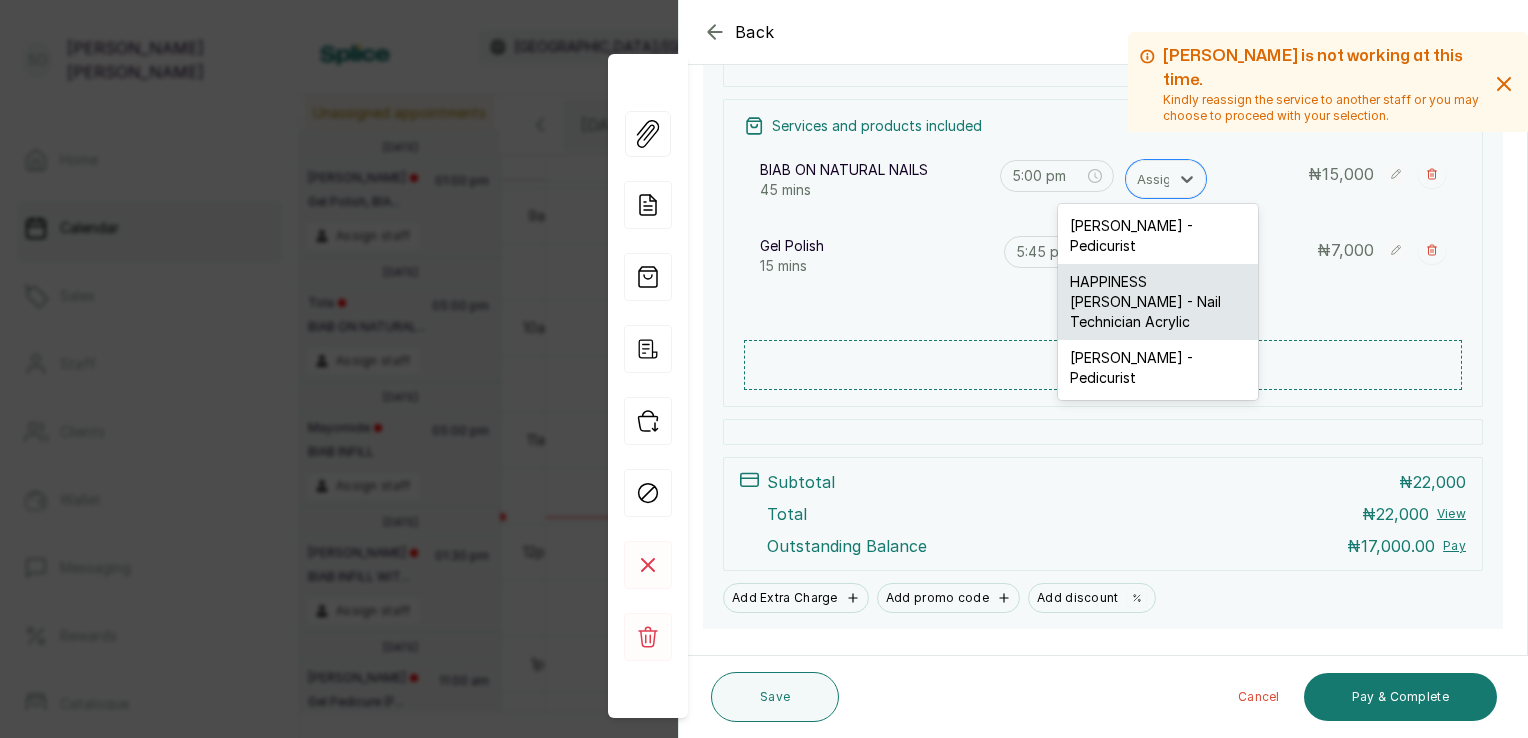 click on "HAPPINESS [PERSON_NAME] - Nail Technician Acrylic" at bounding box center (1158, 302) 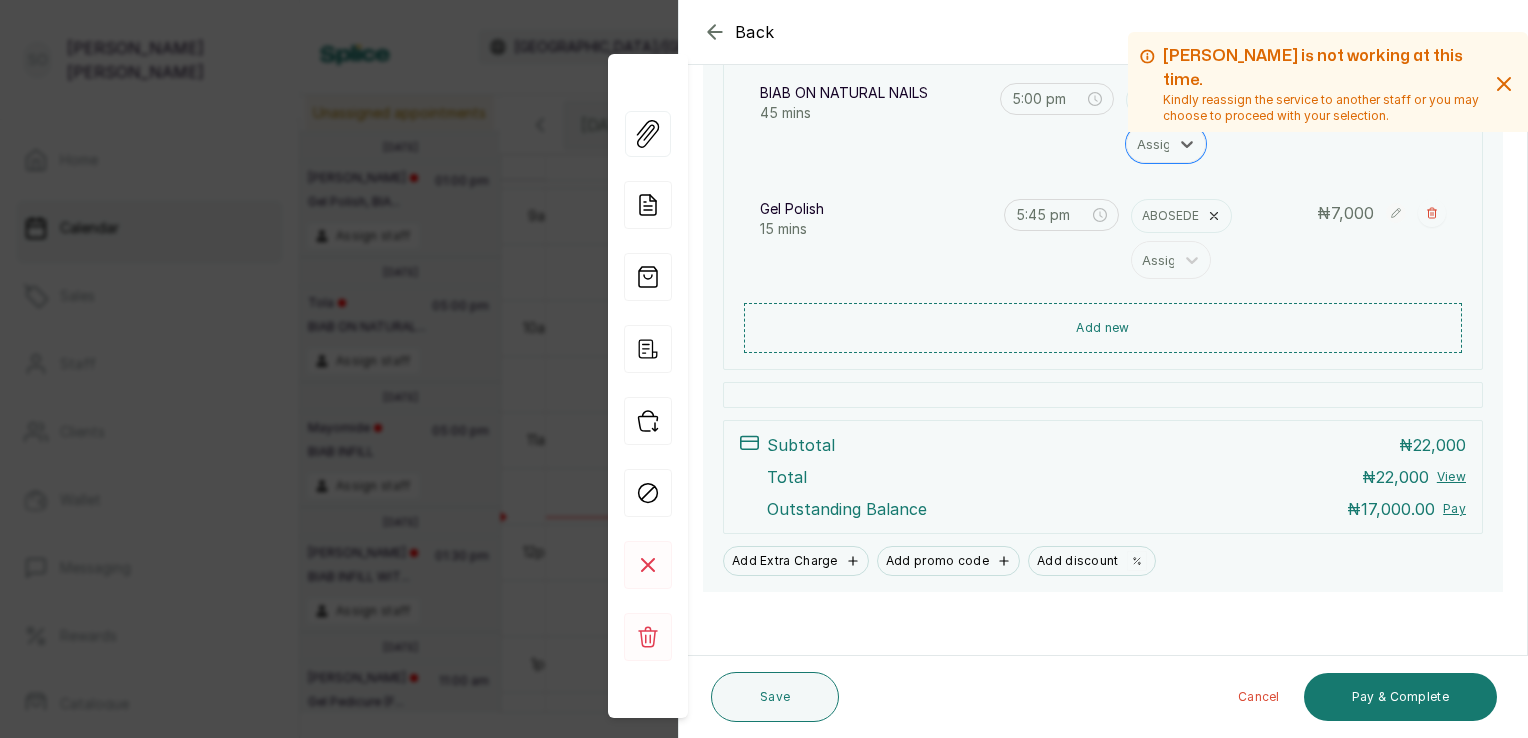 scroll, scrollTop: 499, scrollLeft: 0, axis: vertical 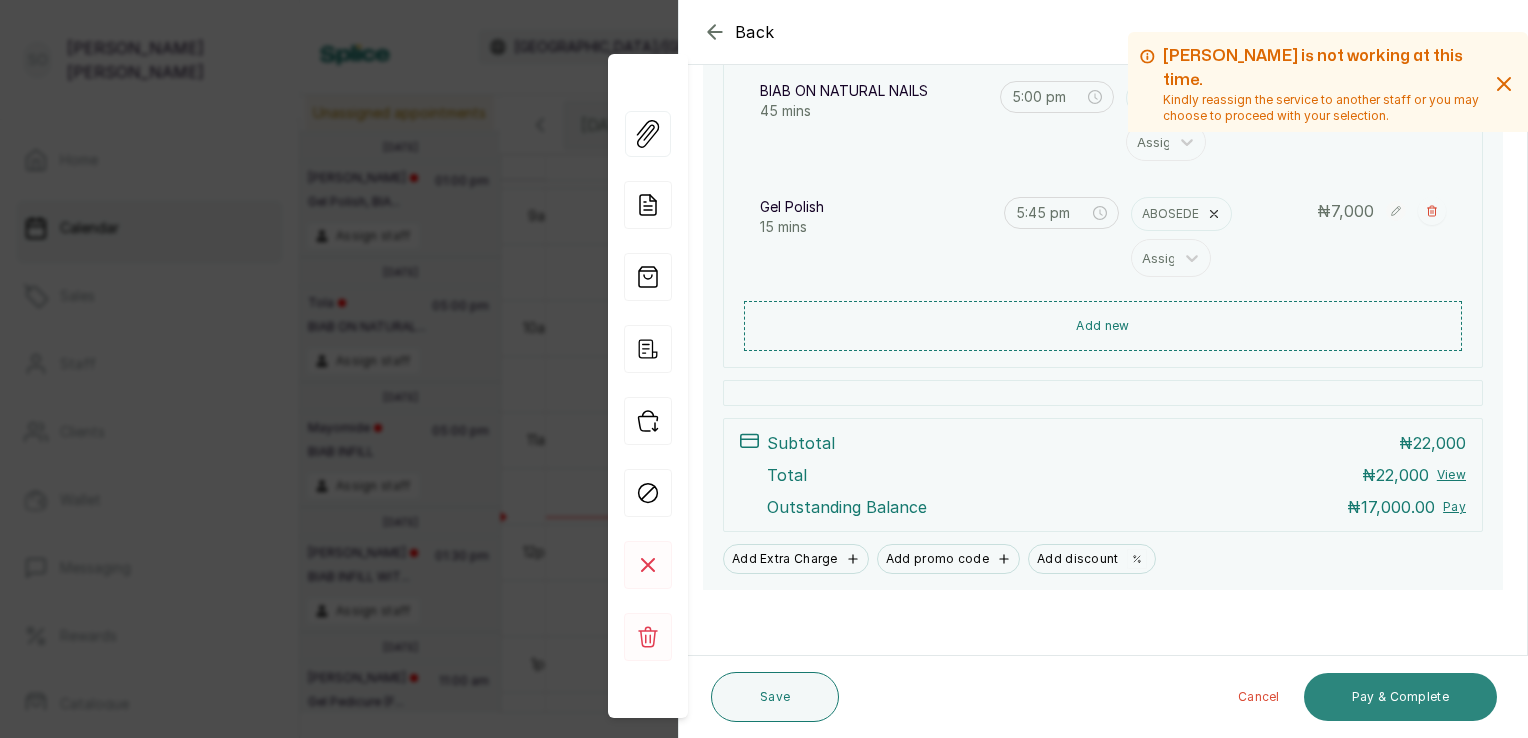click on "Pay & Complete" at bounding box center (1400, 697) 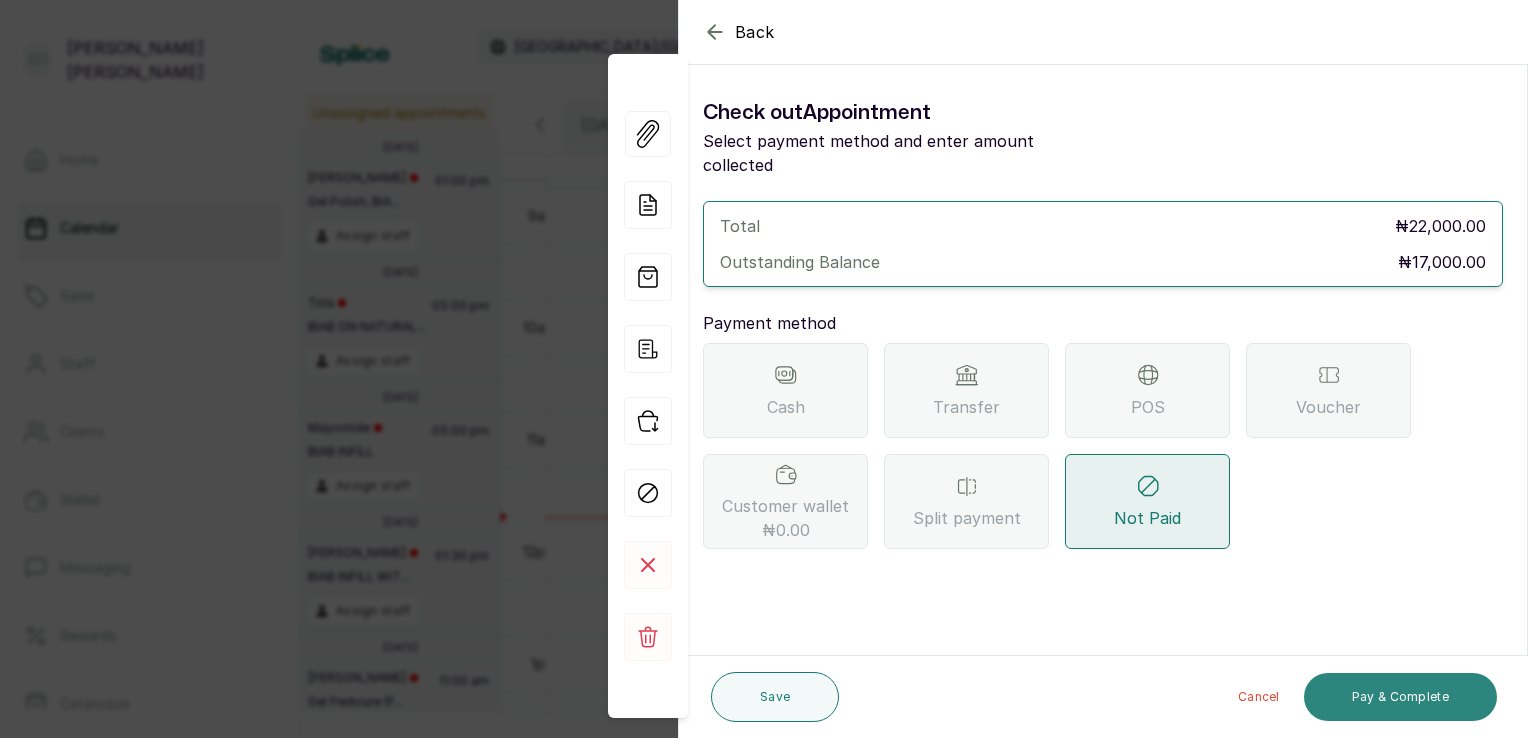 scroll, scrollTop: 0, scrollLeft: 0, axis: both 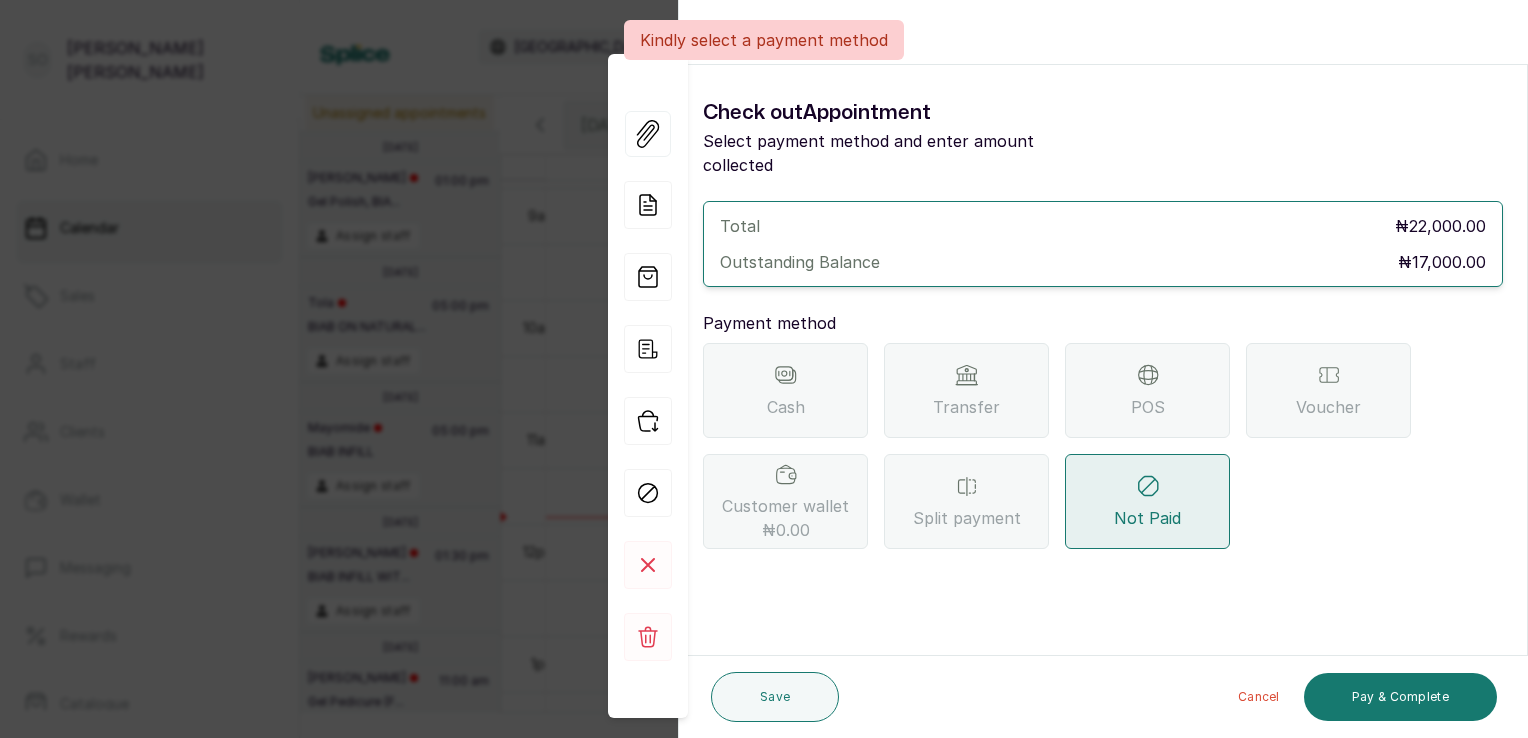 click on "Transfer" at bounding box center [966, 390] 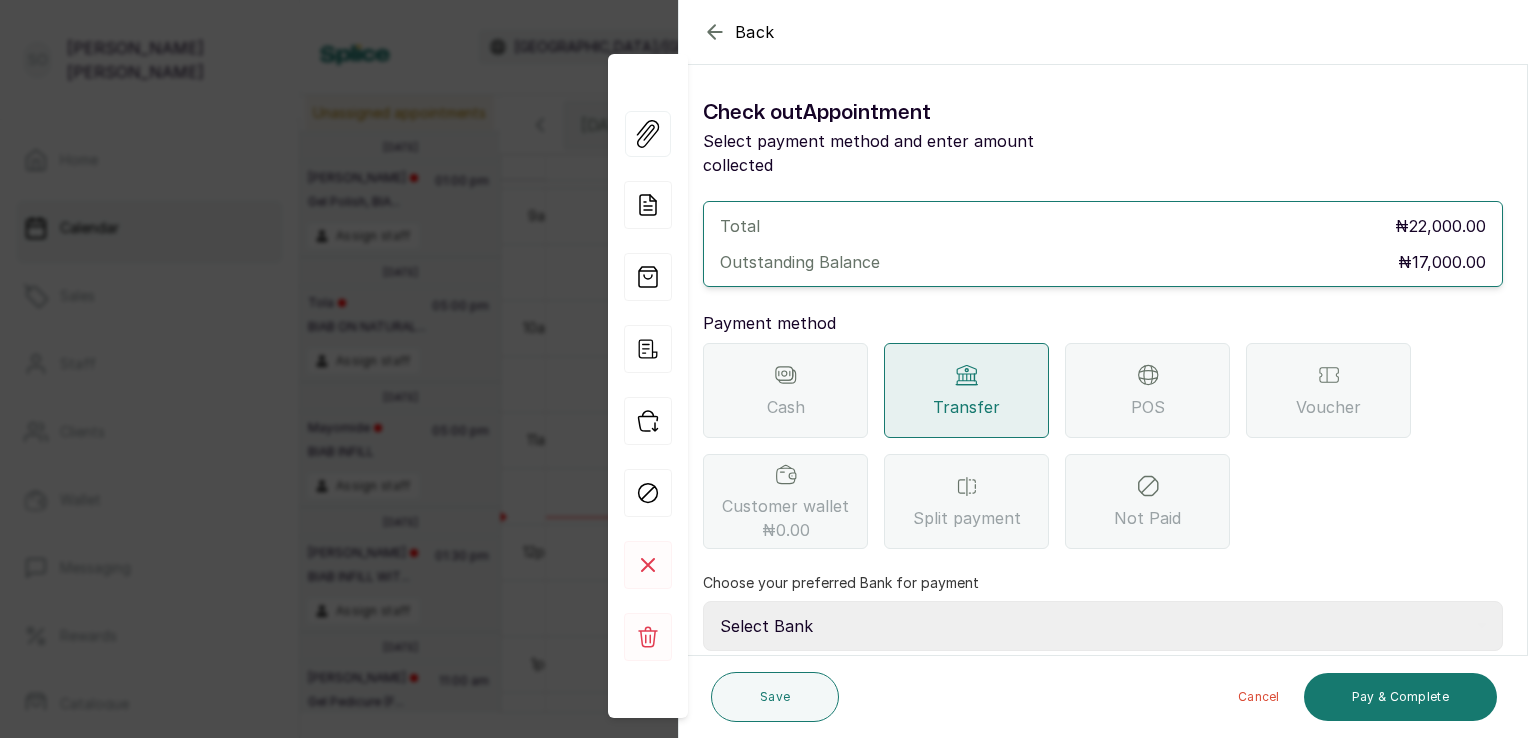 click on "Select Bank [PERSON_NAME] CODDLE NIGERIA LIMITED Providus Bank" at bounding box center (1103, 626) 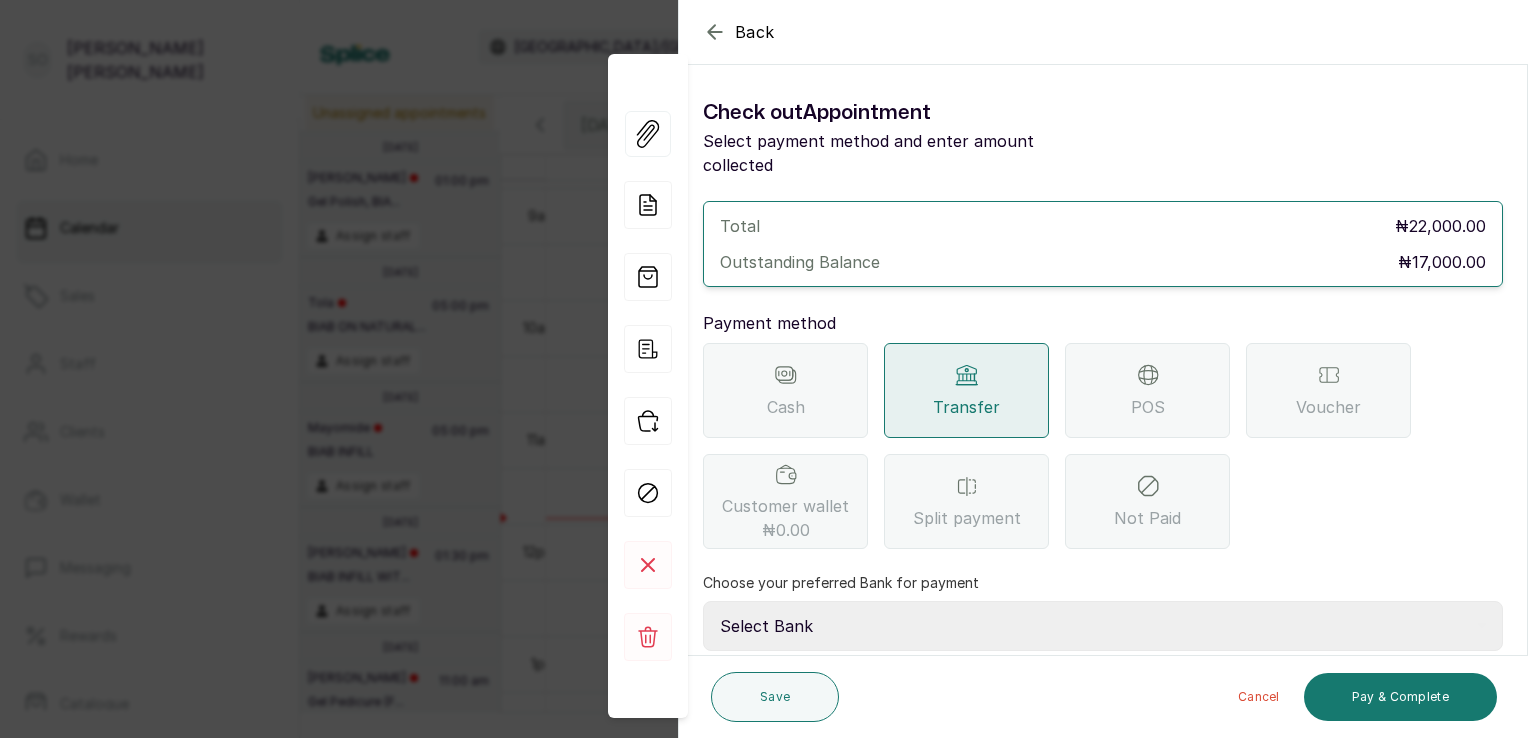 click on "Select Bank [PERSON_NAME] CODDLE NIGERIA LIMITED Providus Bank" at bounding box center (1103, 626) 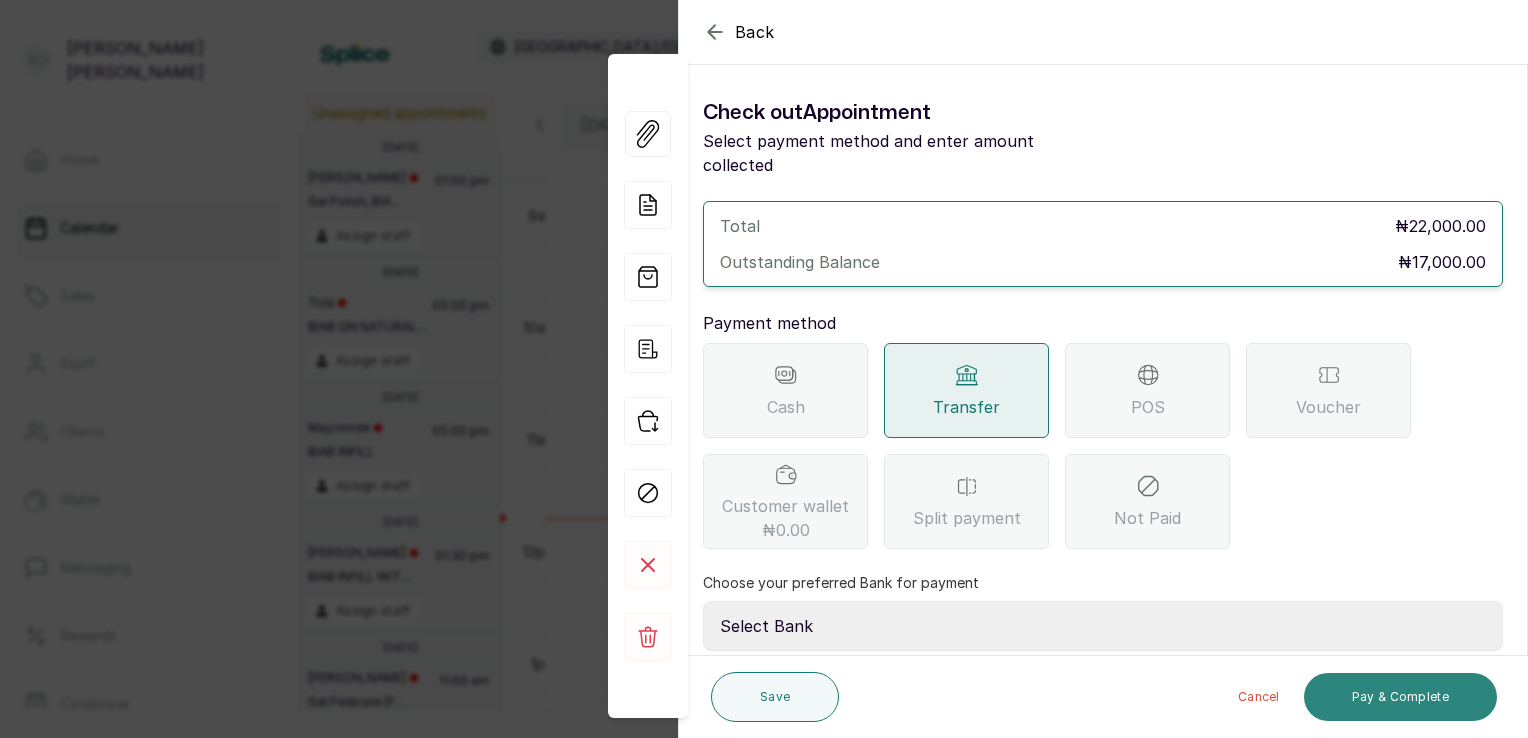 click on "Pay & Complete" at bounding box center [1400, 697] 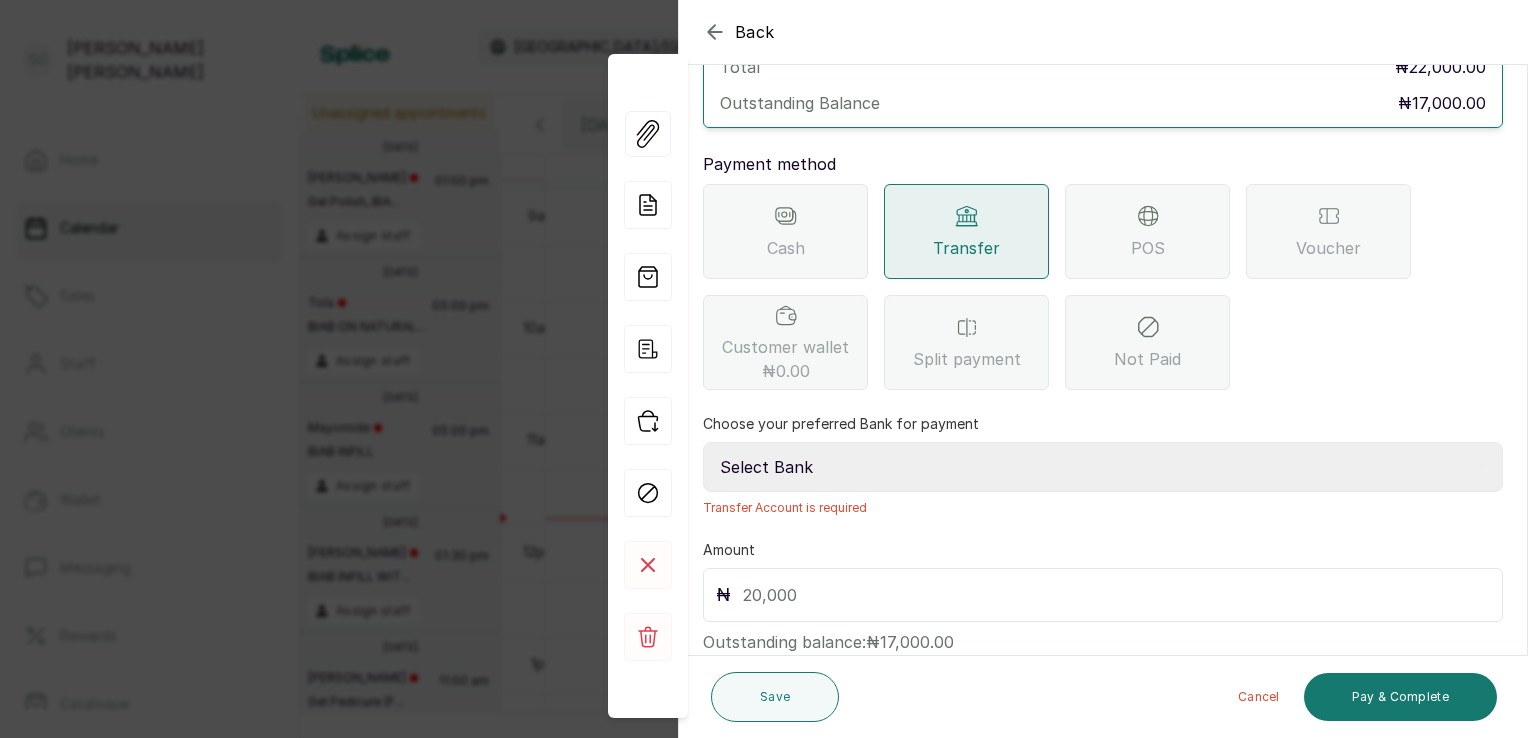 scroll, scrollTop: 186, scrollLeft: 0, axis: vertical 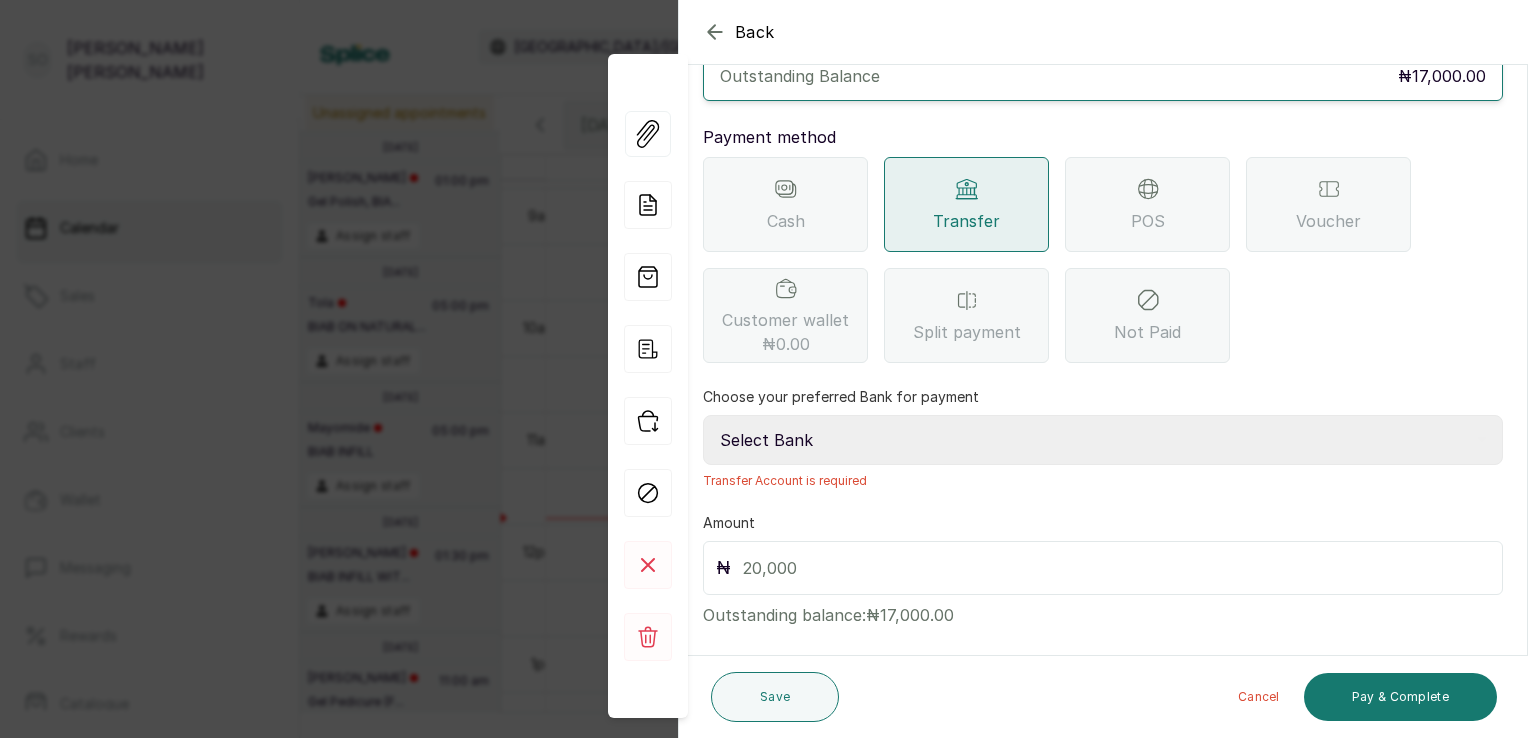 click at bounding box center (1116, 568) 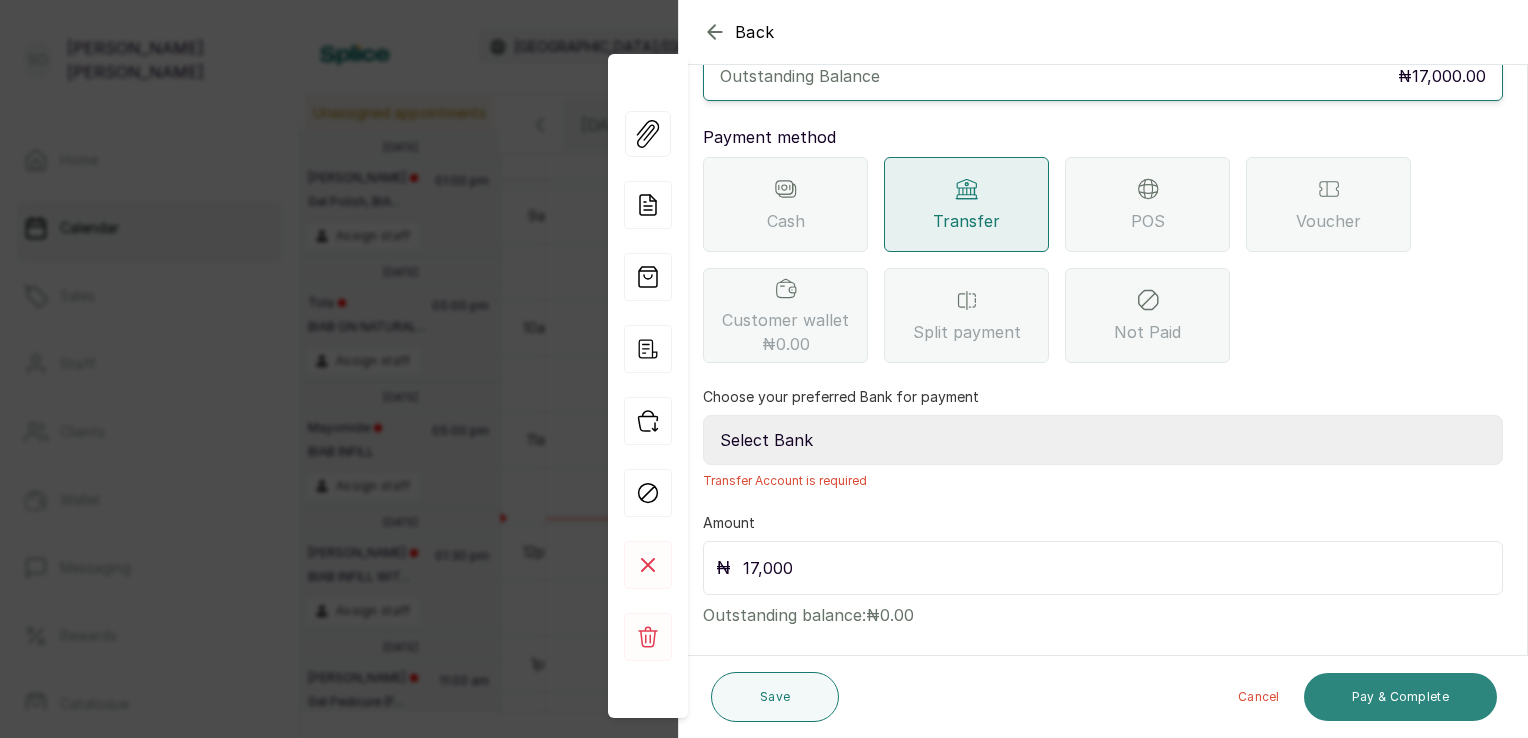 type on "17,000" 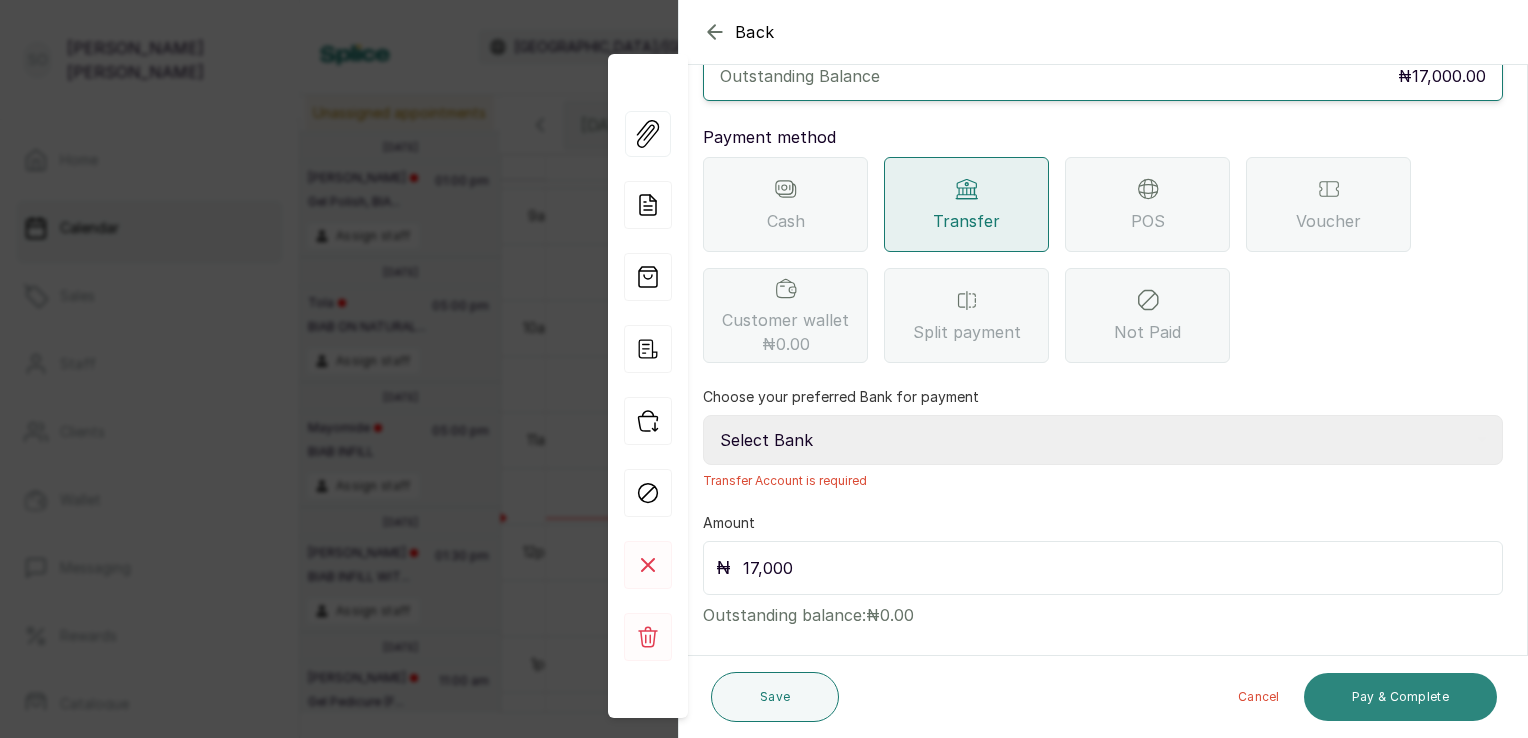click on "Pay & Complete" at bounding box center [1400, 697] 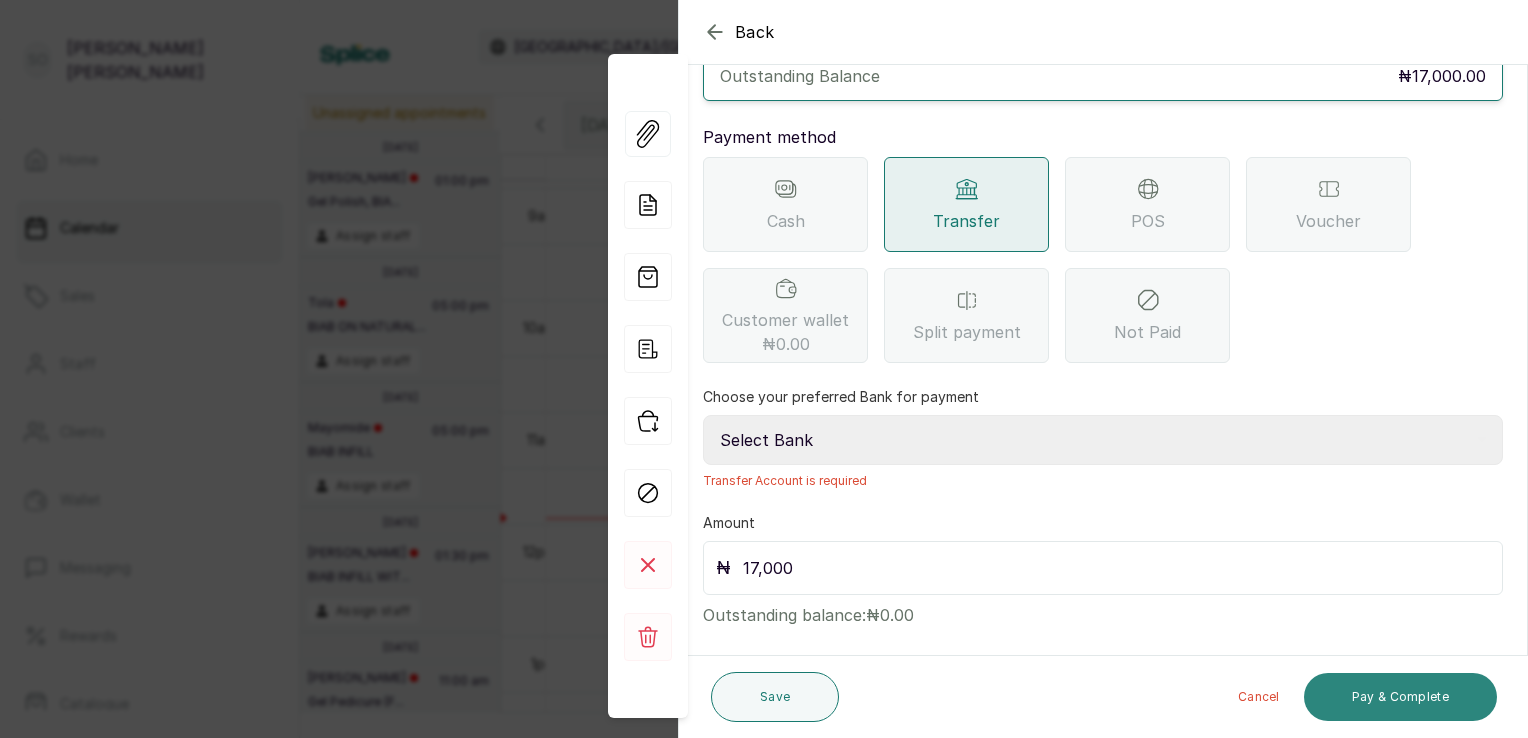 click on "Pay & Complete" at bounding box center [1400, 697] 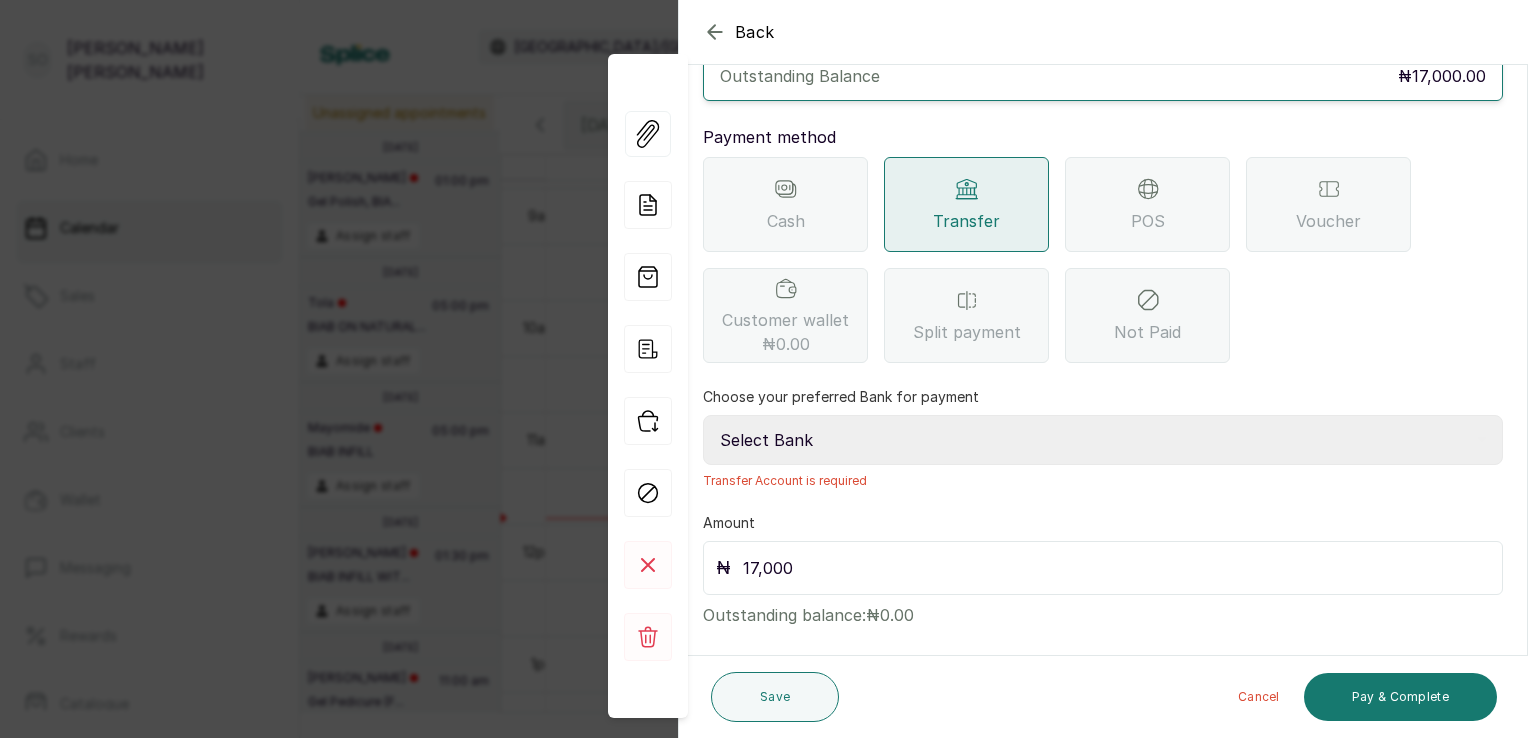 click on "Select Bank [PERSON_NAME] CODDLE NIGERIA LIMITED Providus Bank" at bounding box center (1103, 440) 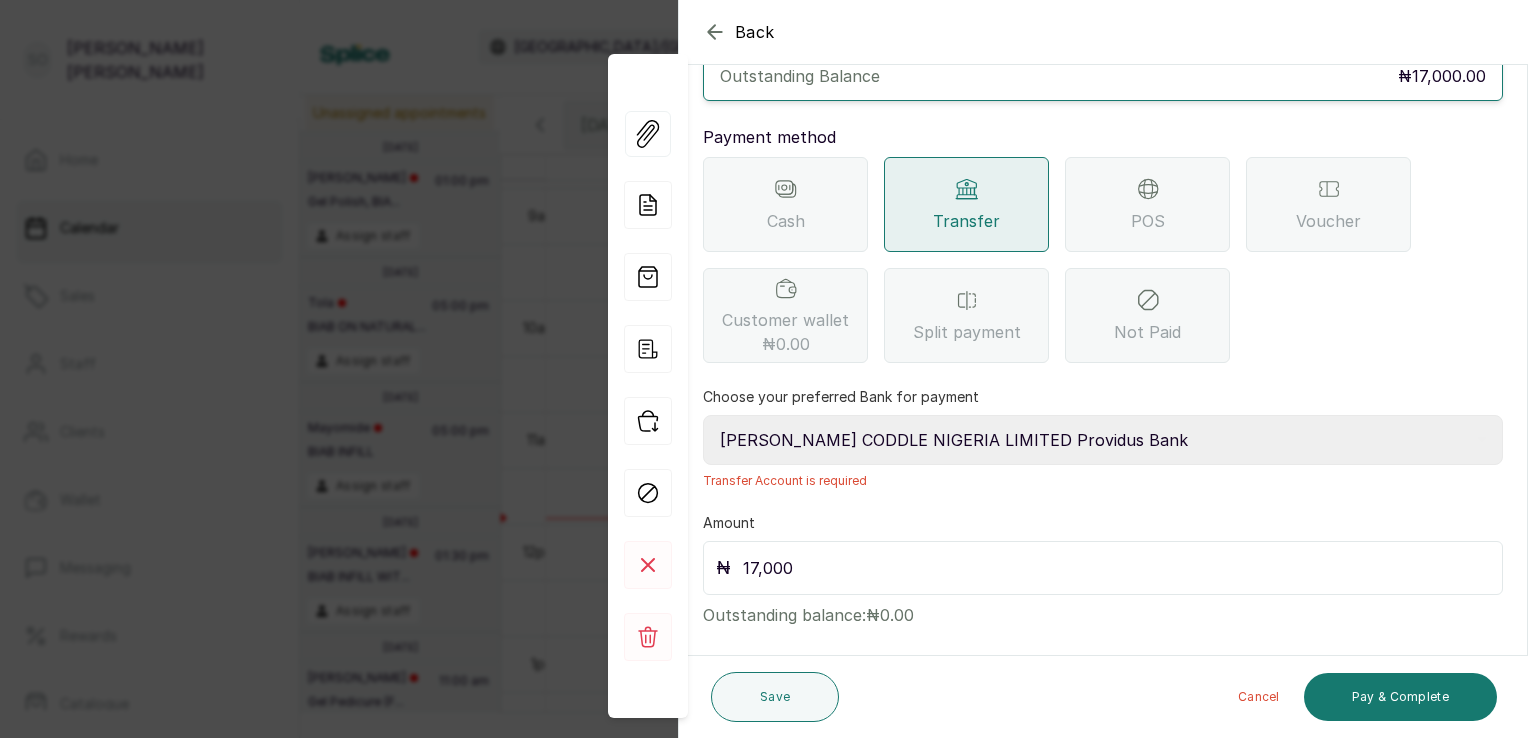 click on "Select Bank [PERSON_NAME] CODDLE NIGERIA LIMITED Providus Bank" at bounding box center [1103, 440] 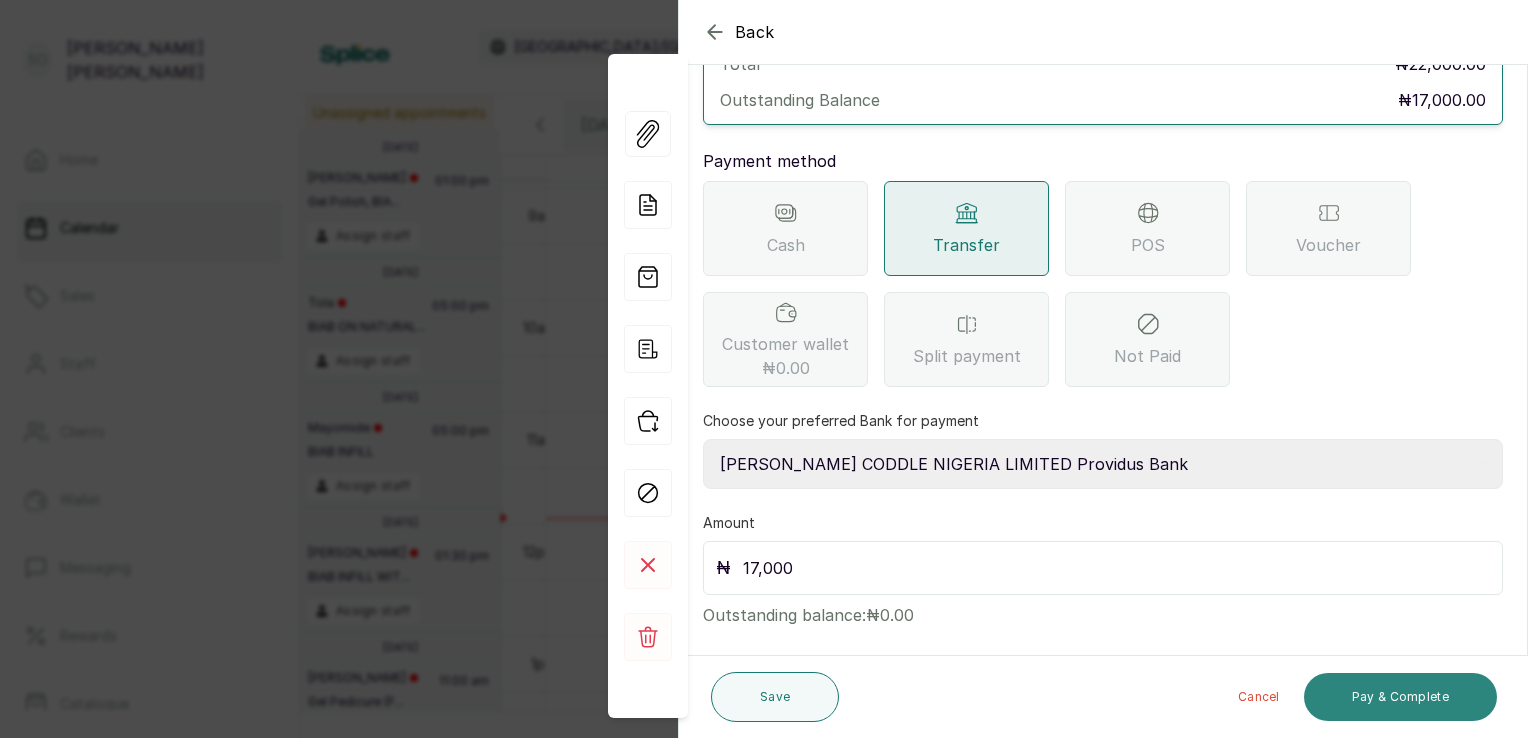 click on "Pay & Complete" at bounding box center [1400, 697] 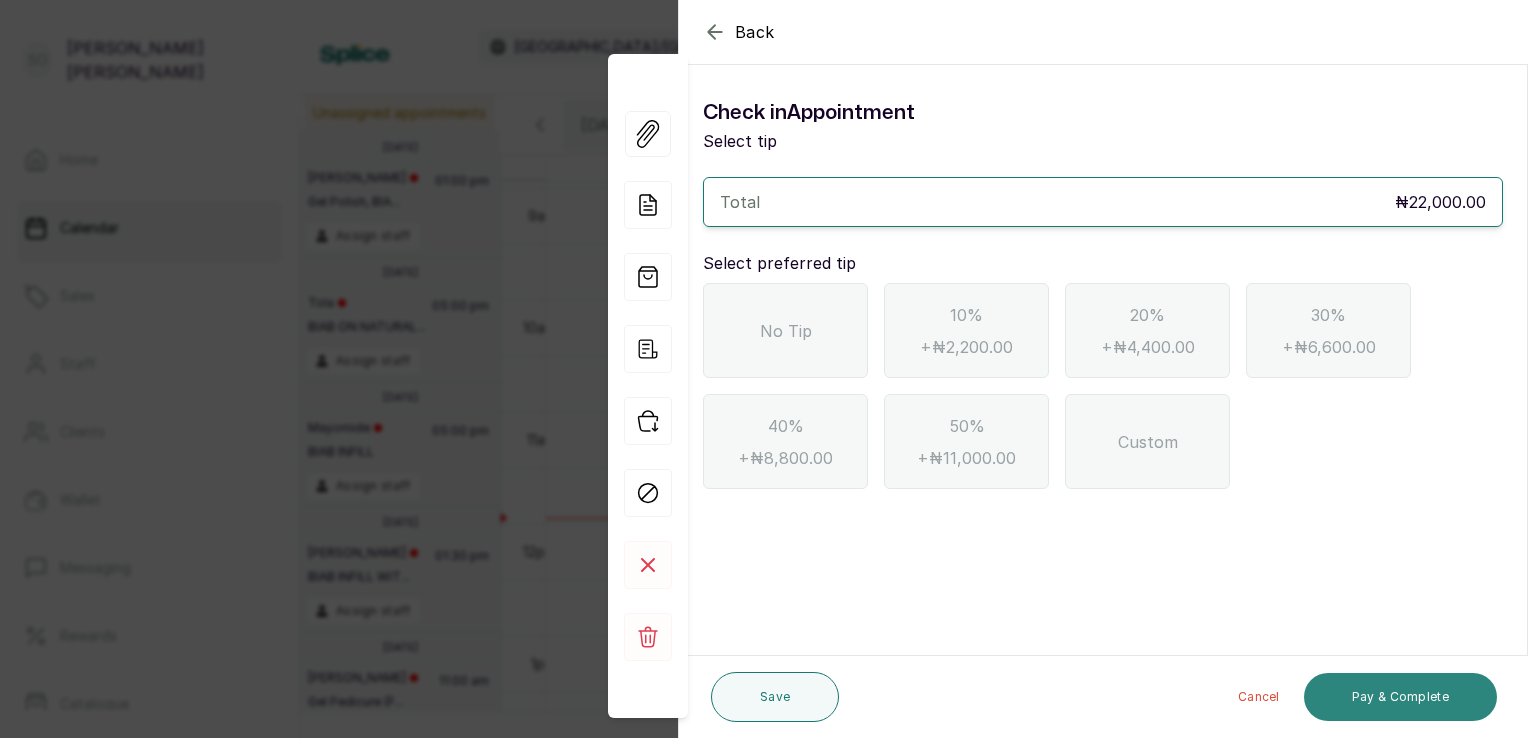 scroll, scrollTop: 0, scrollLeft: 0, axis: both 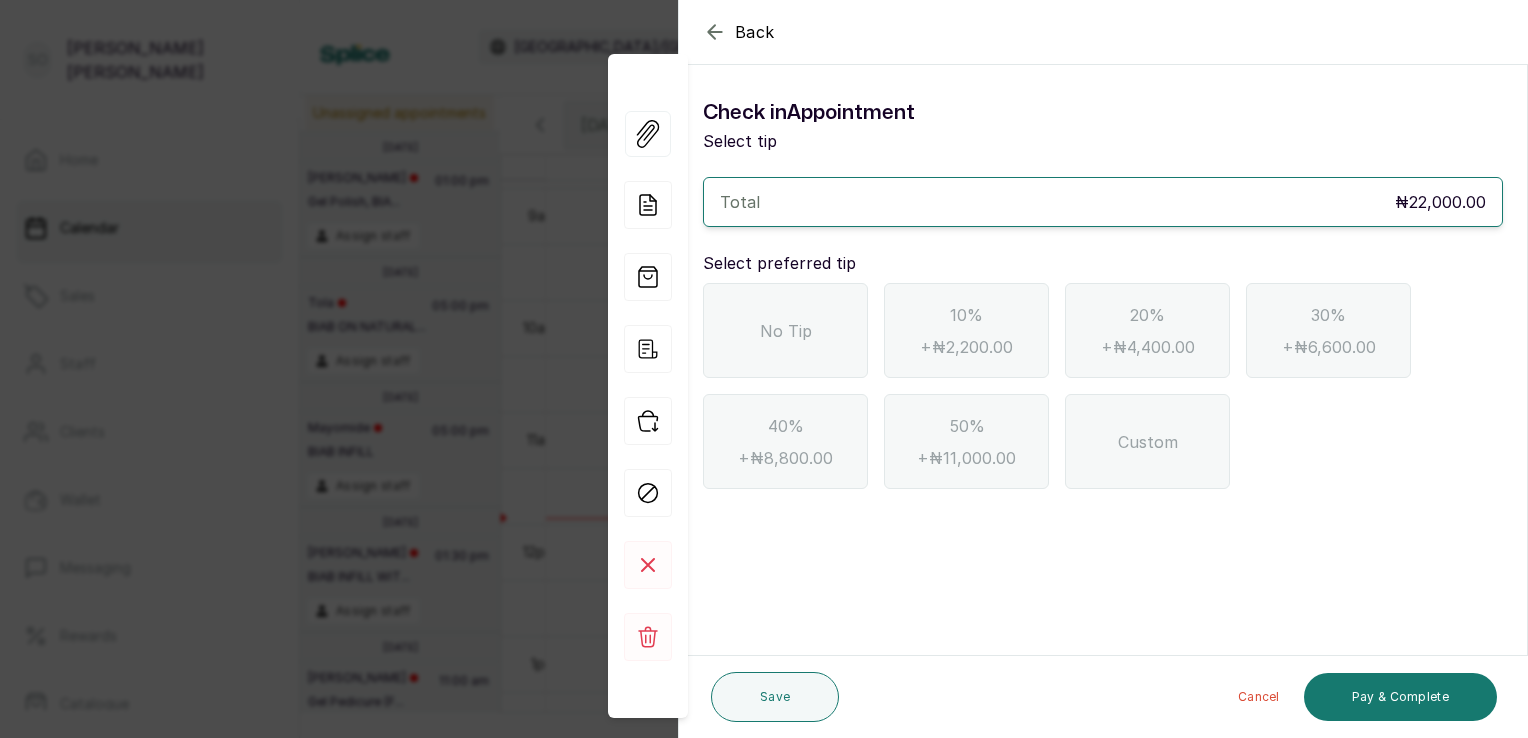 click on "No Tip" at bounding box center (786, 331) 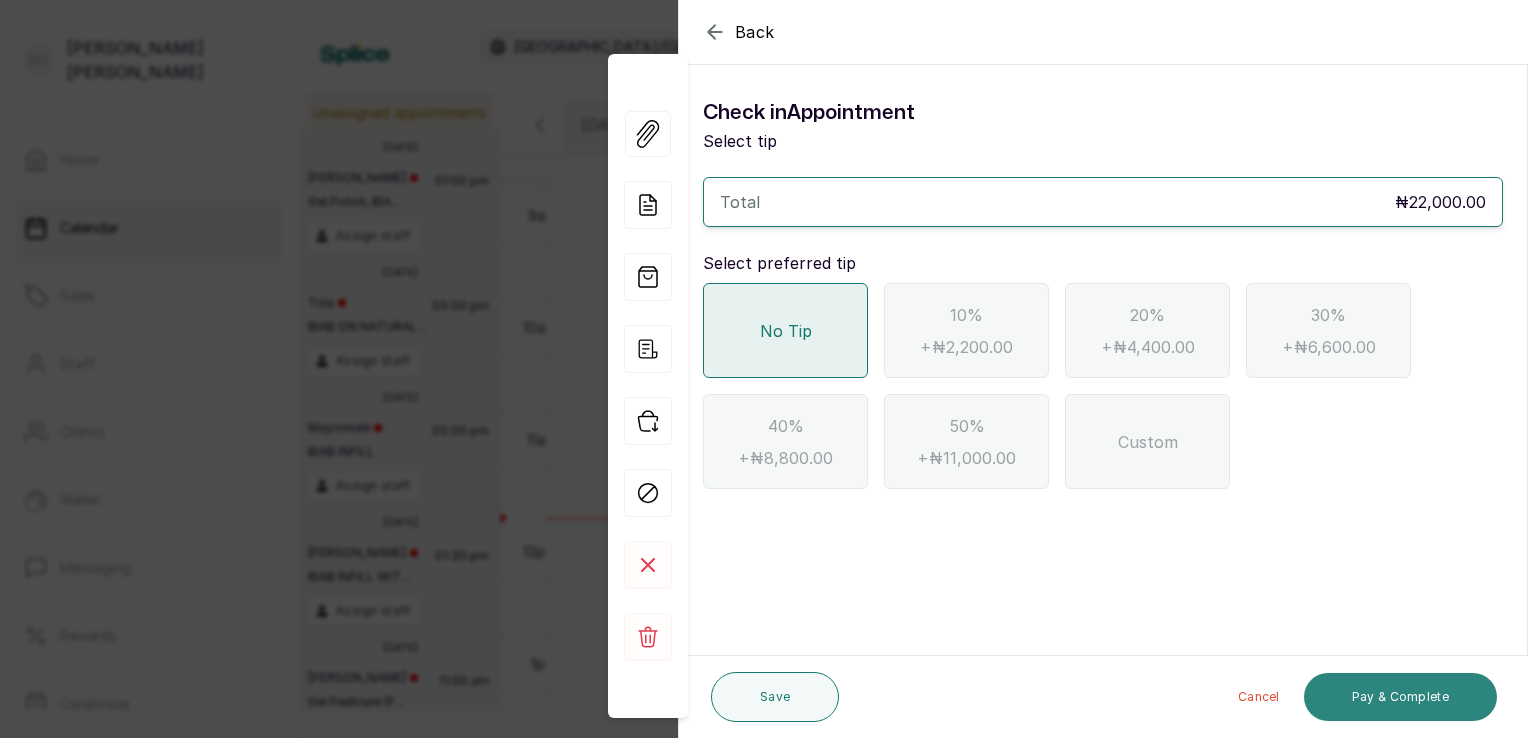 click on "Pay & Complete" at bounding box center (1400, 697) 